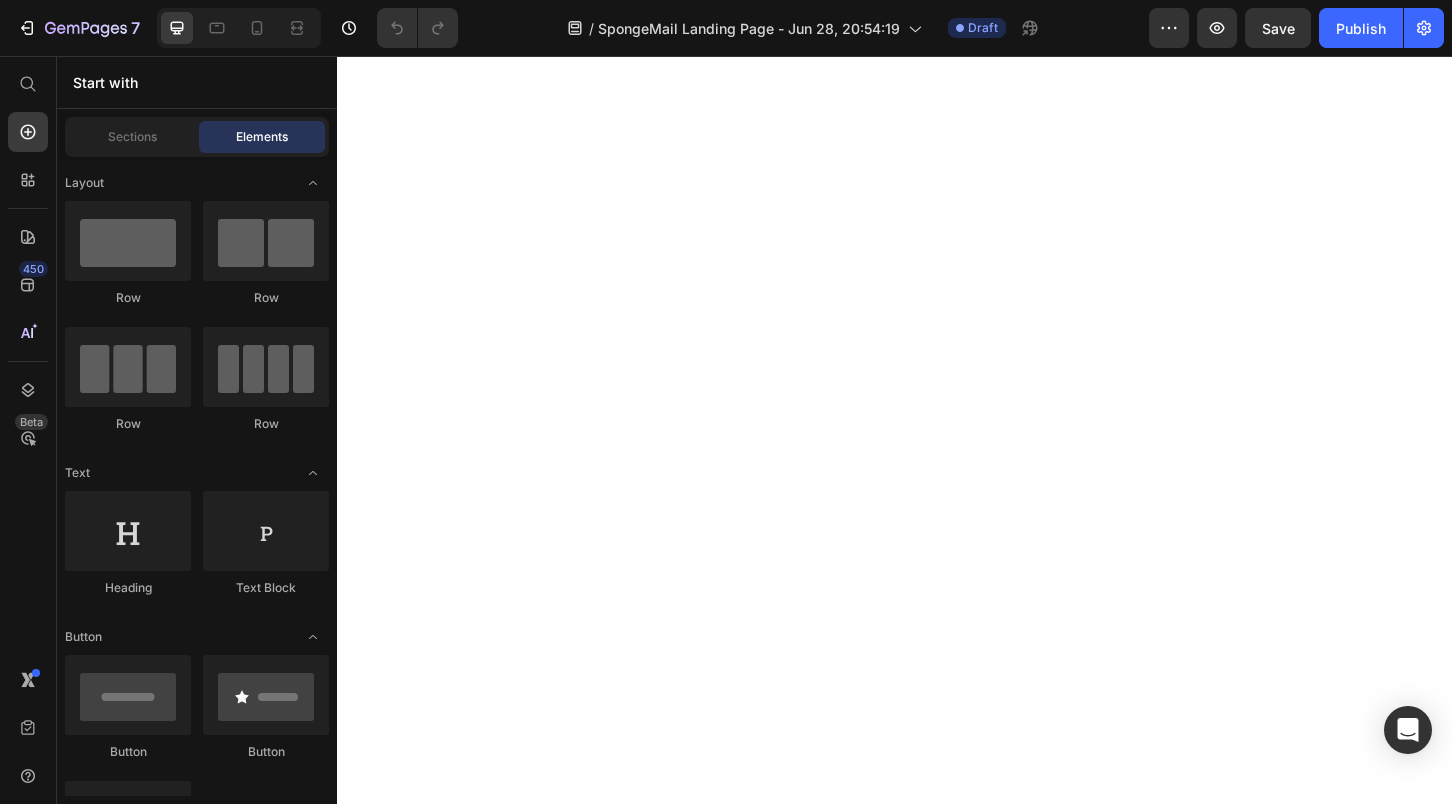 scroll, scrollTop: 0, scrollLeft: 0, axis: both 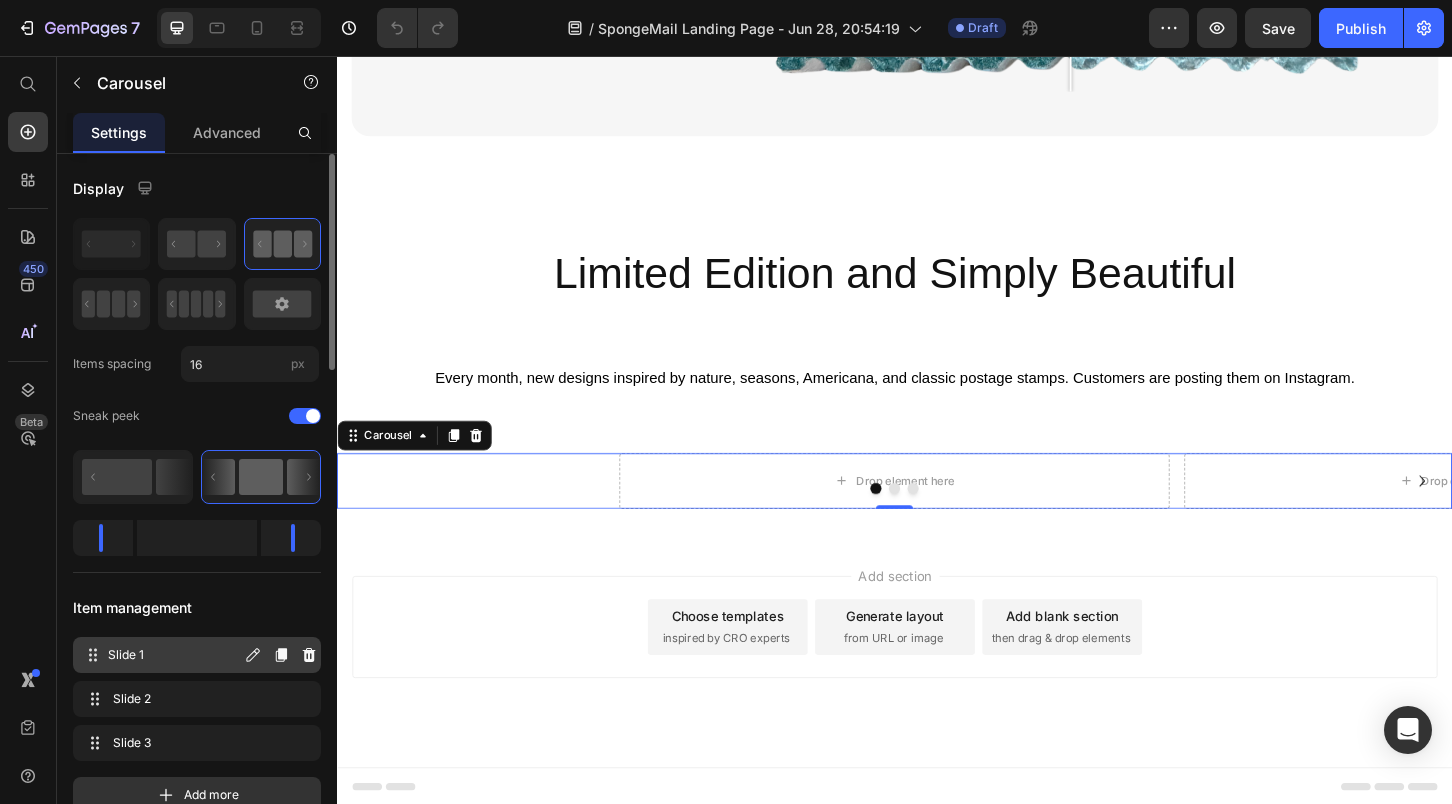click on "Slide 1" at bounding box center (174, 655) 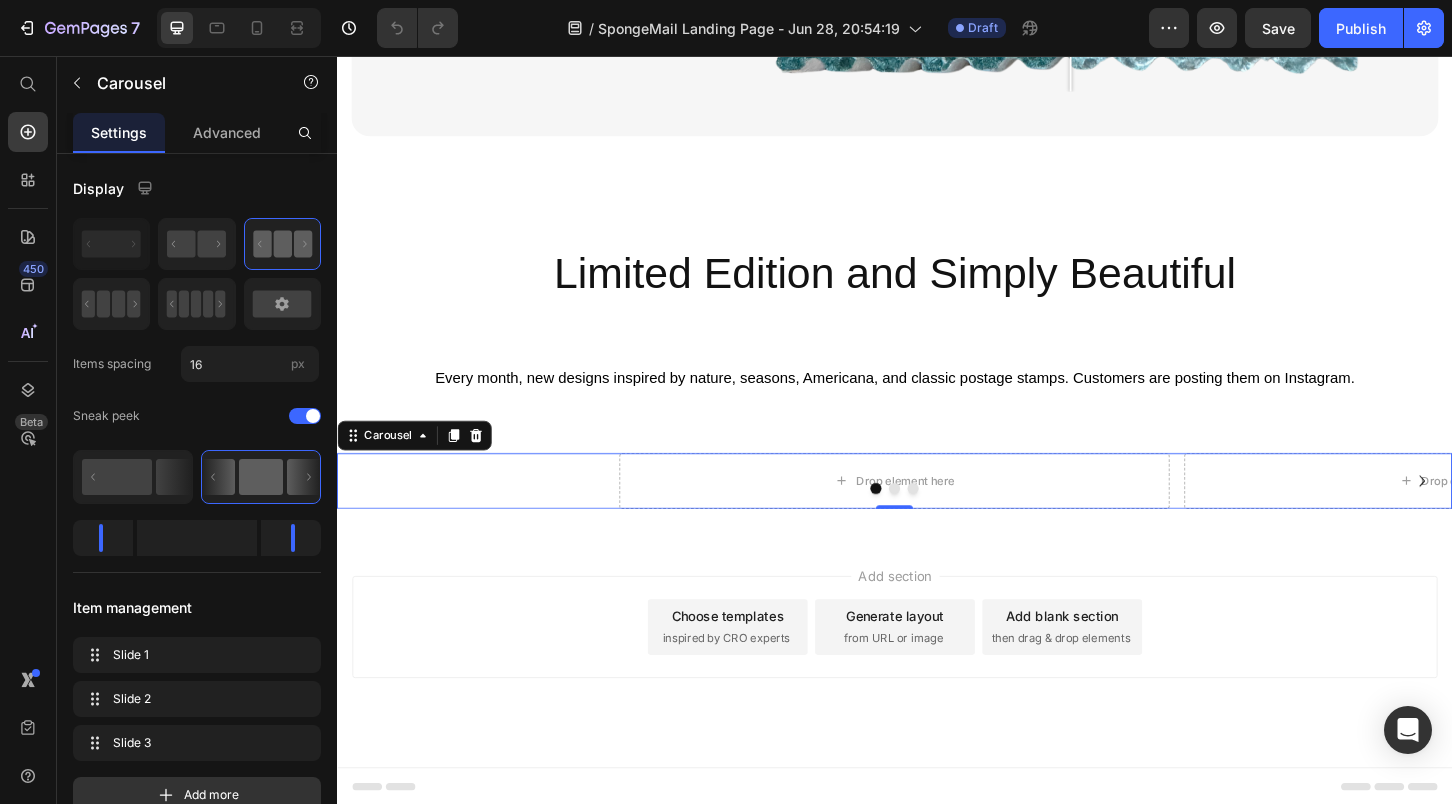 click on "Drop element here
Drop element here
Drop element here" at bounding box center (937, 513) 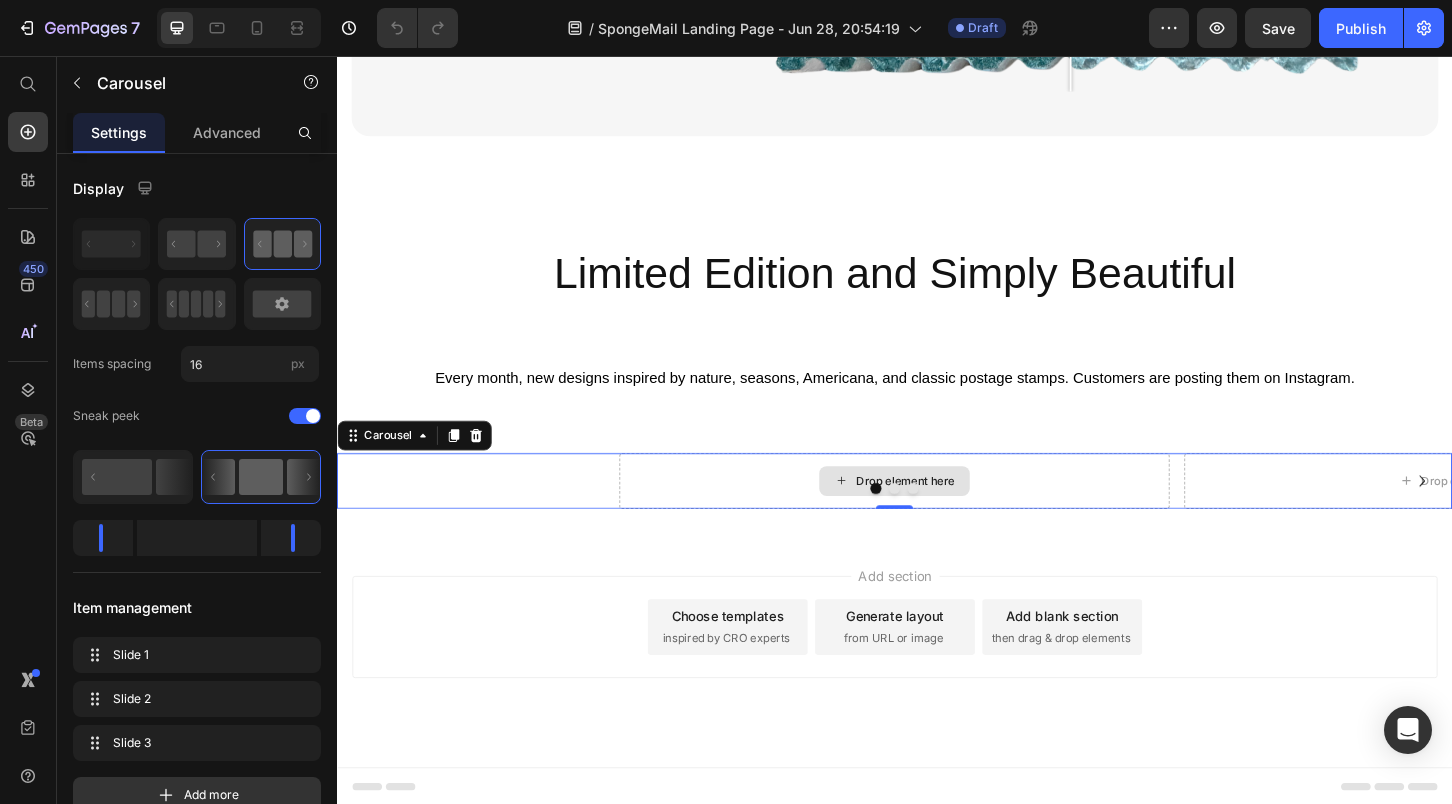 click at bounding box center [937, 521] 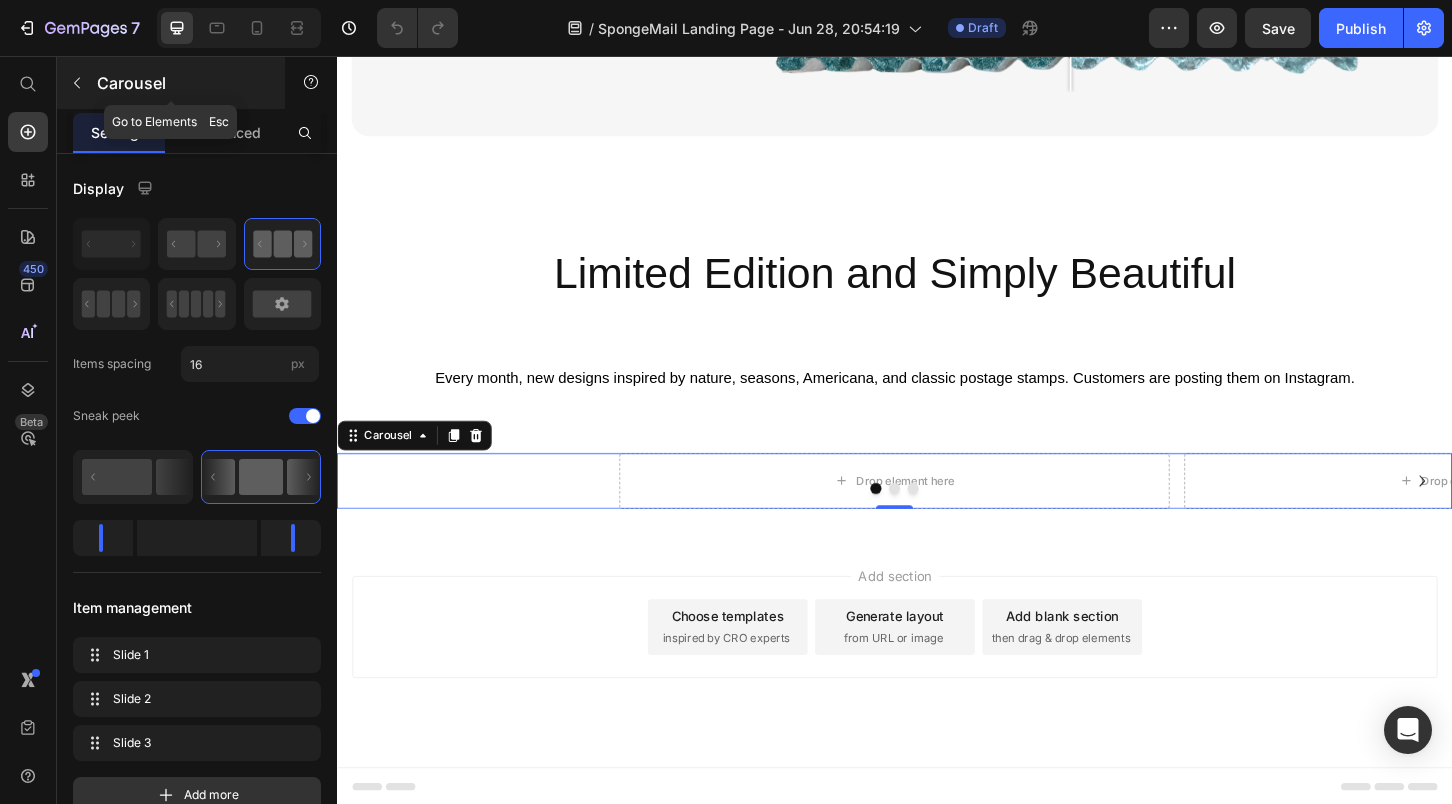click 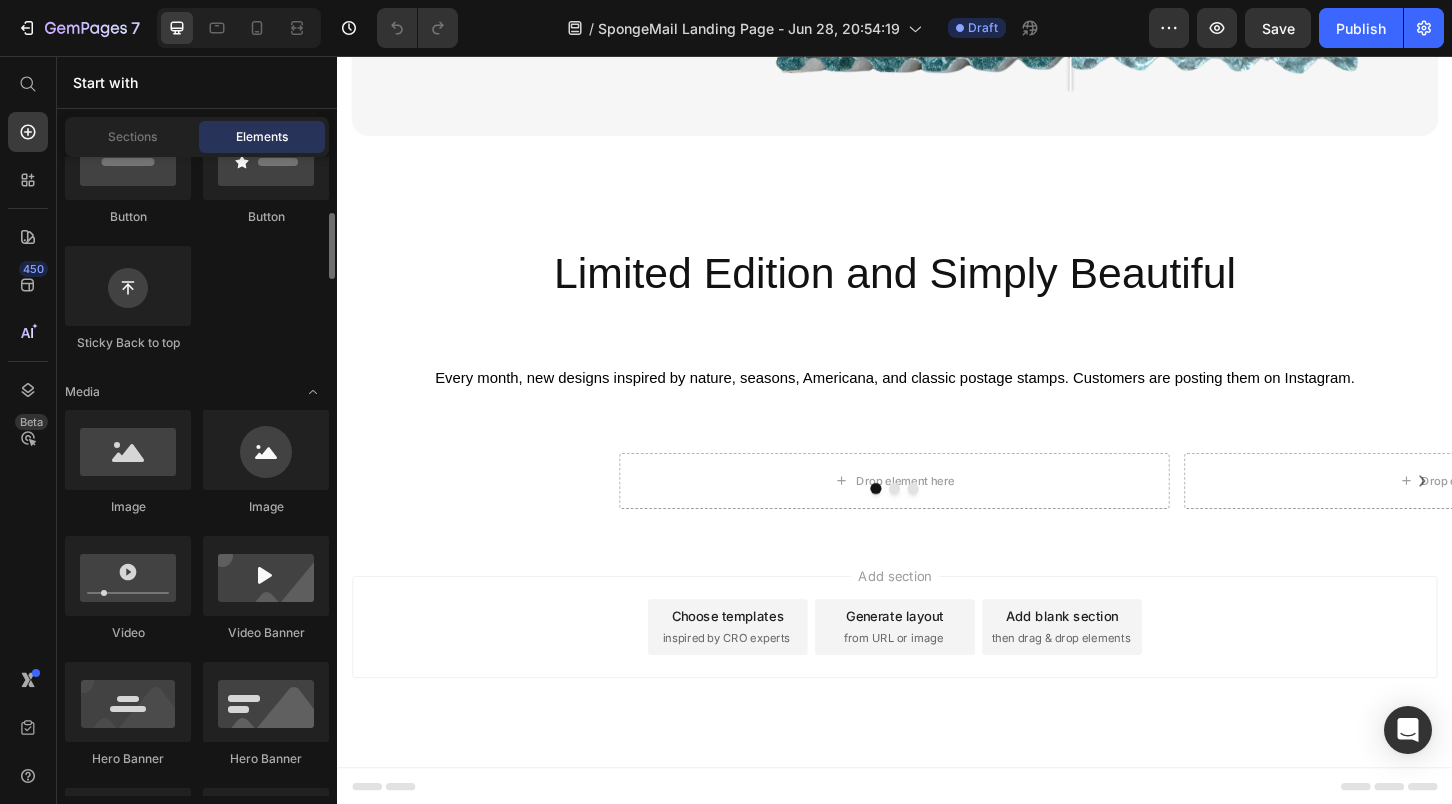 scroll, scrollTop: 546, scrollLeft: 0, axis: vertical 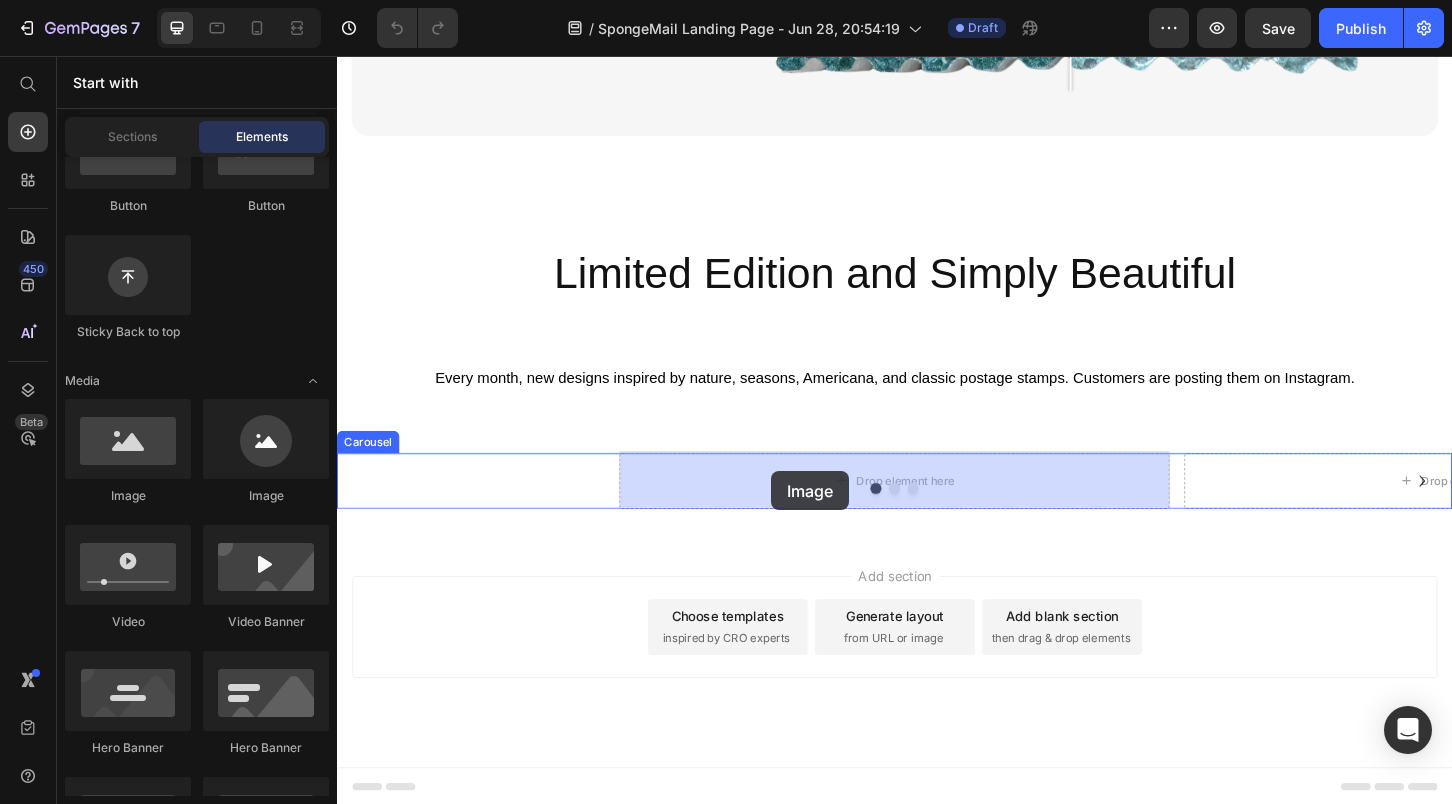 drag, startPoint x: 466, startPoint y: 499, endPoint x: 804, endPoint y: 503, distance: 338.02368 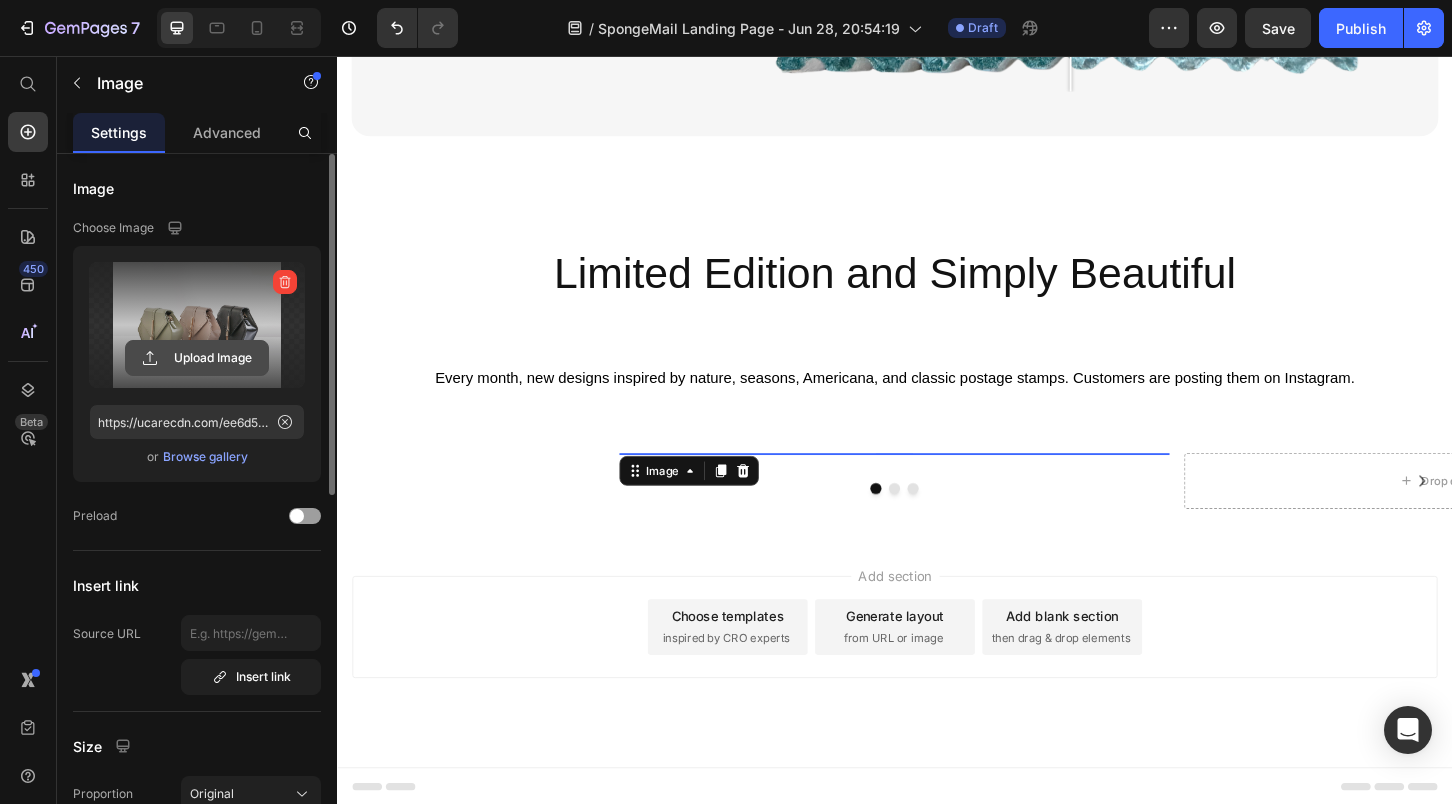 click 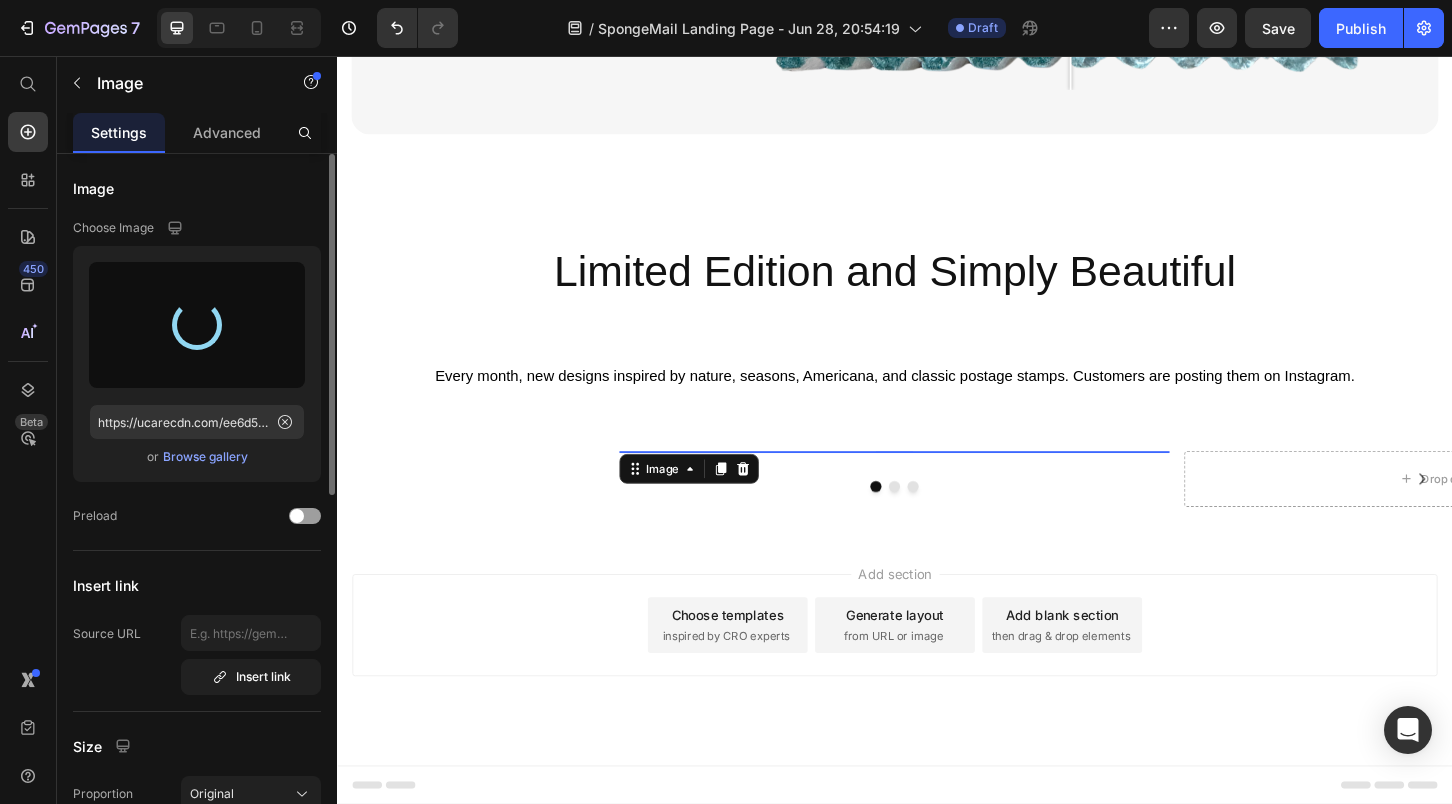 scroll, scrollTop: 7482, scrollLeft: 0, axis: vertical 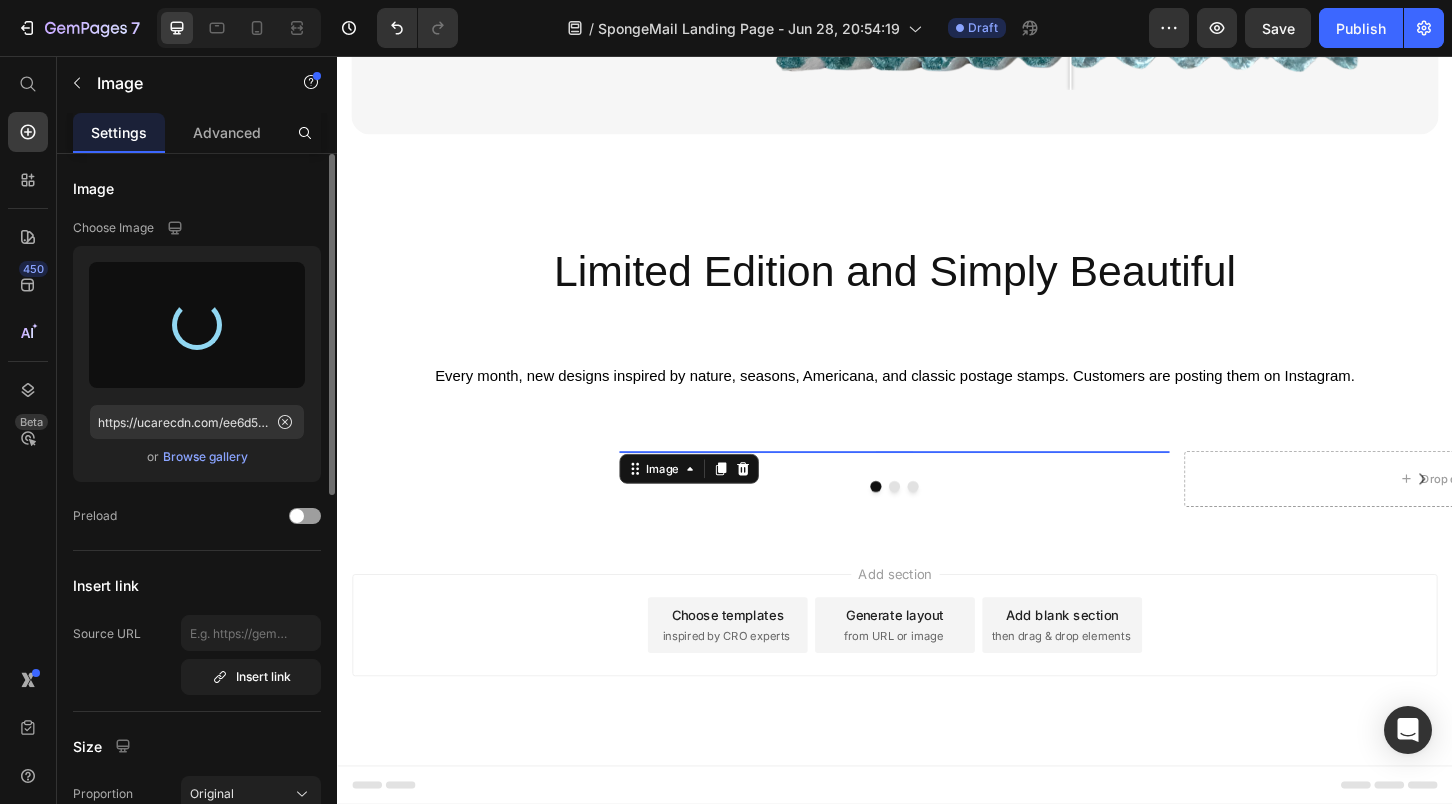 type on "https://cdn.shopify.com/s/files/1/0772/5685/1742/files/gempages_557753616052519861-f9eb9704-63a3-4182-bc22-43dd33ecc079.png" 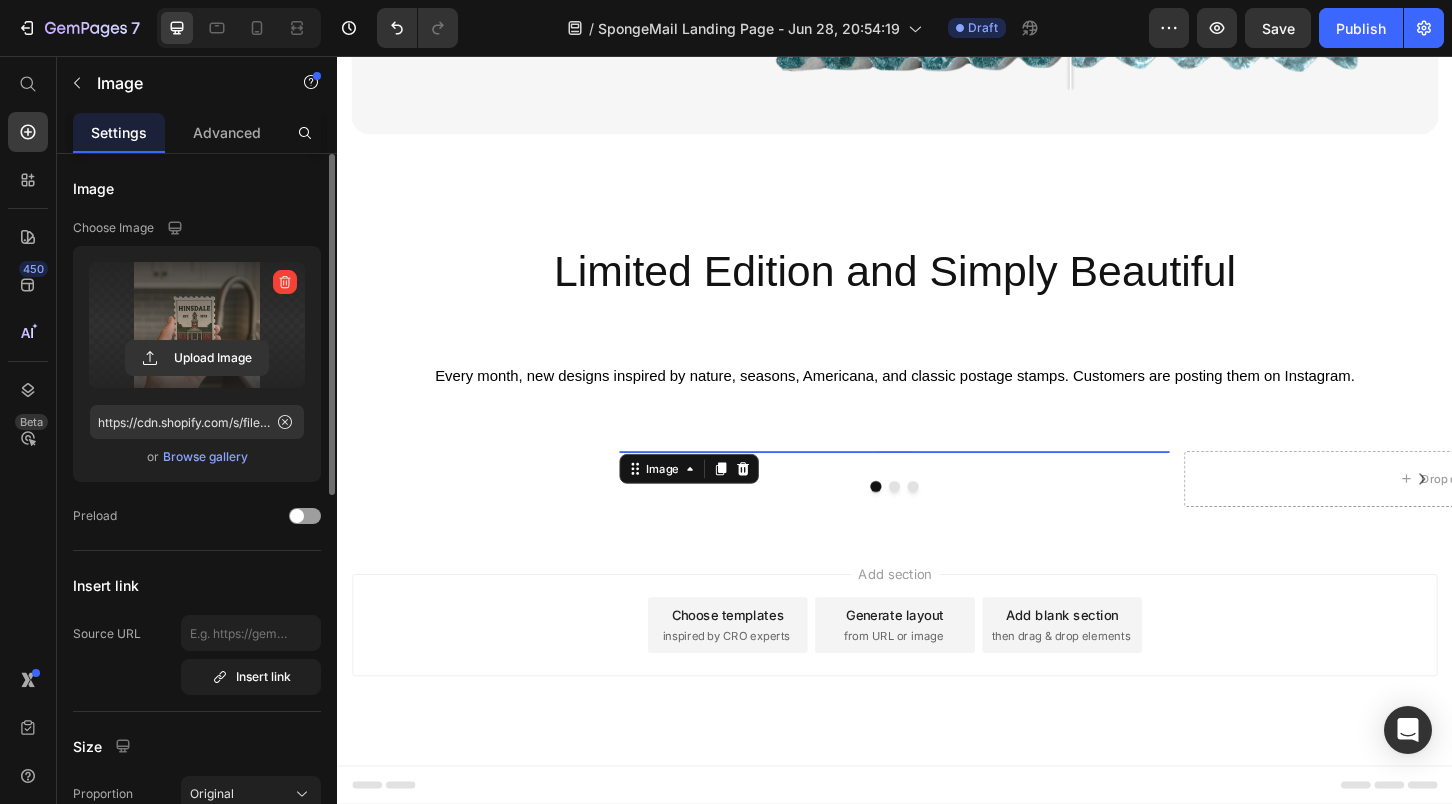 scroll, scrollTop: 7669, scrollLeft: 0, axis: vertical 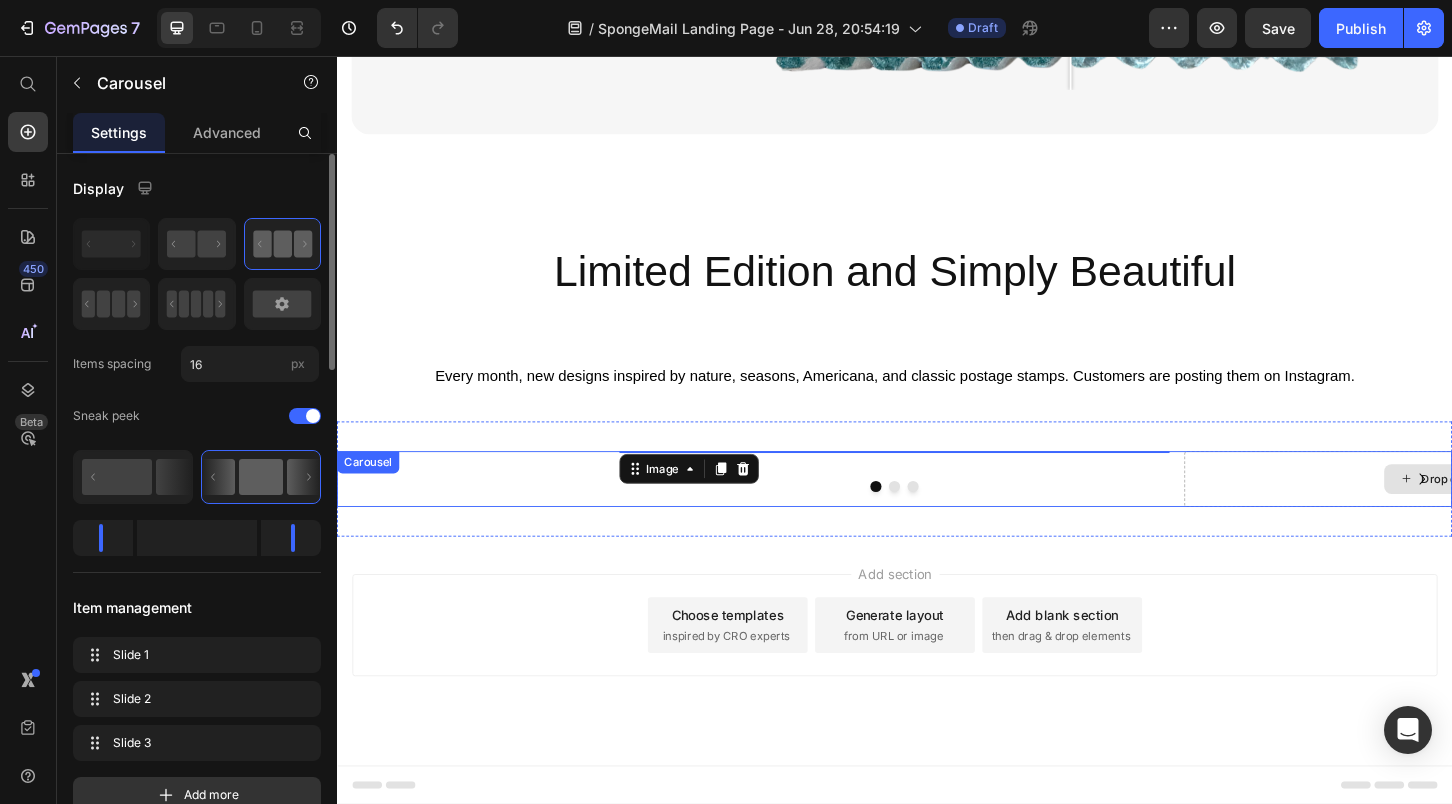 click on "Drop element here" at bounding box center (1545, 511) 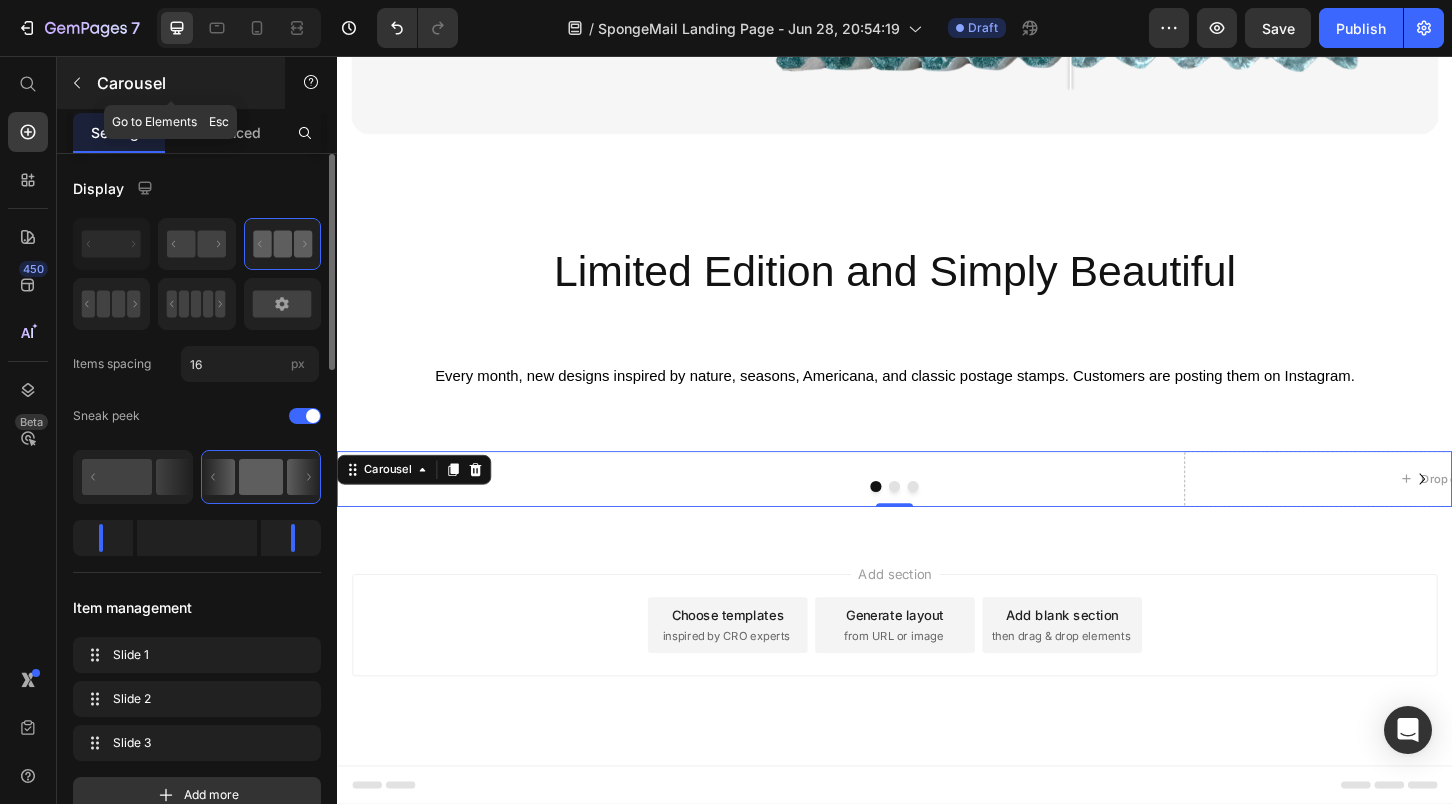 click 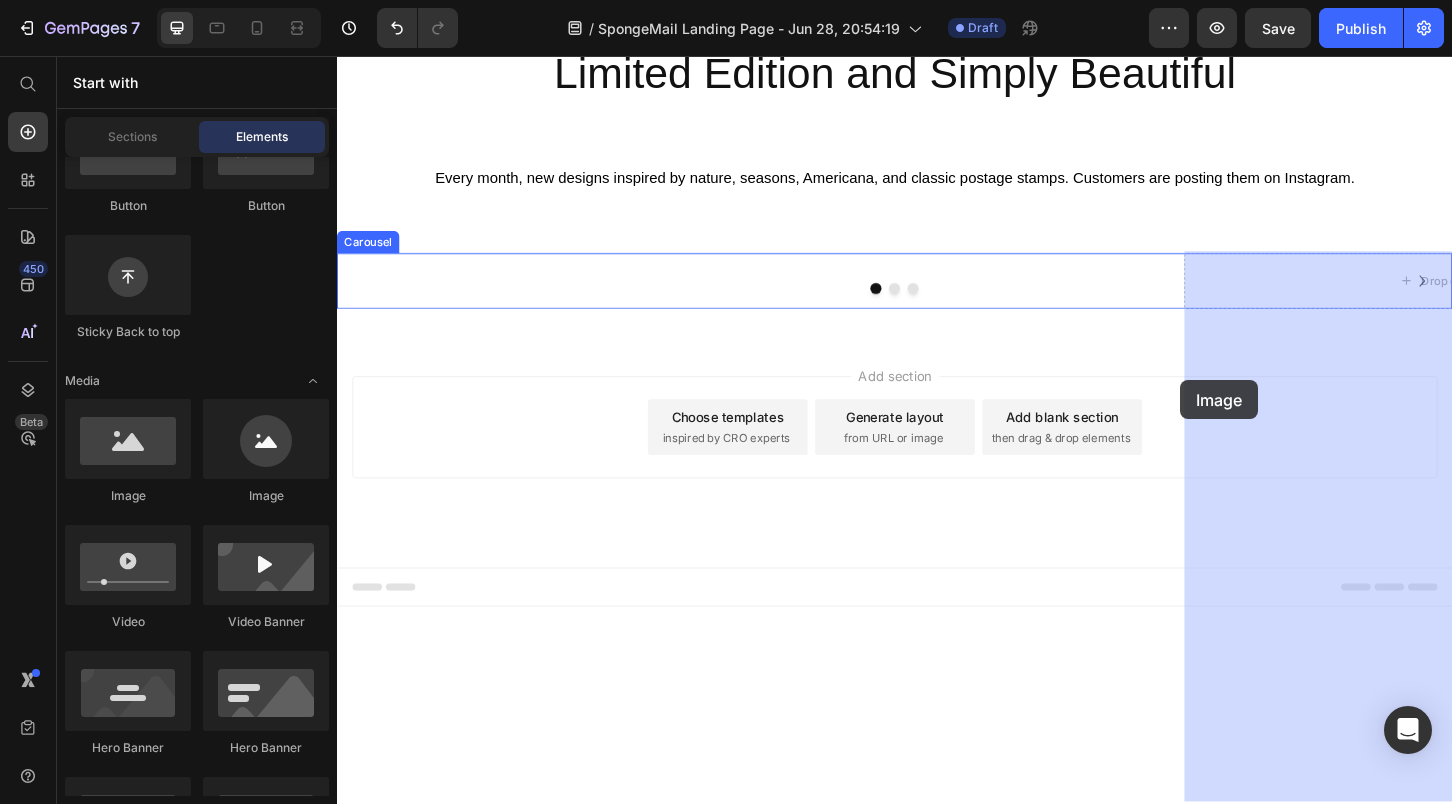 drag, startPoint x: 460, startPoint y: 489, endPoint x: 1244, endPoint y: 400, distance: 789.03546 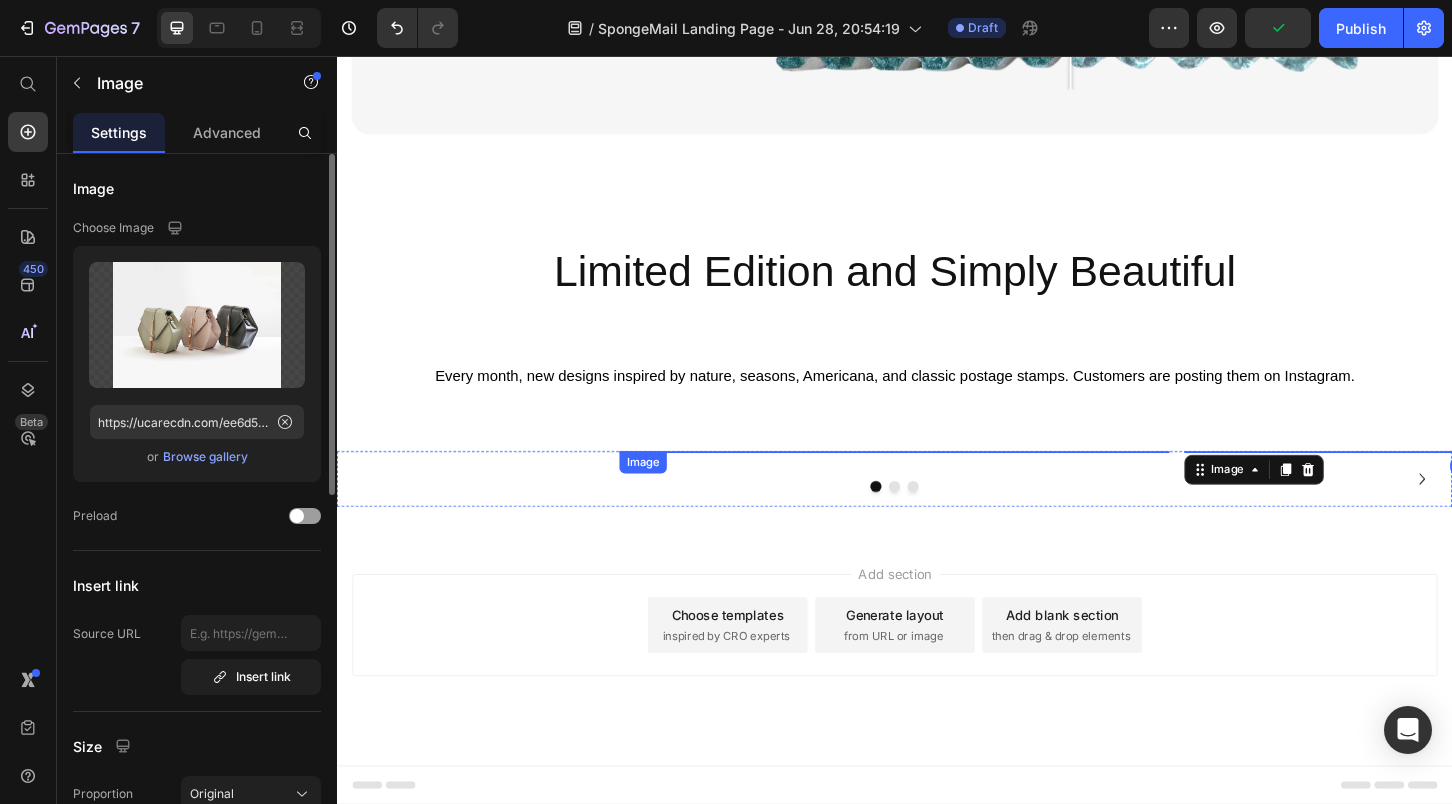 scroll, scrollTop: 7686, scrollLeft: 0, axis: vertical 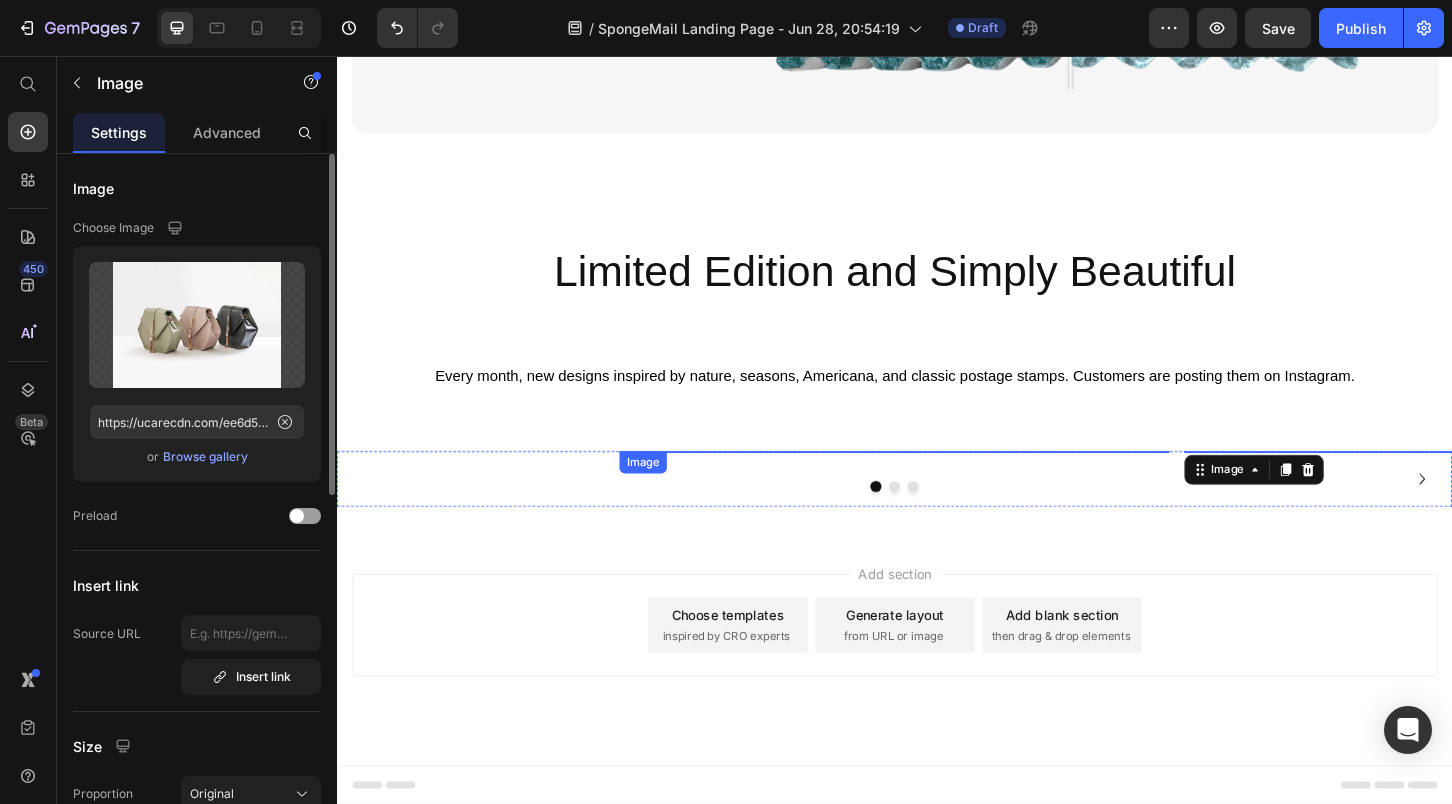 click at bounding box center (937, 481) 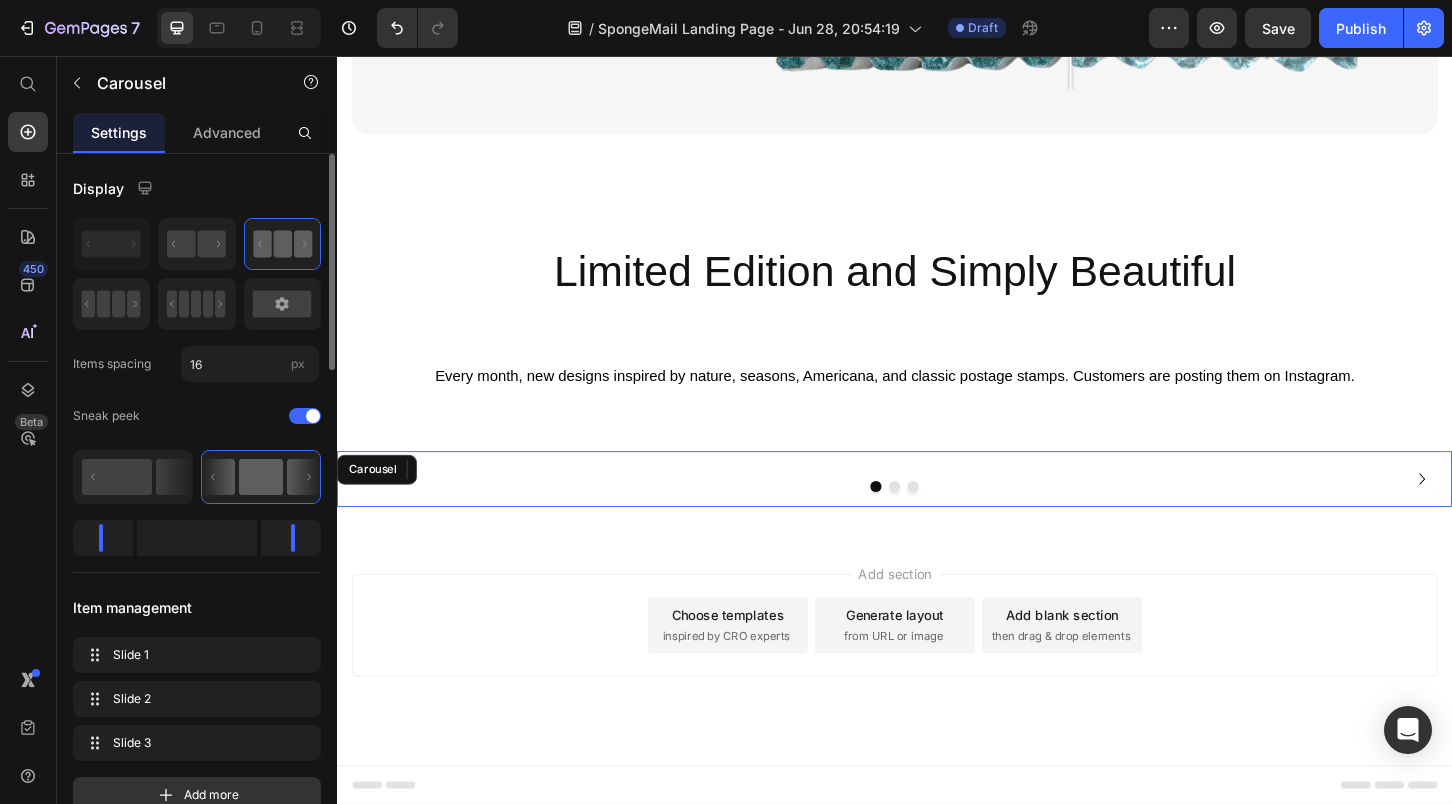 click at bounding box center (937, 519) 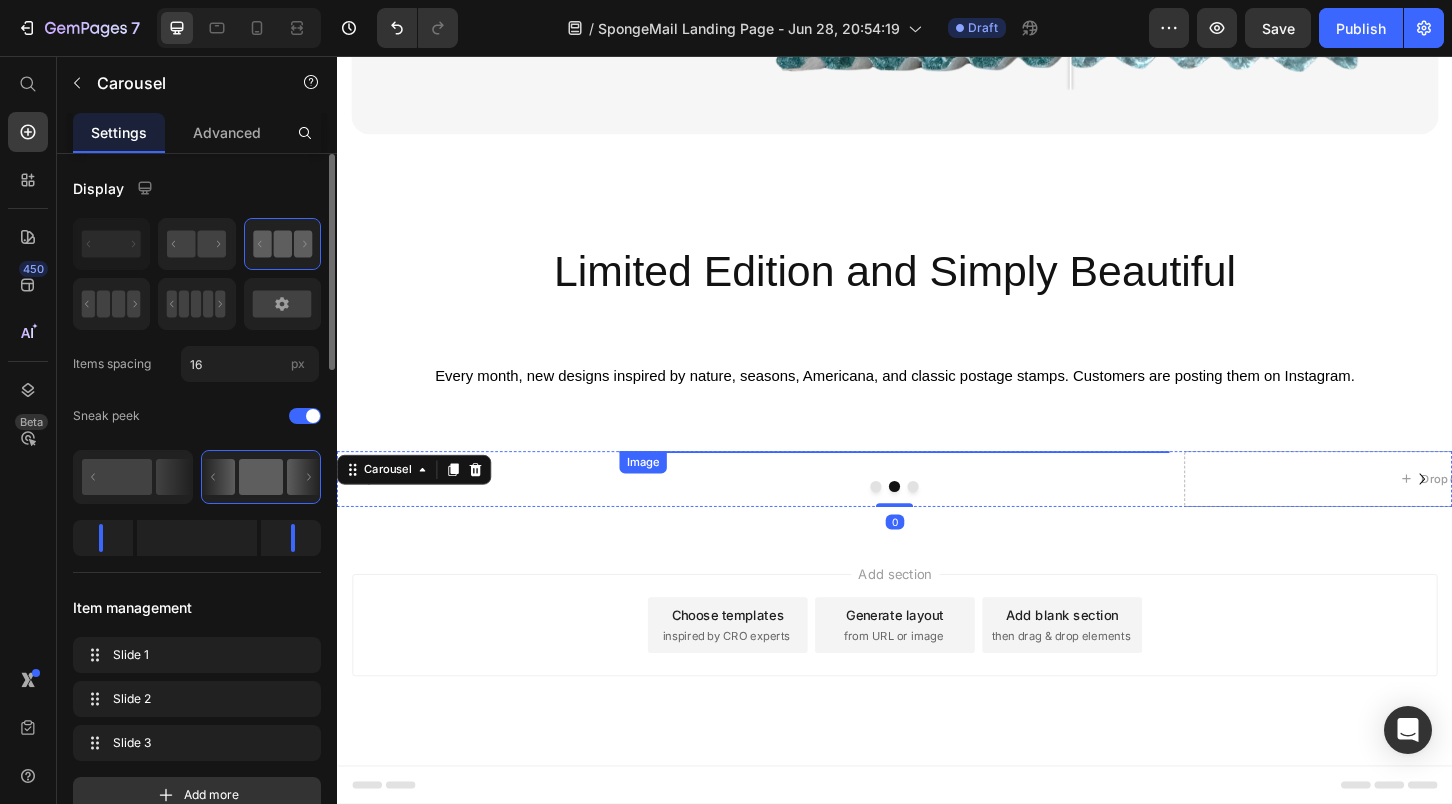 click at bounding box center (937, 481) 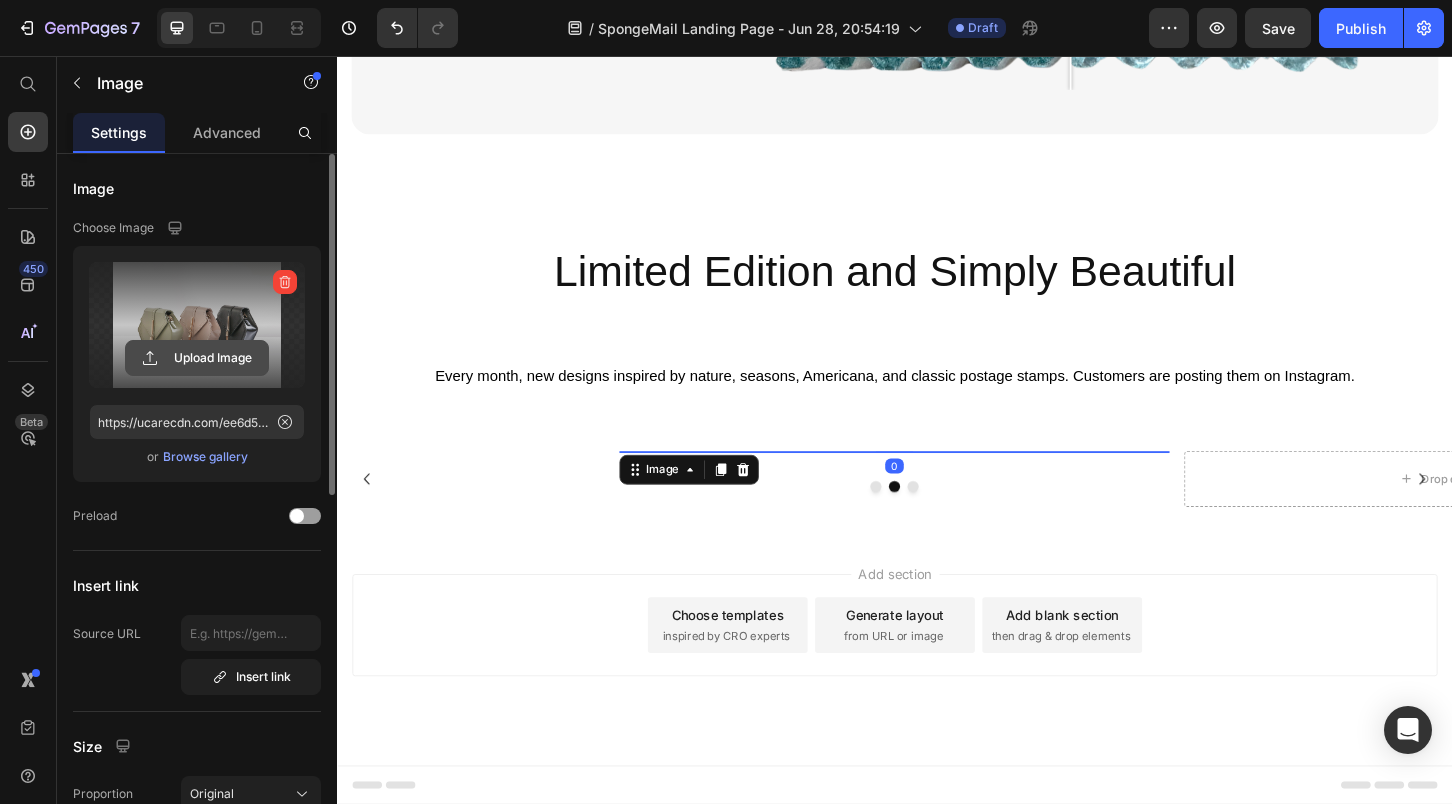 click 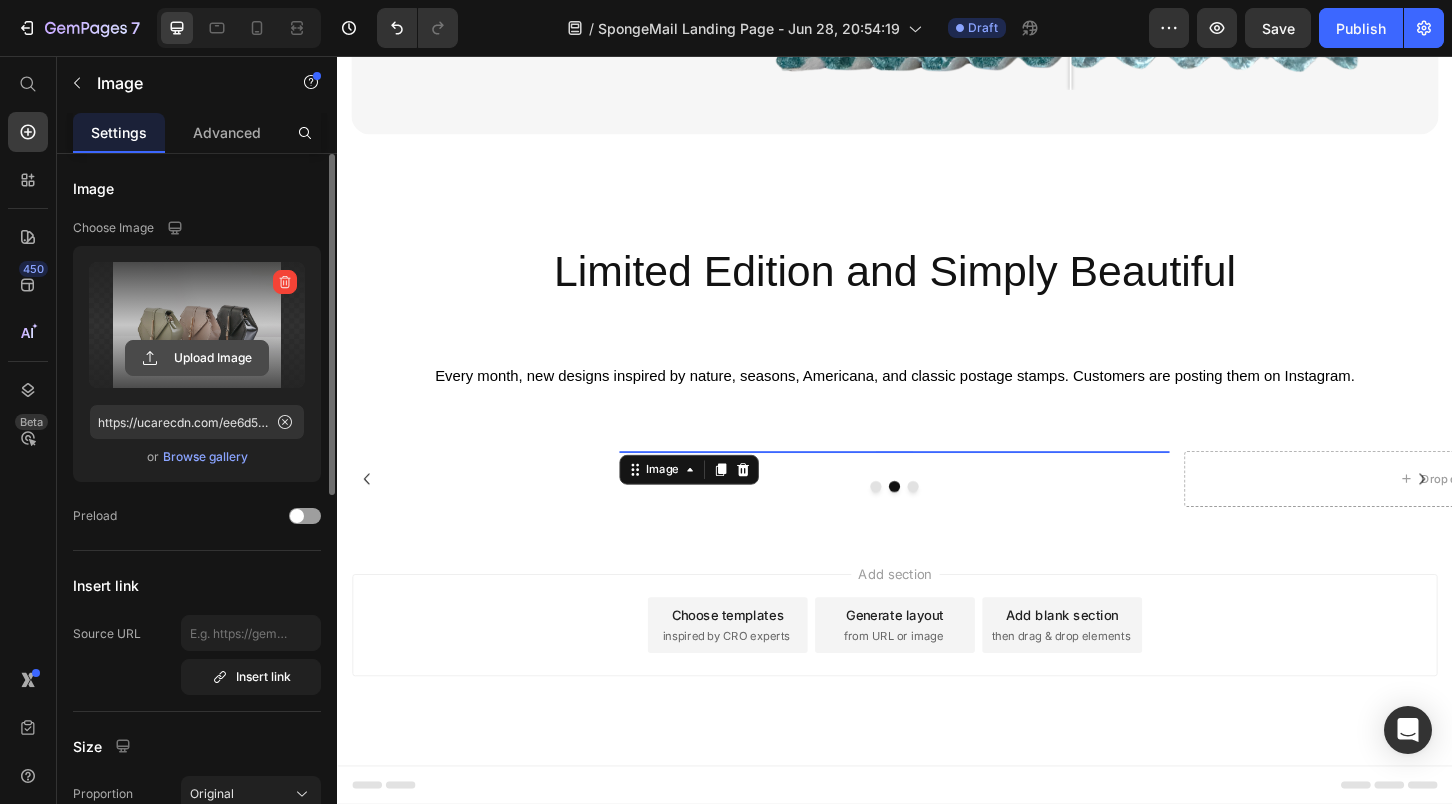 click 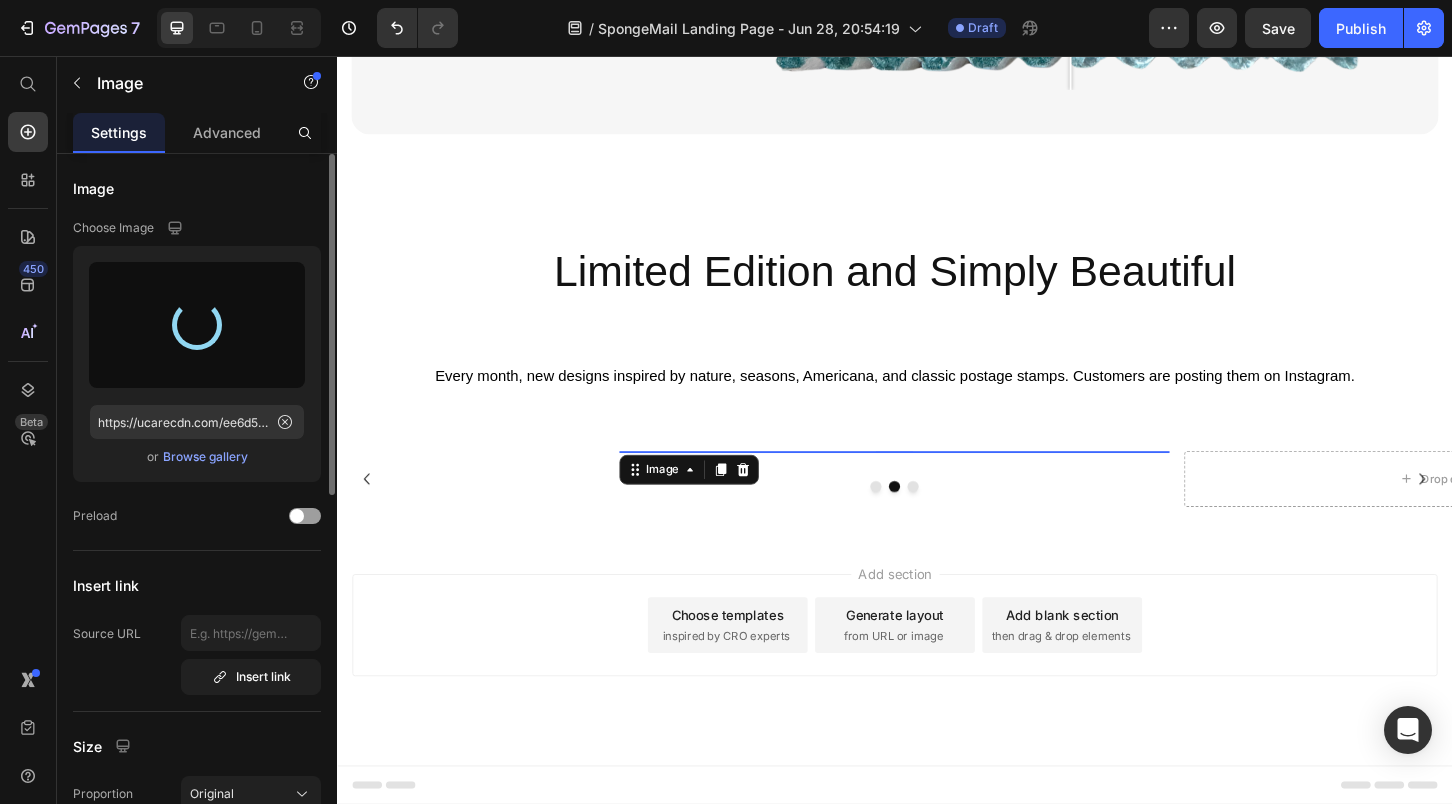 type on "https://cdn.shopify.com/s/files/1/0772/5685/1742/files/gempages_557753616052519861-4ccaabe3-b471-4821-84e9-7d8332c7ad09.png" 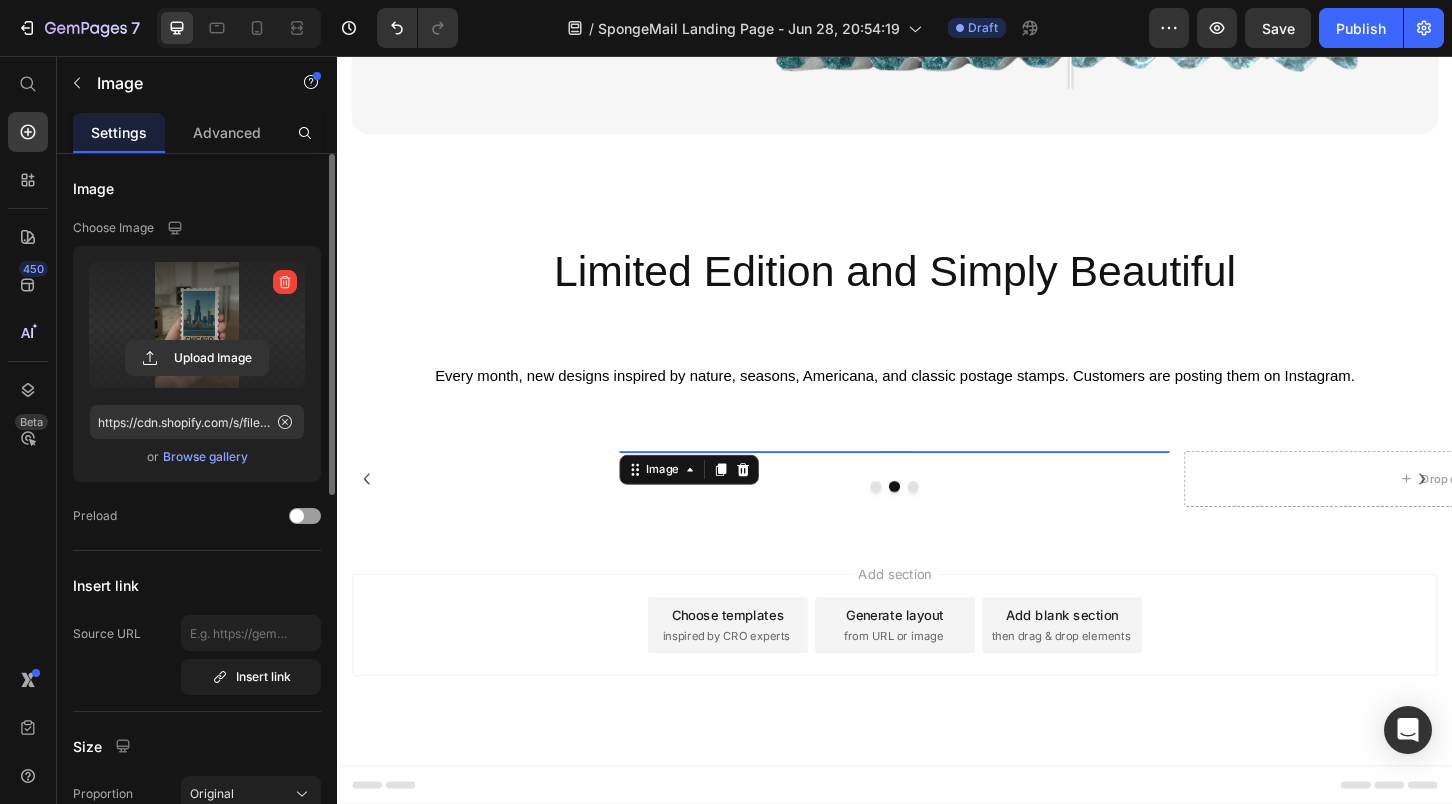 scroll, scrollTop: 7879, scrollLeft: 0, axis: vertical 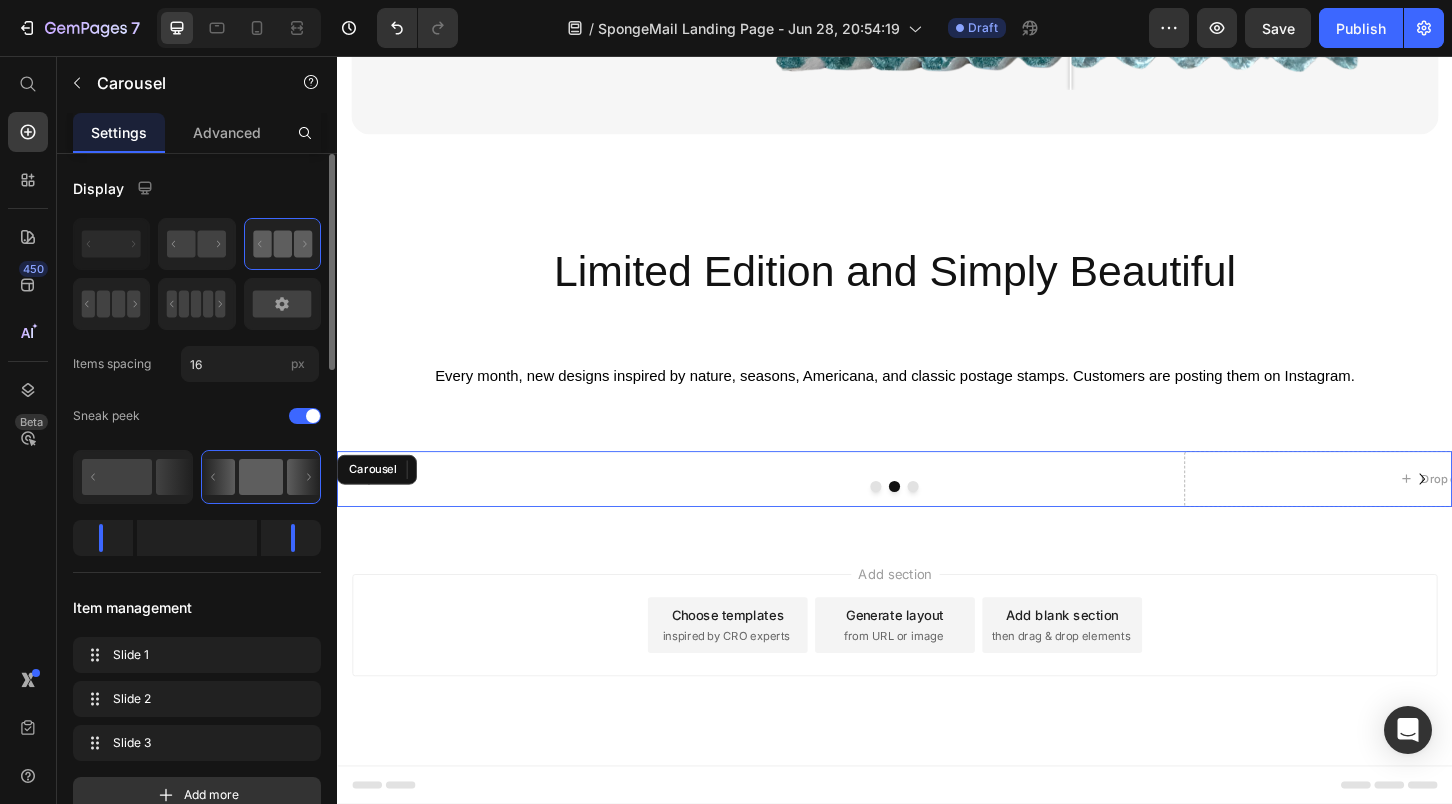 click at bounding box center (957, 519) 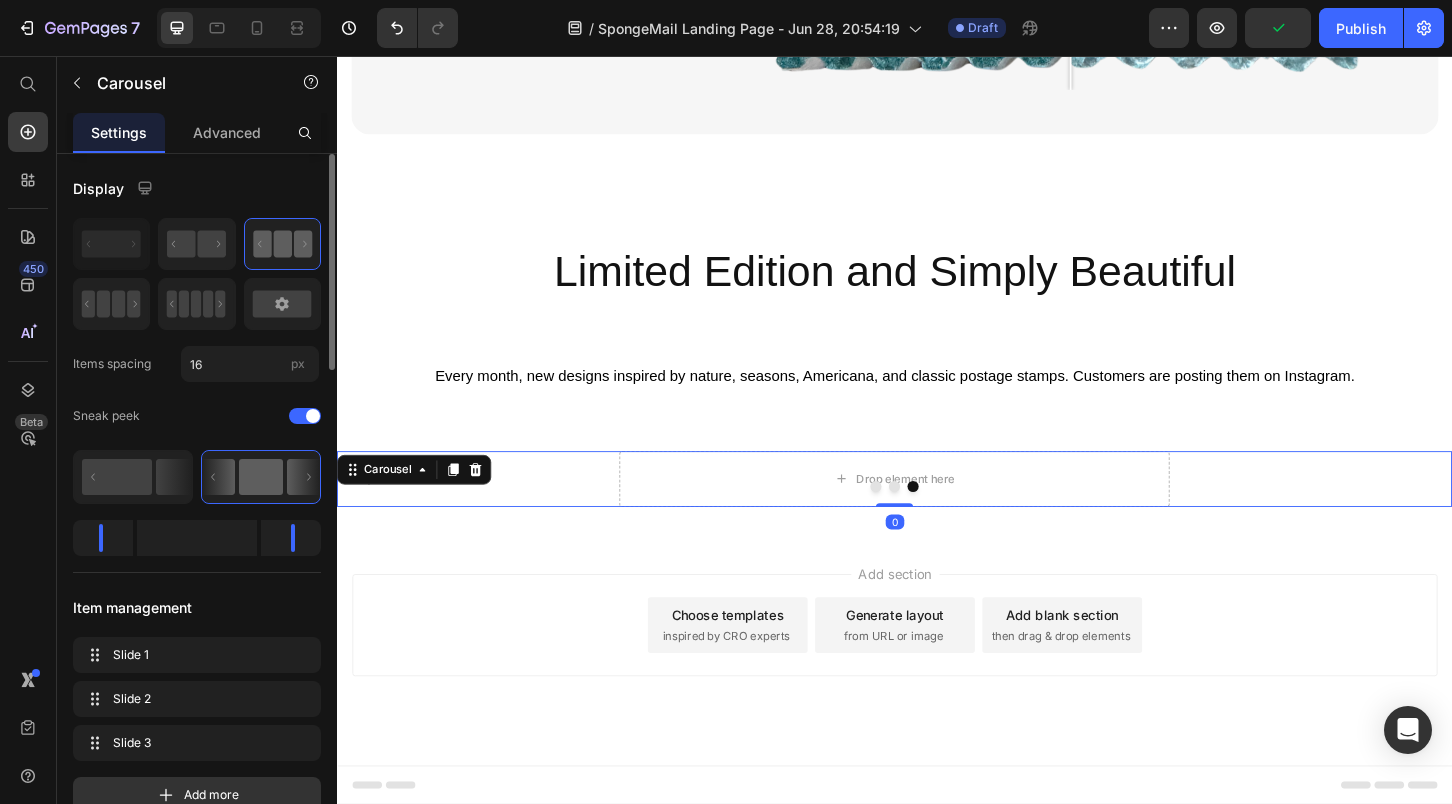 click at bounding box center (917, 519) 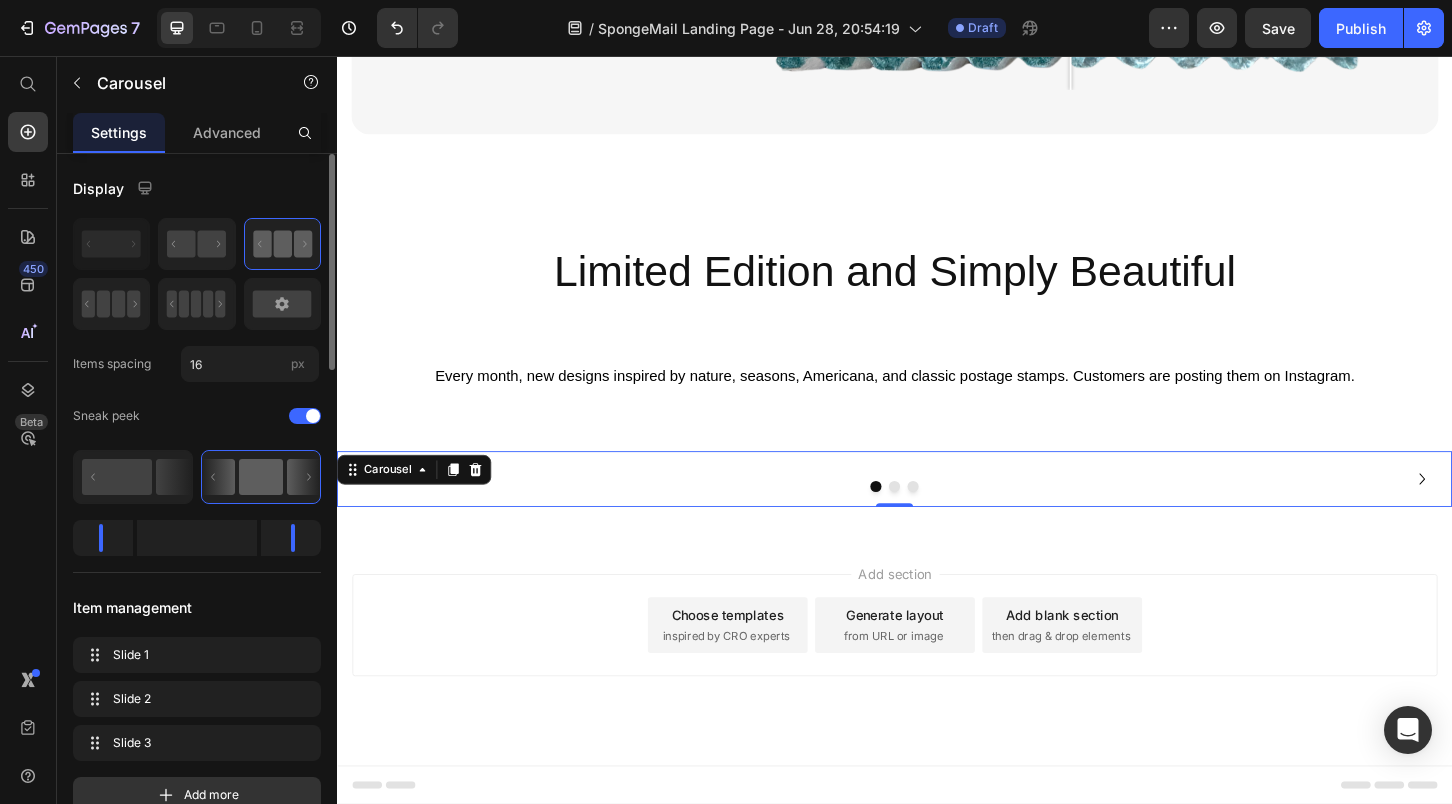 scroll, scrollTop: 7822, scrollLeft: 0, axis: vertical 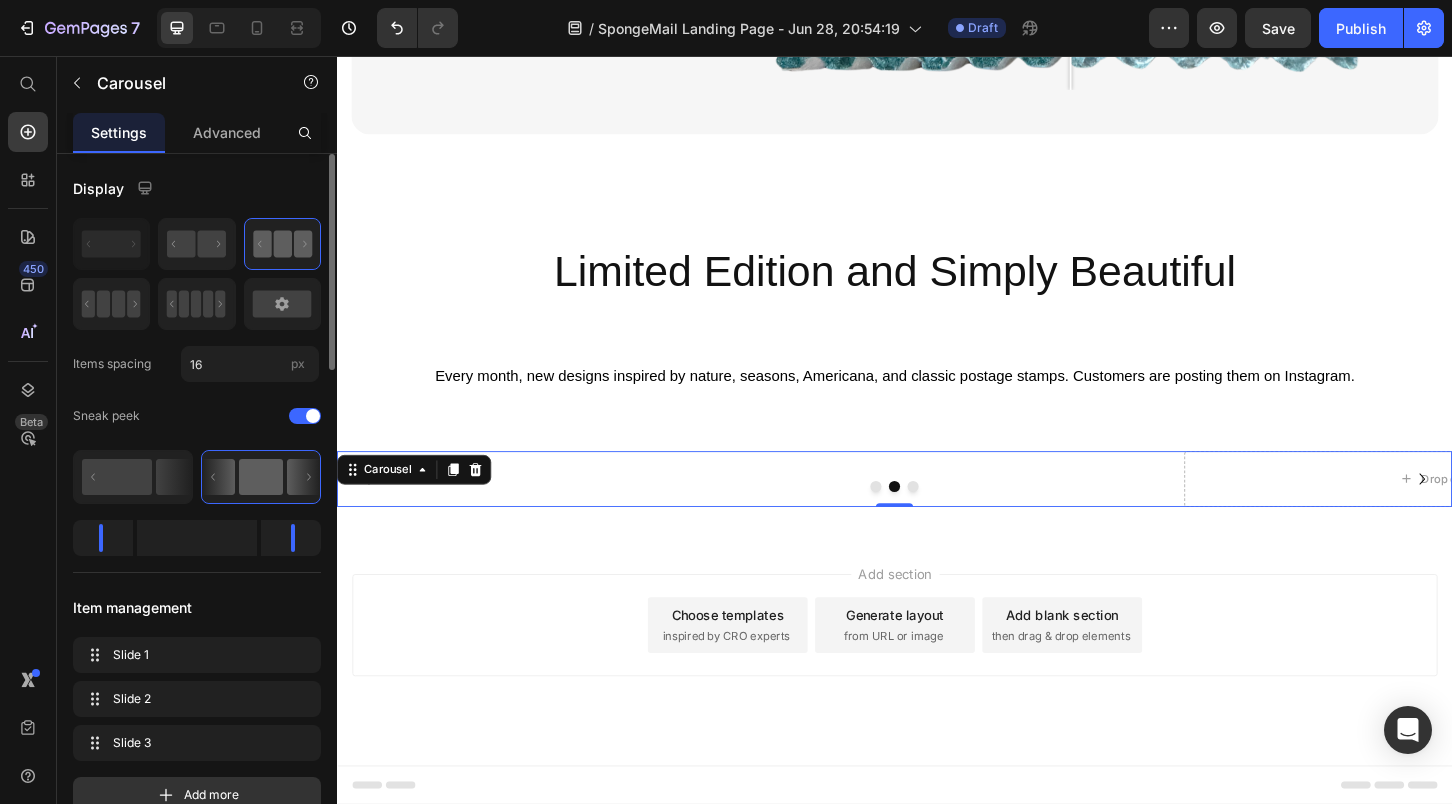click at bounding box center (957, 519) 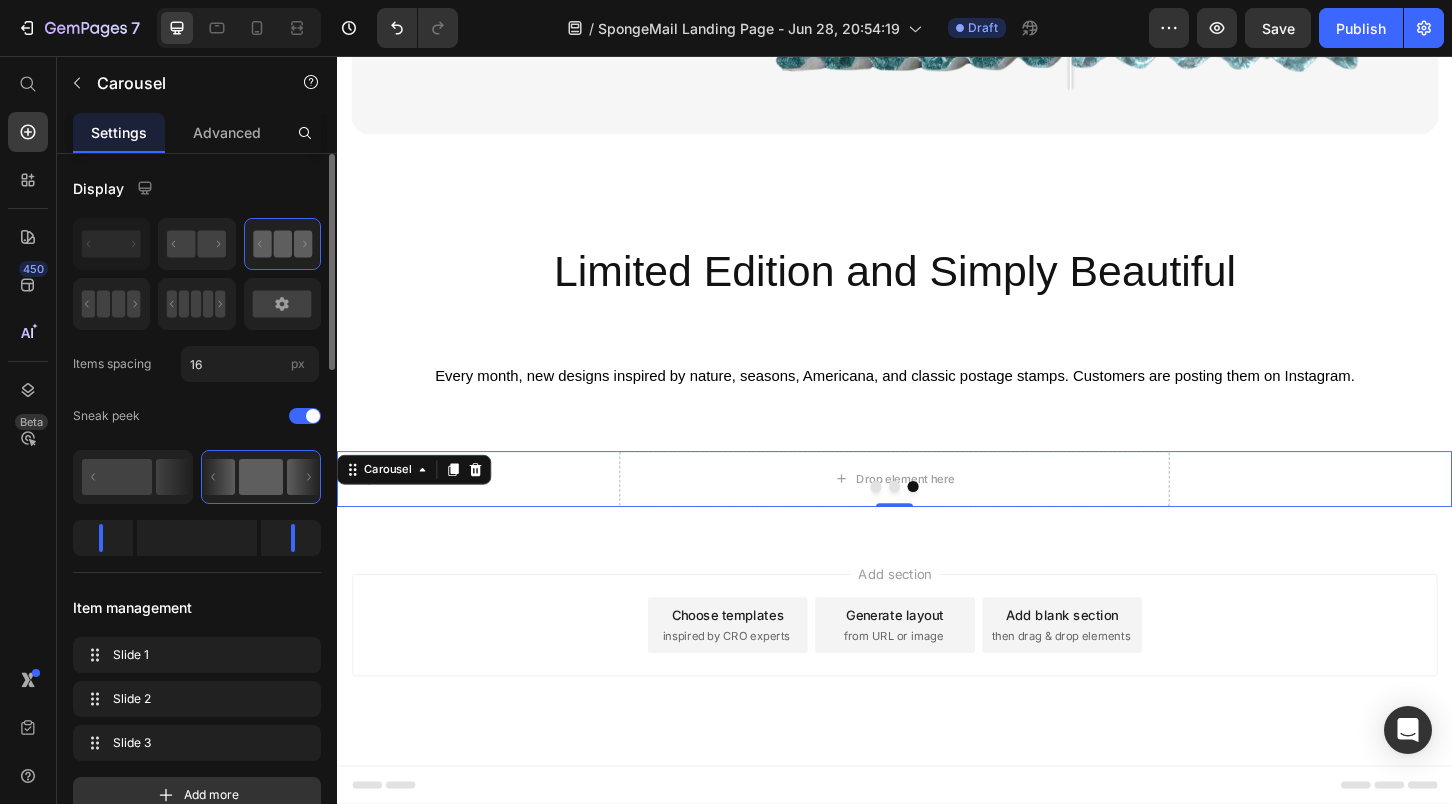 click at bounding box center (917, 519) 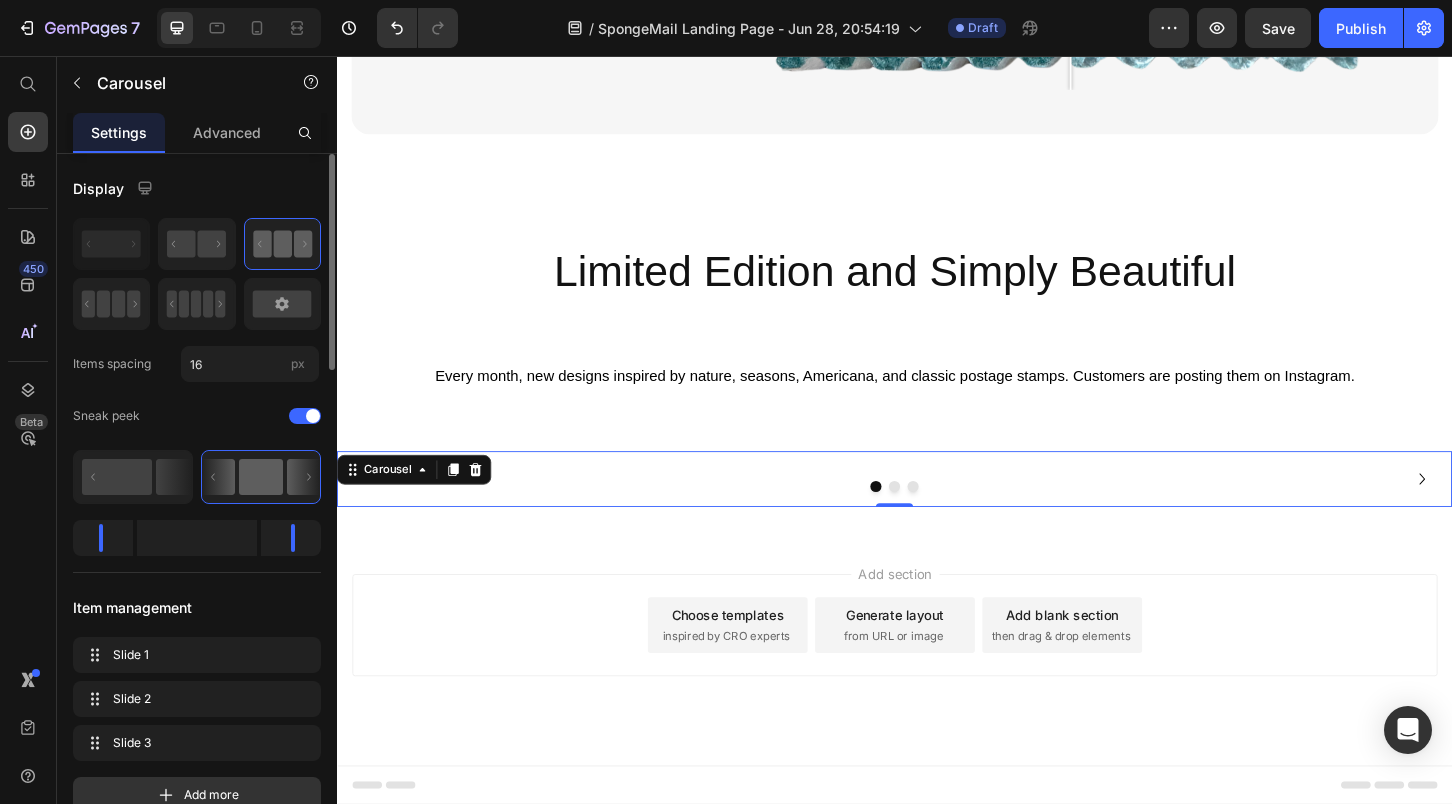 scroll, scrollTop: 7618, scrollLeft: 0, axis: vertical 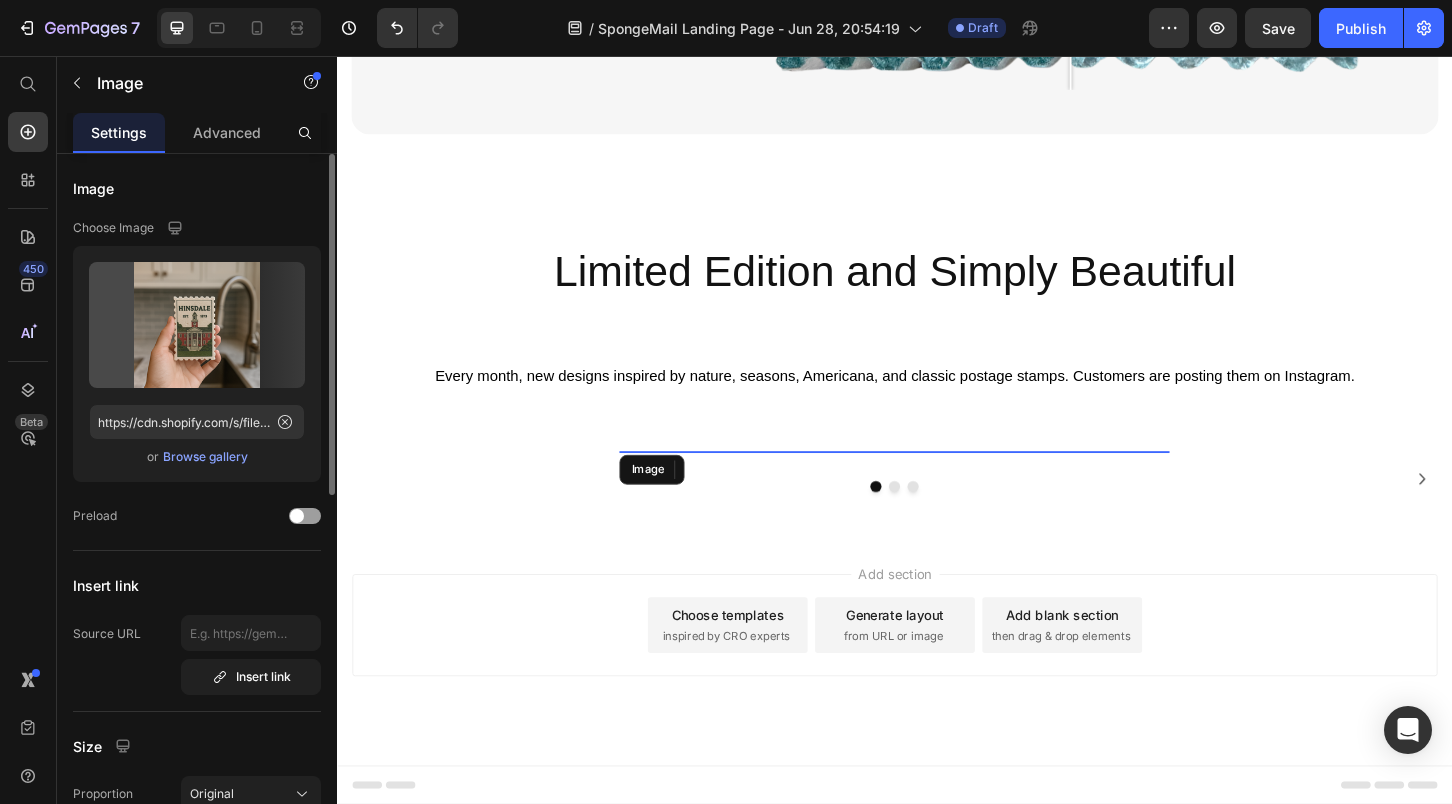 click at bounding box center (937, 481) 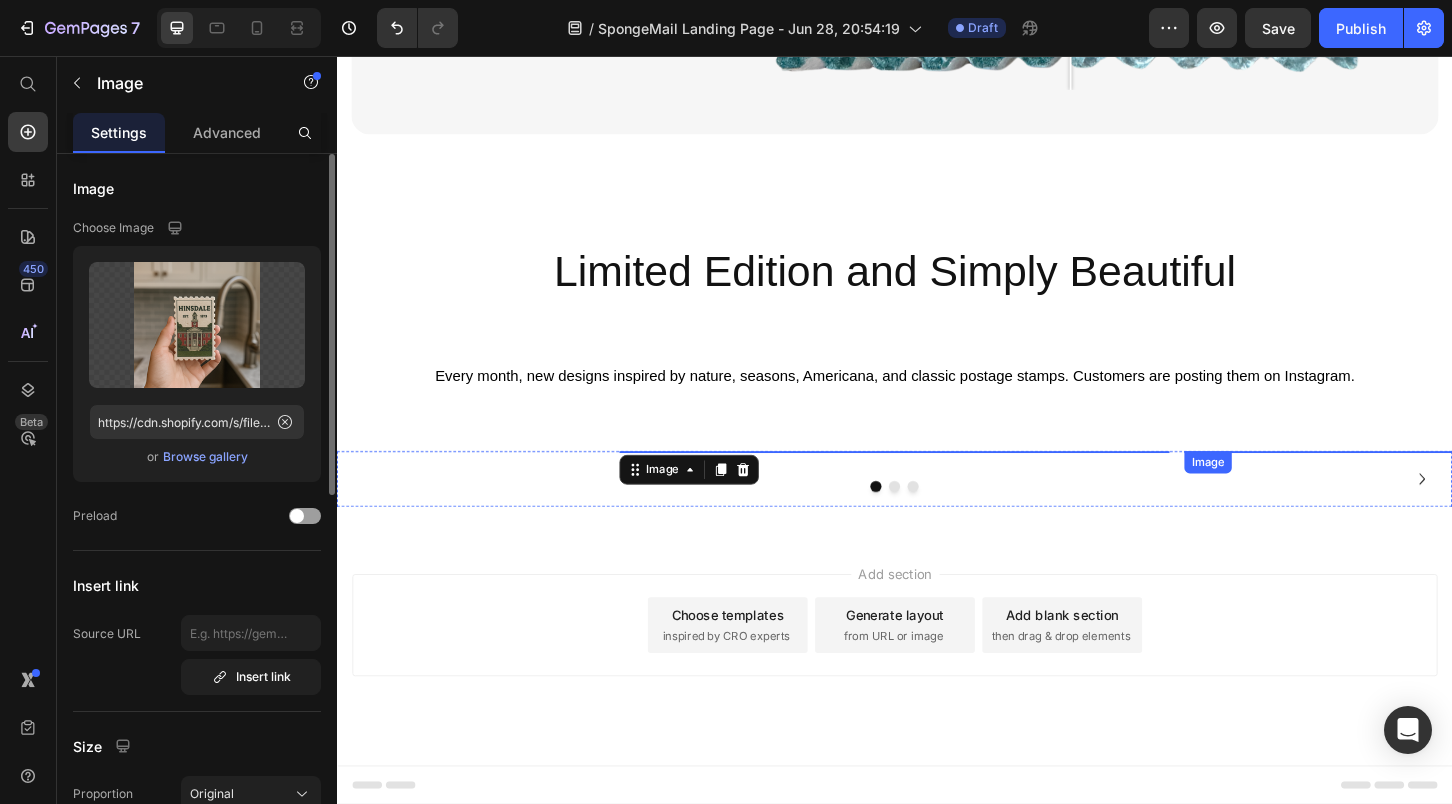 click at bounding box center (1545, 481) 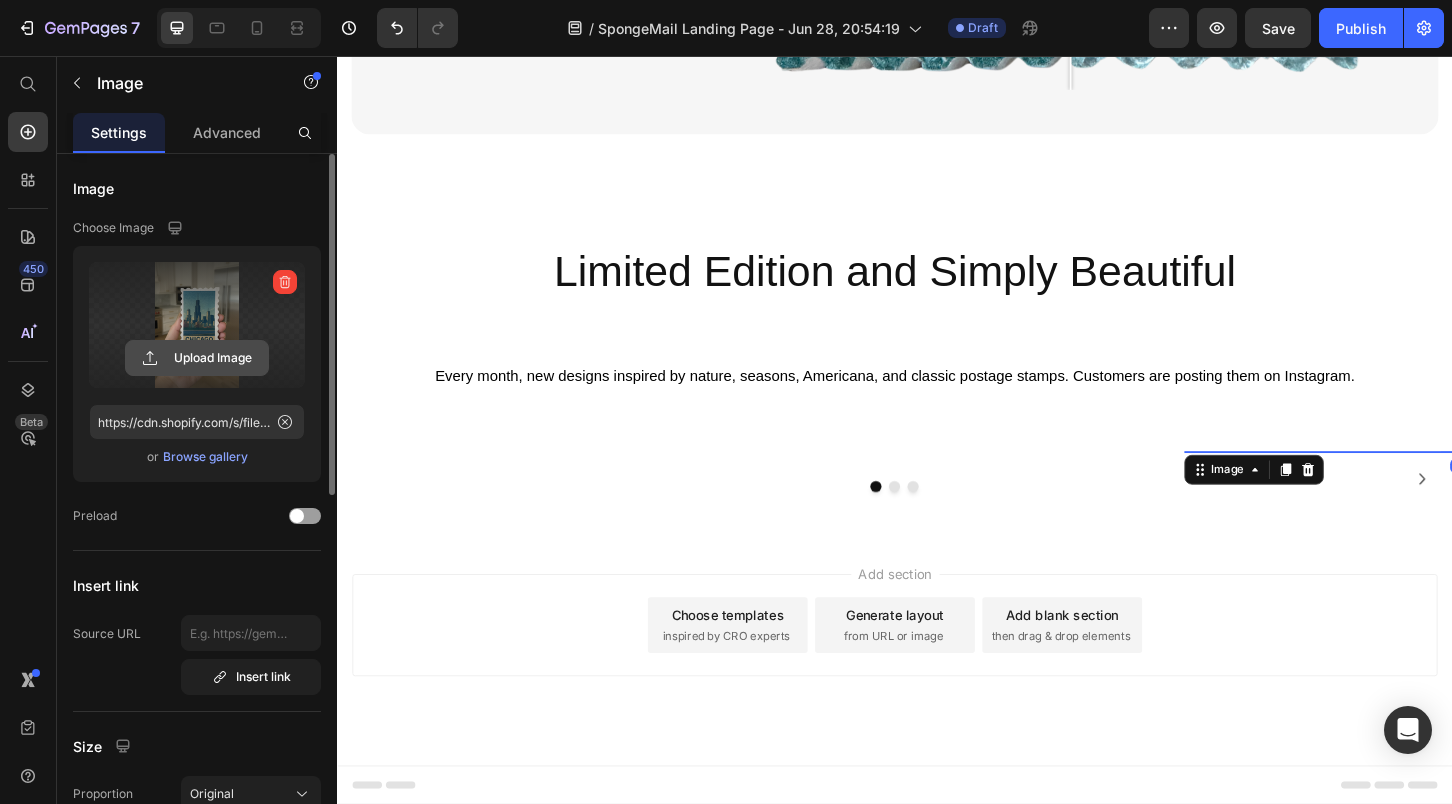 click 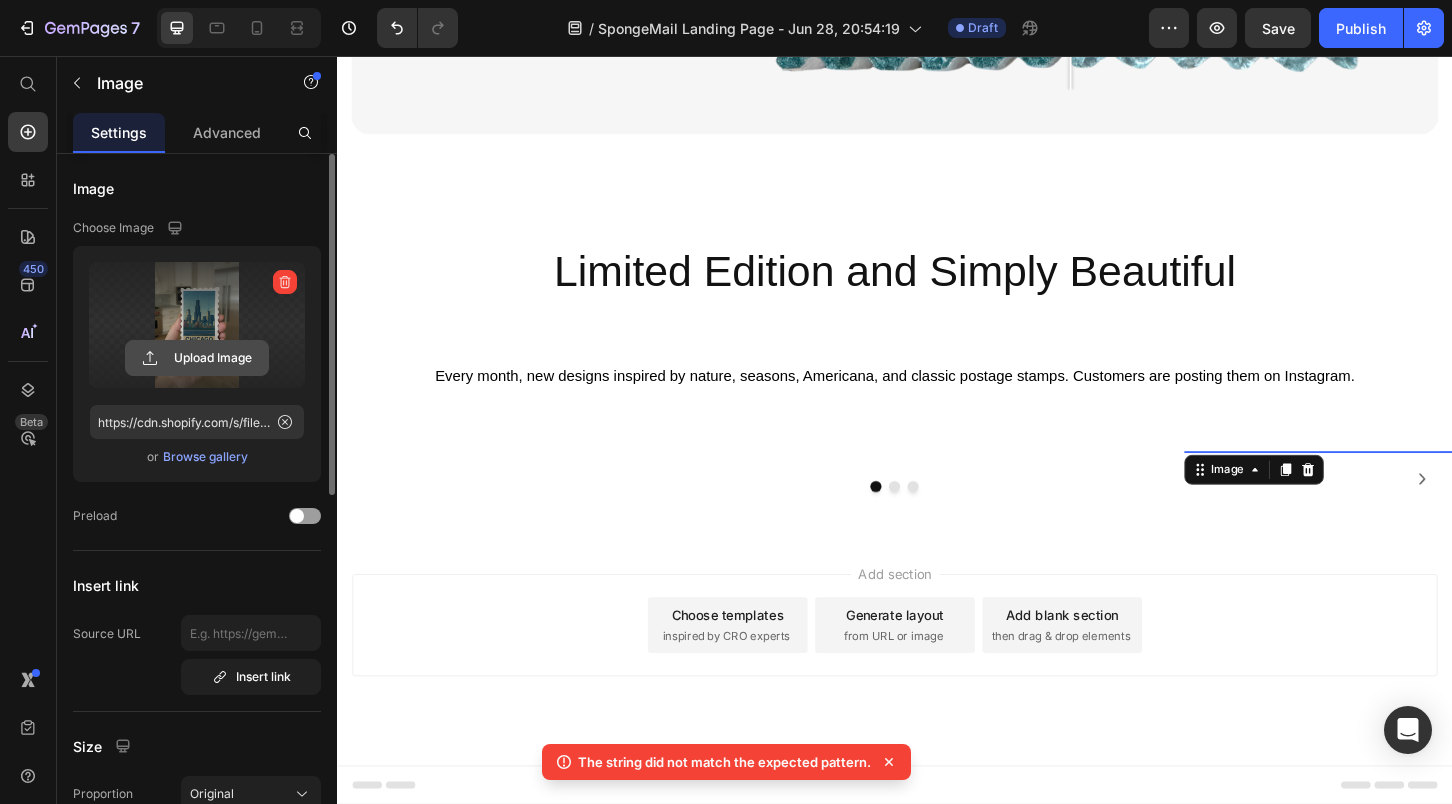 click 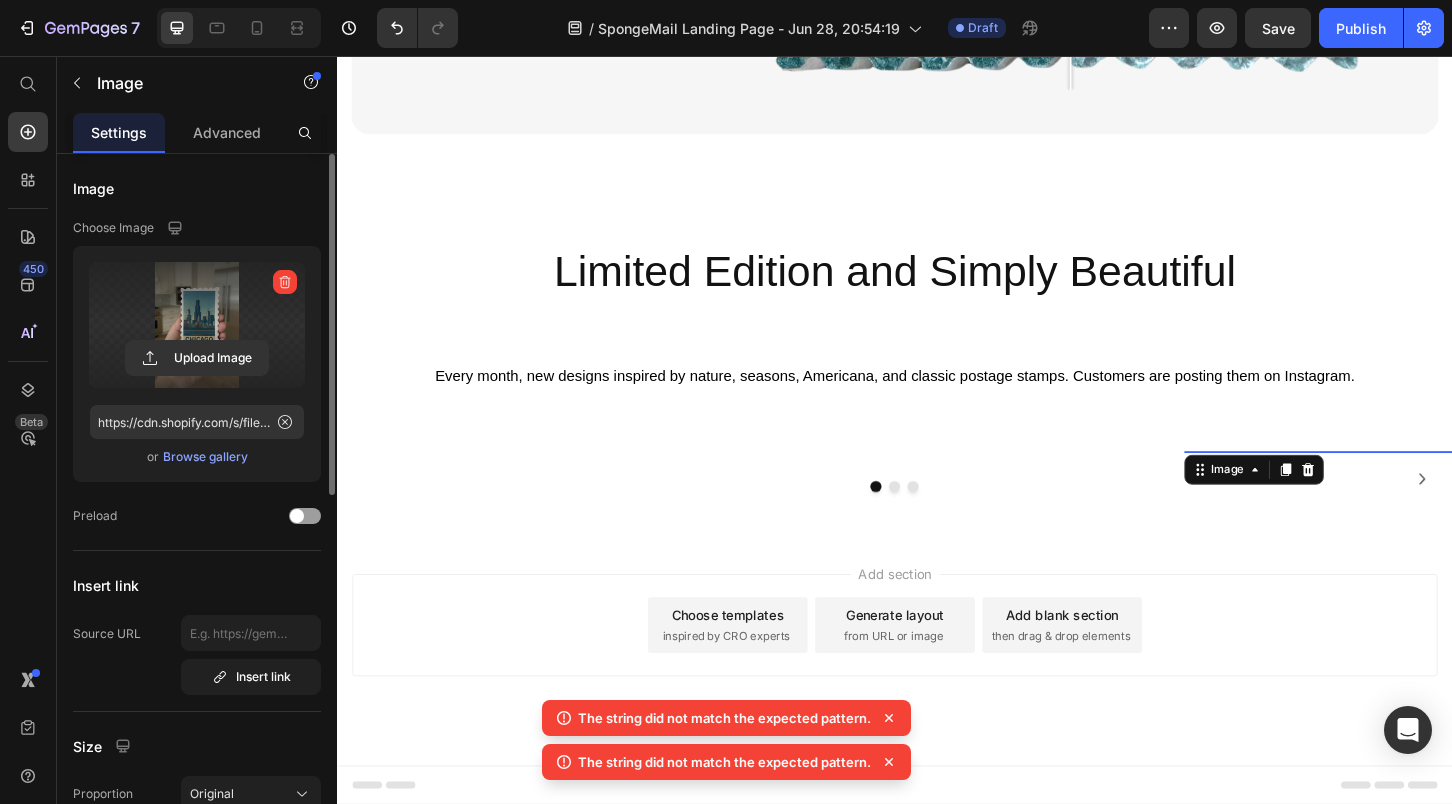 click 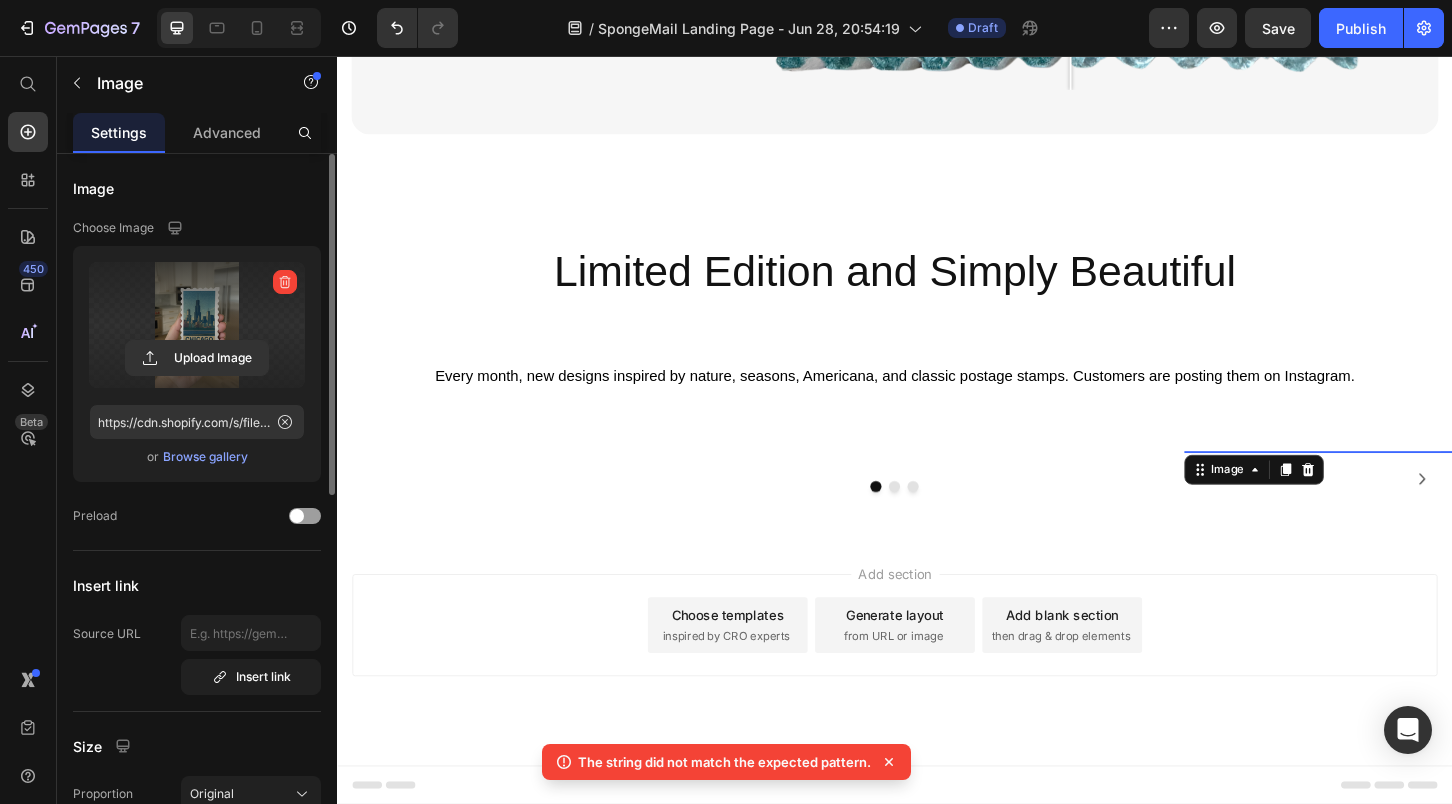 click 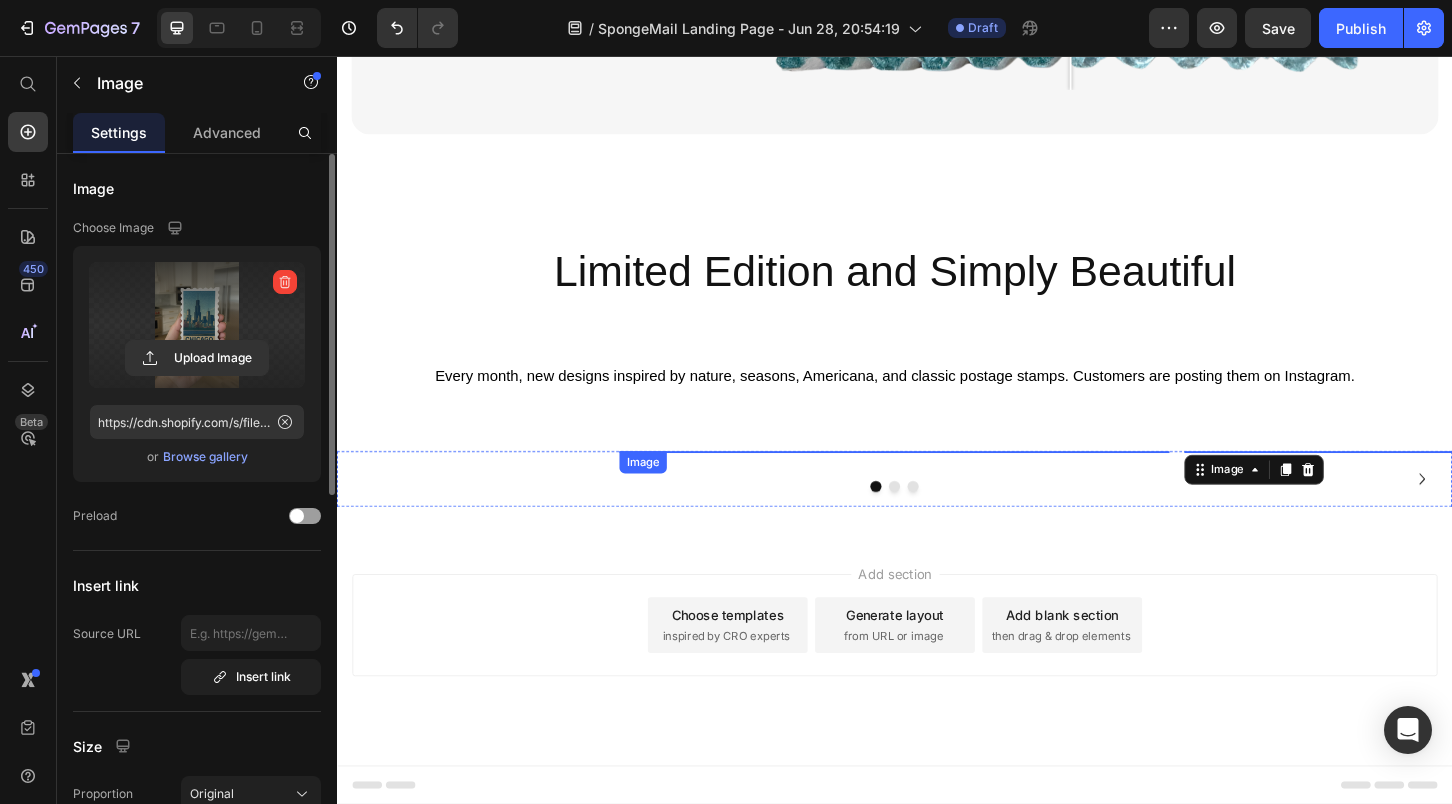 scroll, scrollTop: 7620, scrollLeft: 0, axis: vertical 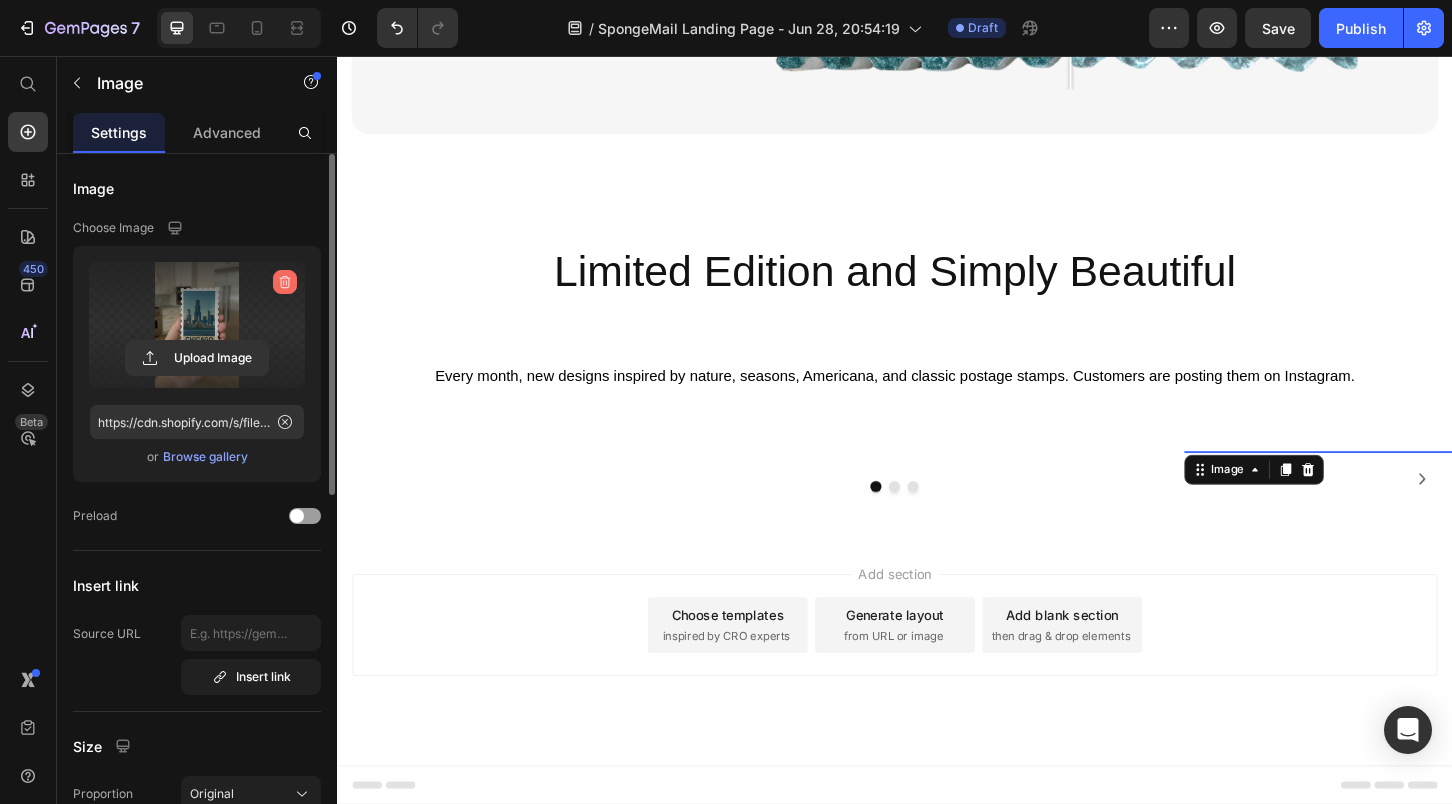 click 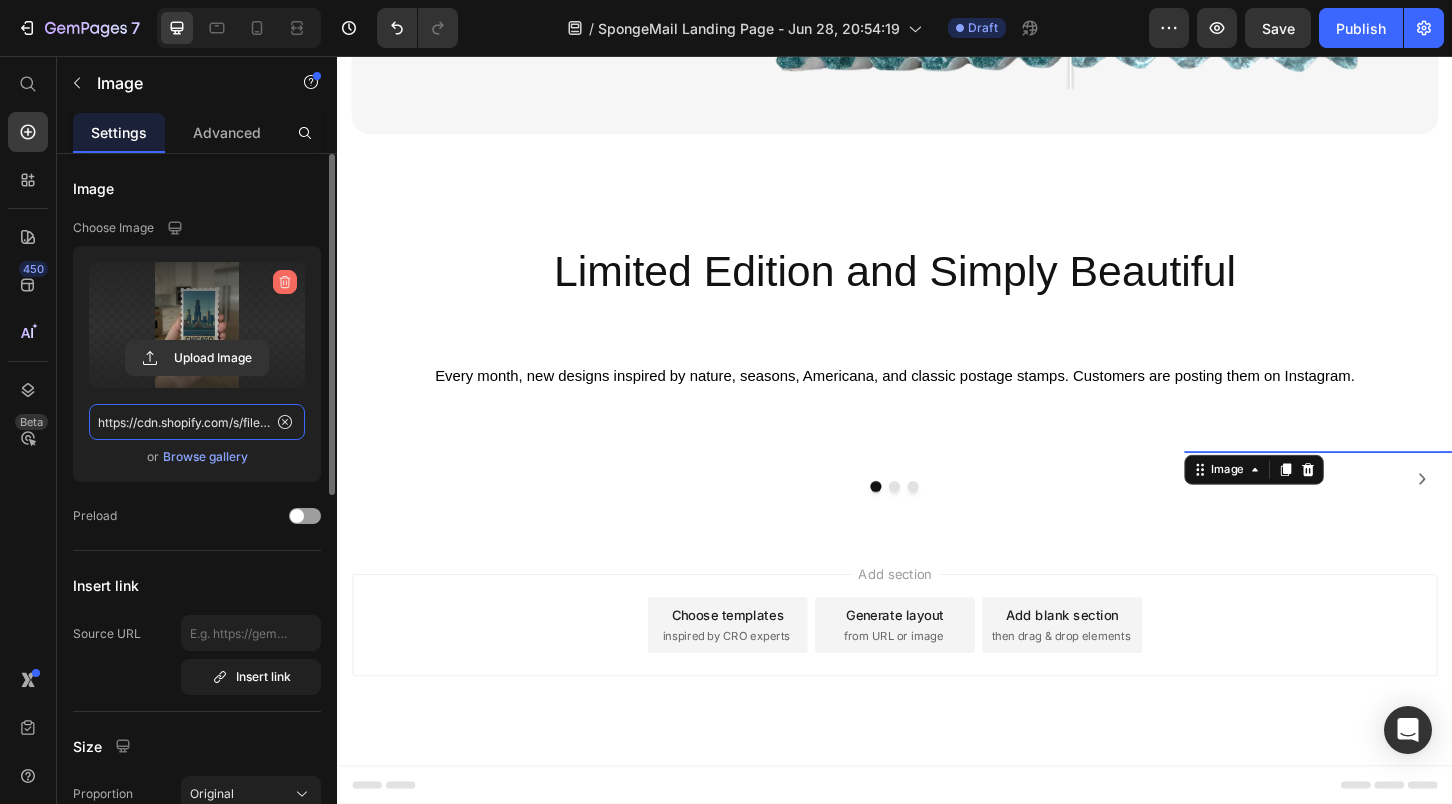 type 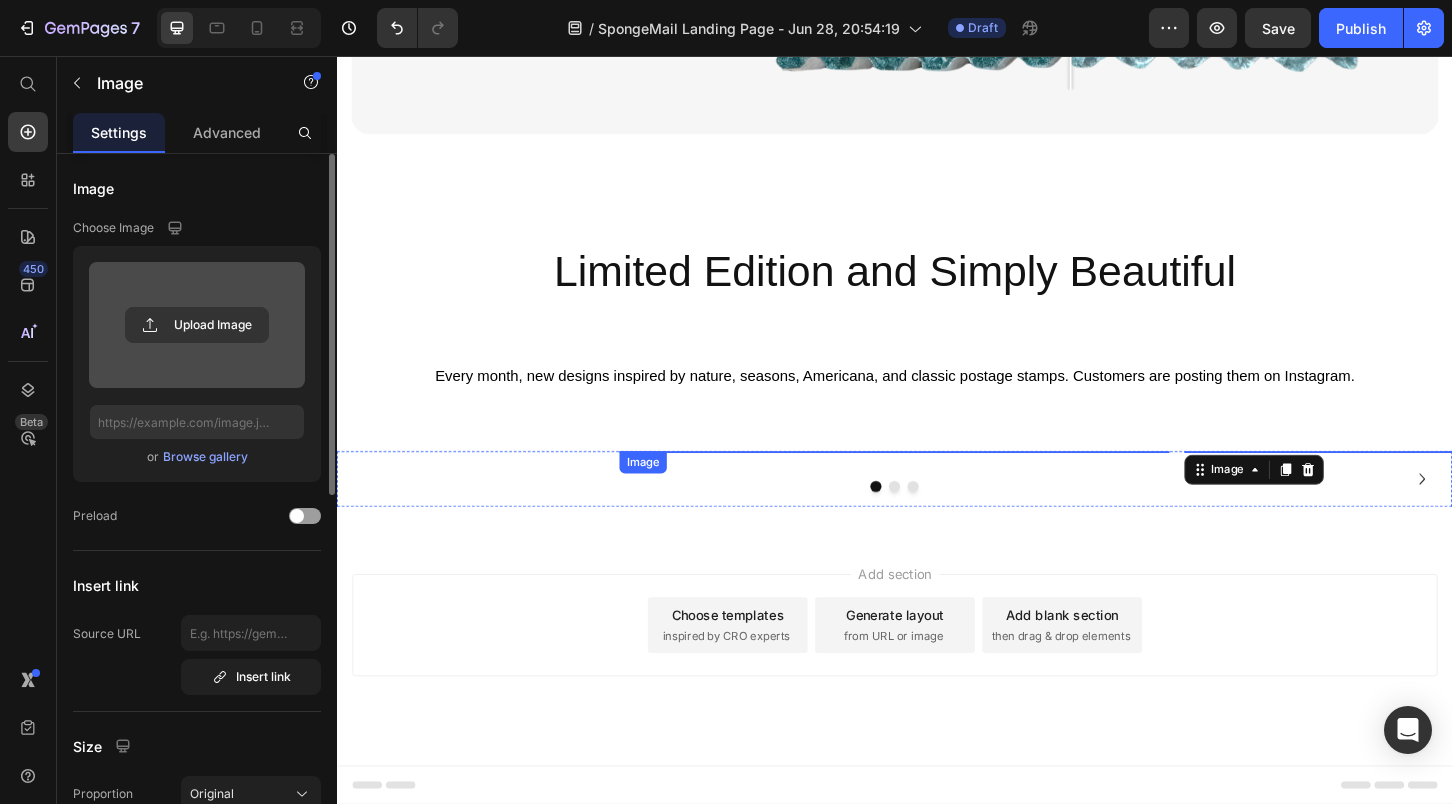 click at bounding box center (937, 481) 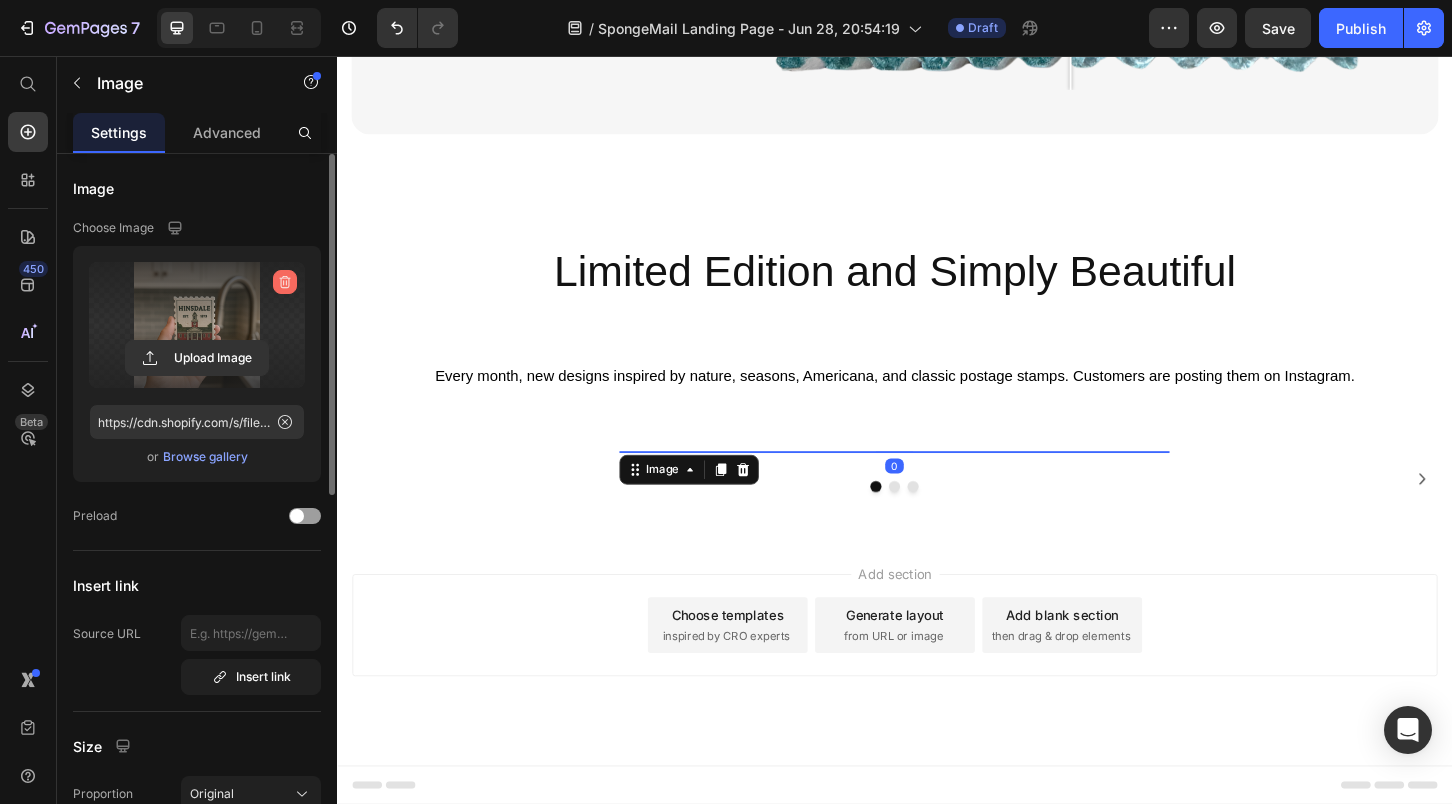 click 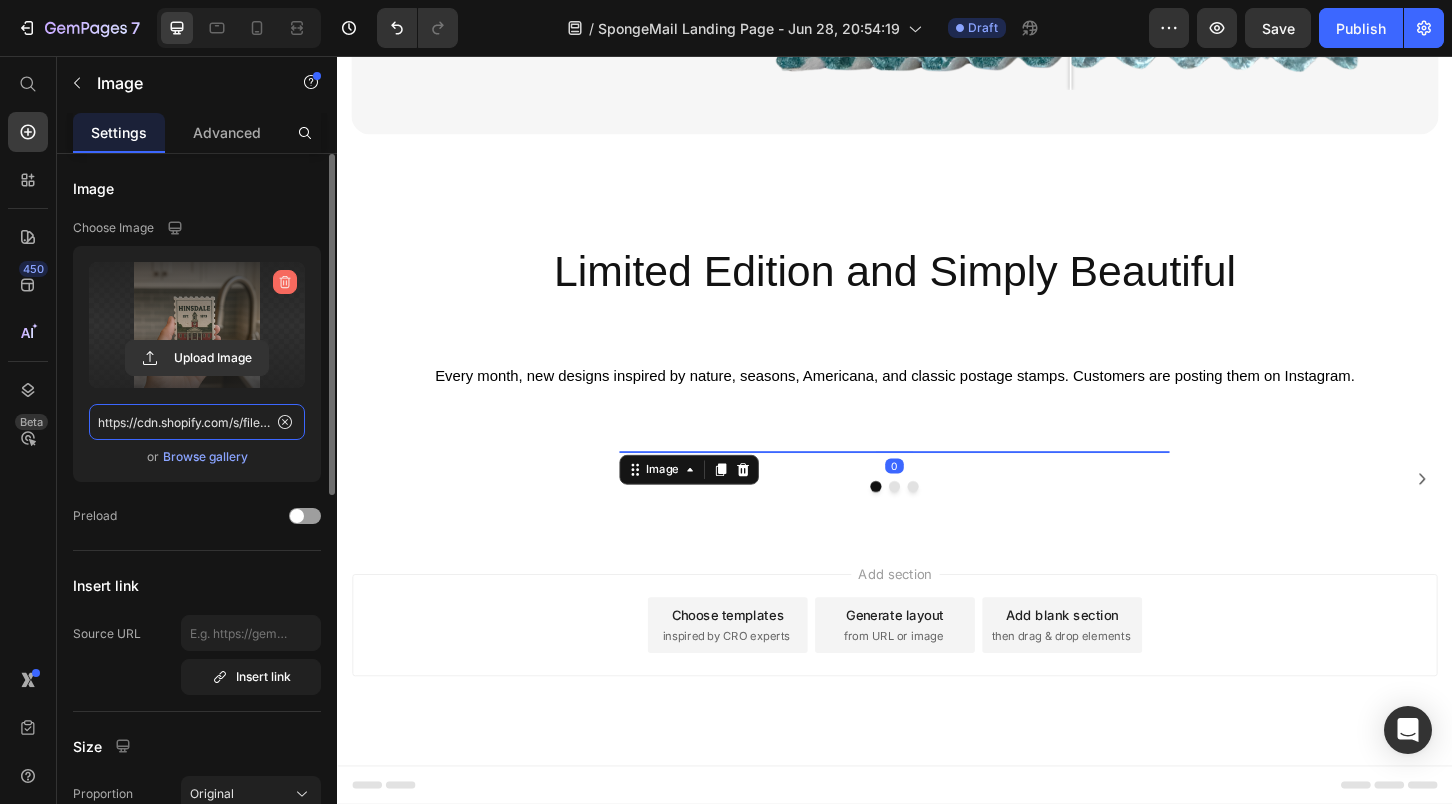 type 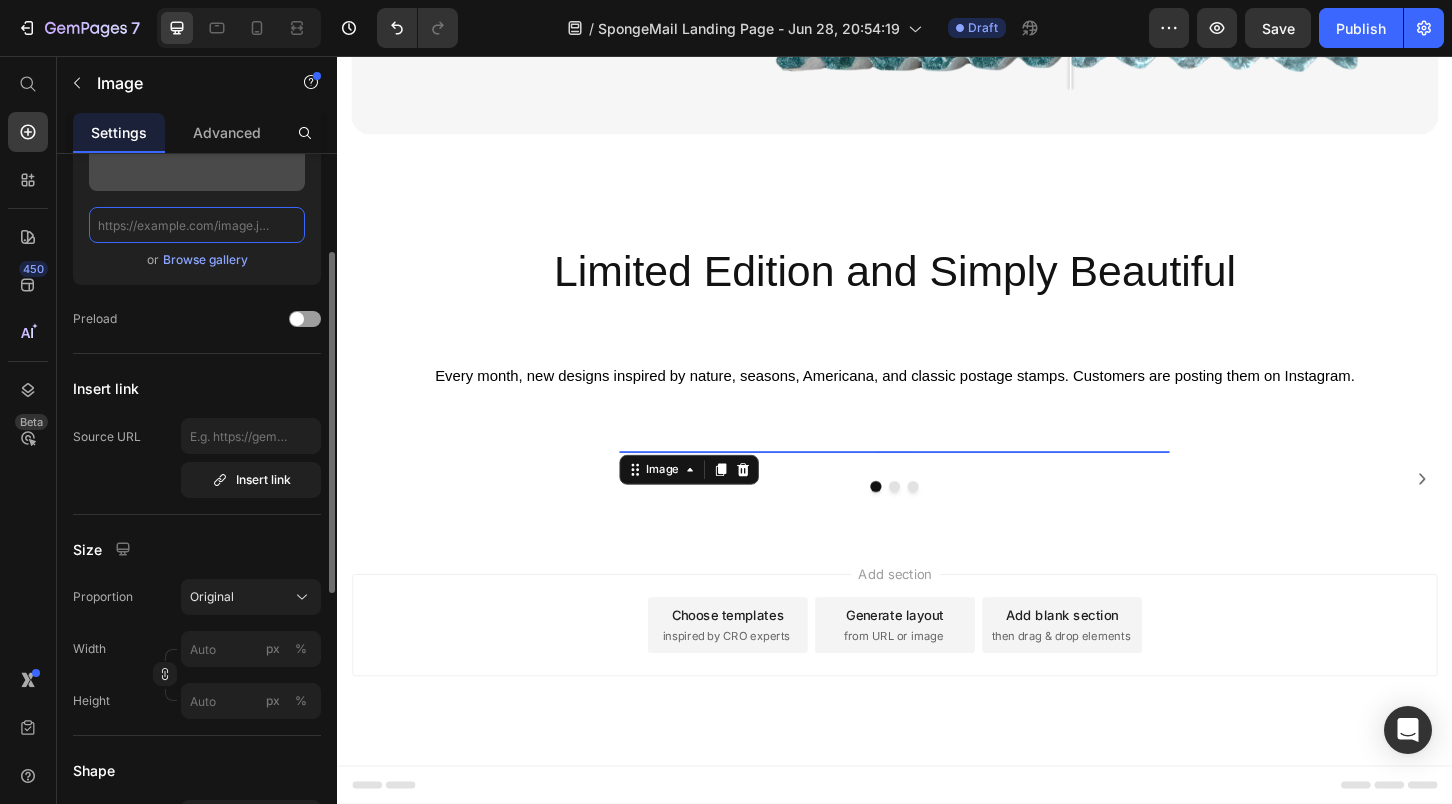 scroll, scrollTop: 199, scrollLeft: 0, axis: vertical 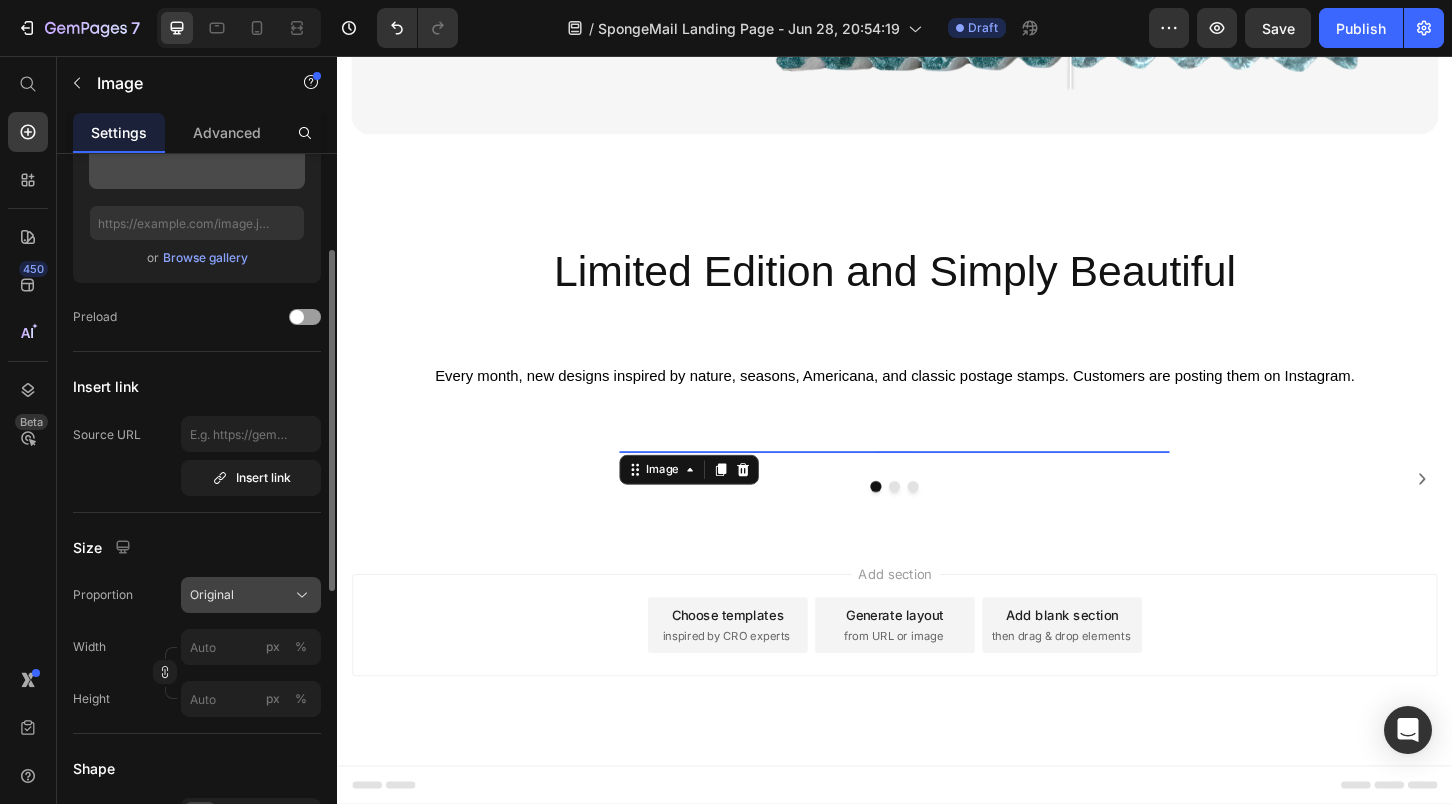 click on "Original" 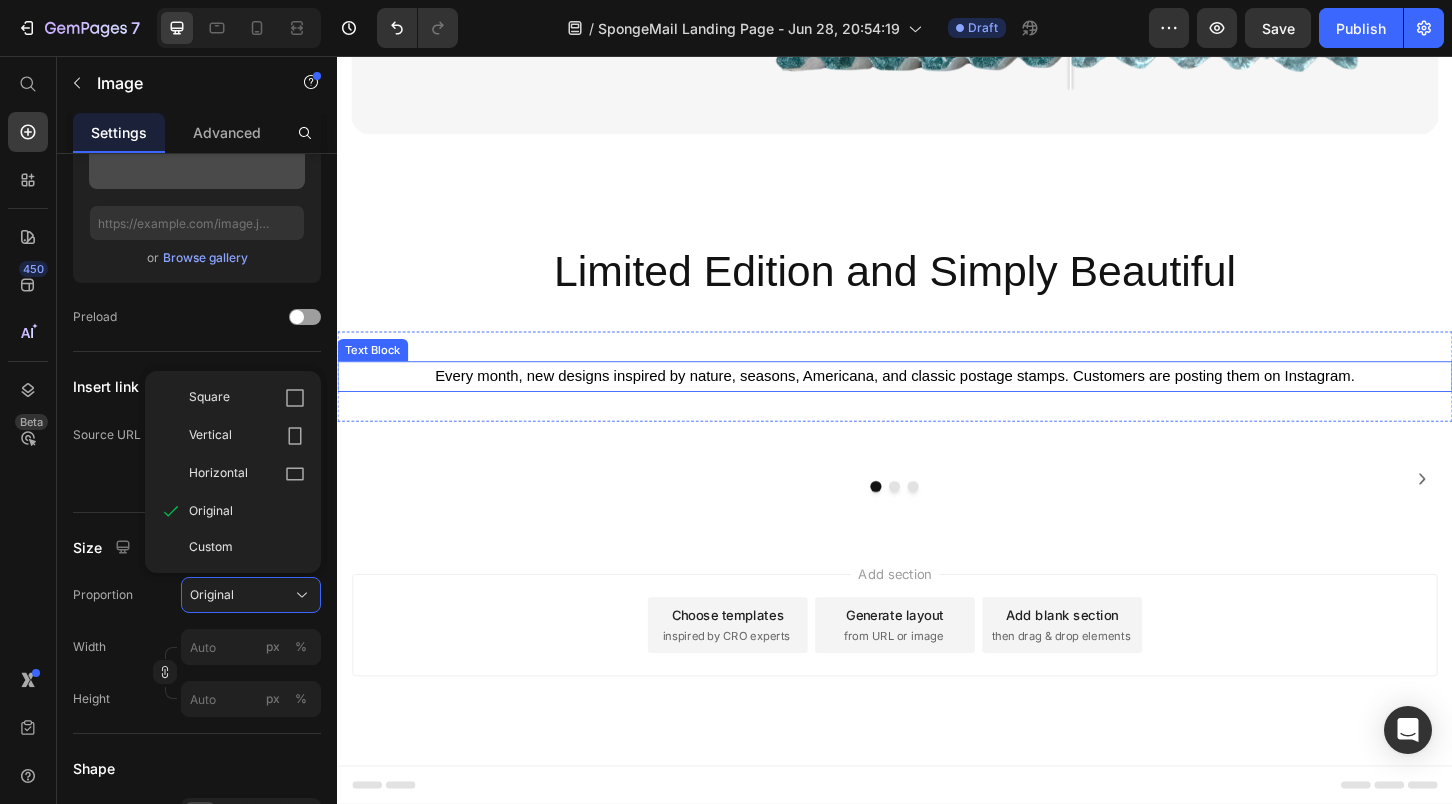 scroll, scrollTop: 7770, scrollLeft: 0, axis: vertical 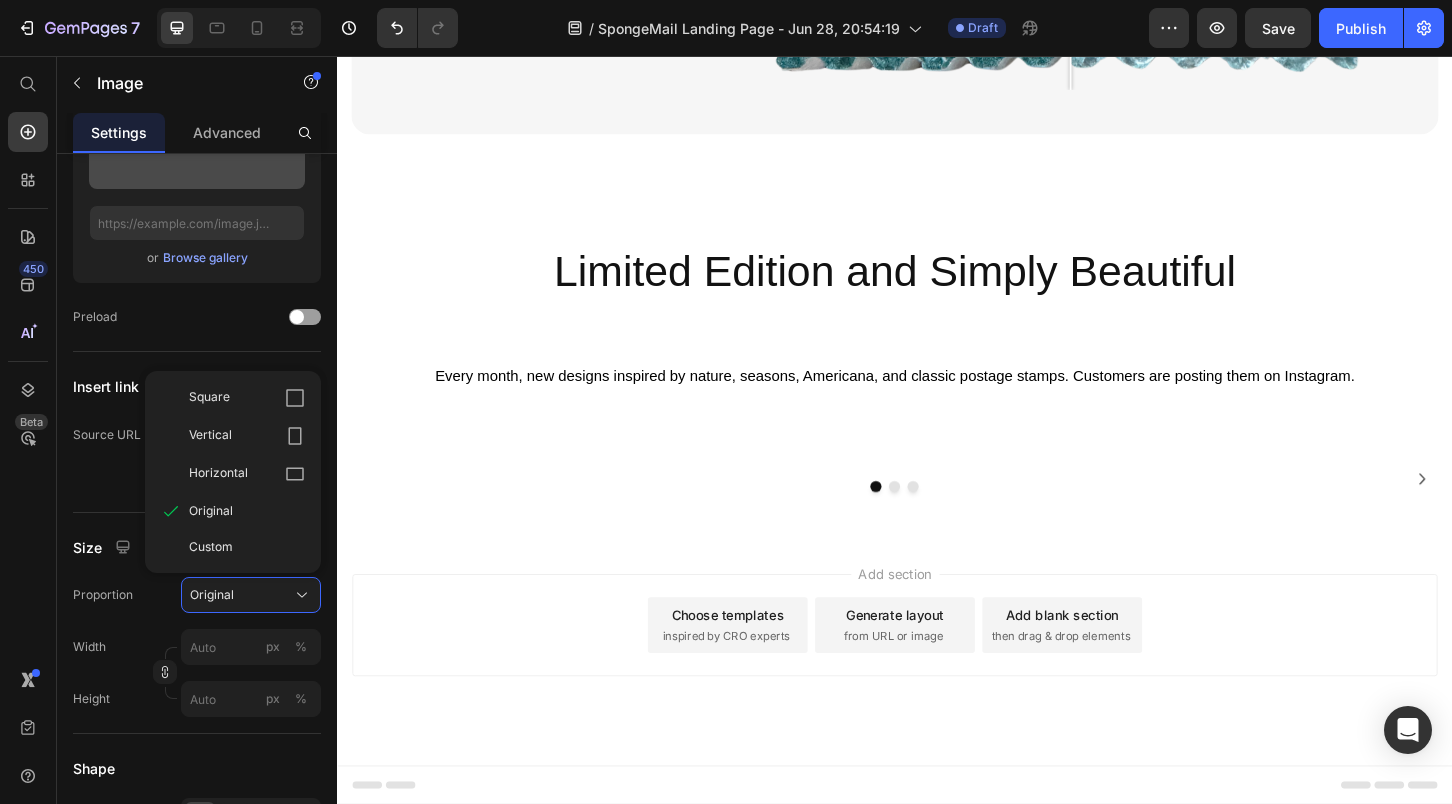 click at bounding box center (937, 481) 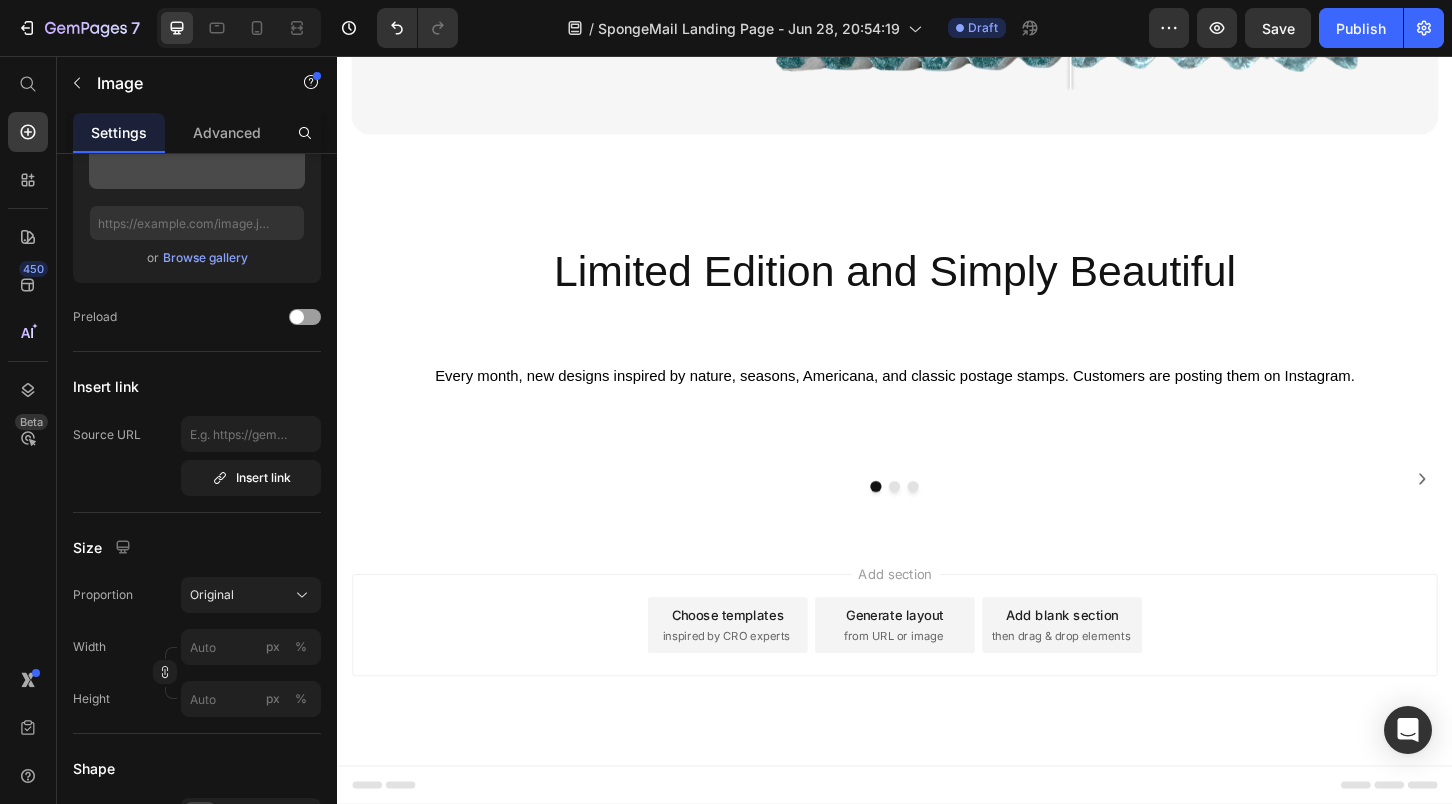 click at bounding box center [937, 481] 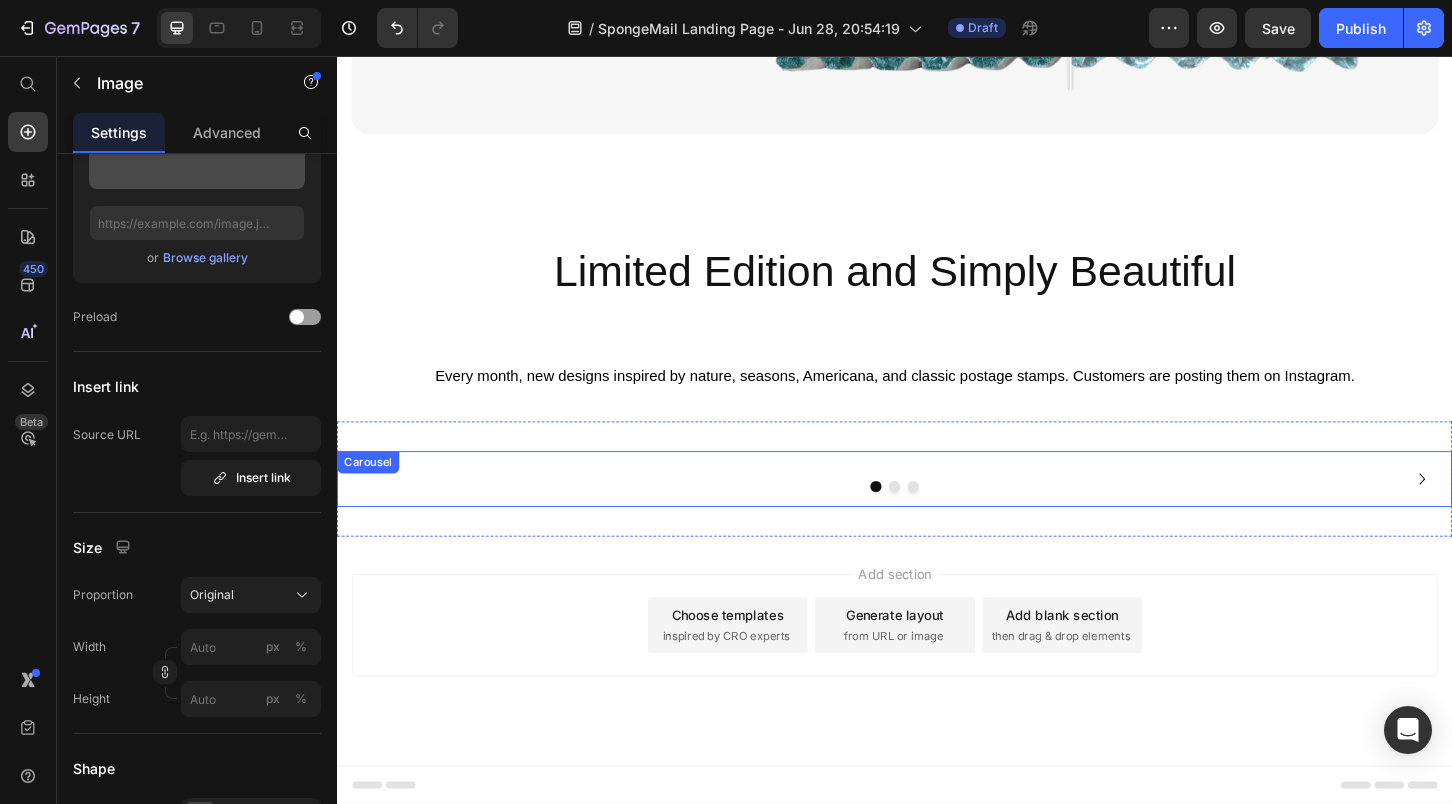scroll, scrollTop: 7514, scrollLeft: 0, axis: vertical 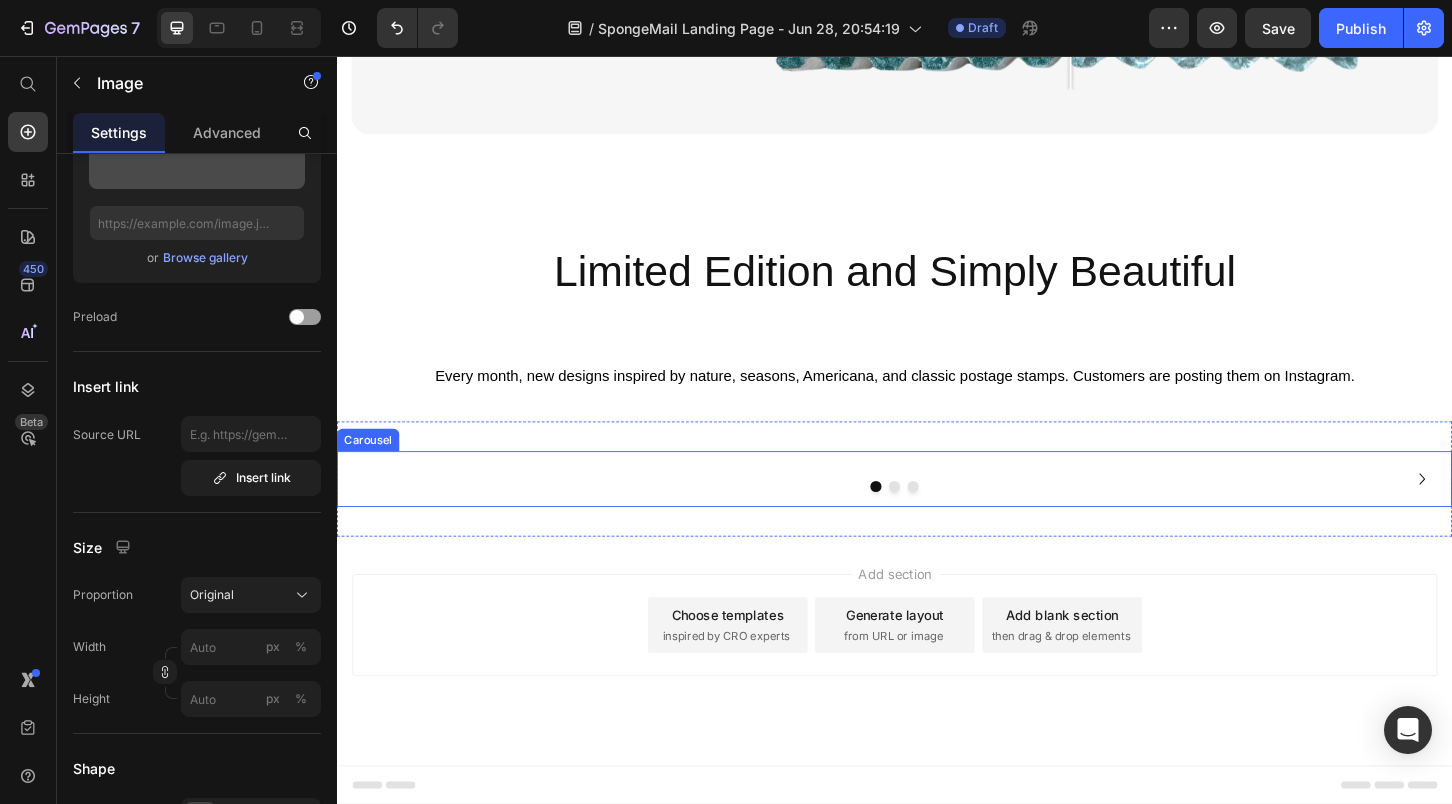 click on "Image Image
Drop element here" at bounding box center [937, 511] 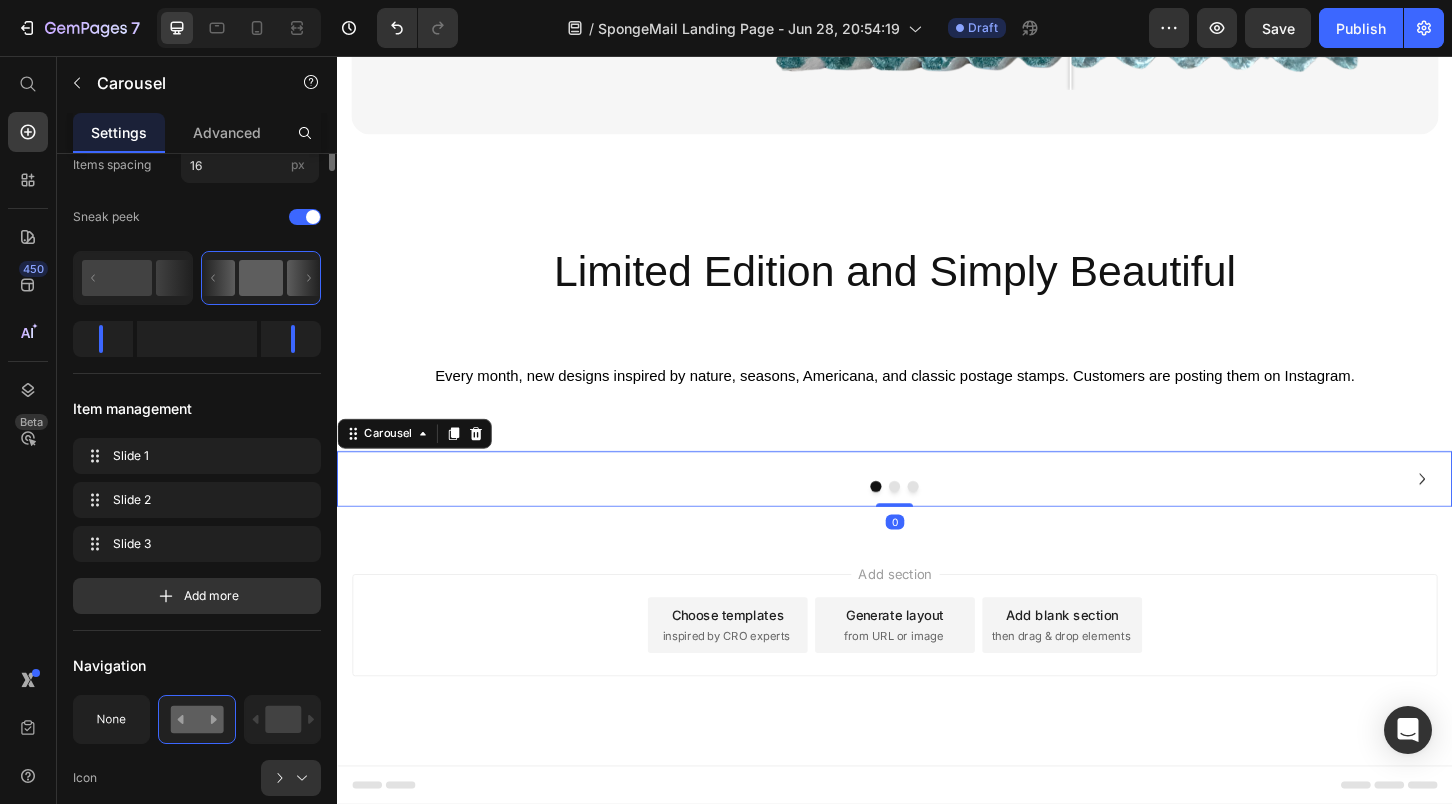 scroll, scrollTop: 0, scrollLeft: 0, axis: both 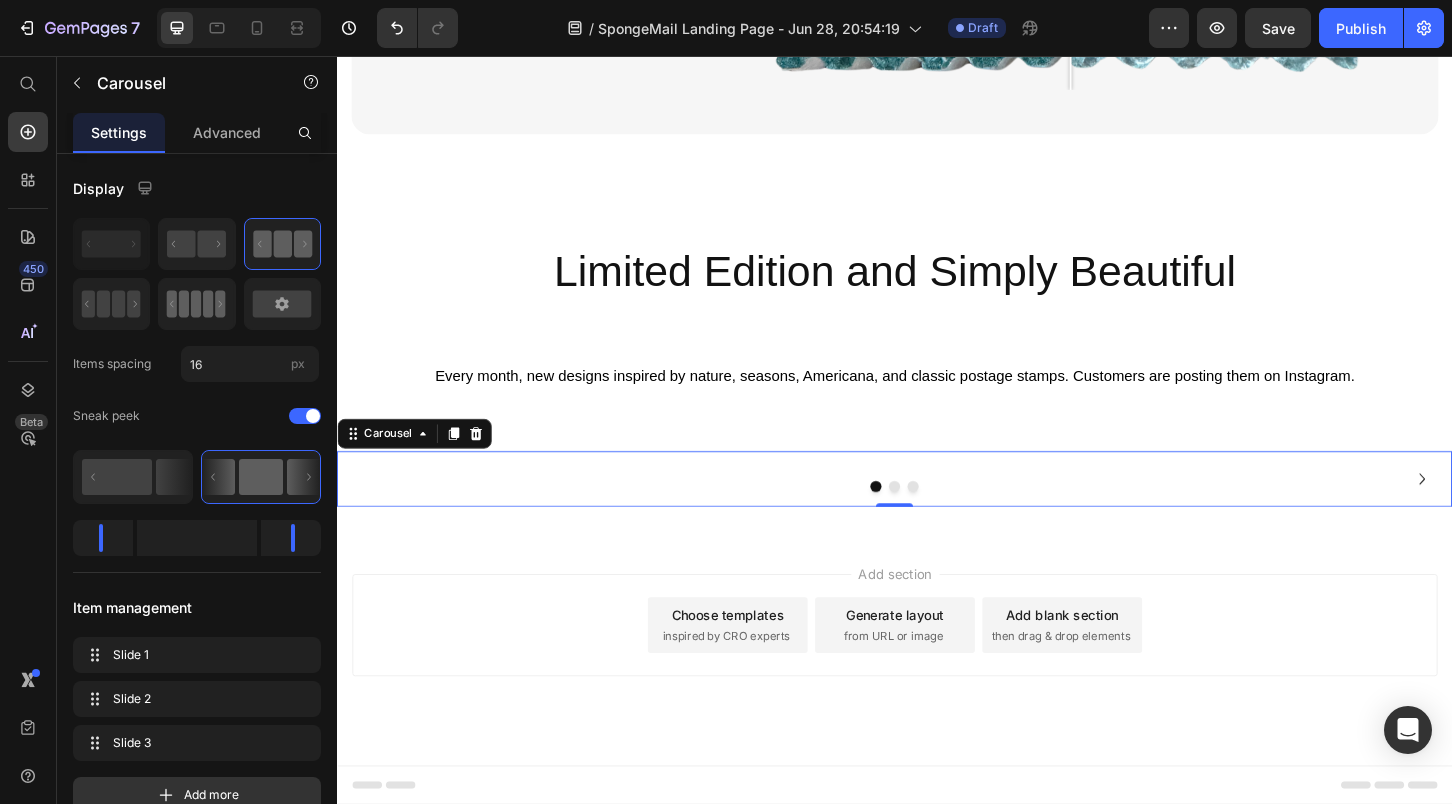 click 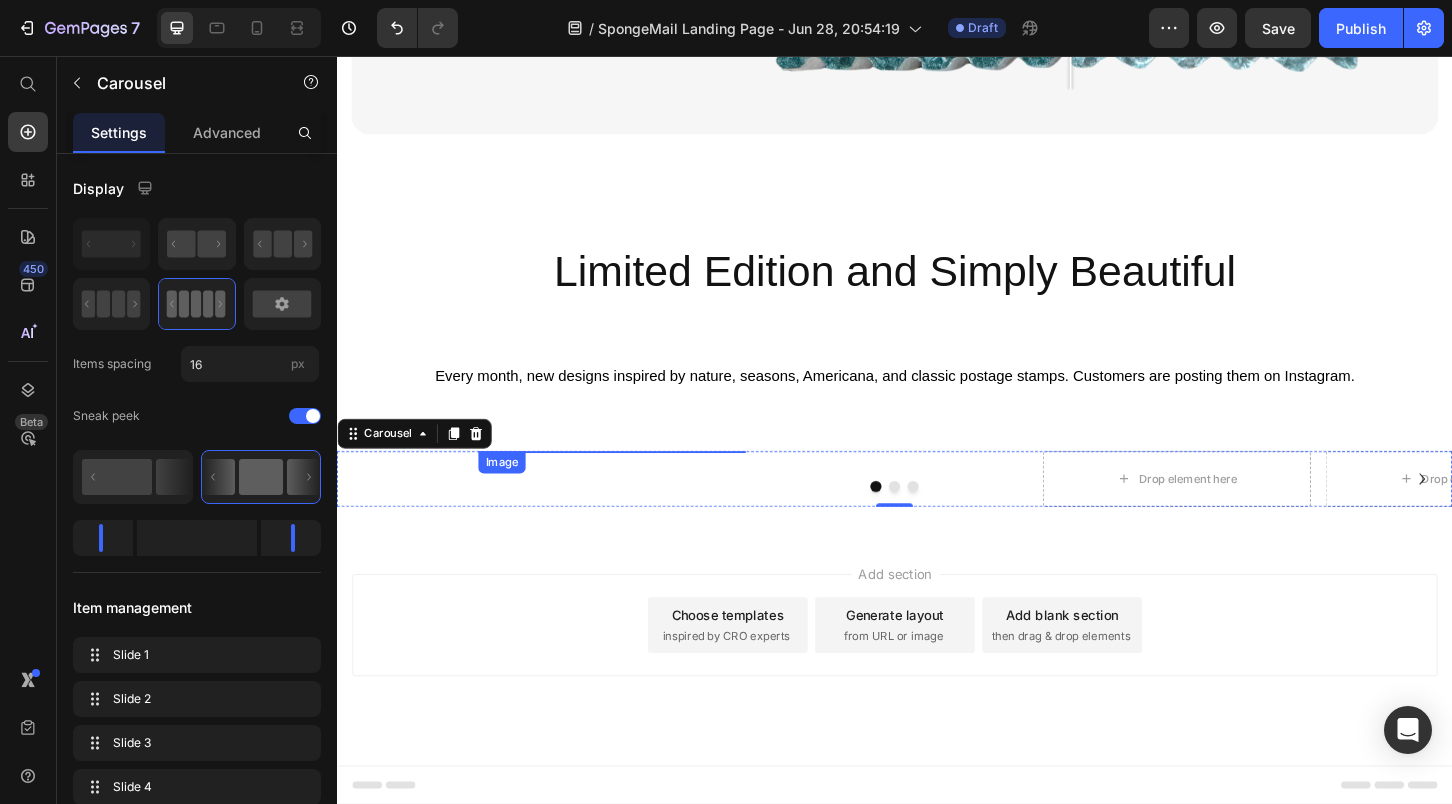 click at bounding box center (633, 481) 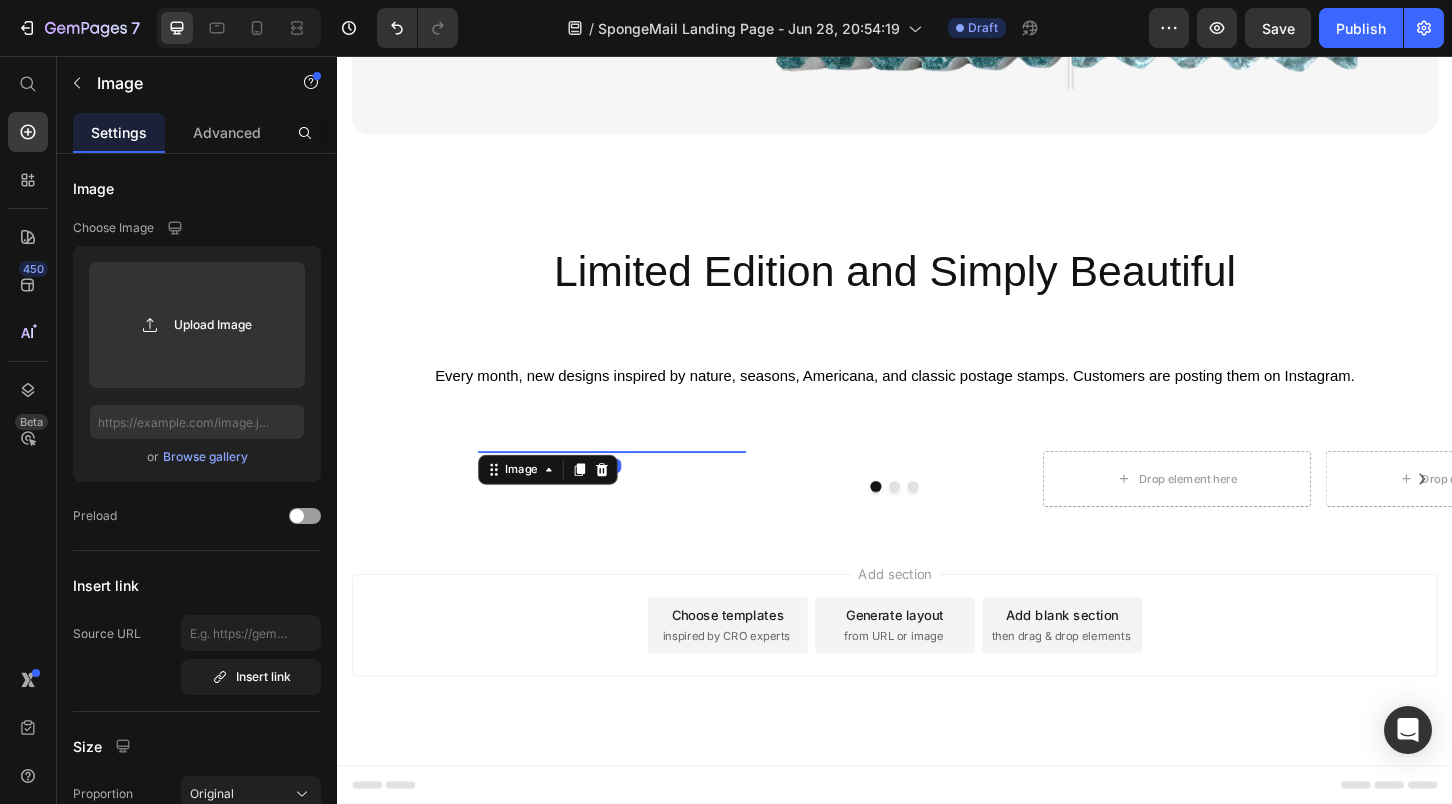 scroll, scrollTop: 7402, scrollLeft: 0, axis: vertical 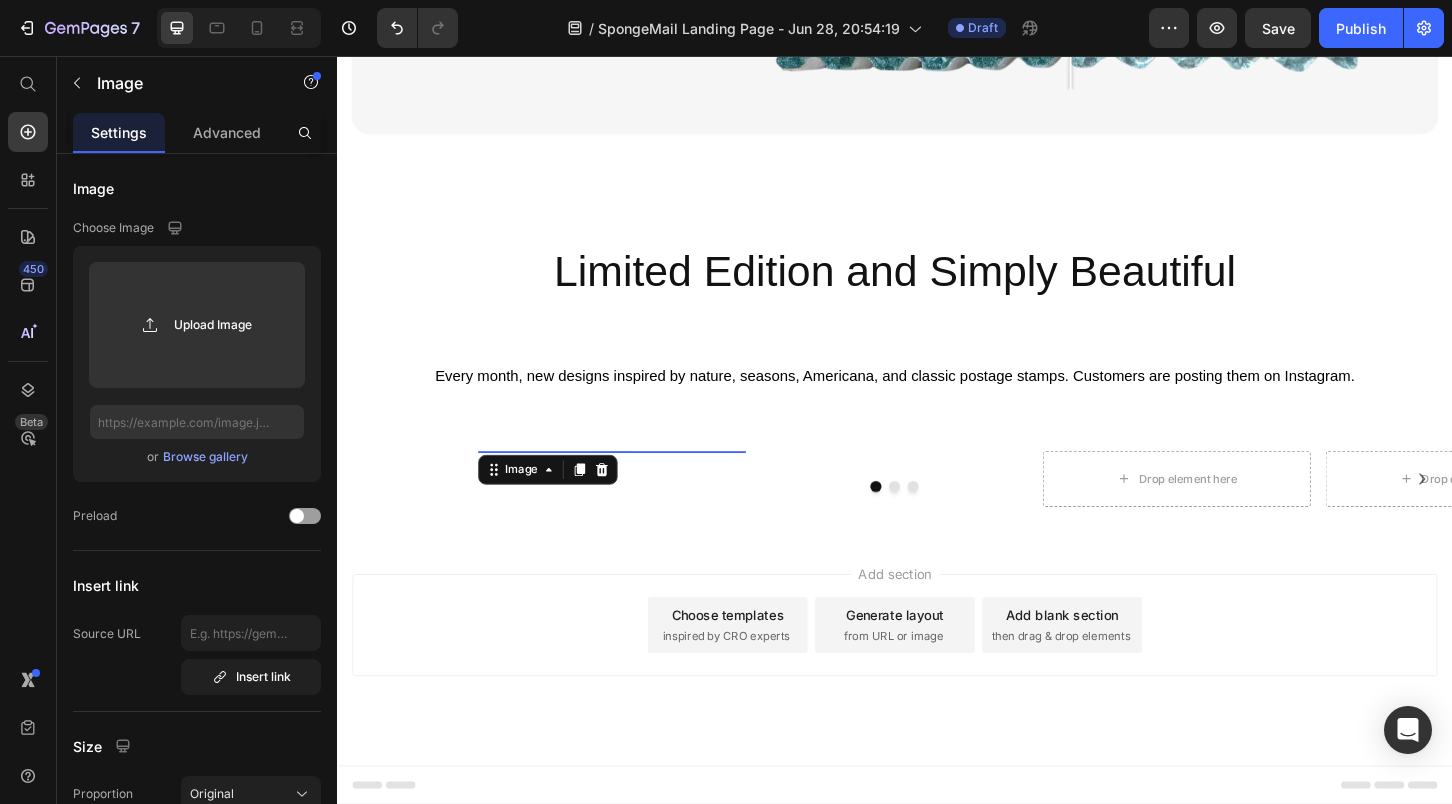 click at bounding box center (633, 481) 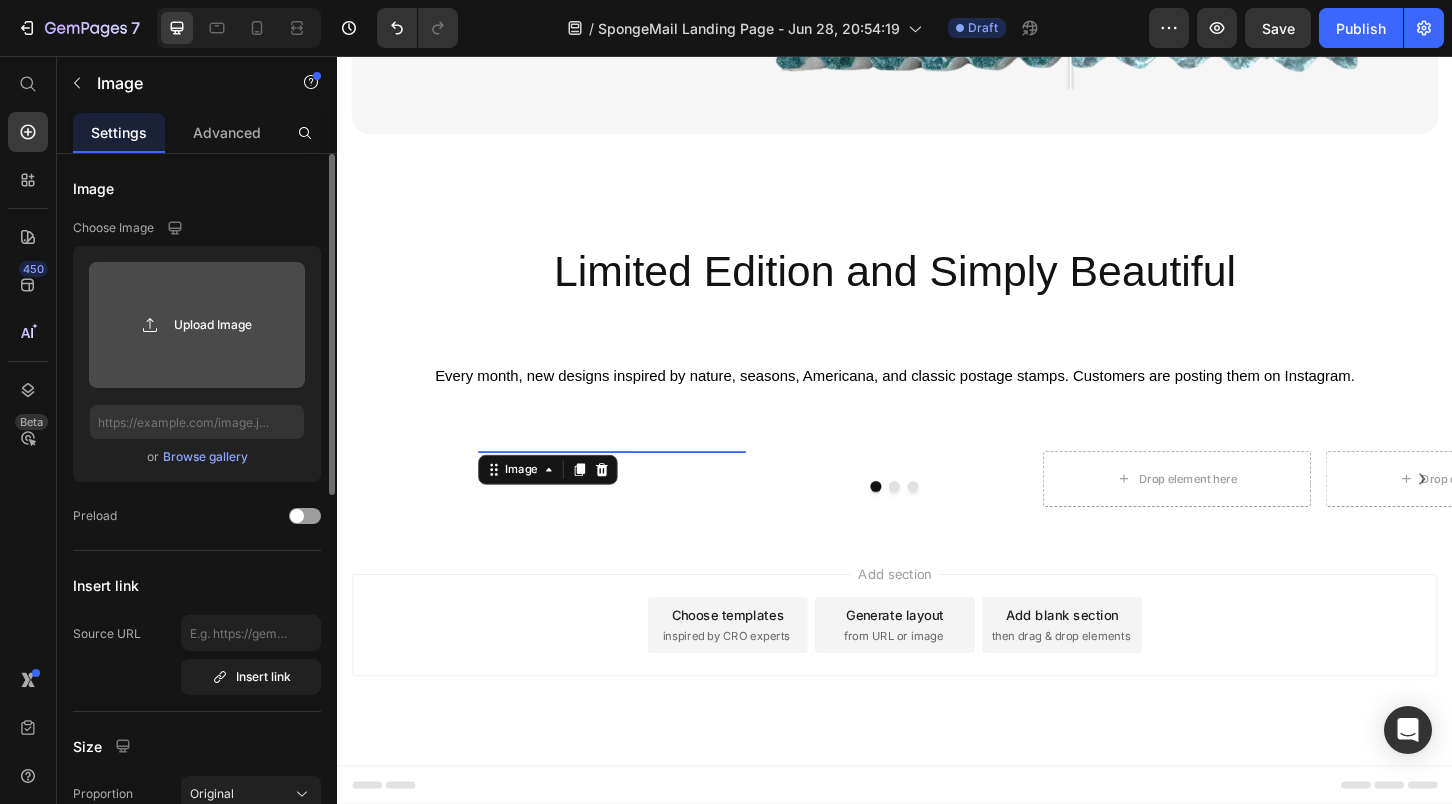 click 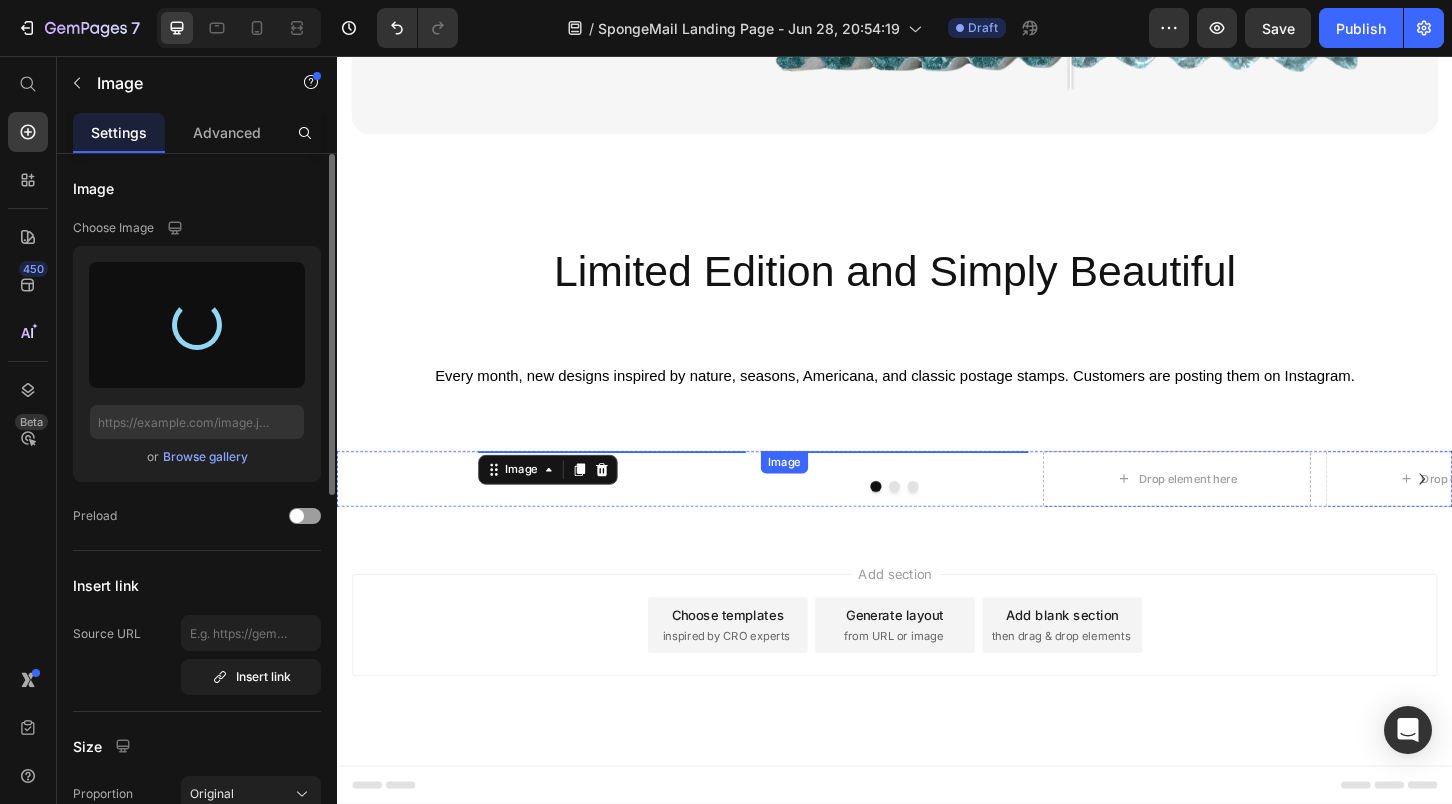 type on "https://cdn.shopify.com/s/files/1/0772/5685/1742/files/gempages_557753616052519861-f2cd7914-c6a5-4017-9788-37e5757ec7e2.png" 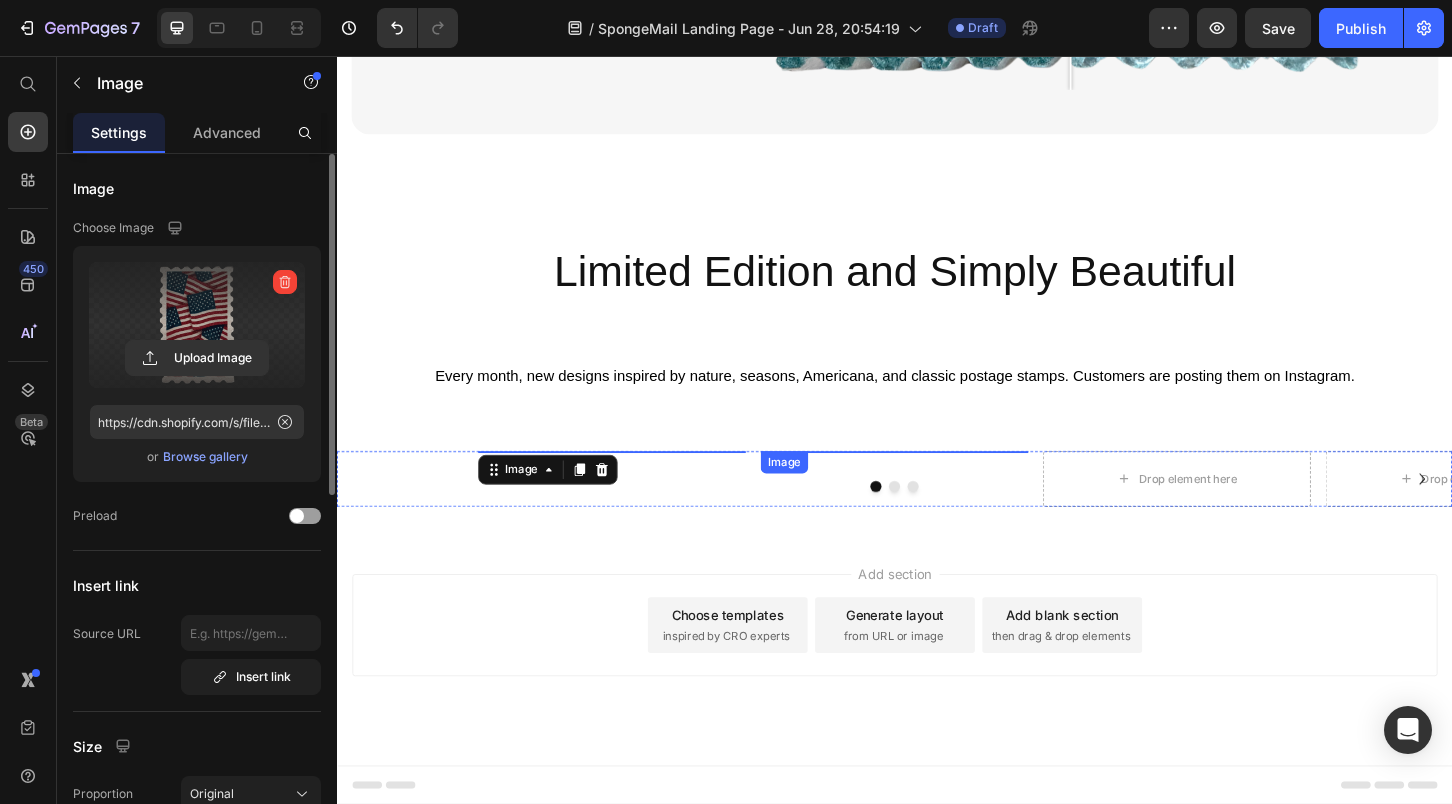 scroll, scrollTop: 7385, scrollLeft: 0, axis: vertical 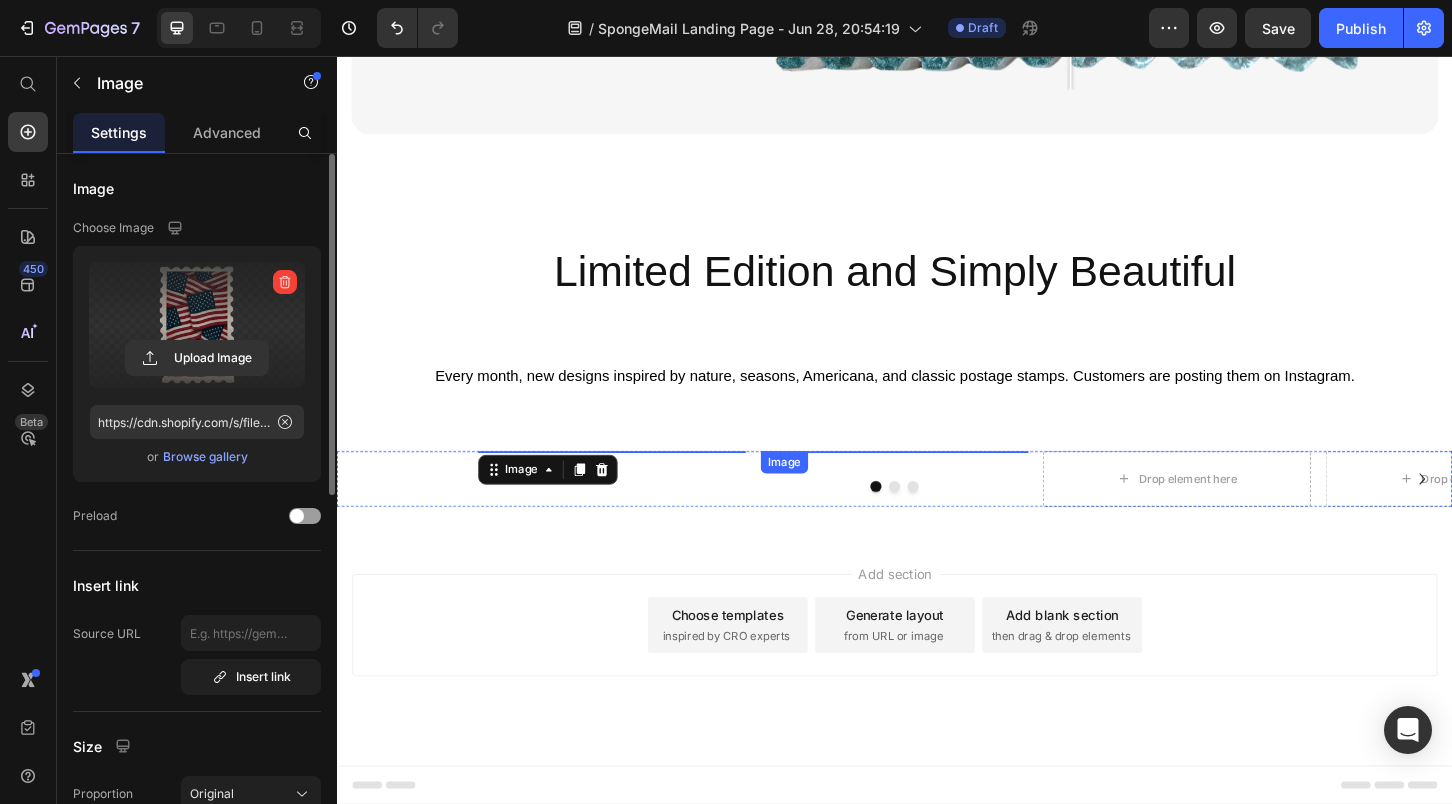 click at bounding box center (937, 481) 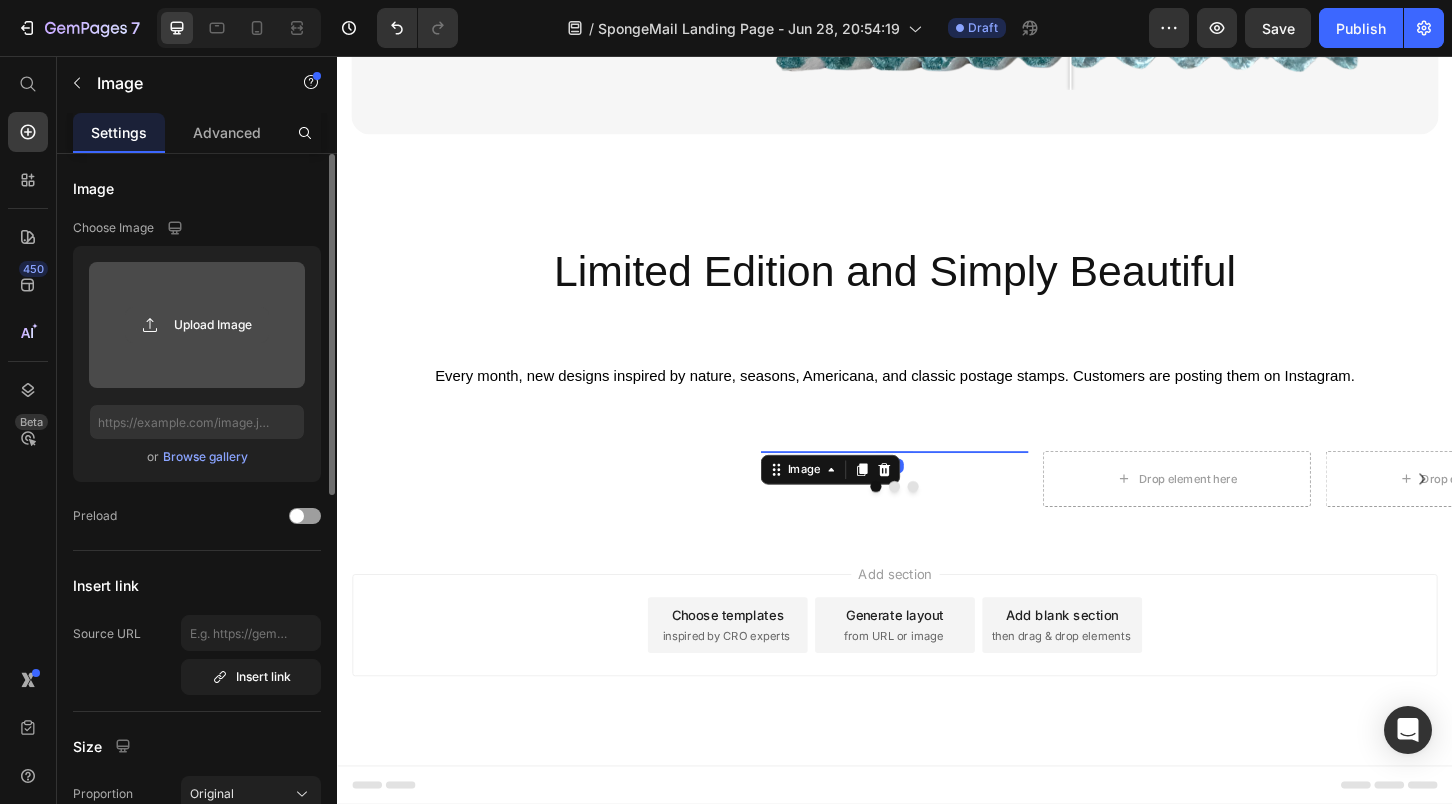 click 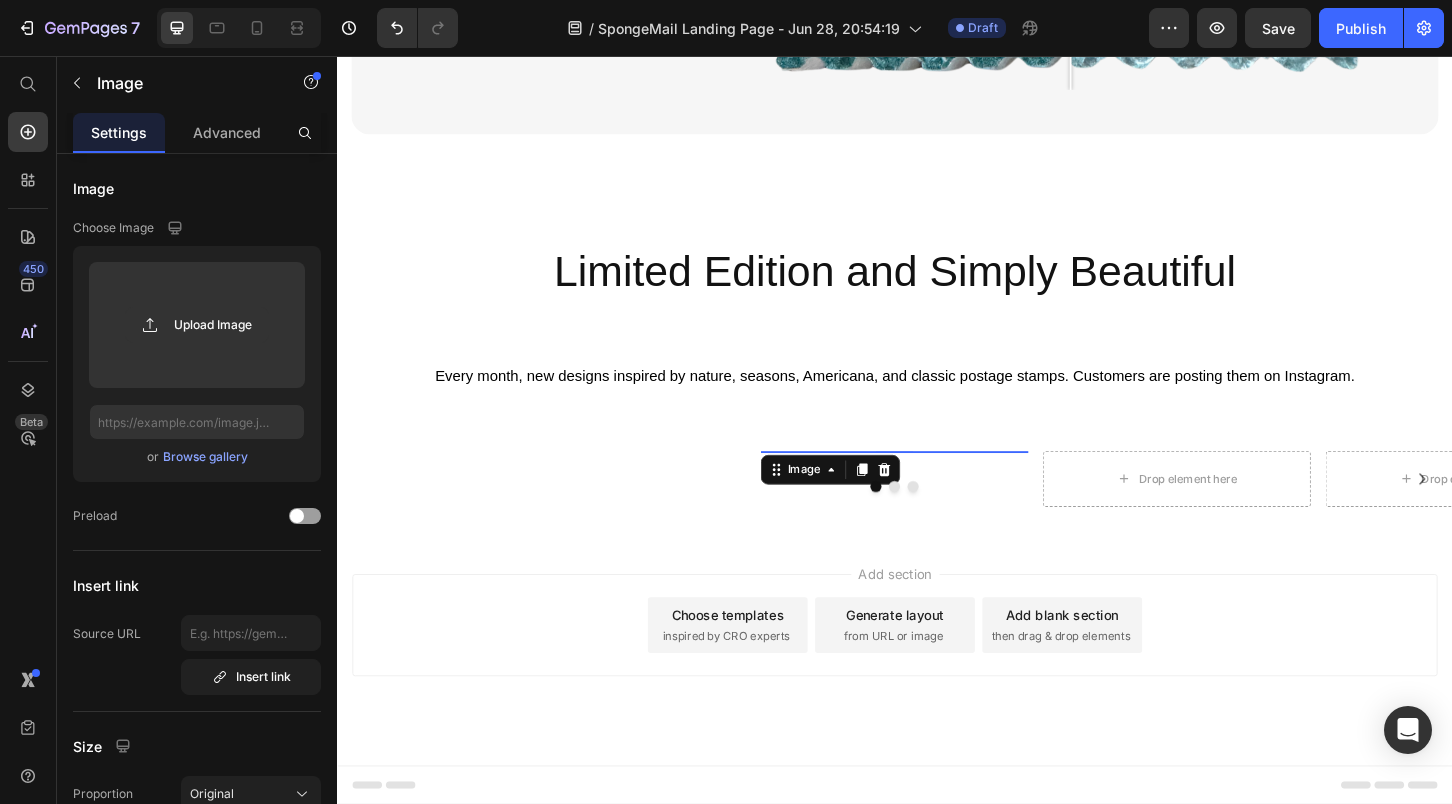 click at bounding box center [937, 481] 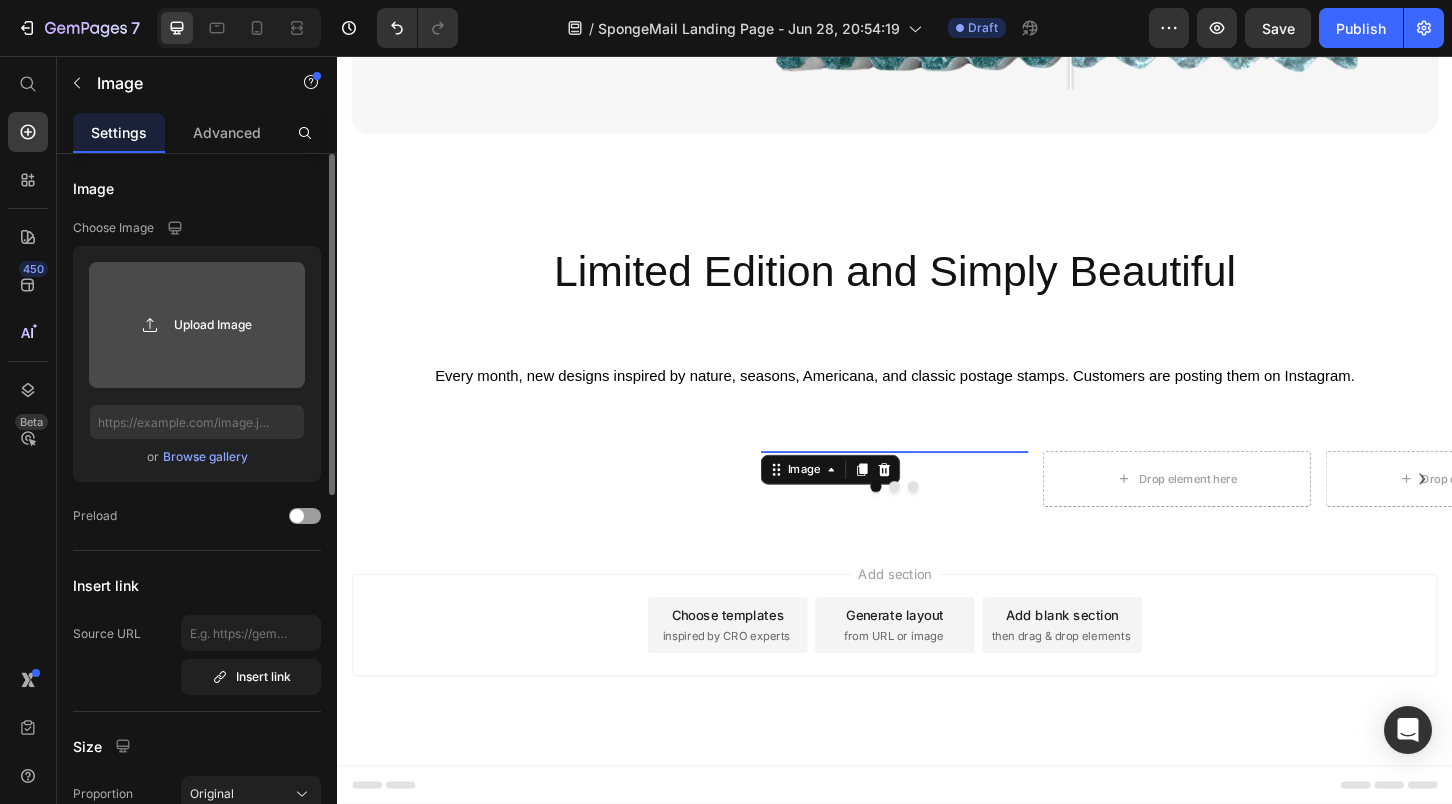 click 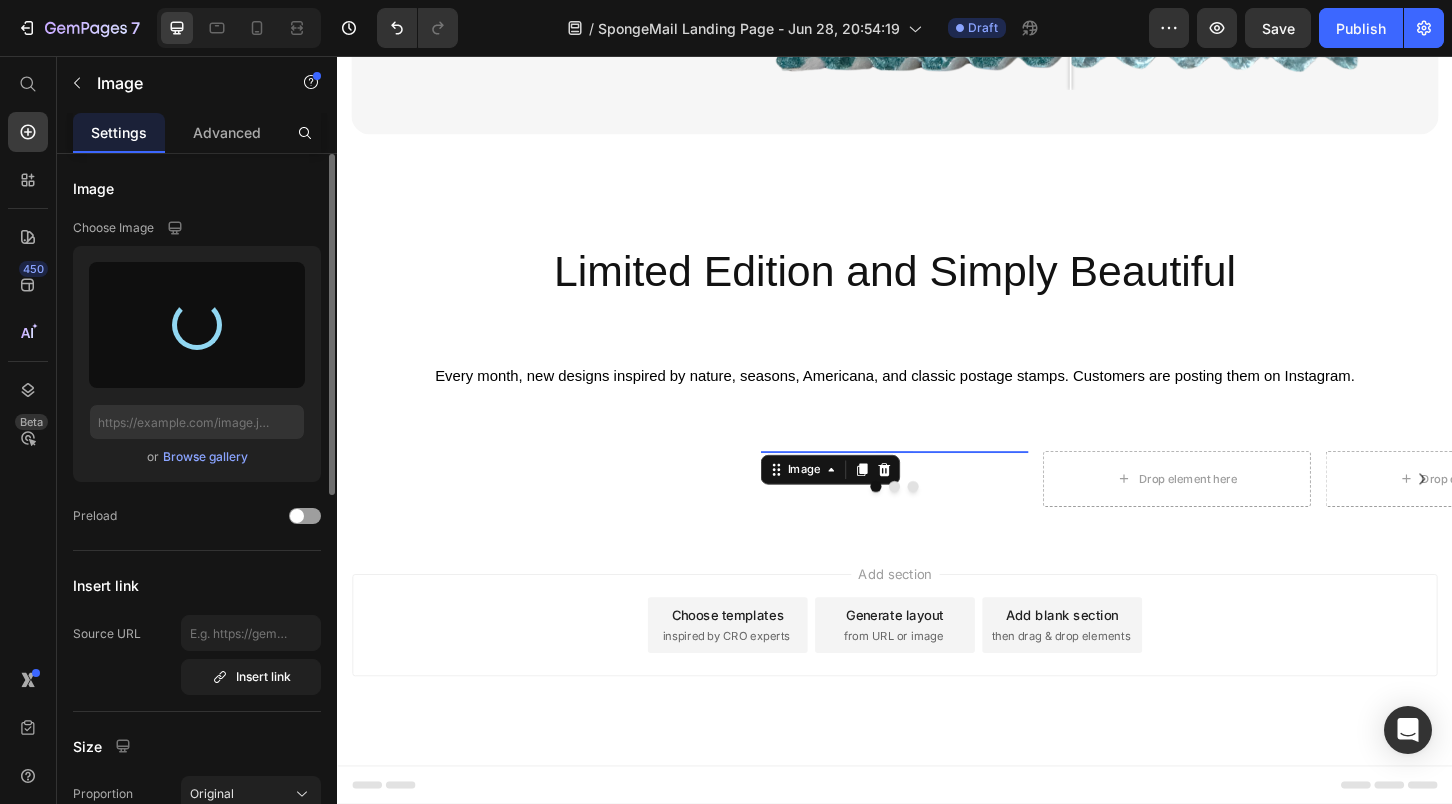 type on "https://cdn.shopify.com/s/files/1/0772/5685/1742/files/gempages_557753616052519861-7f2af9ed-be91-463c-92b4-cb6a9ad94949.png" 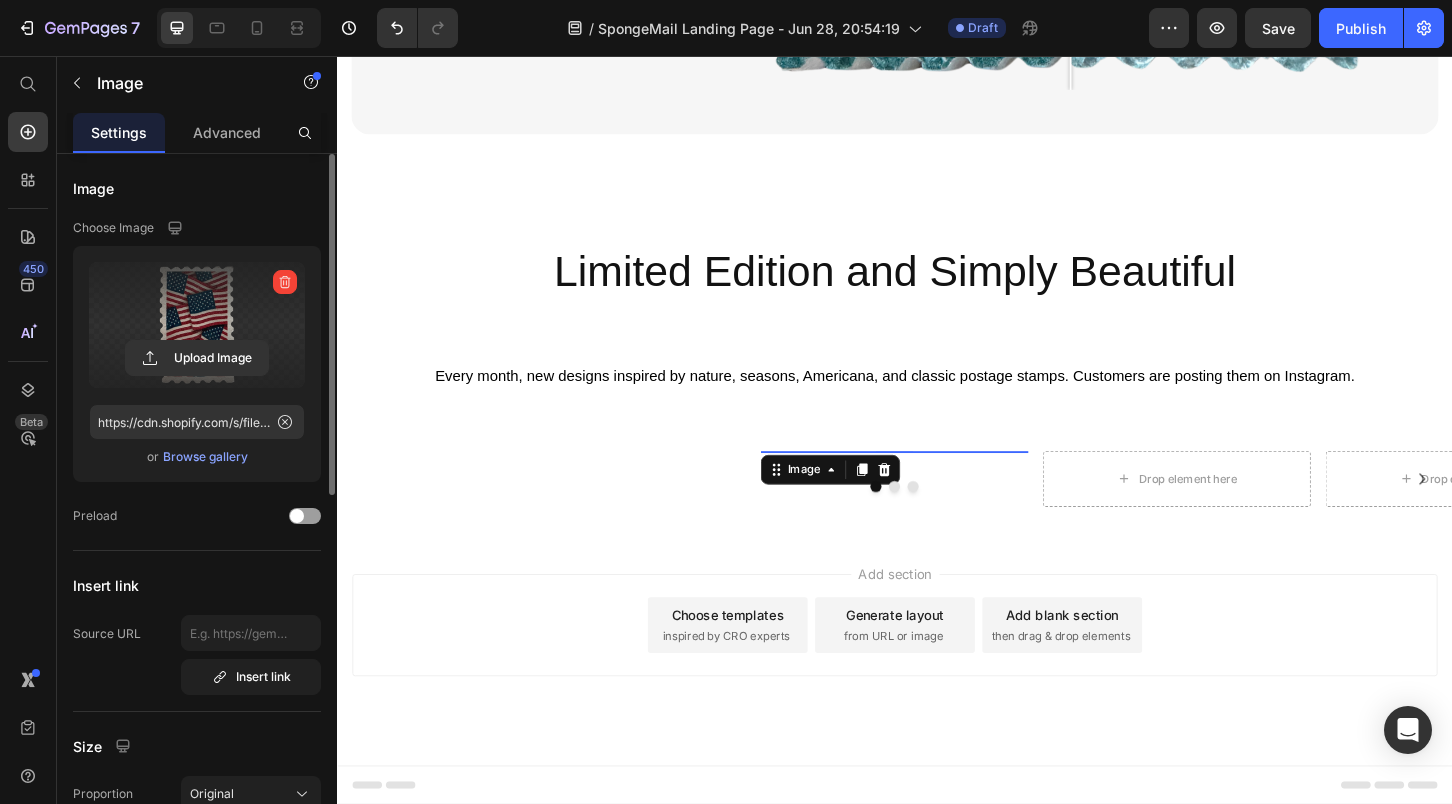 scroll, scrollTop: 7538, scrollLeft: 0, axis: vertical 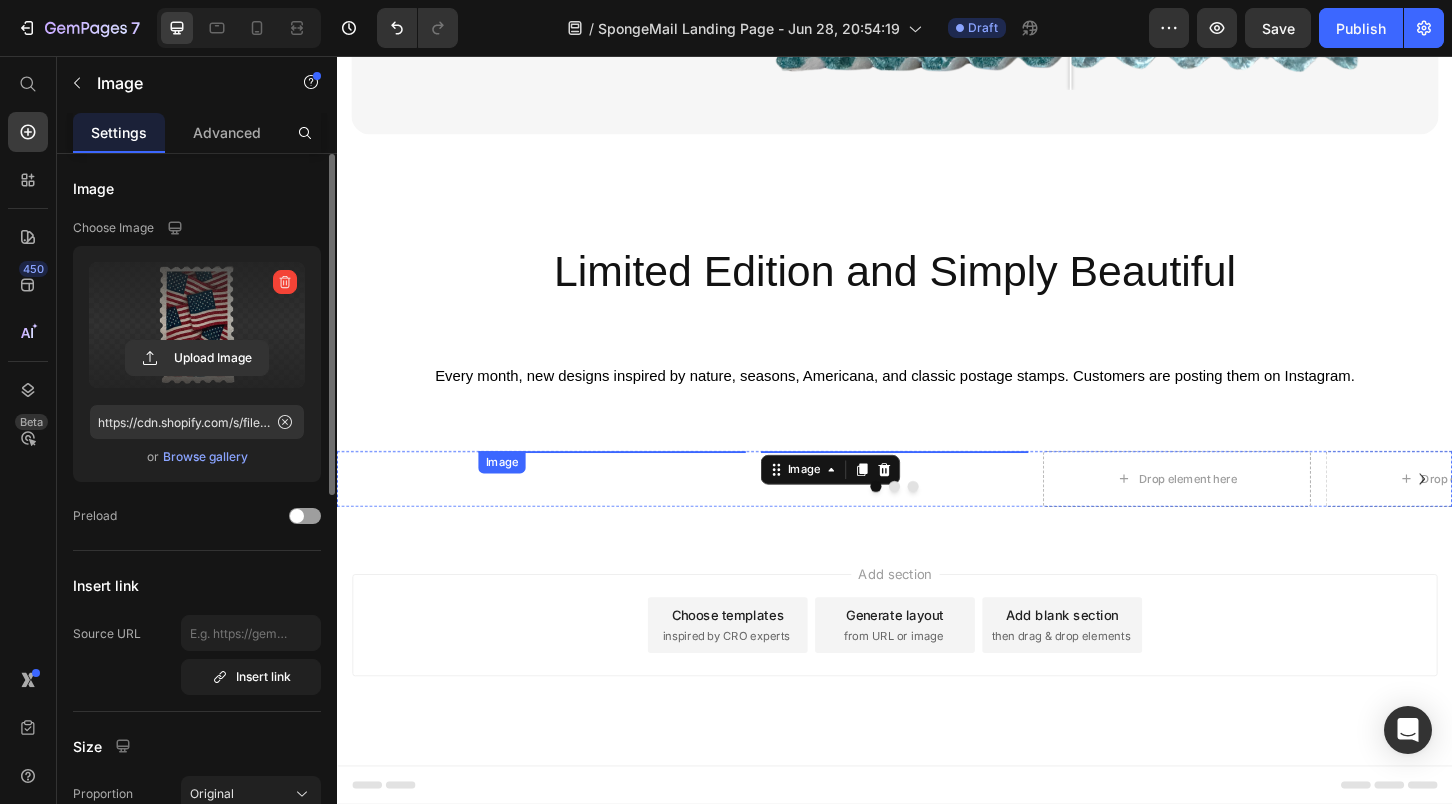 click at bounding box center [633, 481] 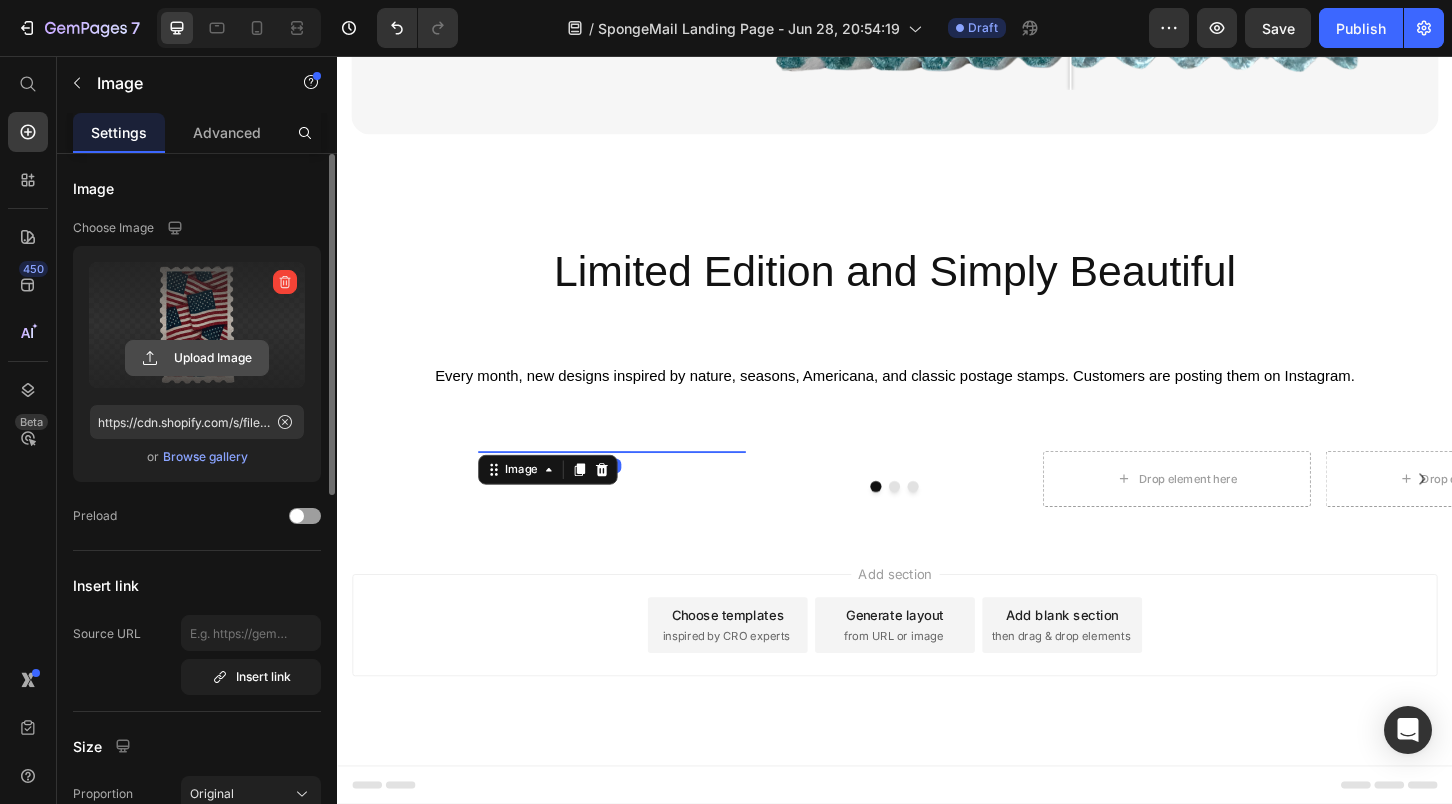 click 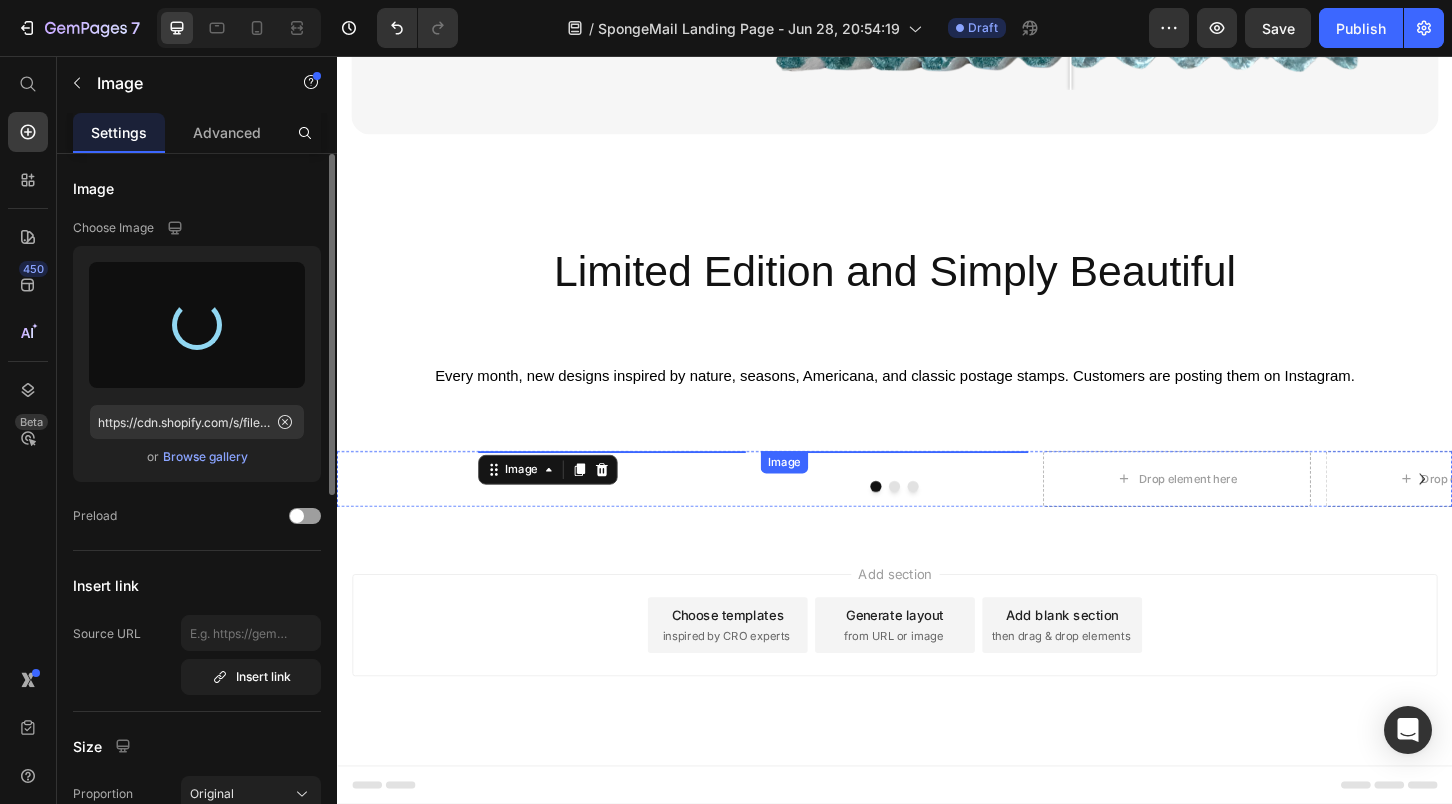 type on "https://cdn.shopify.com/s/files/1/0772/5685/1742/files/gempages_557753616052519861-bca56dec-4937-4332-85be-83d173895802.png" 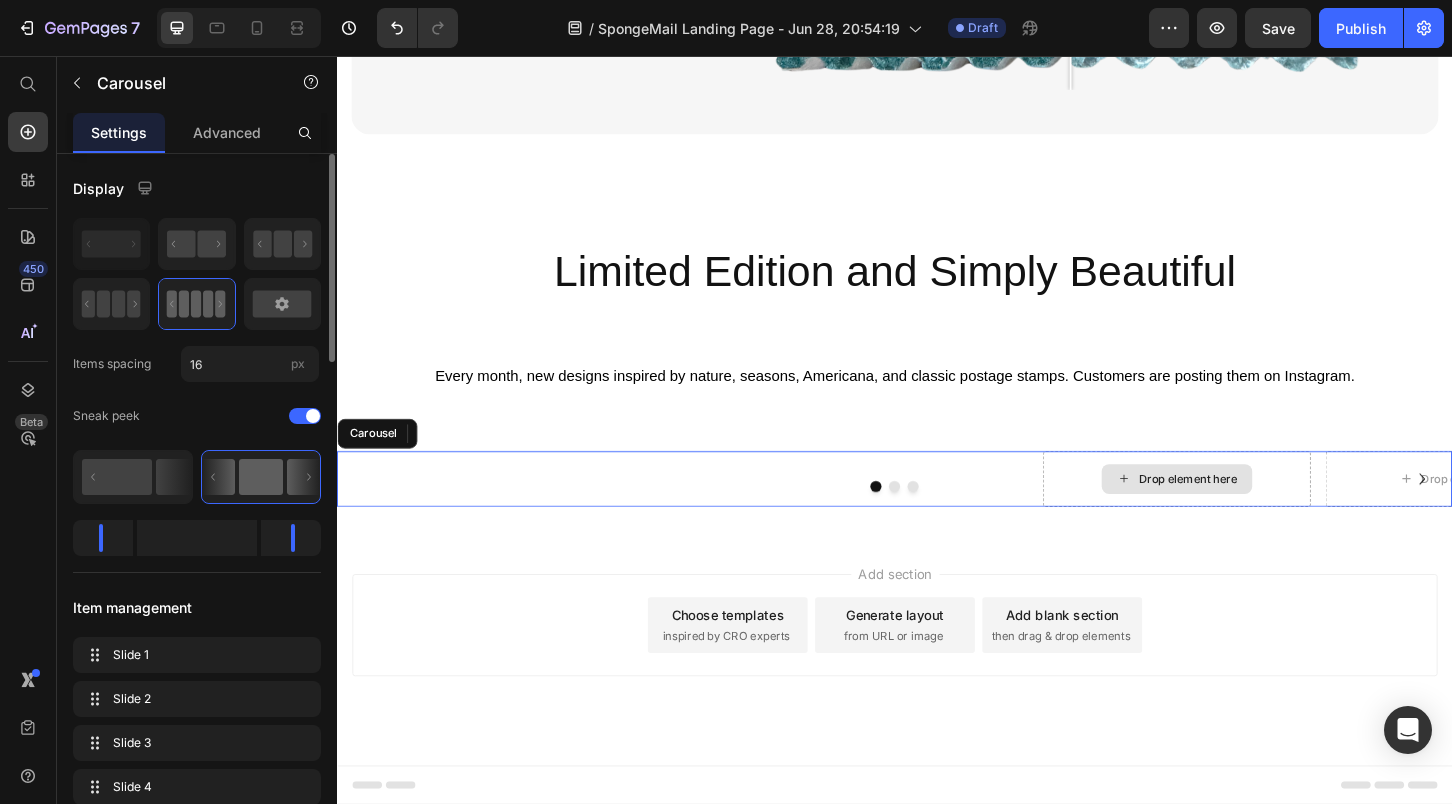 click on "Drop element here" at bounding box center (1241, 511) 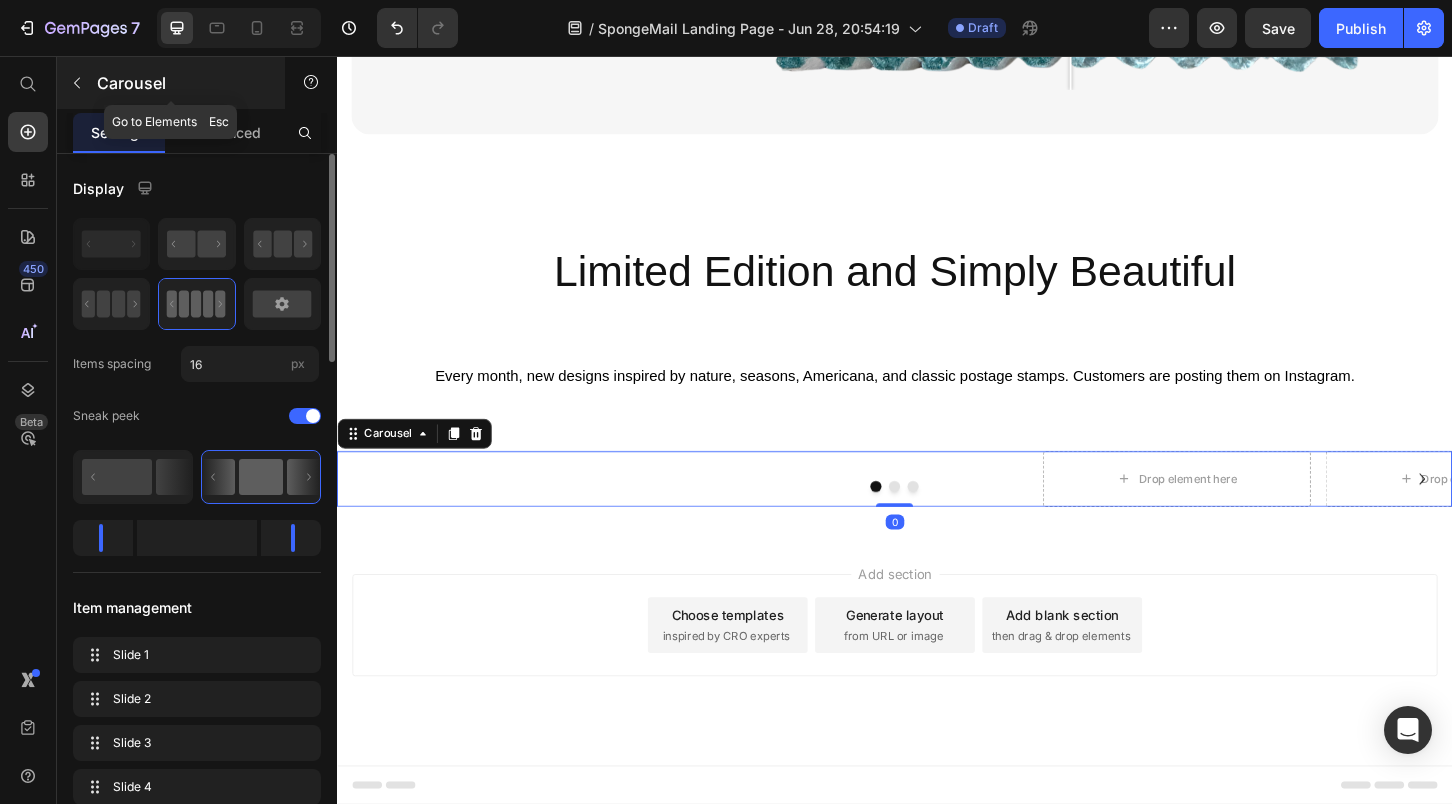 click at bounding box center [77, 83] 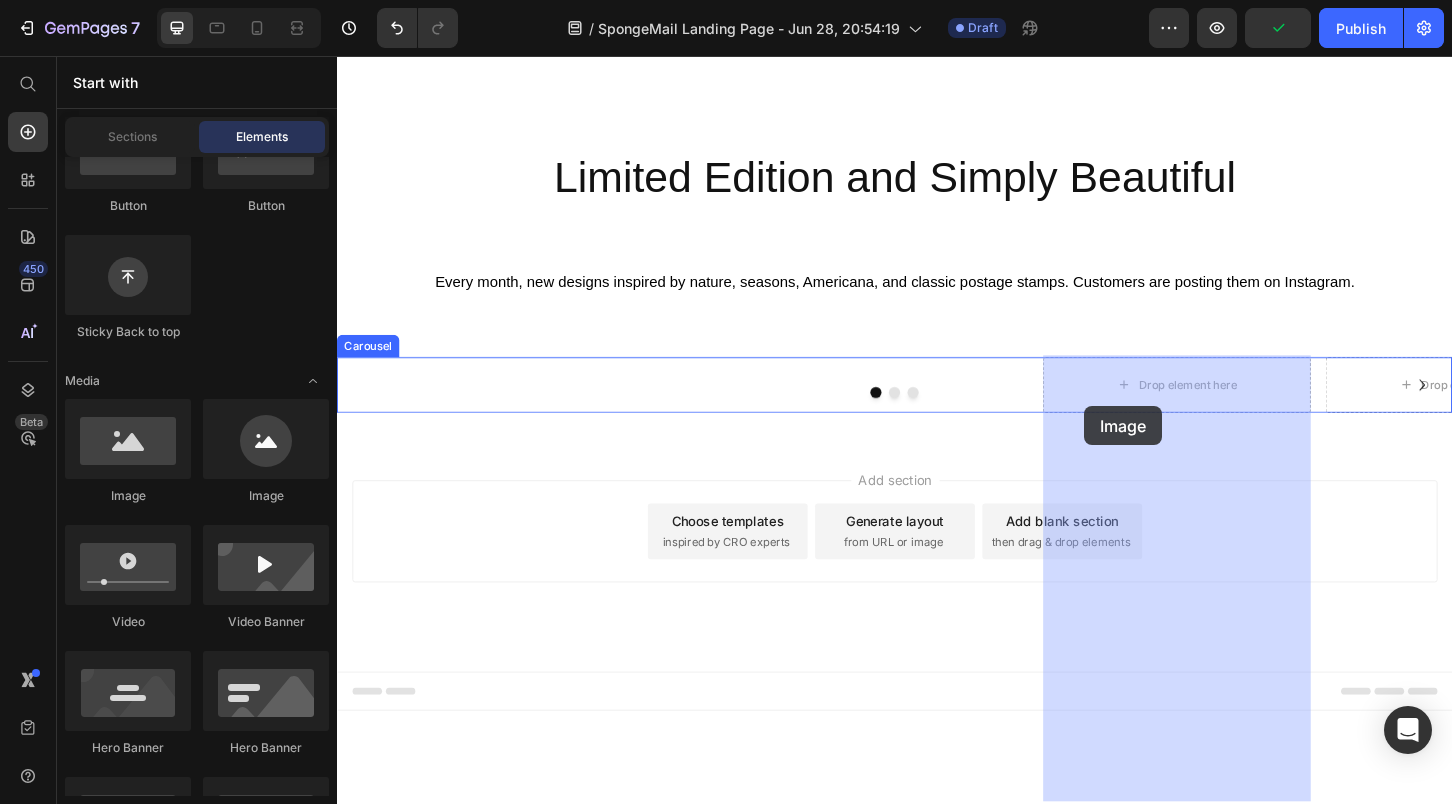 drag, startPoint x: 493, startPoint y: 531, endPoint x: 1141, endPoint y: 433, distance: 655.3686 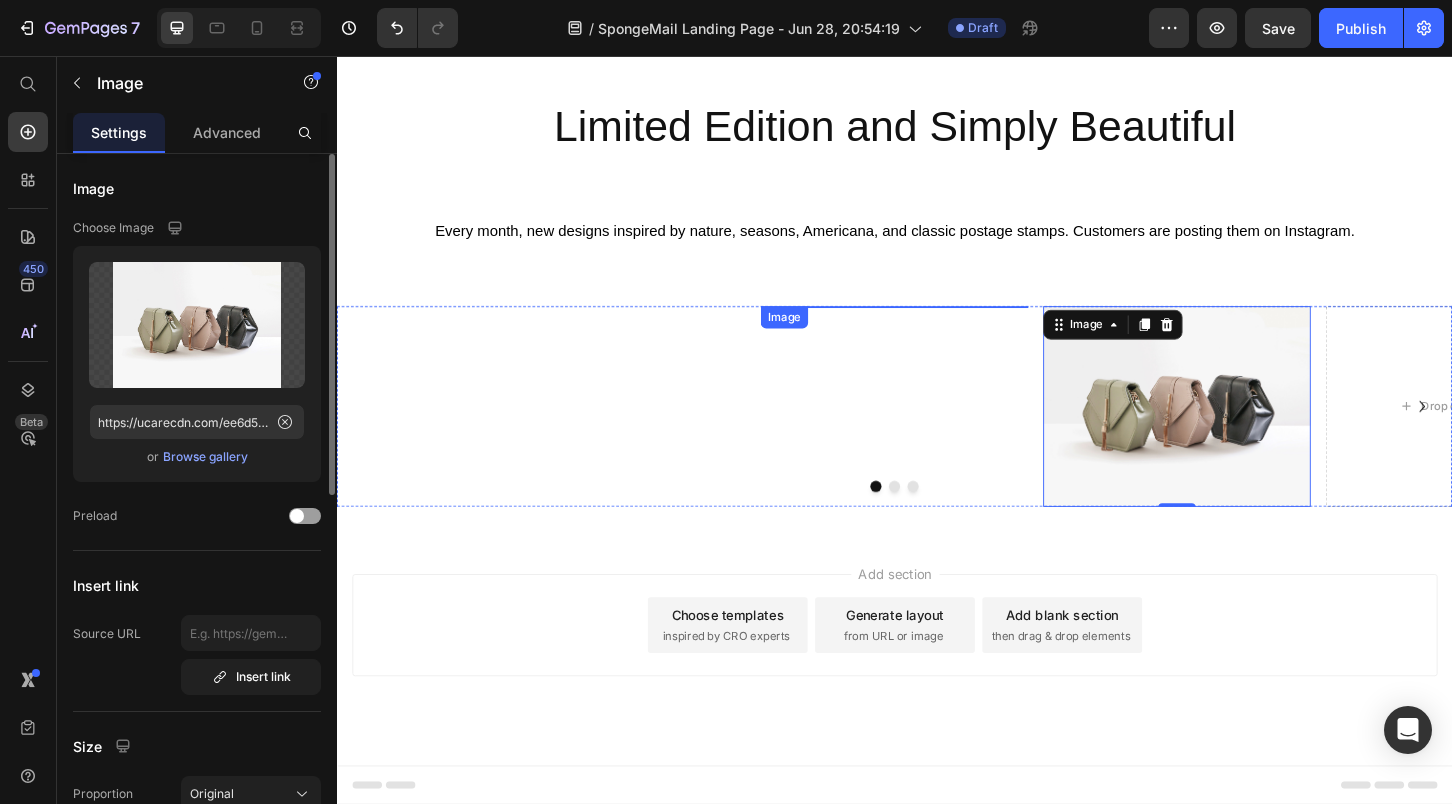 scroll, scrollTop: 7537, scrollLeft: 0, axis: vertical 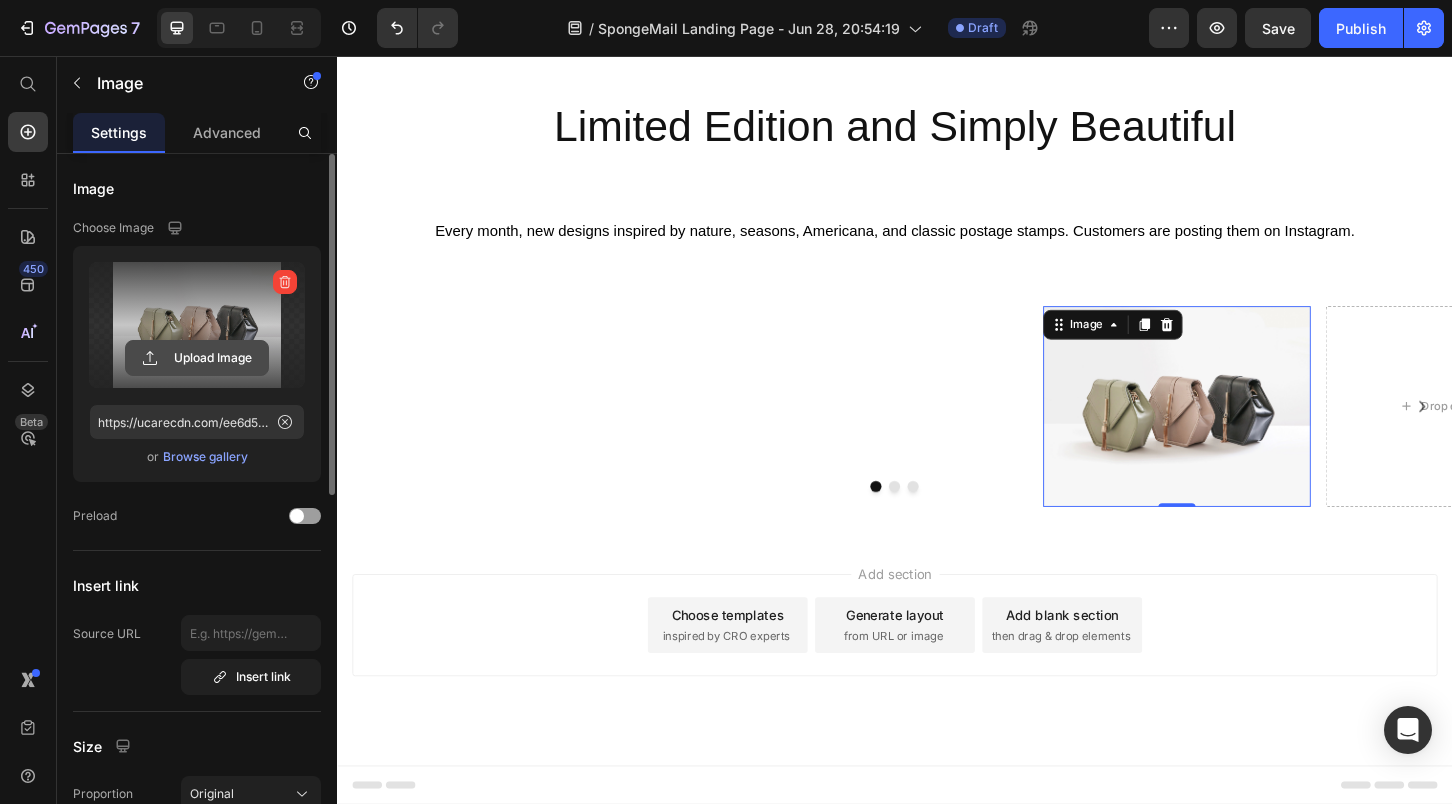 click 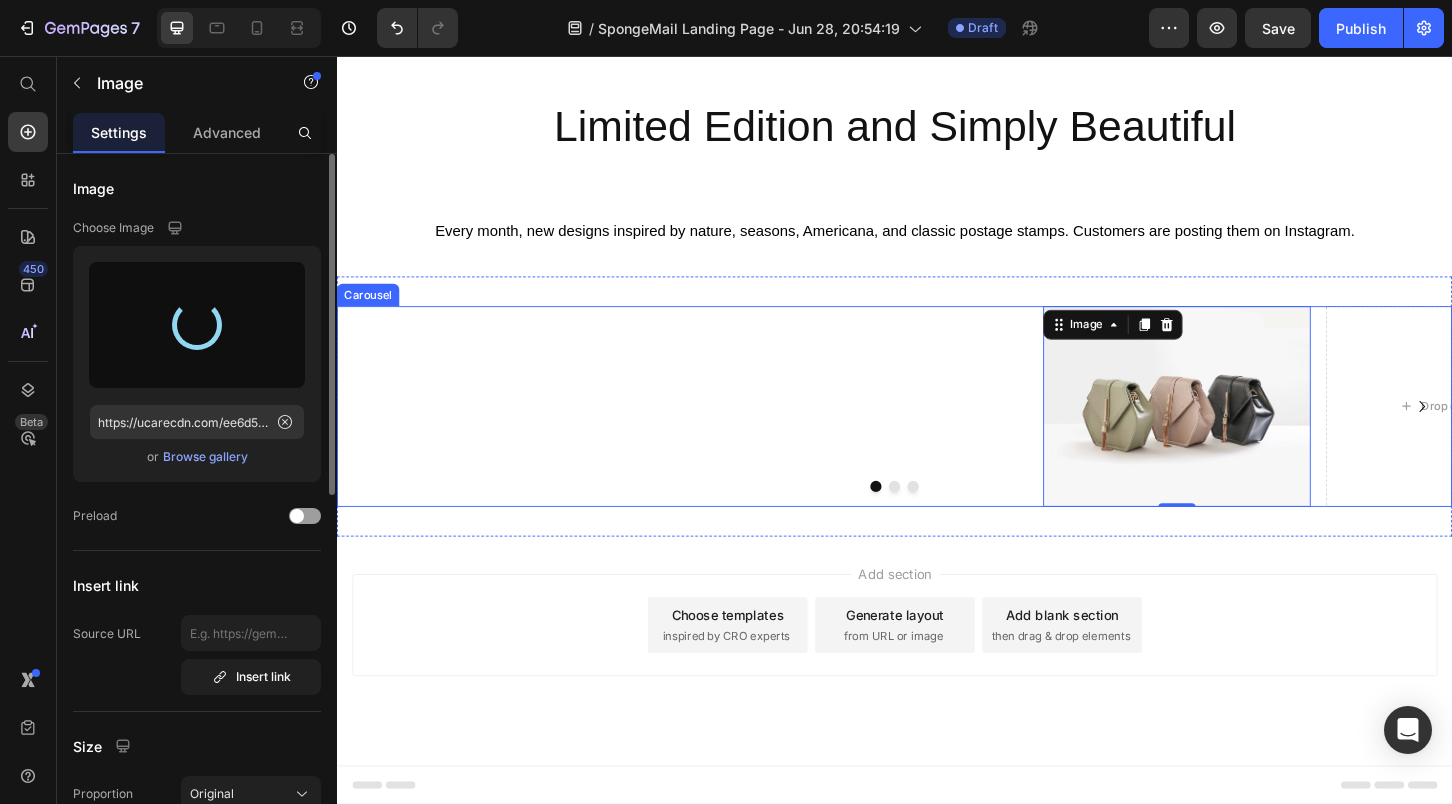 type on "https://cdn.shopify.com/s/files/1/0772/5685/1742/files/gempages_557753616052519861-3c54b5ca-734a-41f3-8daa-6a4e6553f434.png" 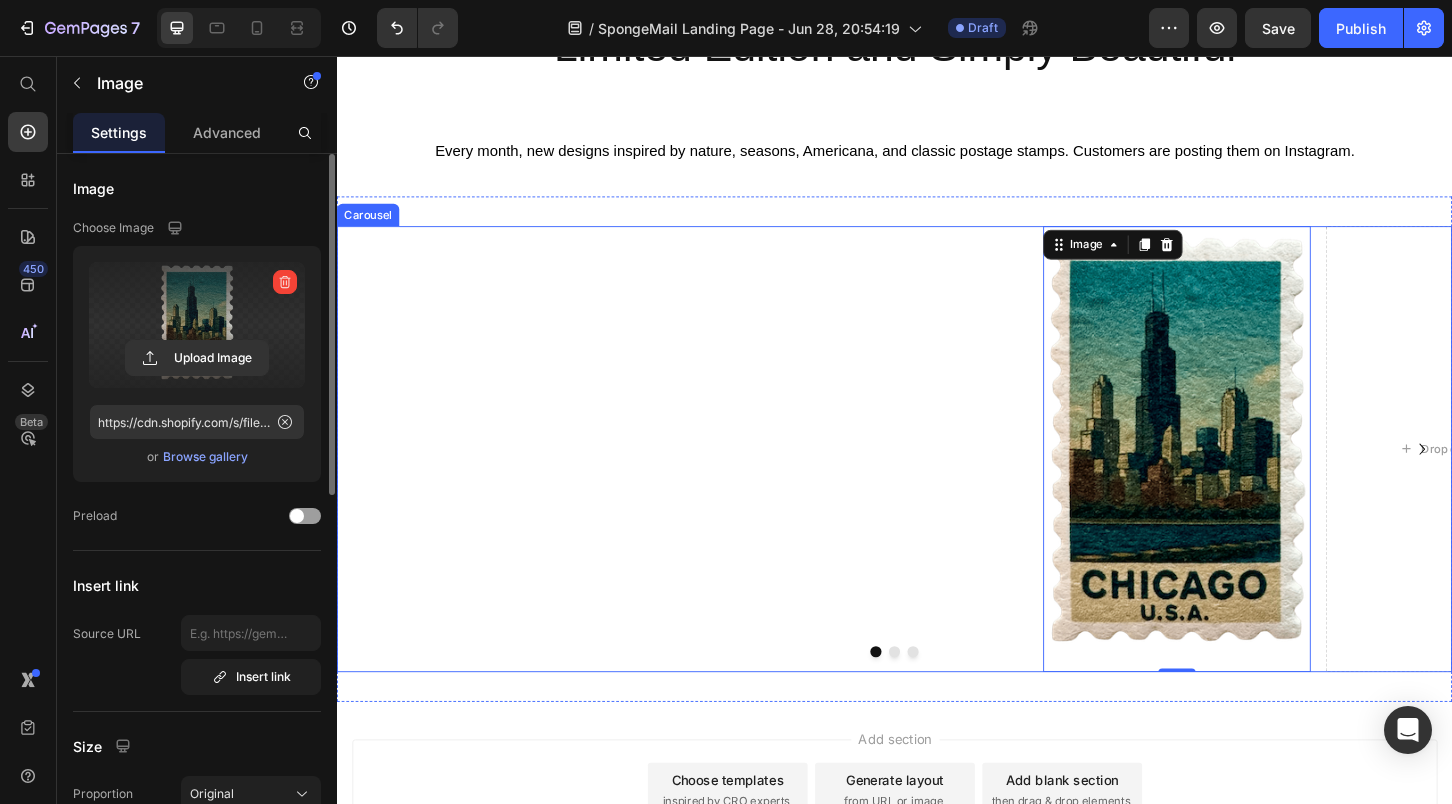 click at bounding box center (957, 697) 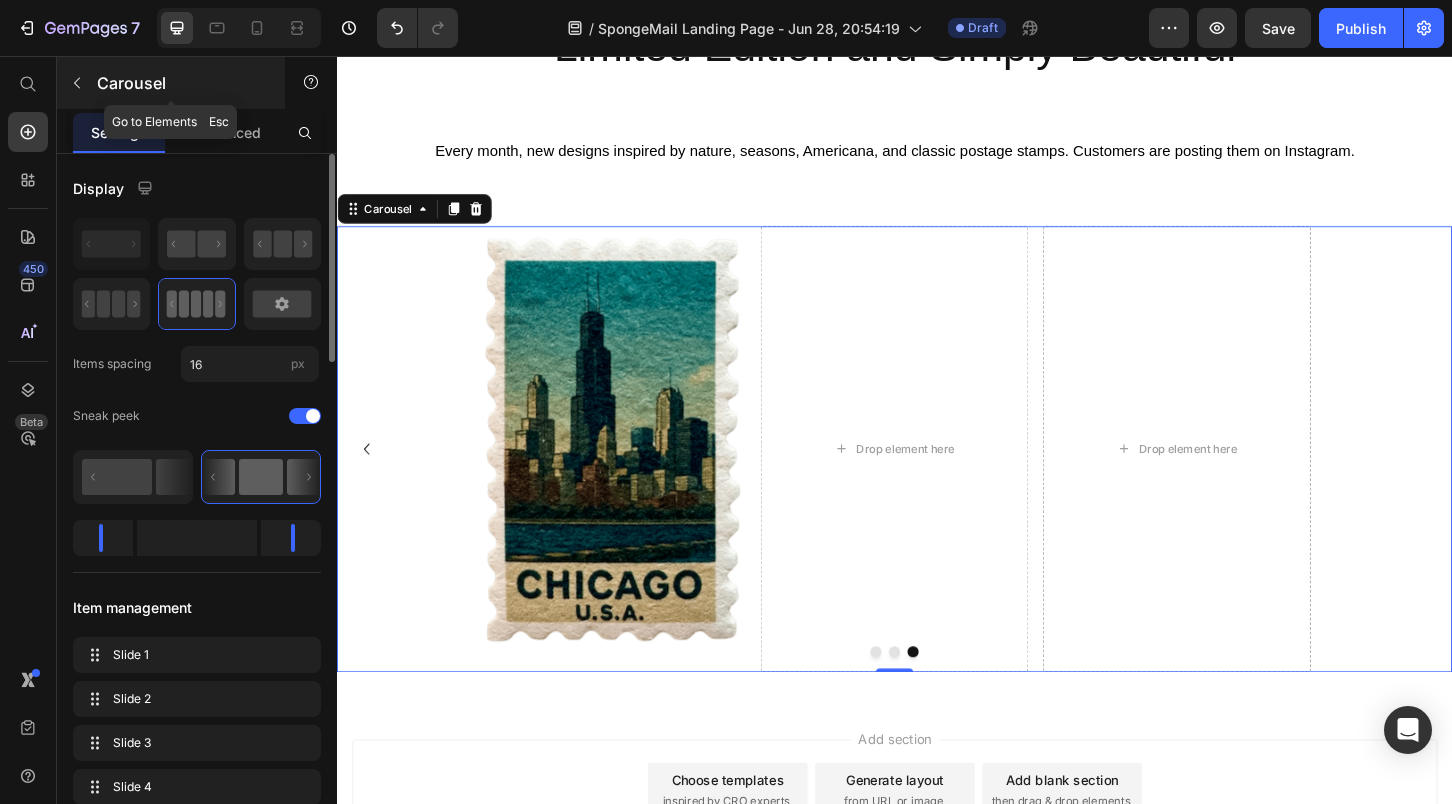 click 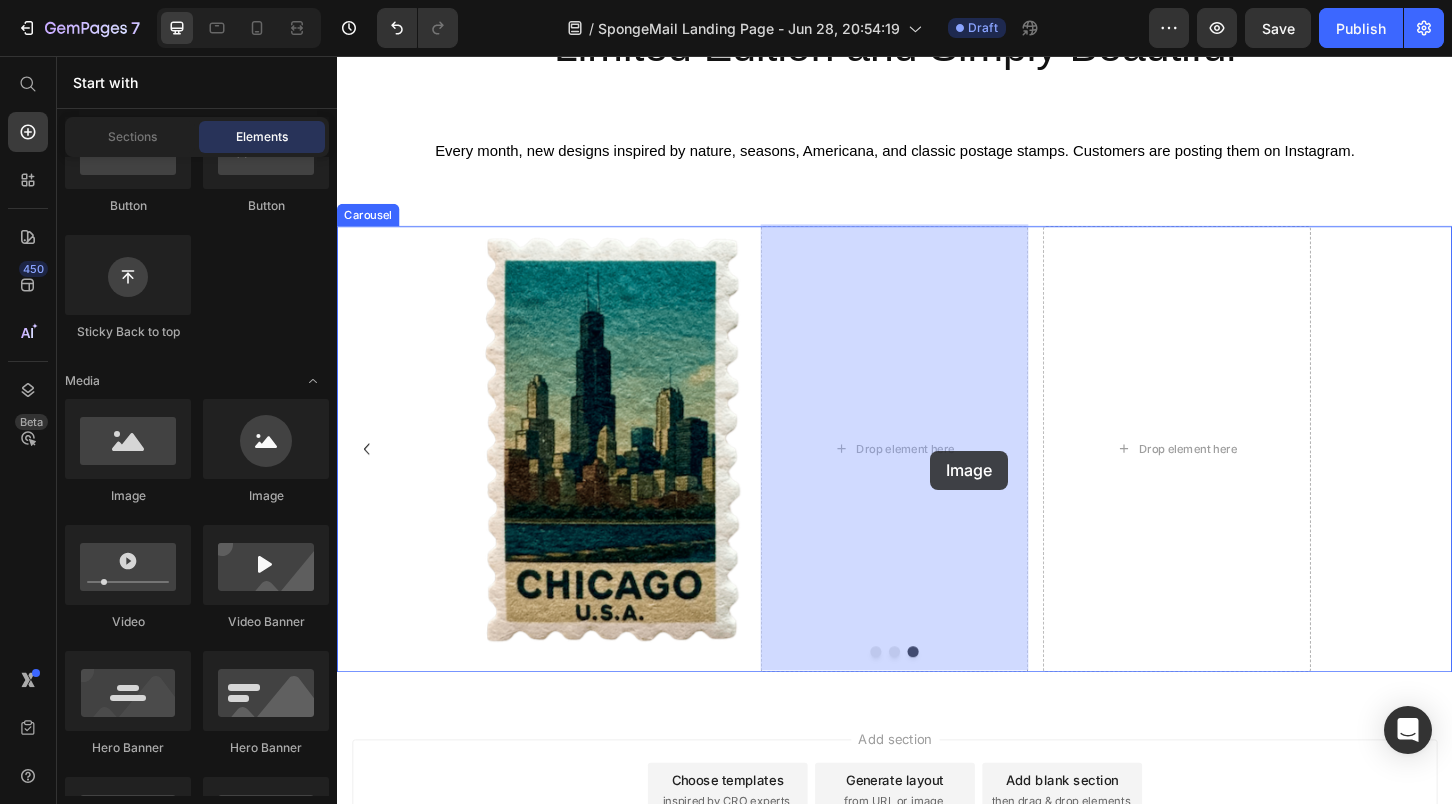 drag, startPoint x: 488, startPoint y: 505, endPoint x: 927, endPoint y: 434, distance: 444.7044 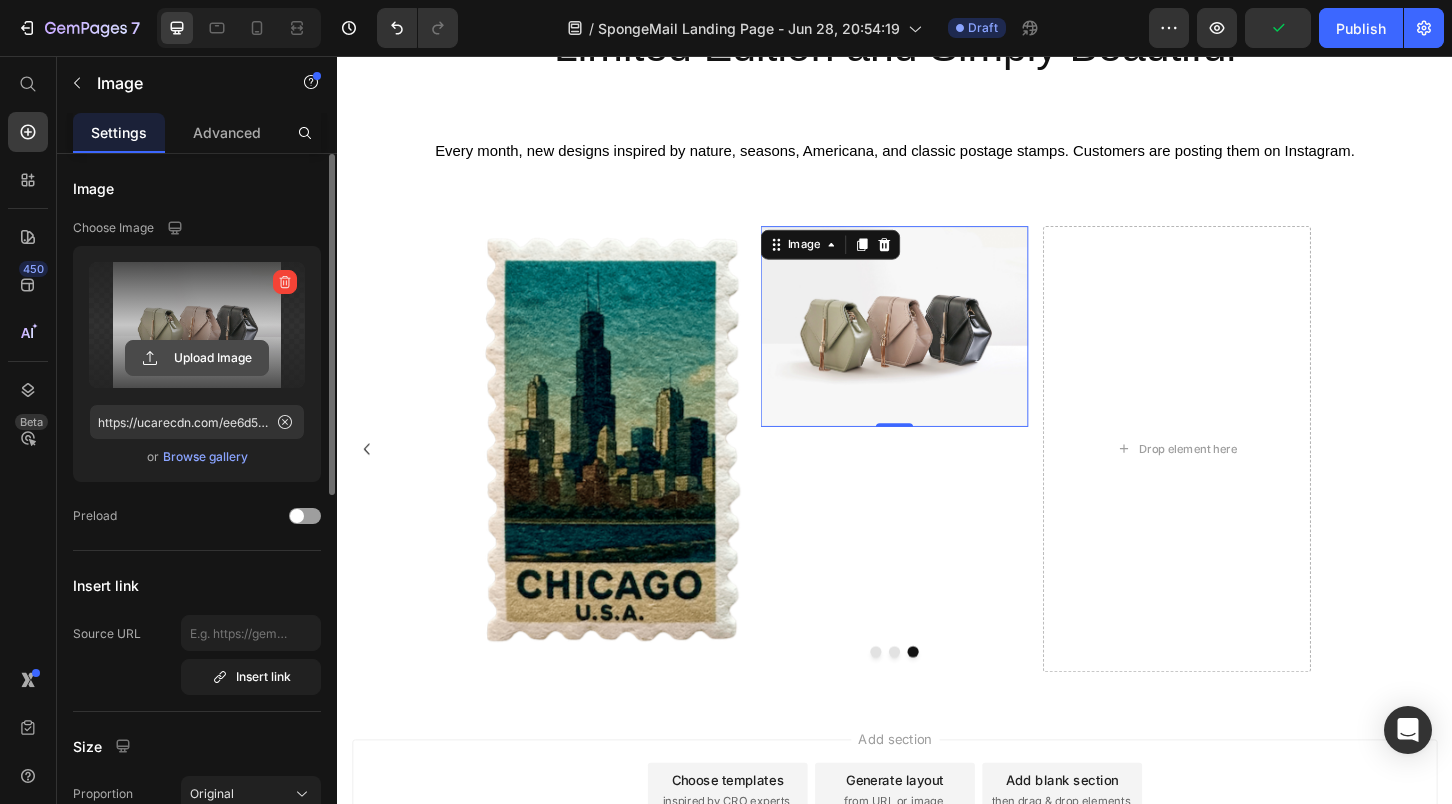 click 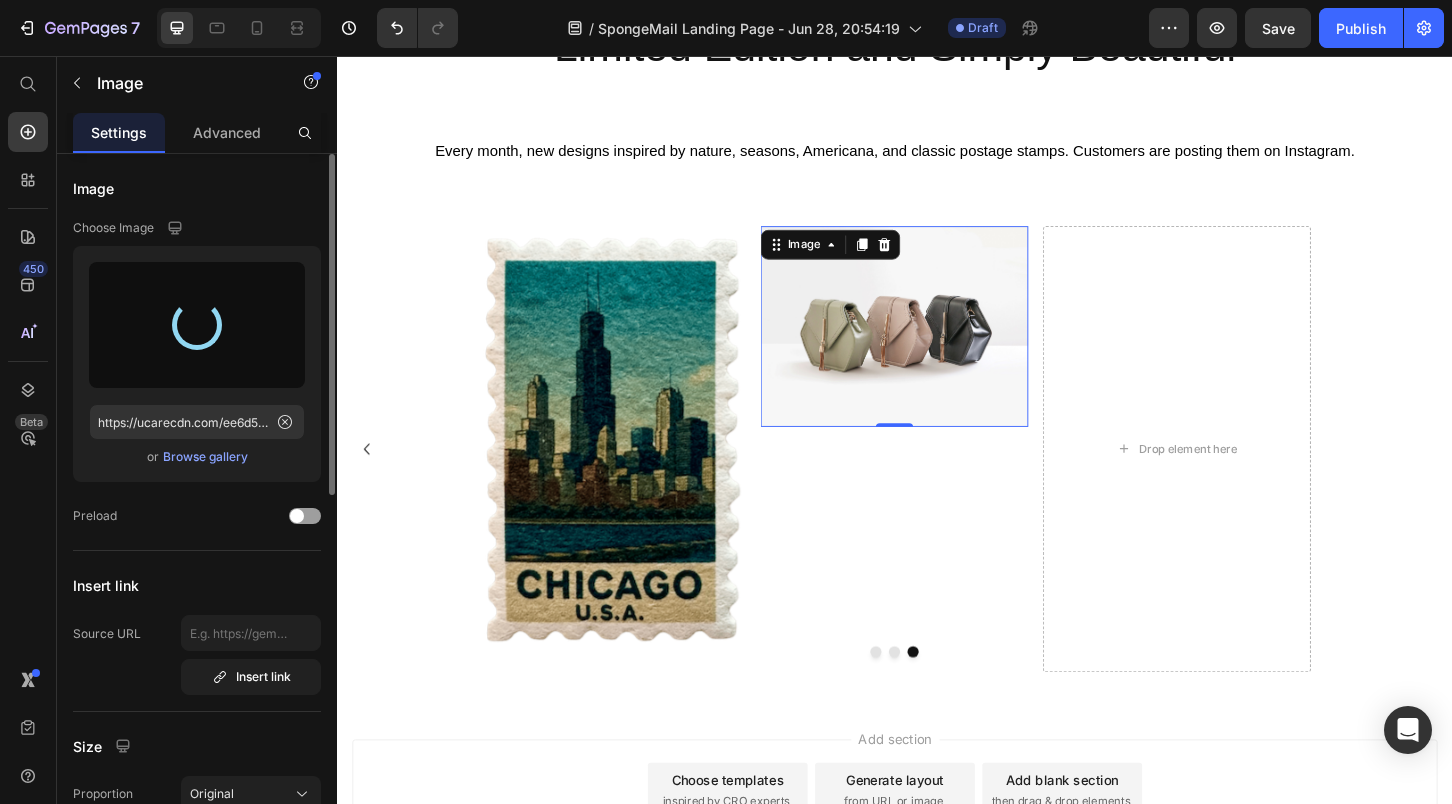 type on "https://cdn.shopify.com/s/files/1/0772/5685/1742/files/gempages_557753616052519861-ead7825f-1cec-45fe-a88e-5dbf7cbf43ad.png" 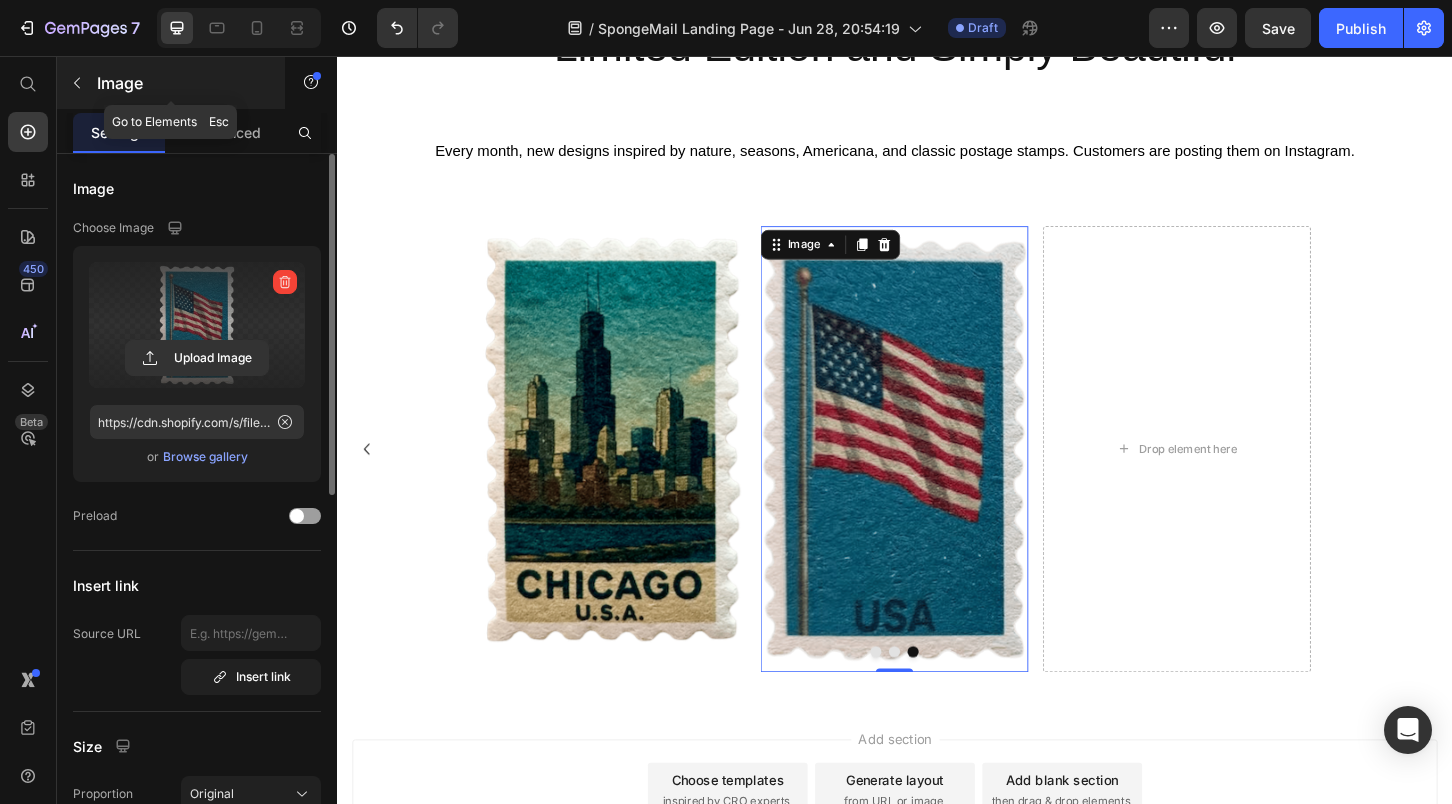 click 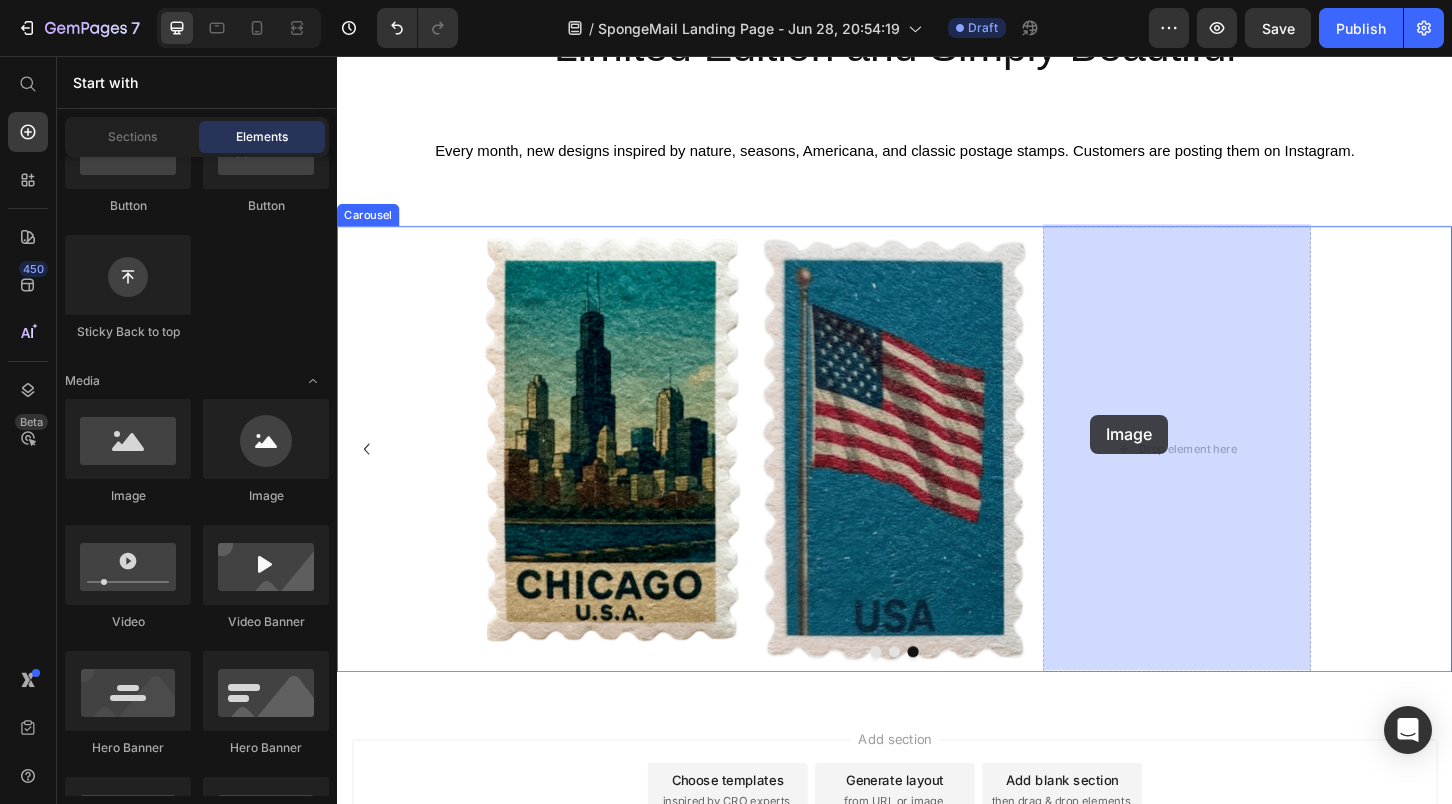 drag, startPoint x: 527, startPoint y: 504, endPoint x: 1147, endPoint y: 442, distance: 623.0923 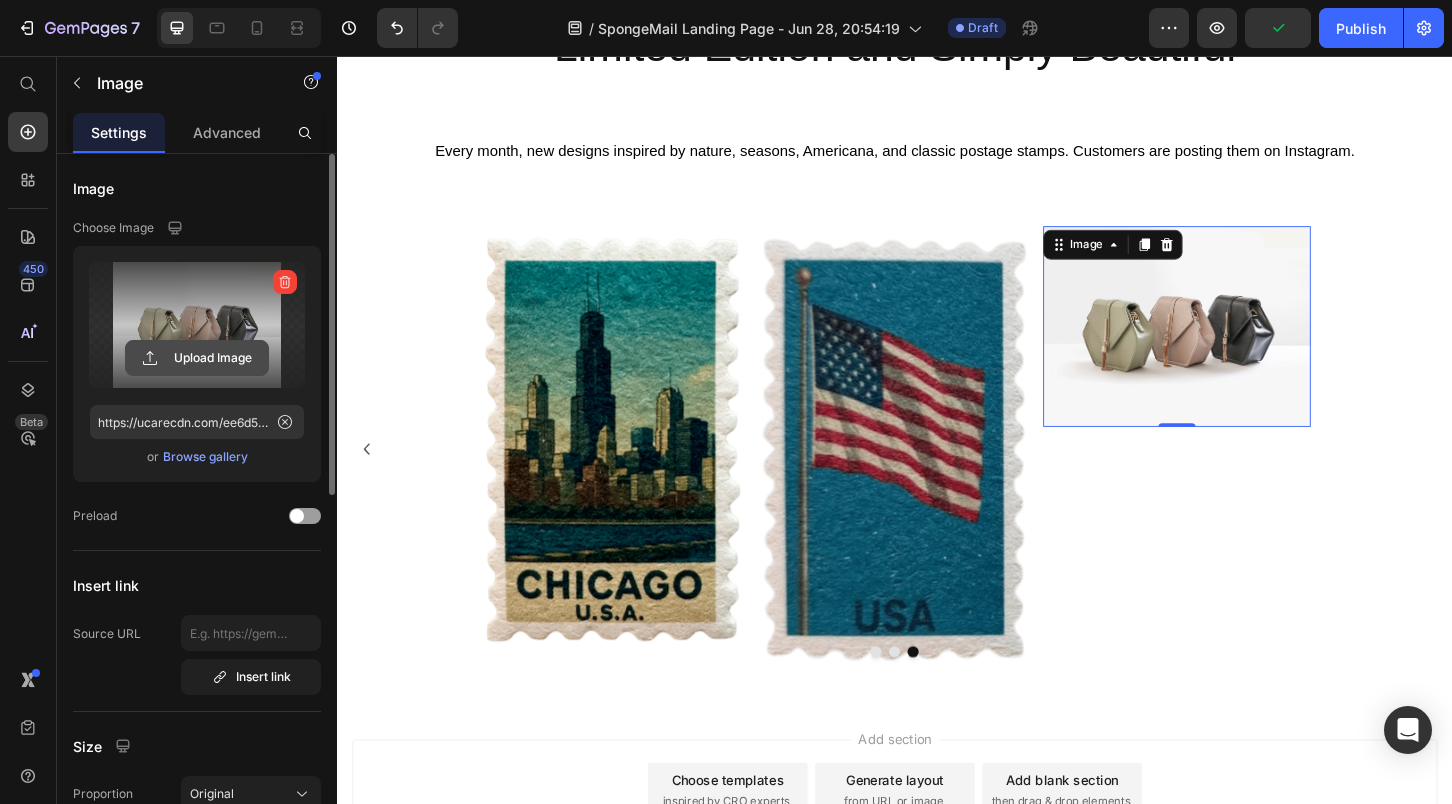click 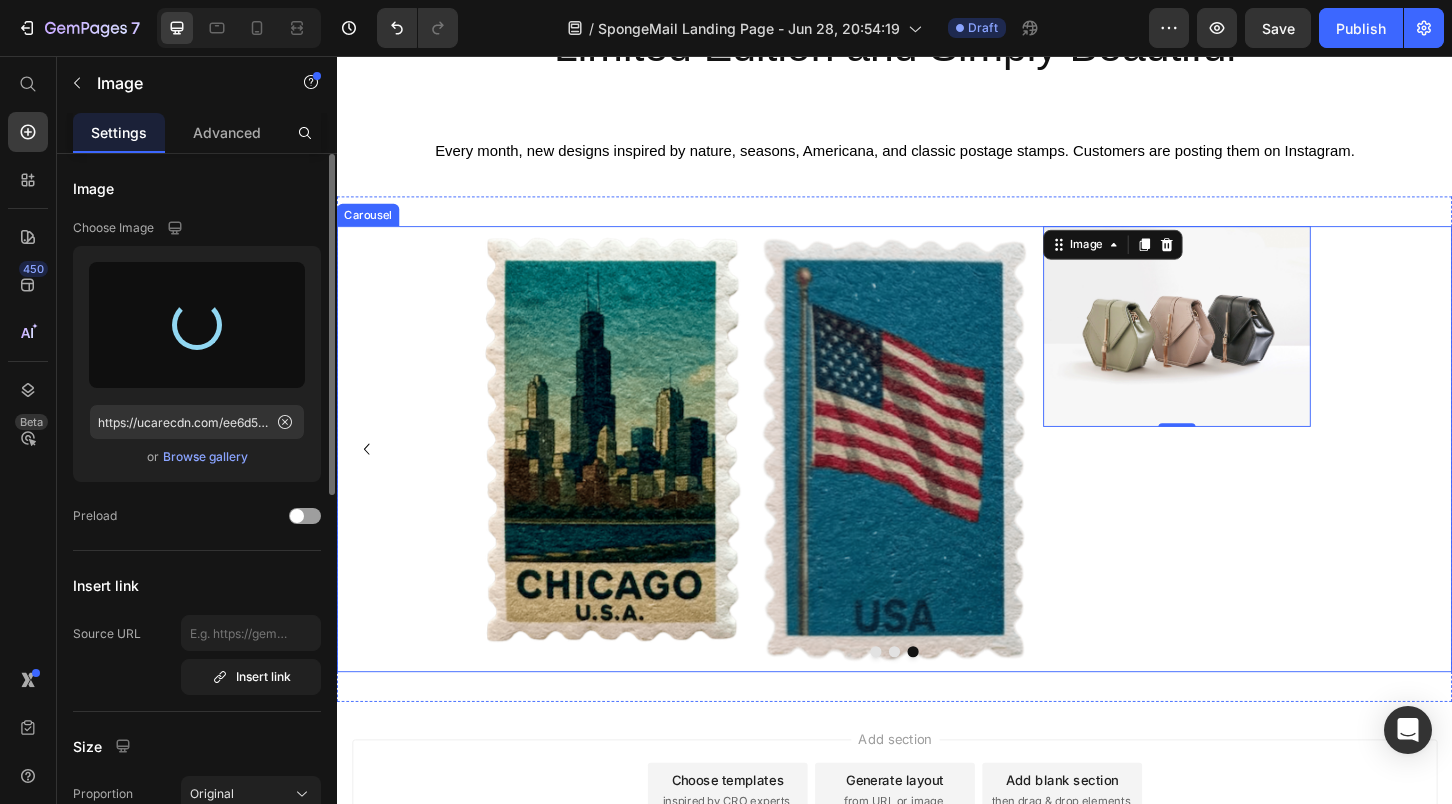 type on "https://cdn.shopify.com/s/files/1/0772/5685/1742/files/gempages_557753616052519861-4d8c8693-7a6b-473f-8e1e-a5f6cd121ee6.png" 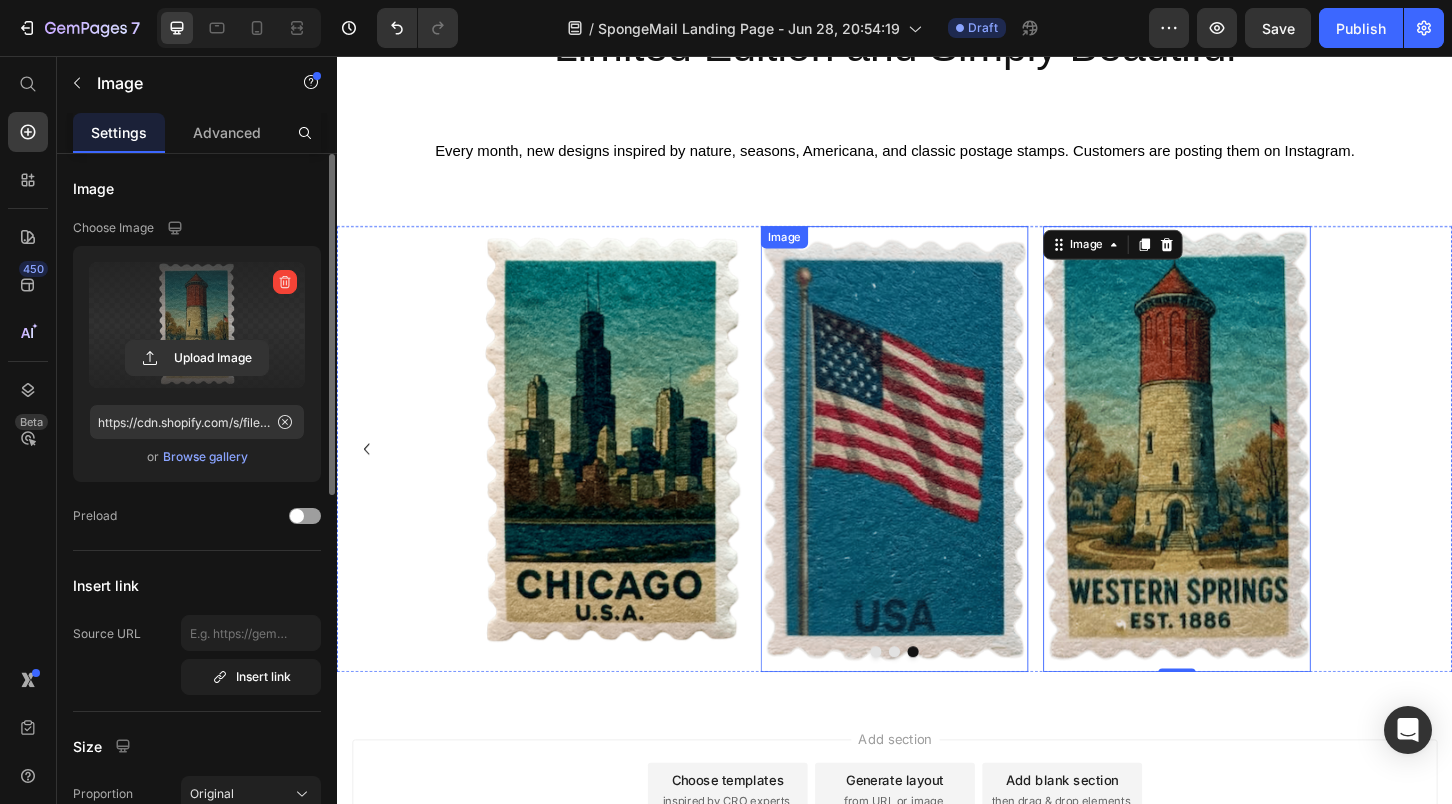 scroll, scrollTop: 7534, scrollLeft: 0, axis: vertical 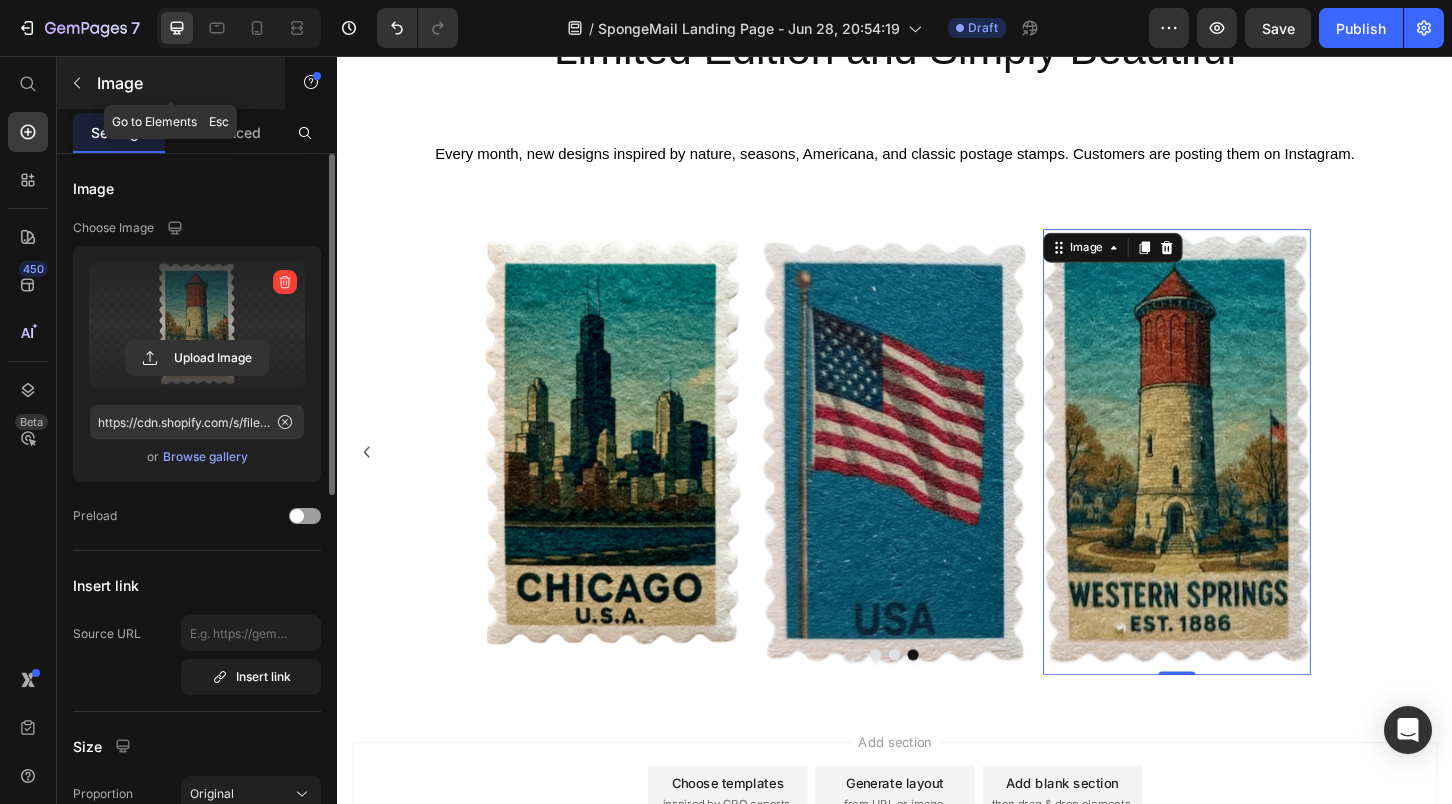 click 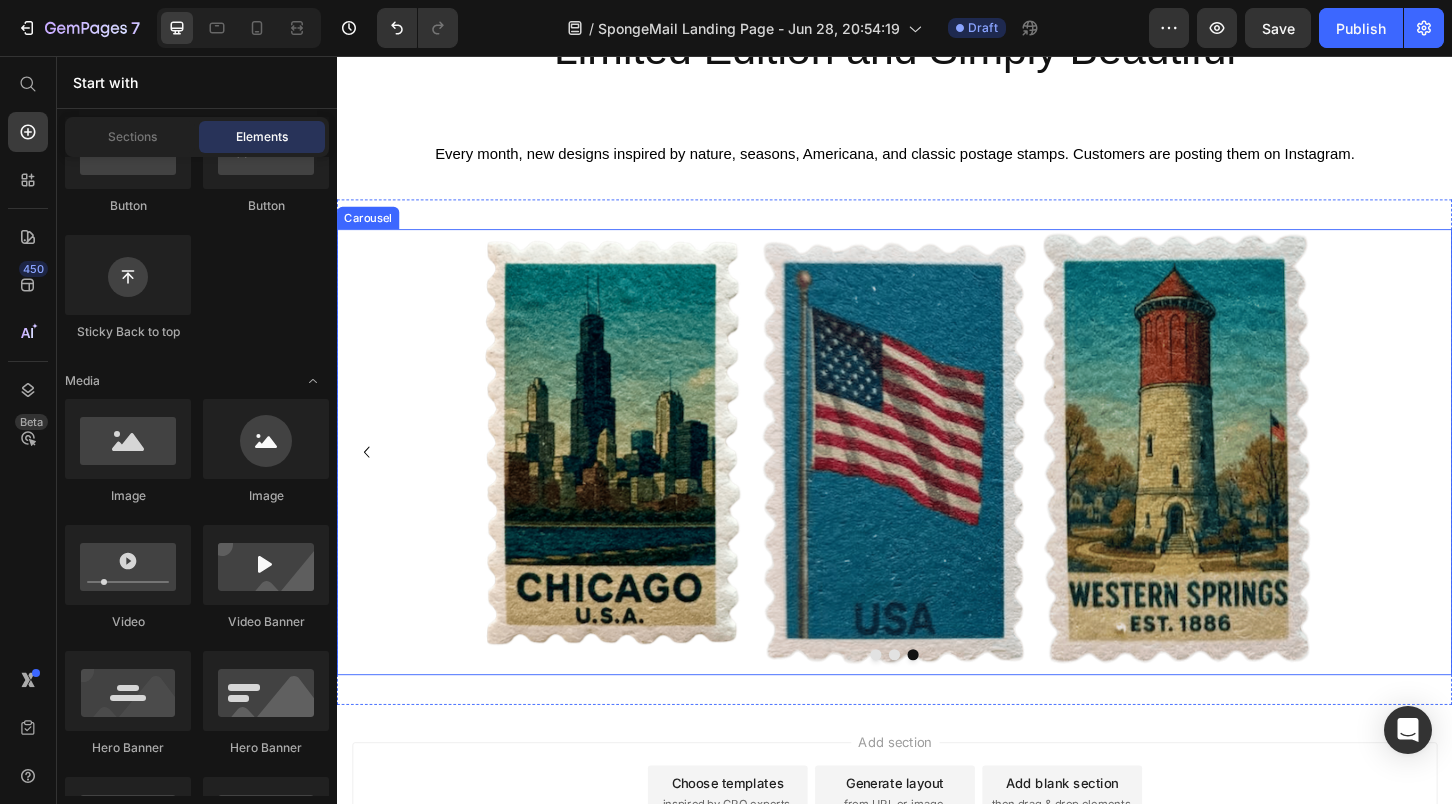 click on "Image Image Image Image Image" at bounding box center [937, 482] 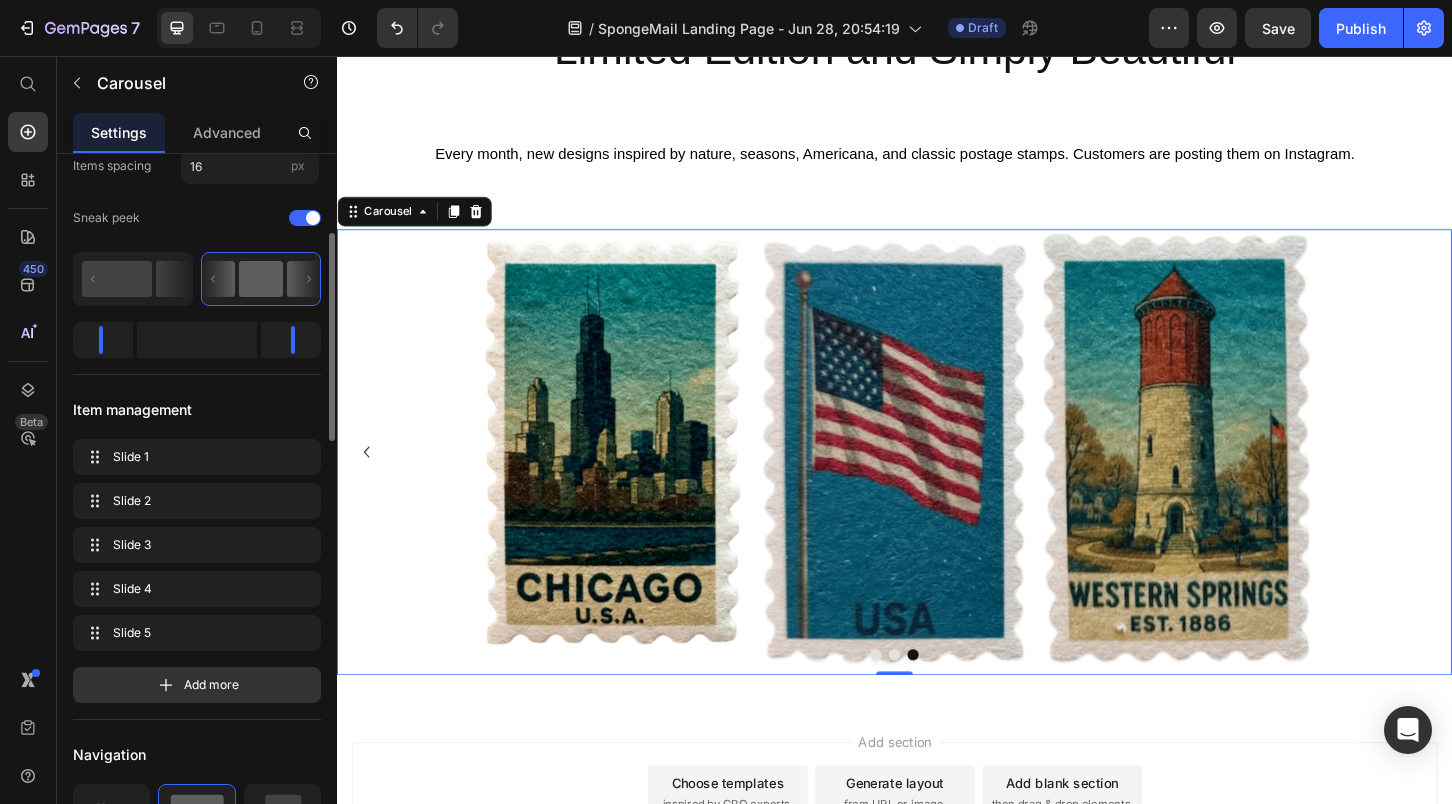 scroll, scrollTop: 214, scrollLeft: 0, axis: vertical 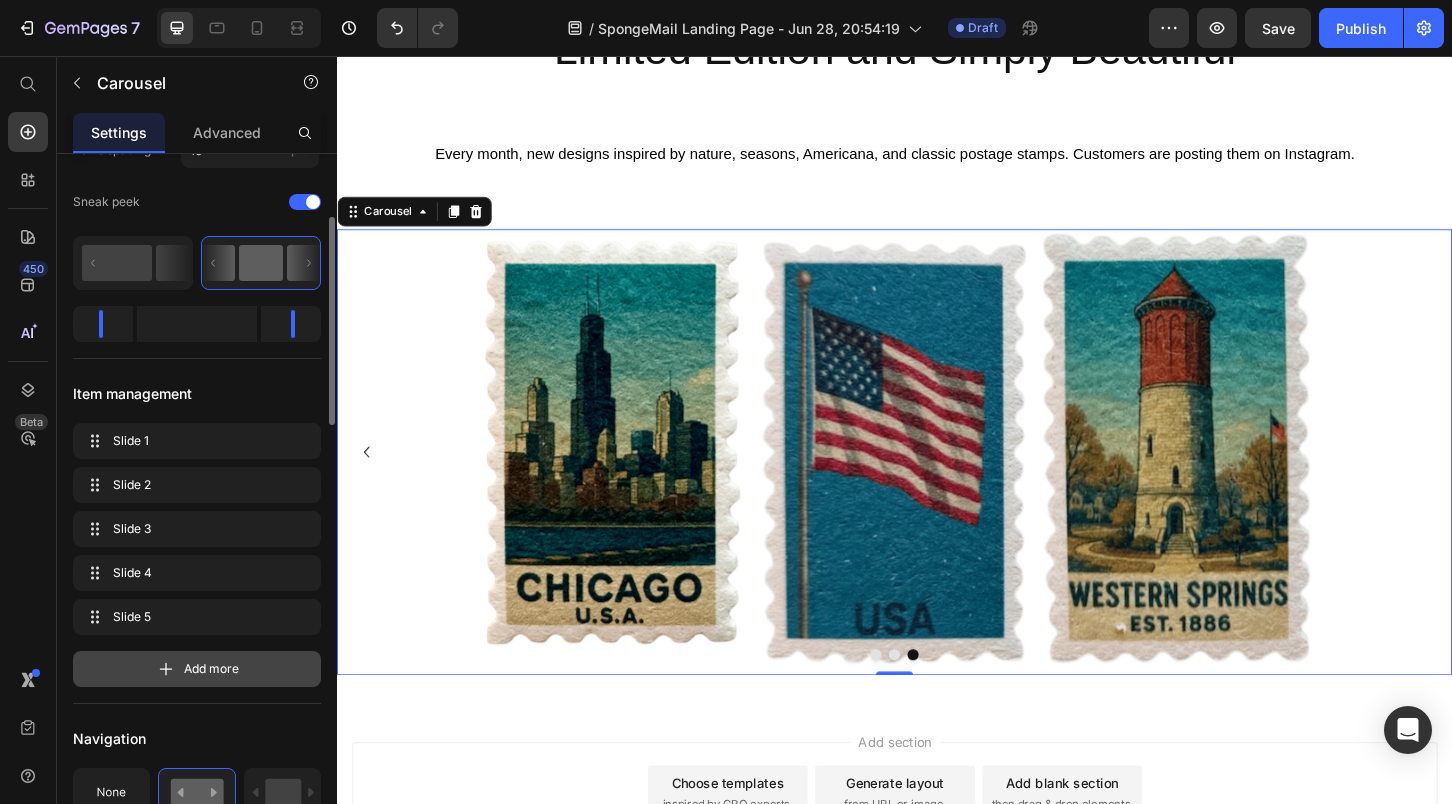 click 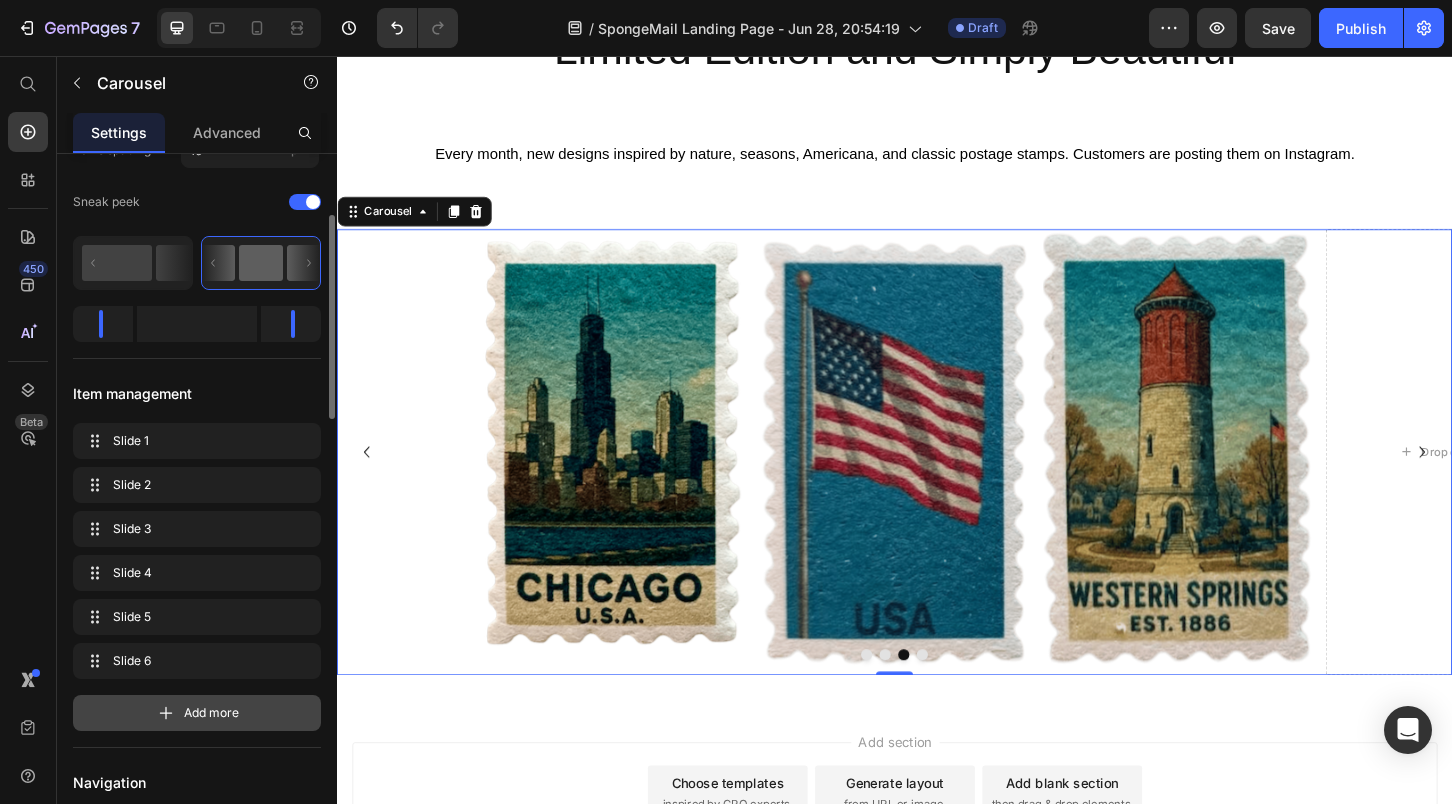 click on "Add more" at bounding box center [211, 713] 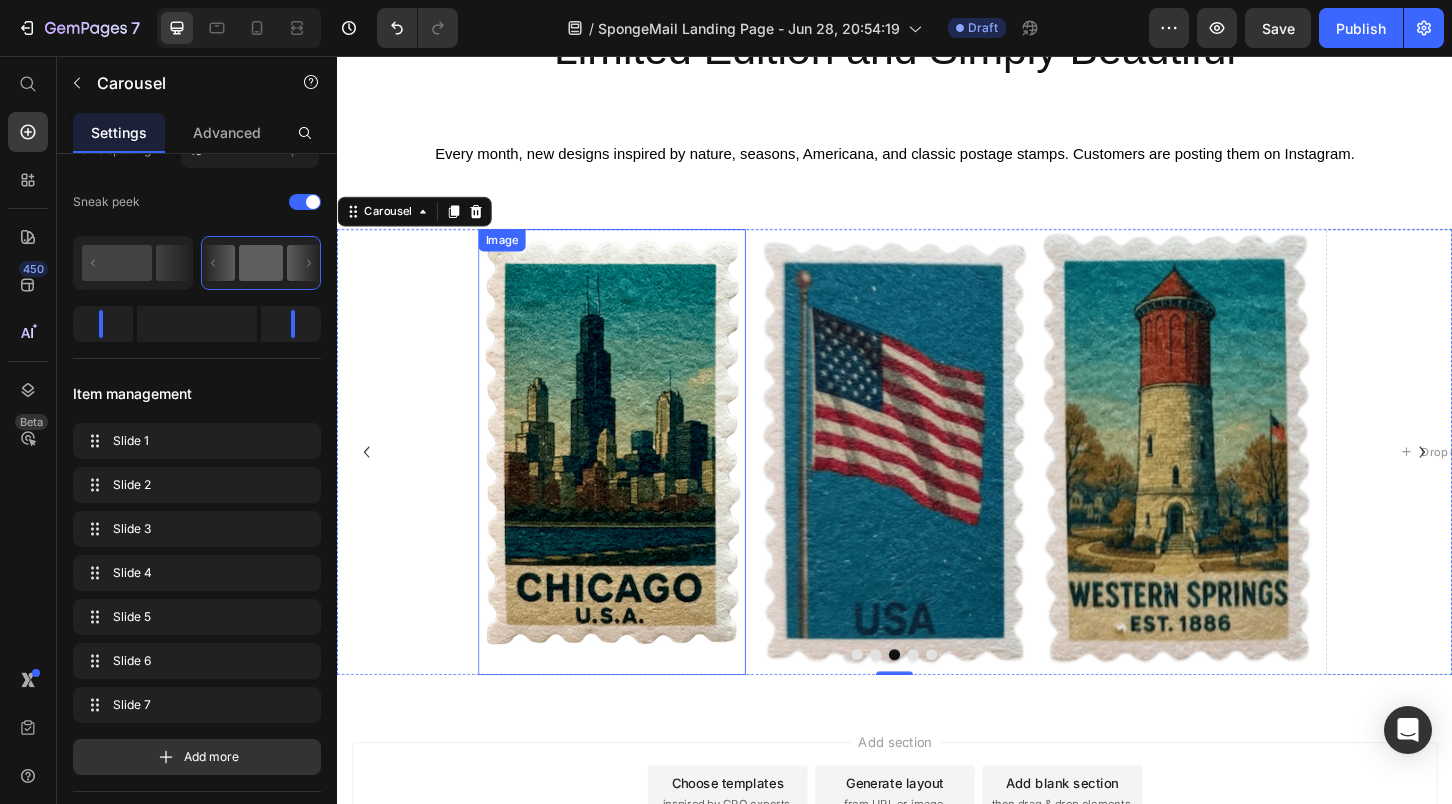 scroll, scrollTop: 7535, scrollLeft: 0, axis: vertical 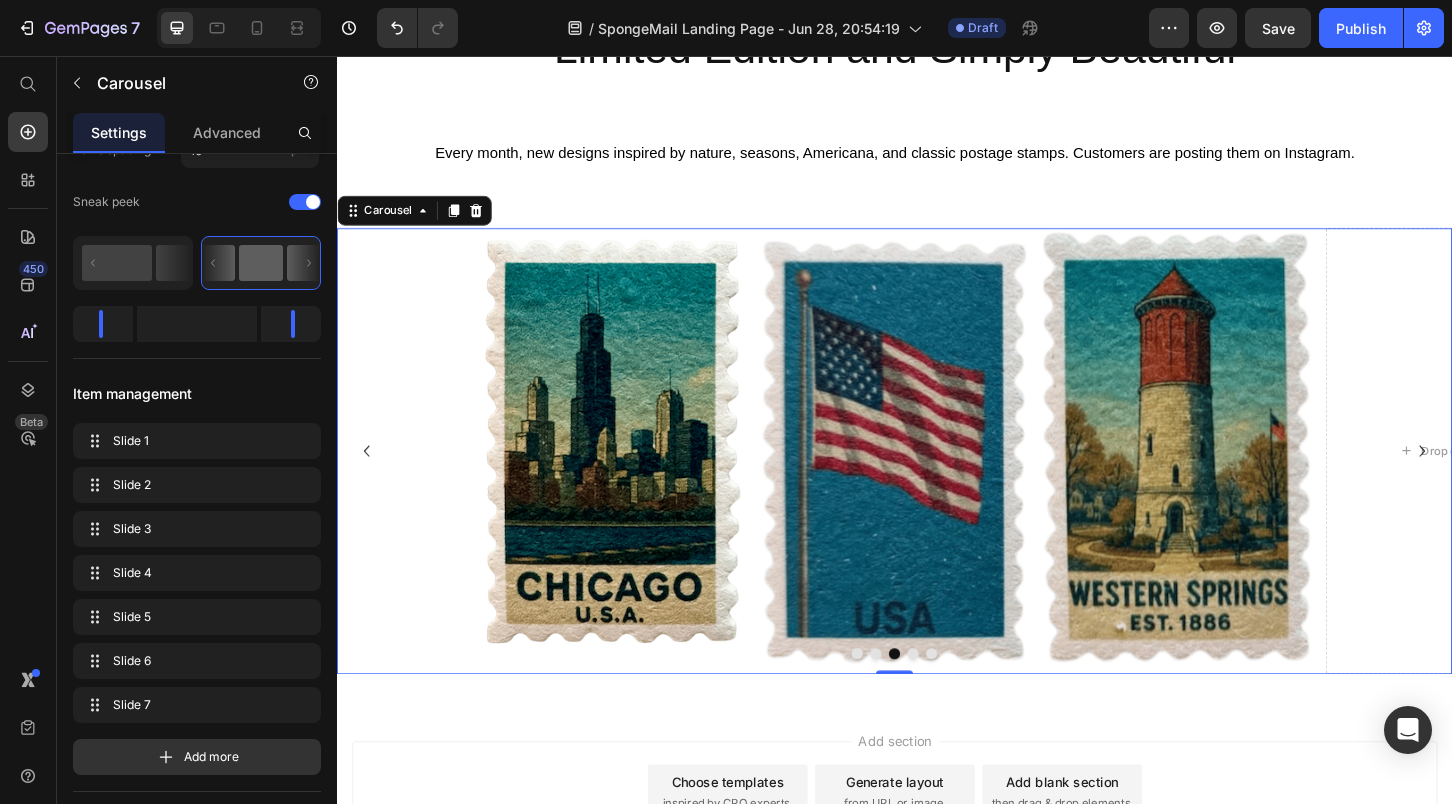 click at bounding box center [897, 699] 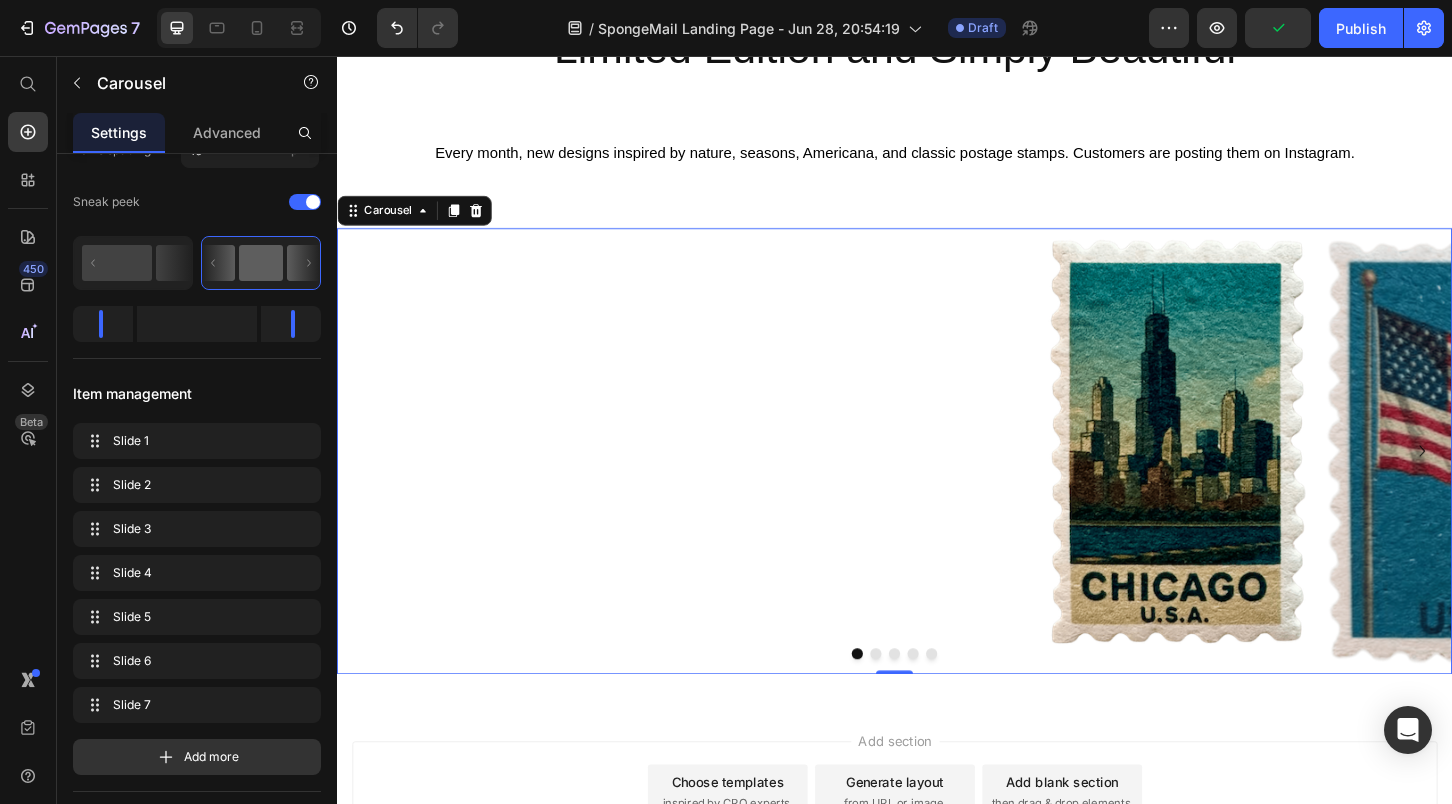 click at bounding box center [917, 699] 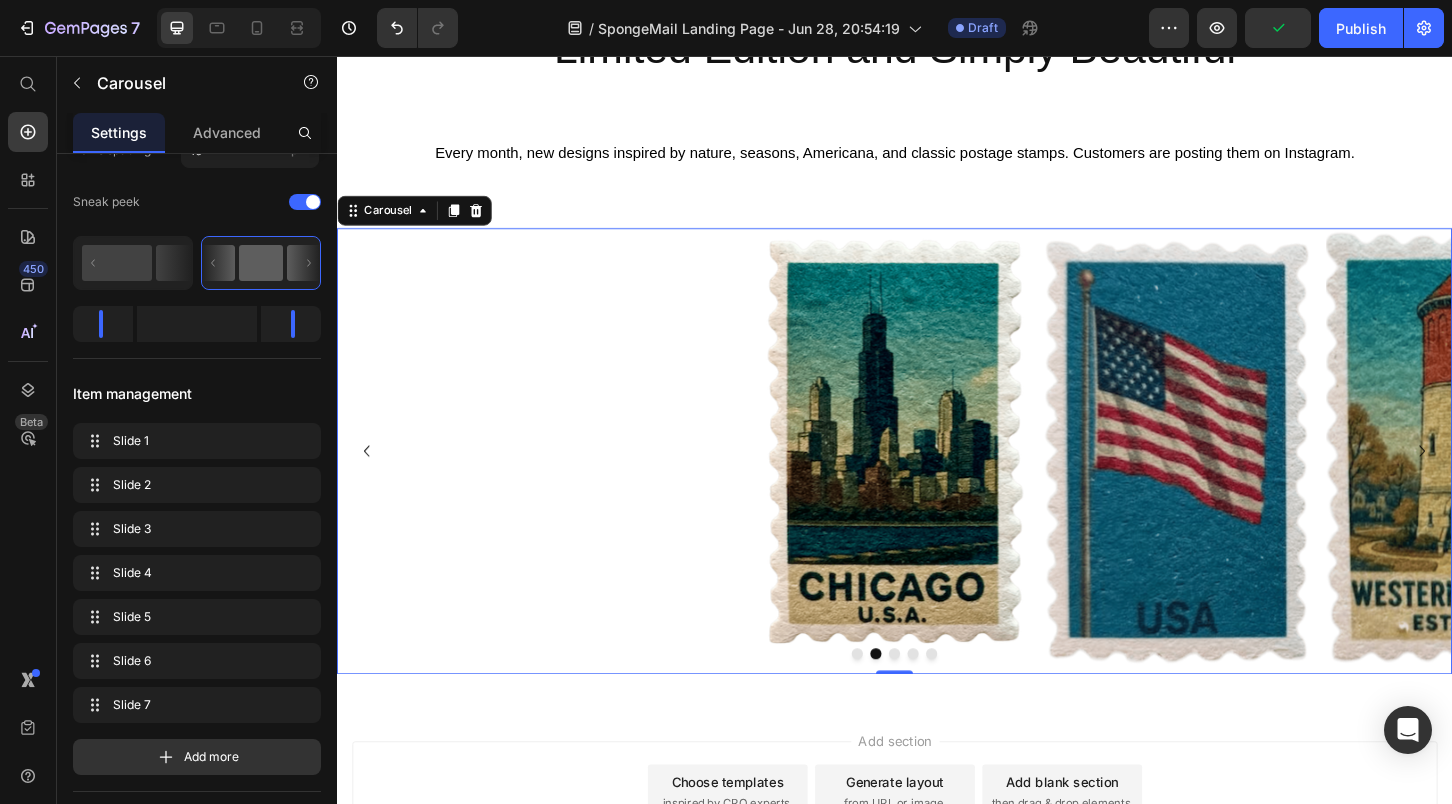 click at bounding box center [937, 699] 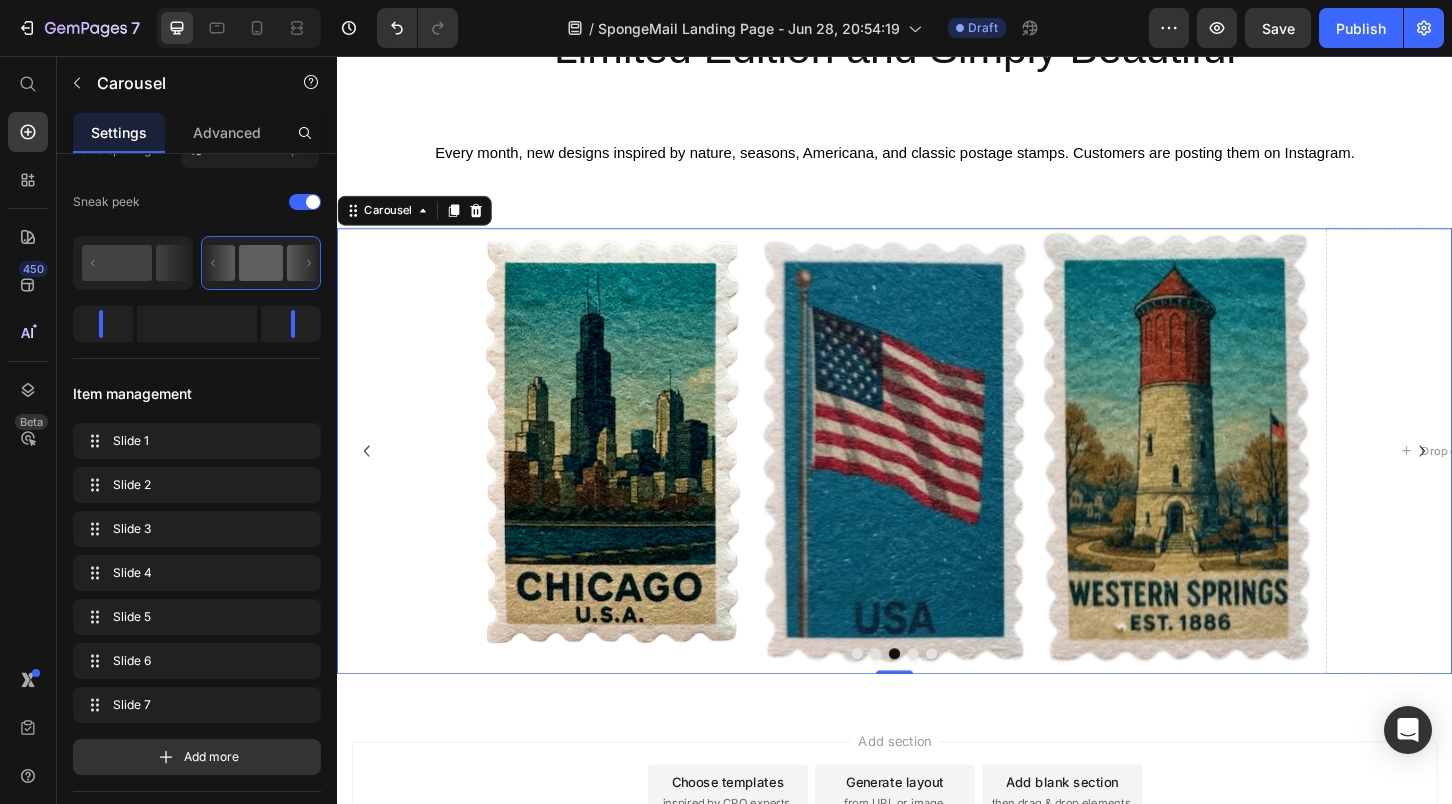click at bounding box center (957, 699) 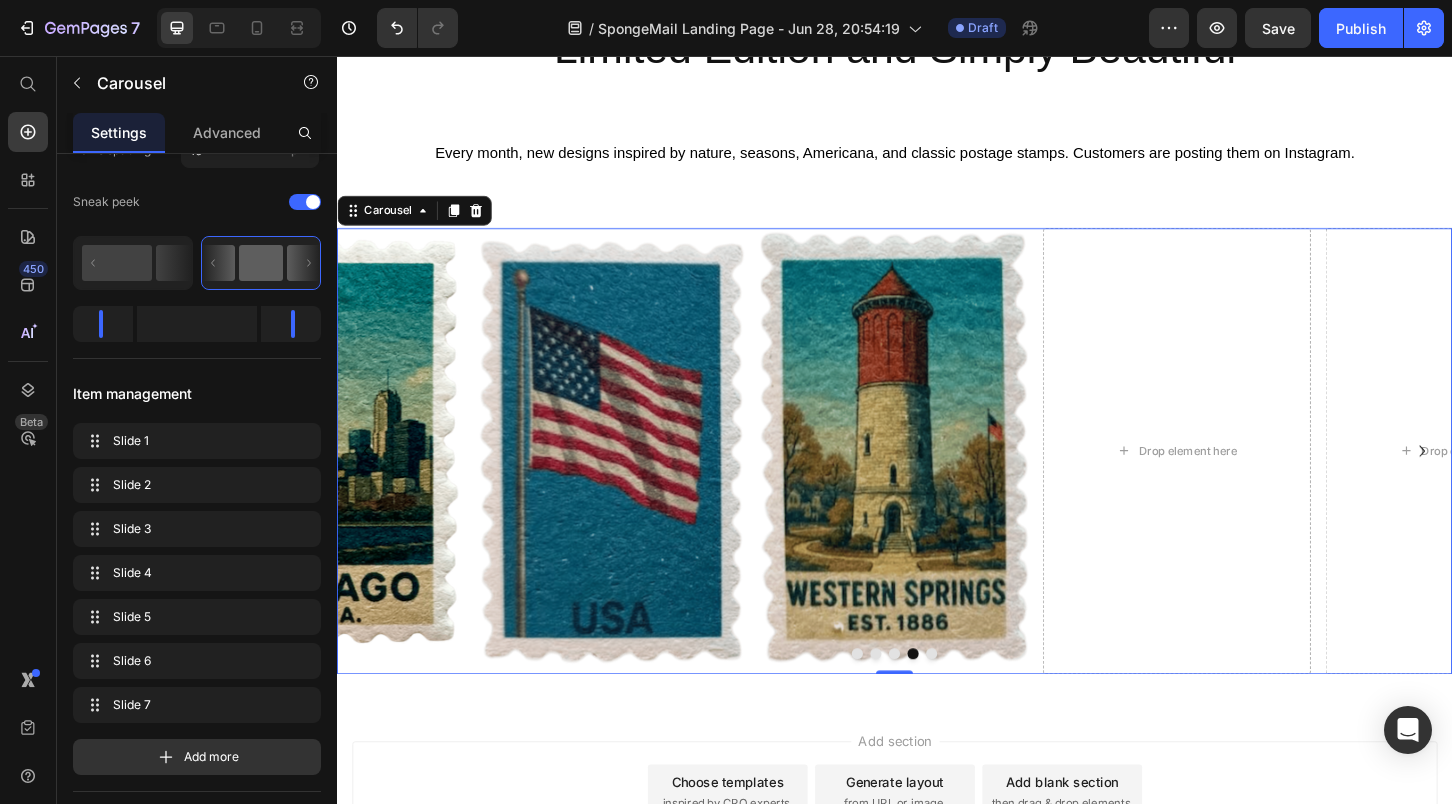 click at bounding box center [977, 699] 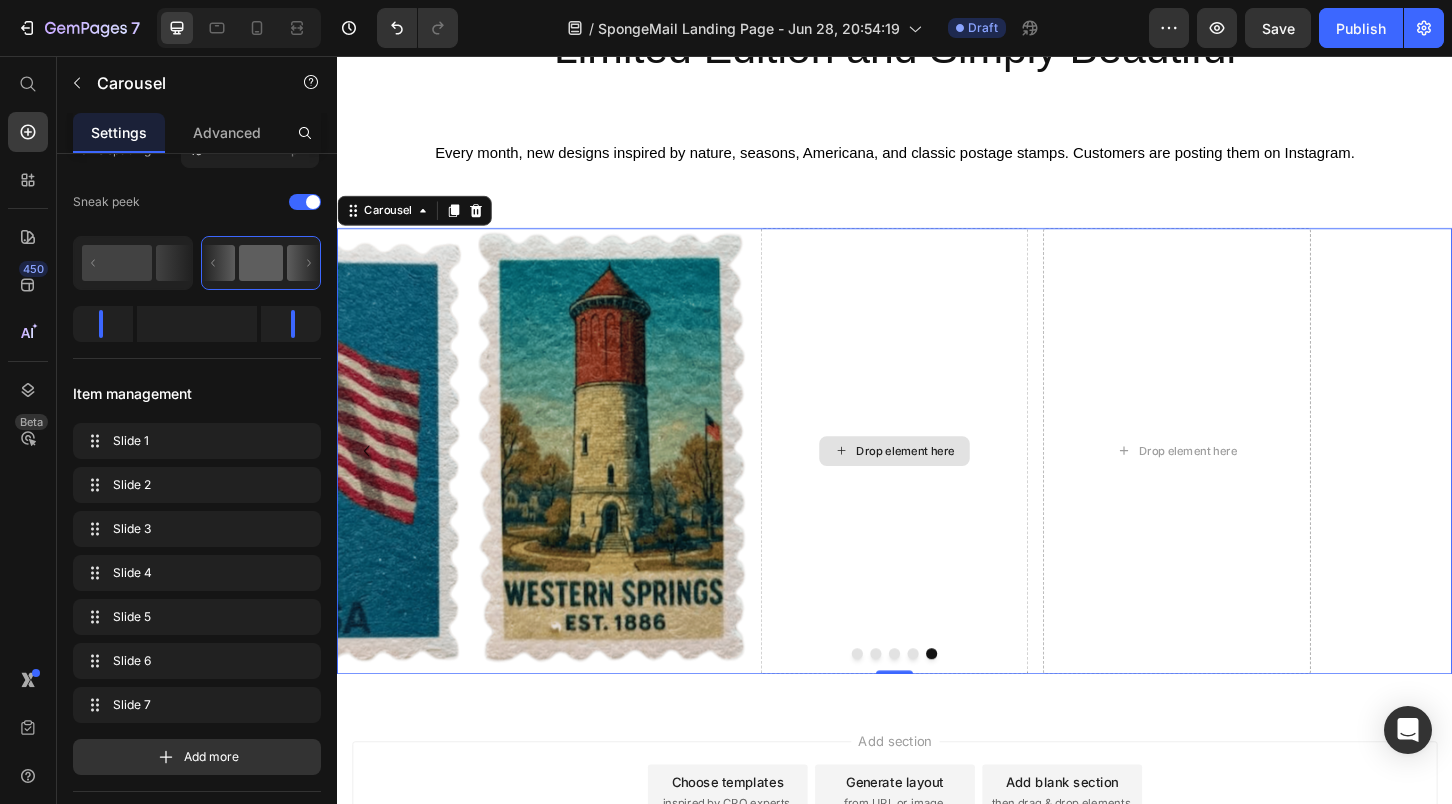click on "Drop element here" at bounding box center [937, 481] 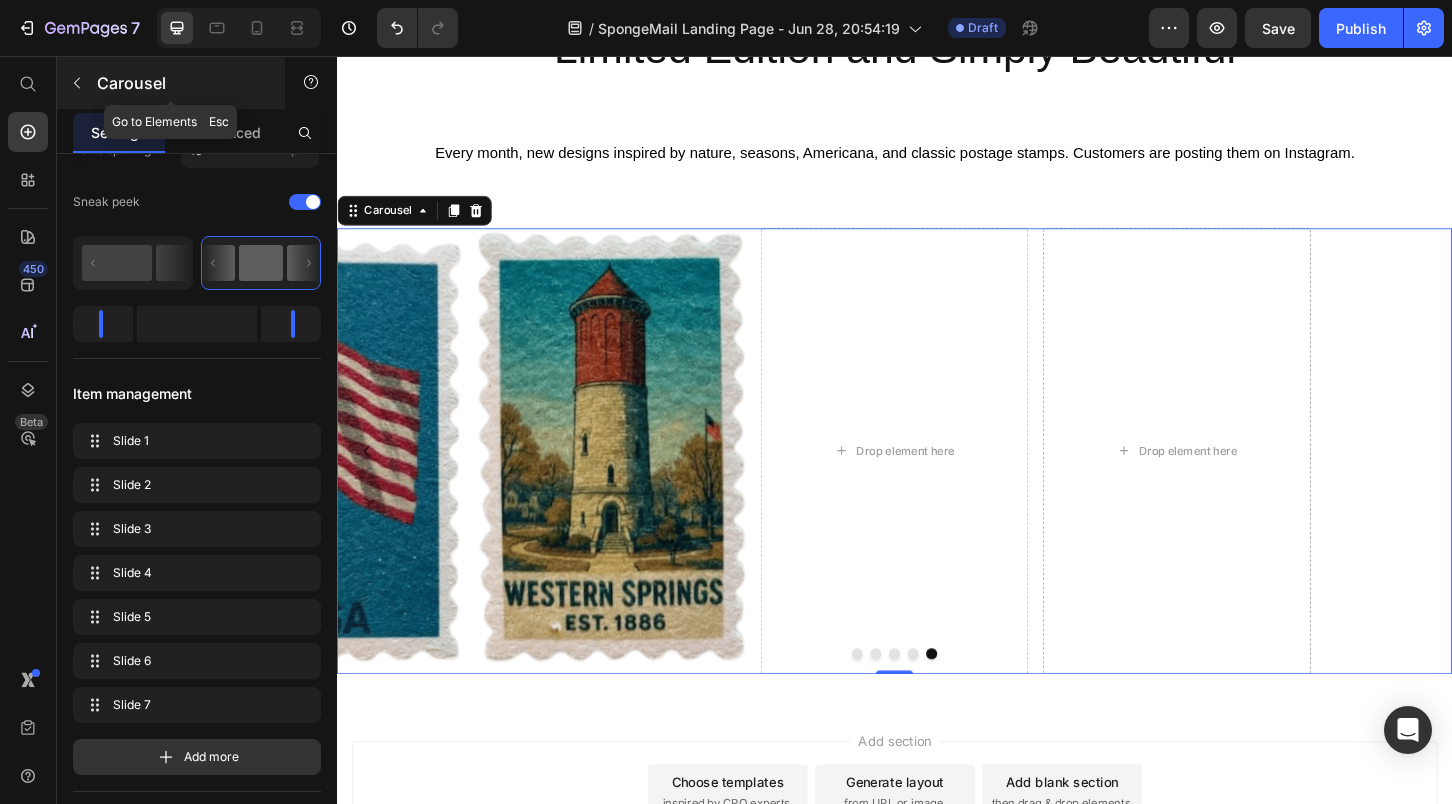 click at bounding box center [77, 83] 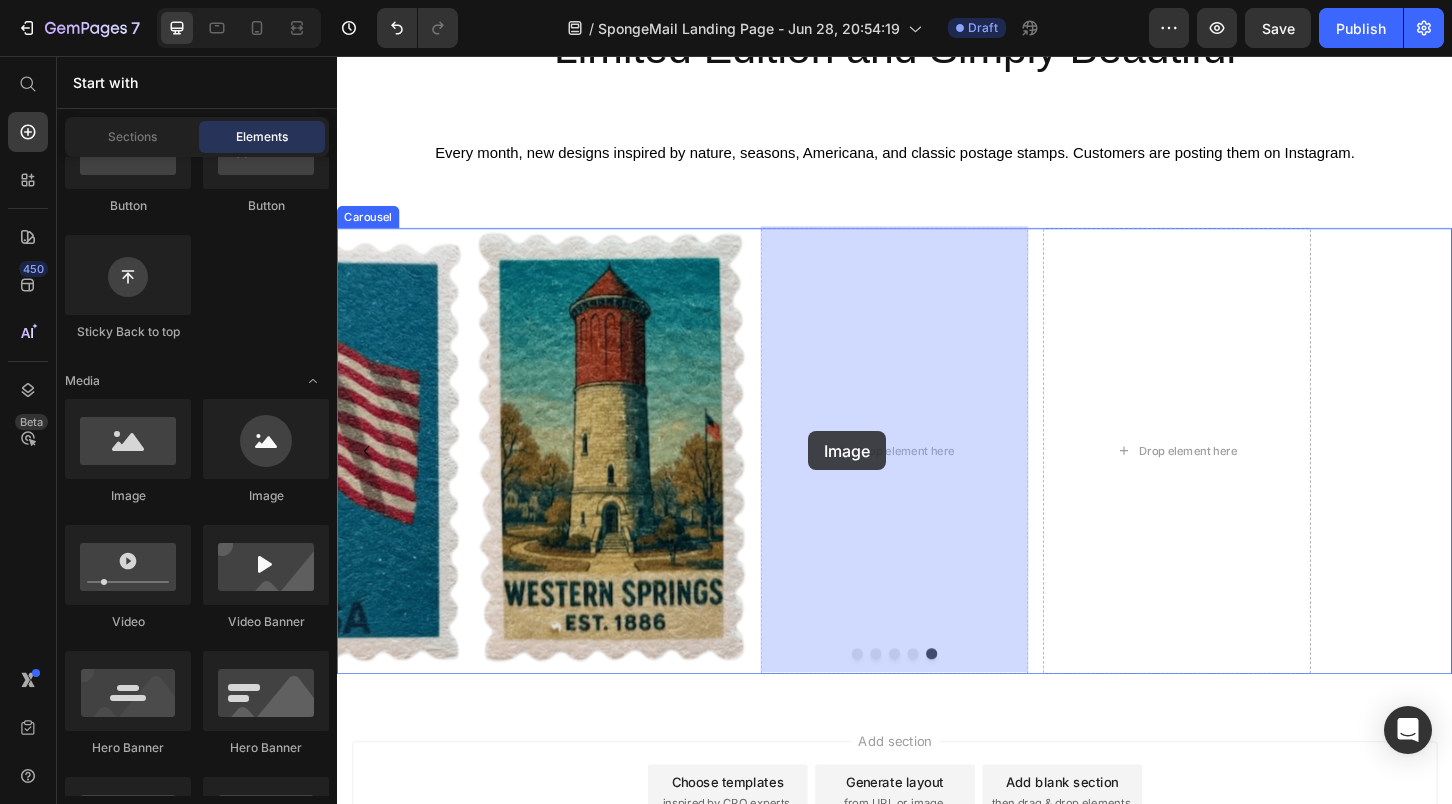 drag, startPoint x: 468, startPoint y: 501, endPoint x: 844, endPoint y: 459, distance: 378.33847 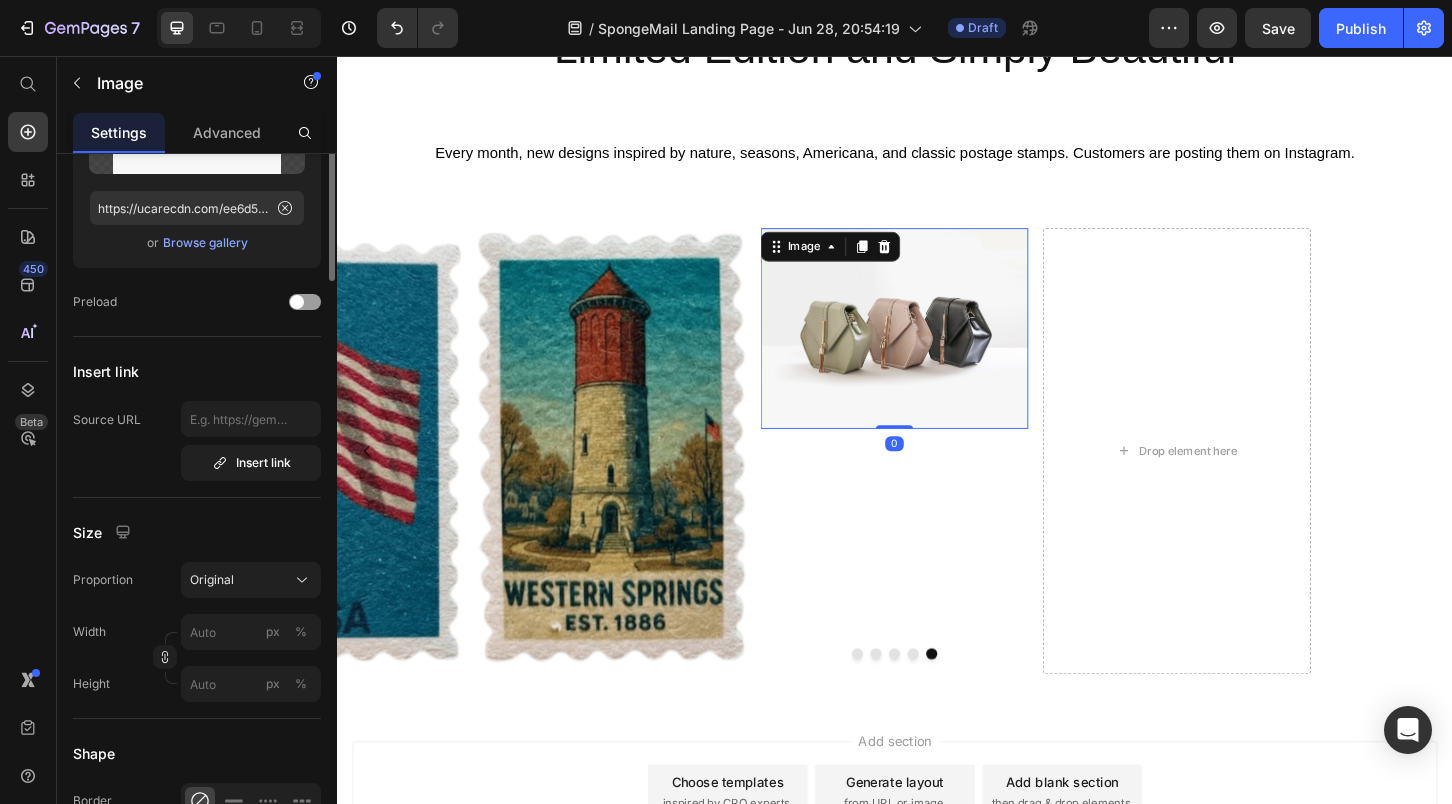 scroll, scrollTop: 0, scrollLeft: 0, axis: both 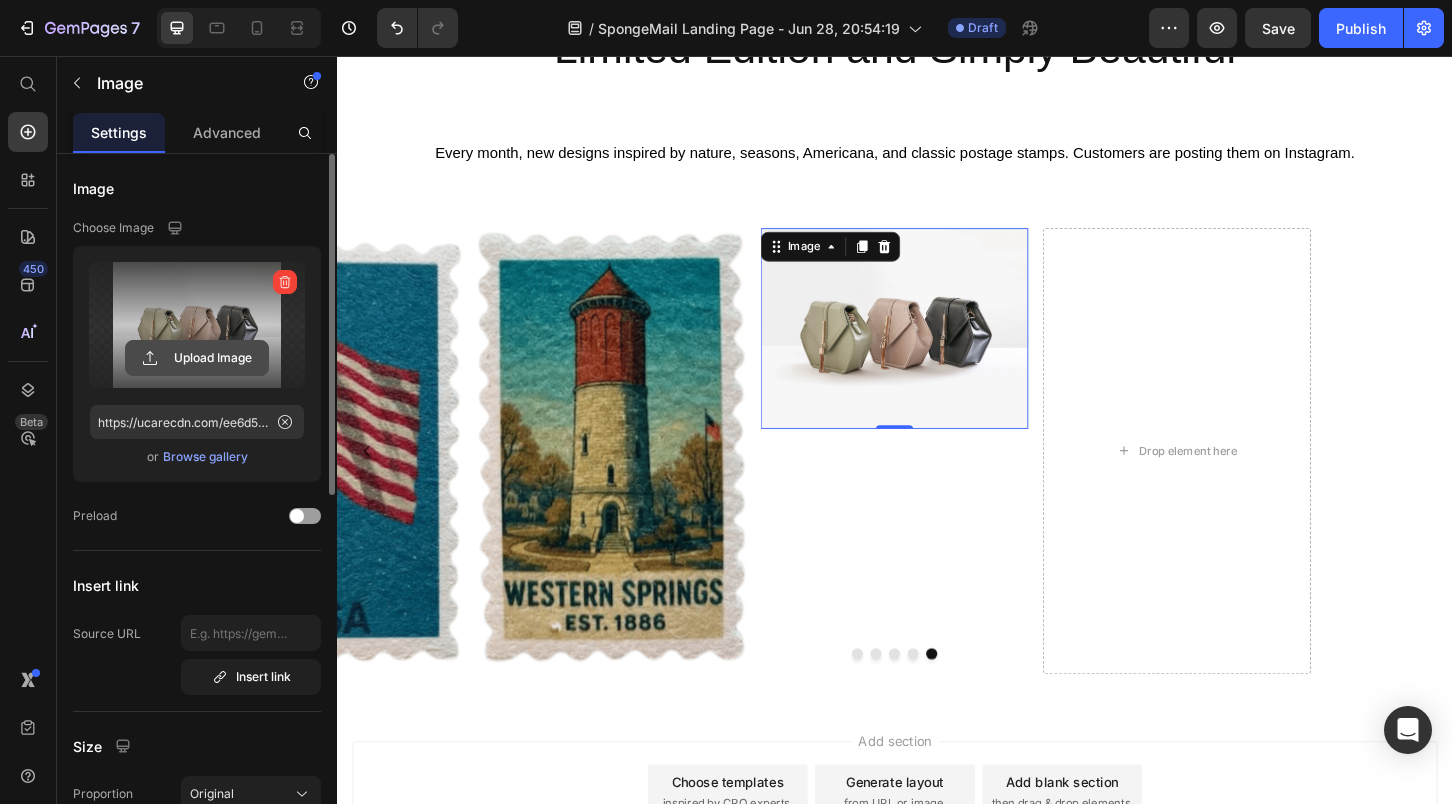 click 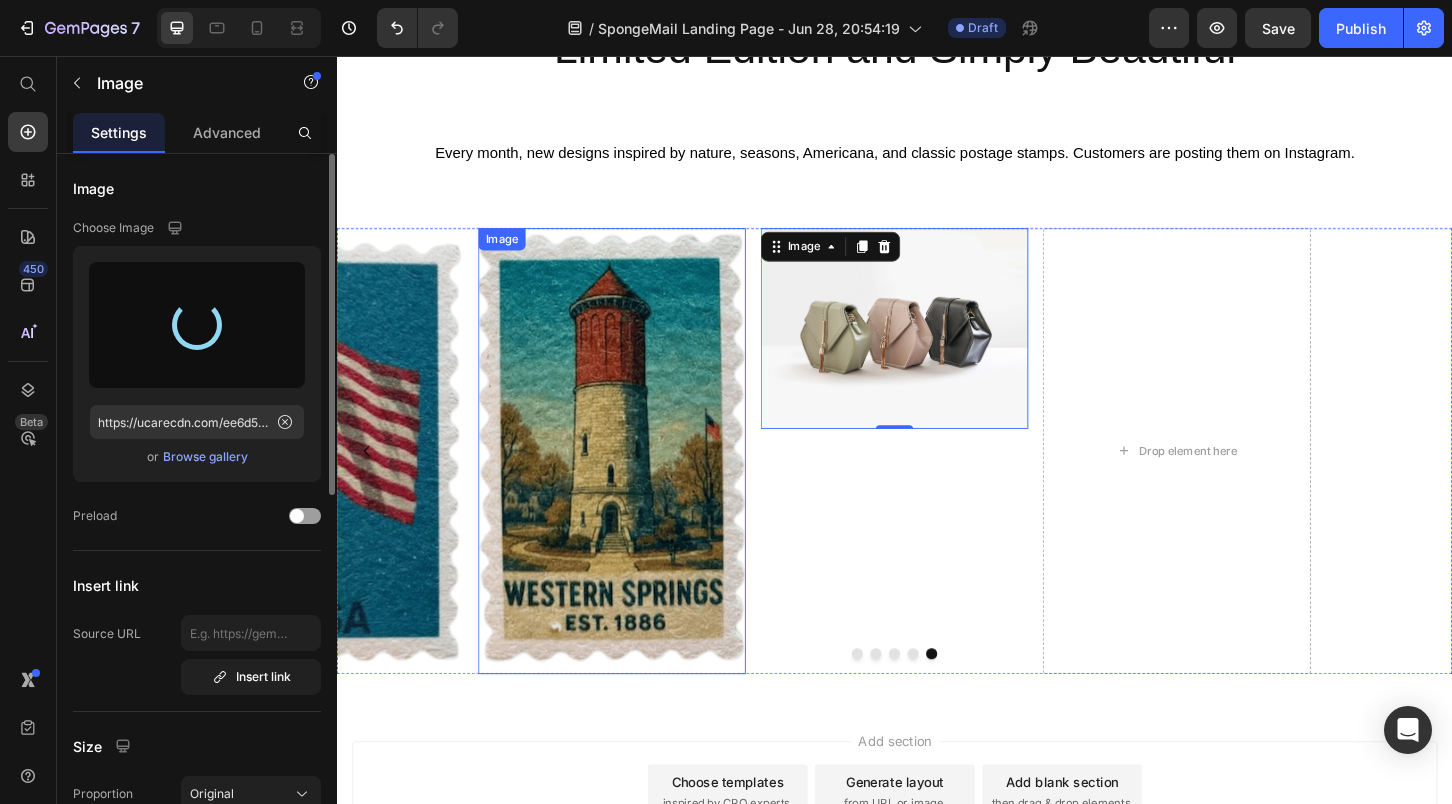 type on "https://cdn.shopify.com/s/files/1/0772/5685/1742/files/gempages_557753616052519861-c7a4b478-ce44-43e5-bc97-2021c24b5916.png" 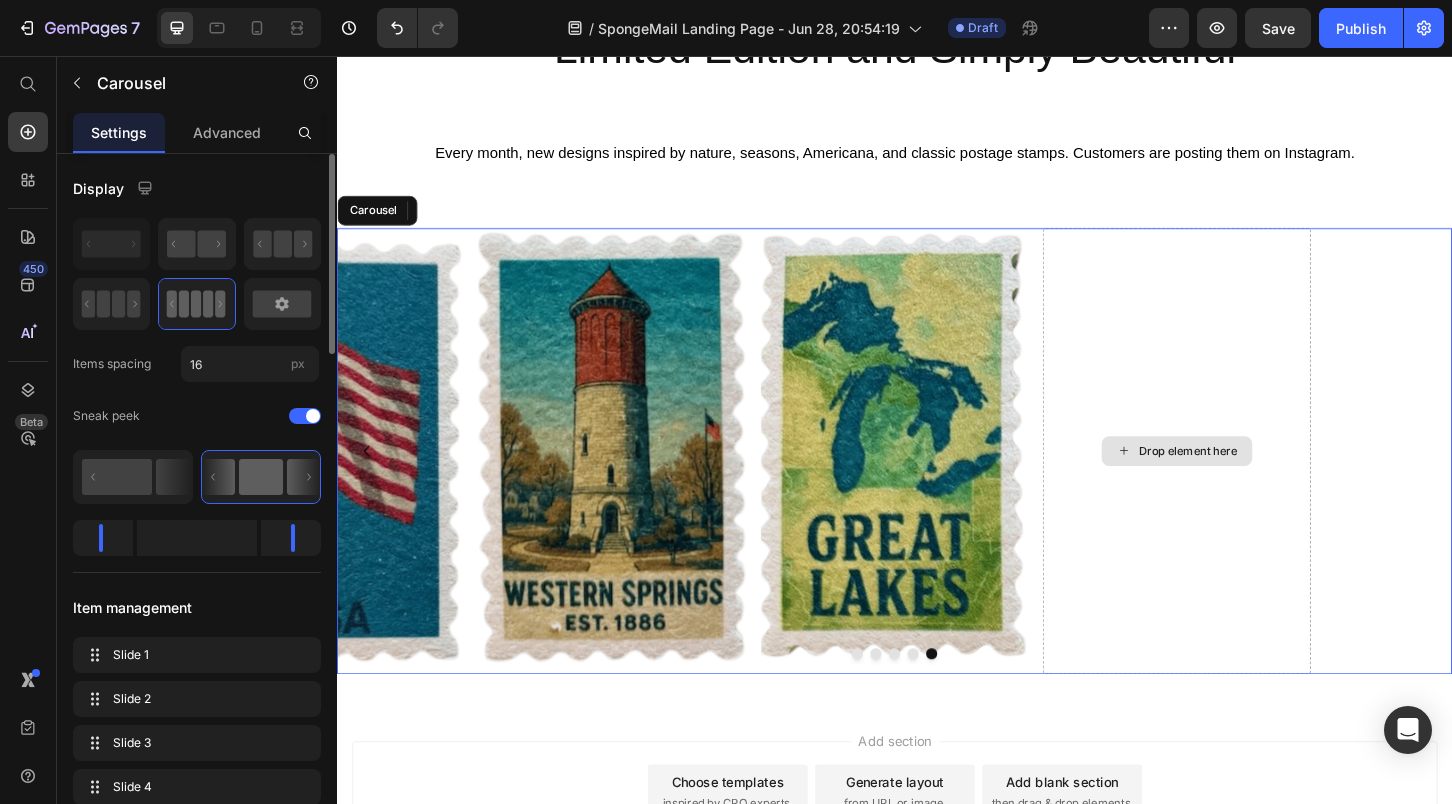 click on "Drop element here" at bounding box center (1241, 481) 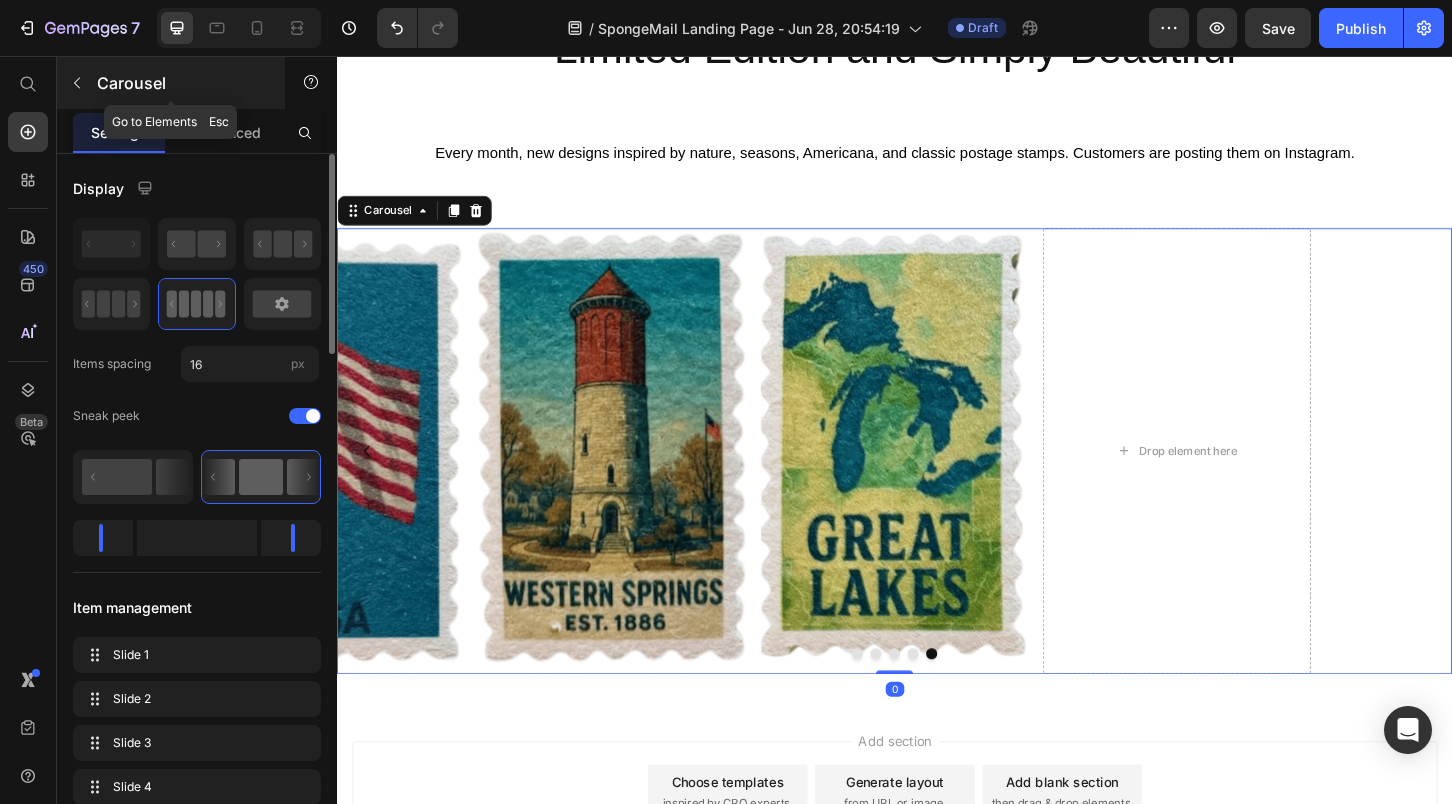 click 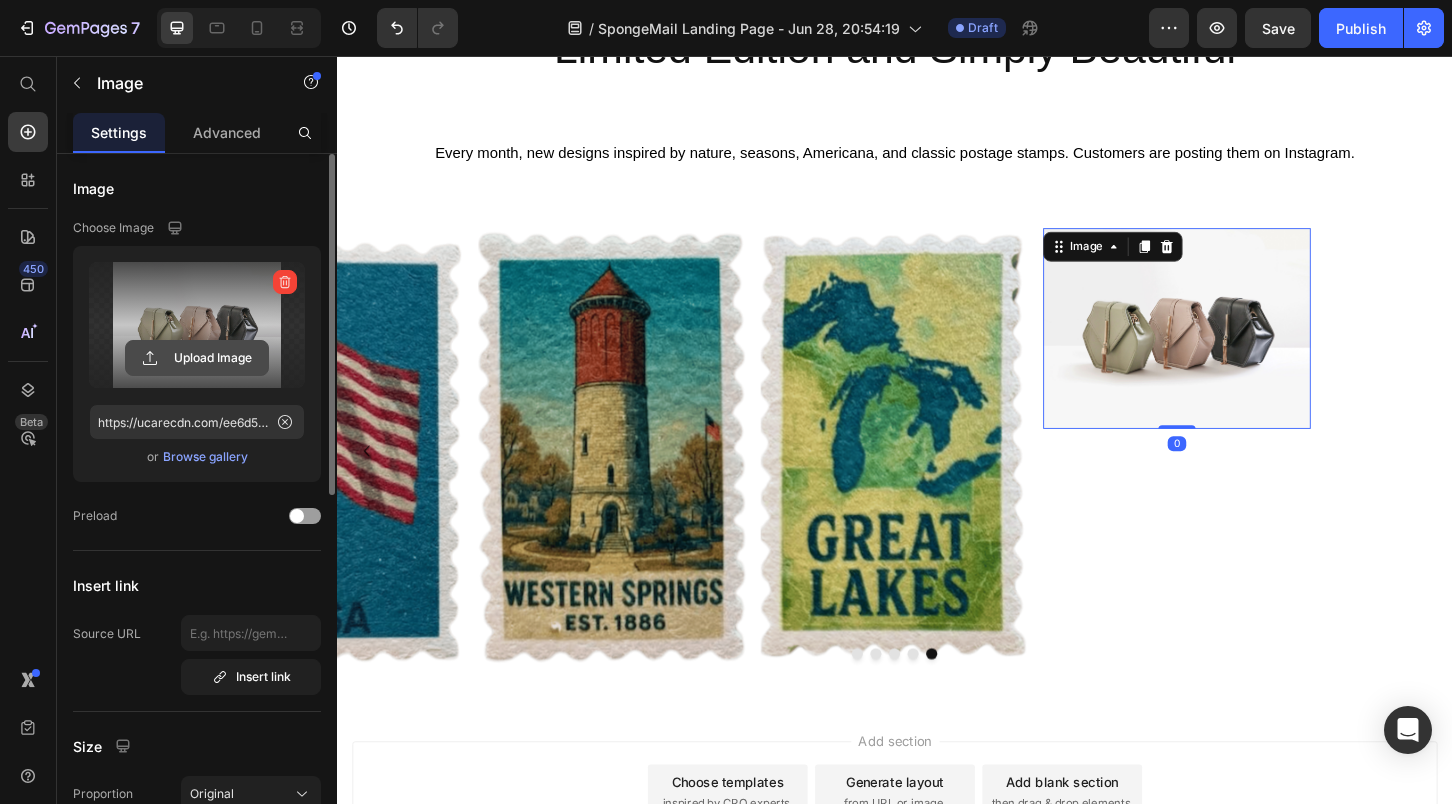 click 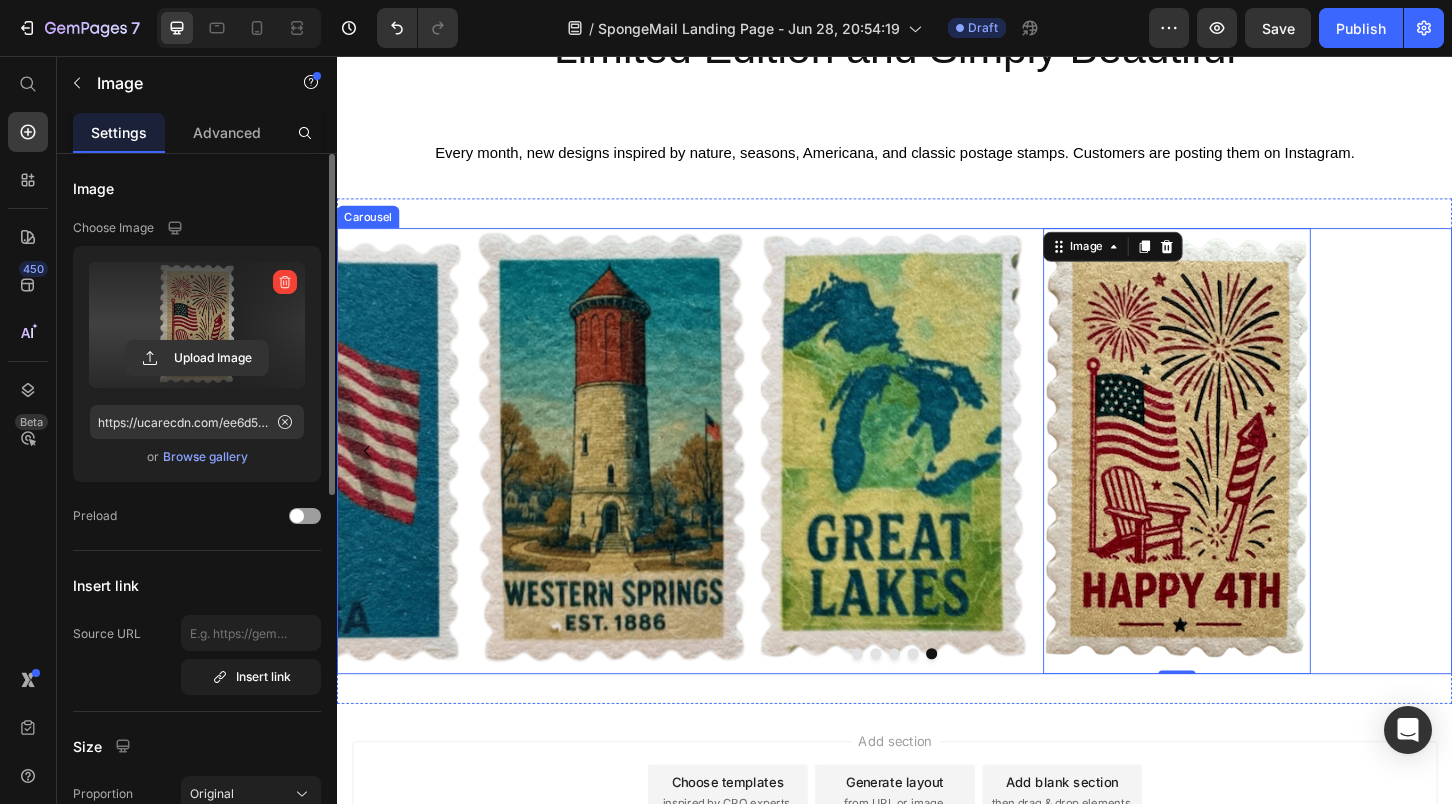 type on "https://cdn.shopify.com/s/files/1/0772/5685/1742/files/gempages_557753616052519861-2150b143-e073-4223-99f2-1af9e5a4881f.png" 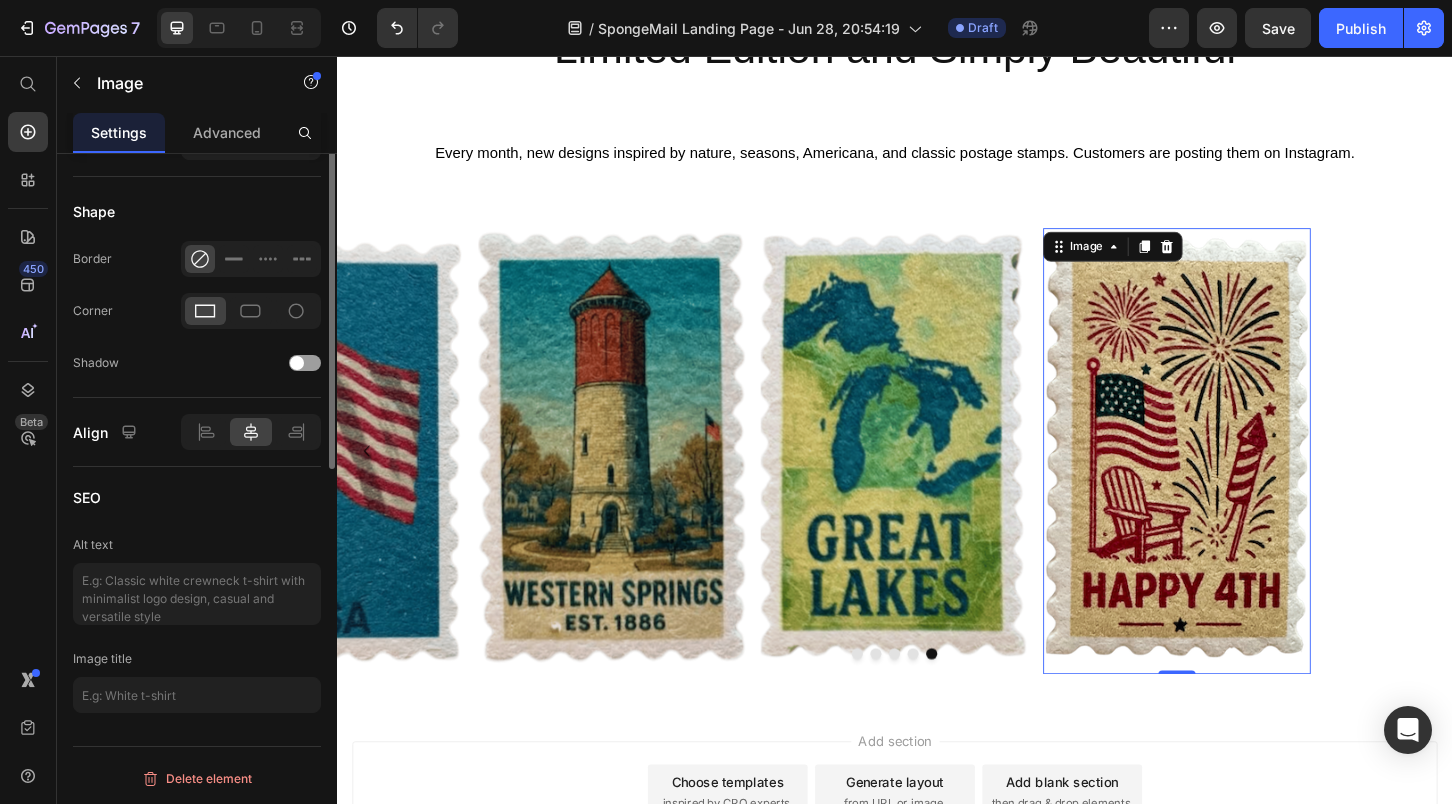 scroll, scrollTop: 0, scrollLeft: 0, axis: both 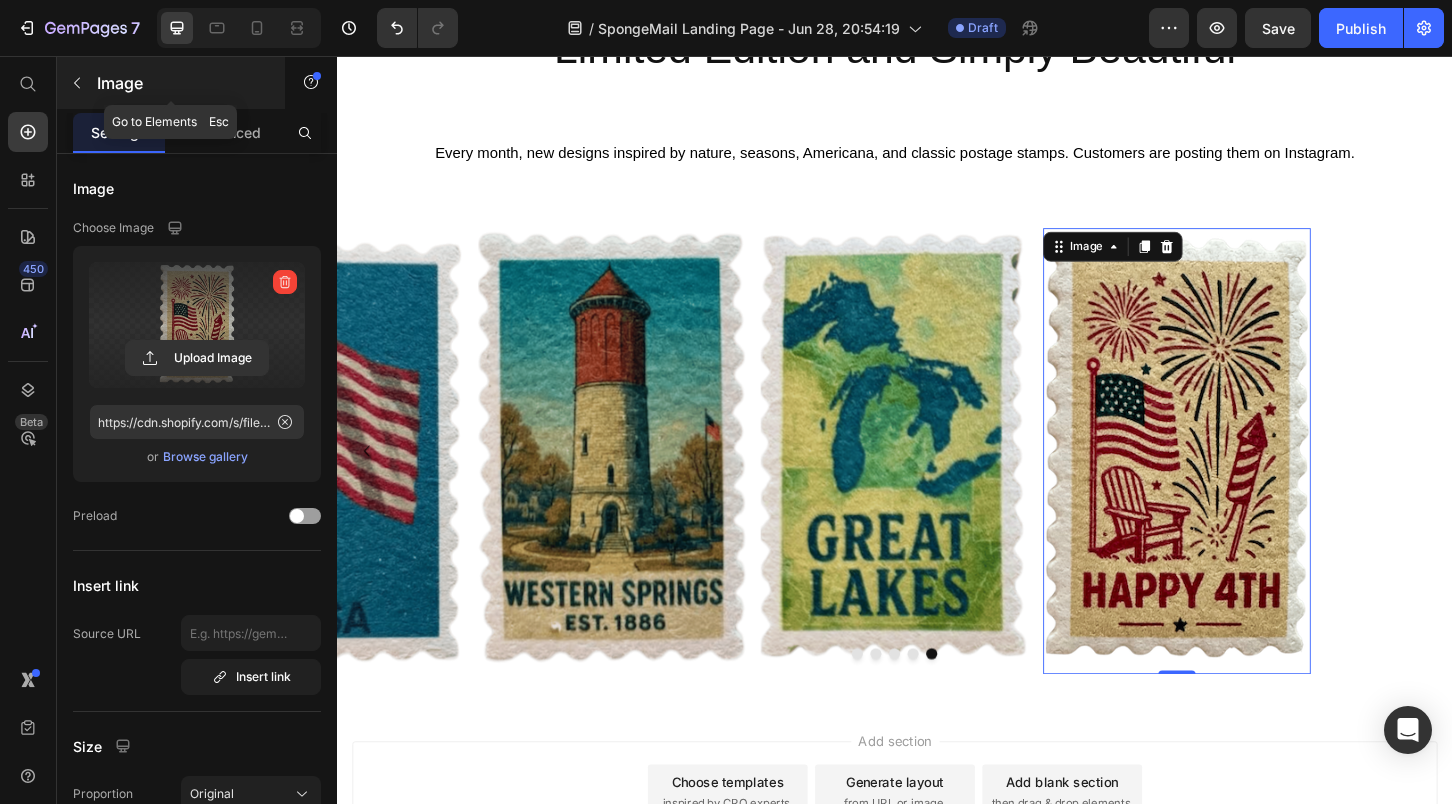 click 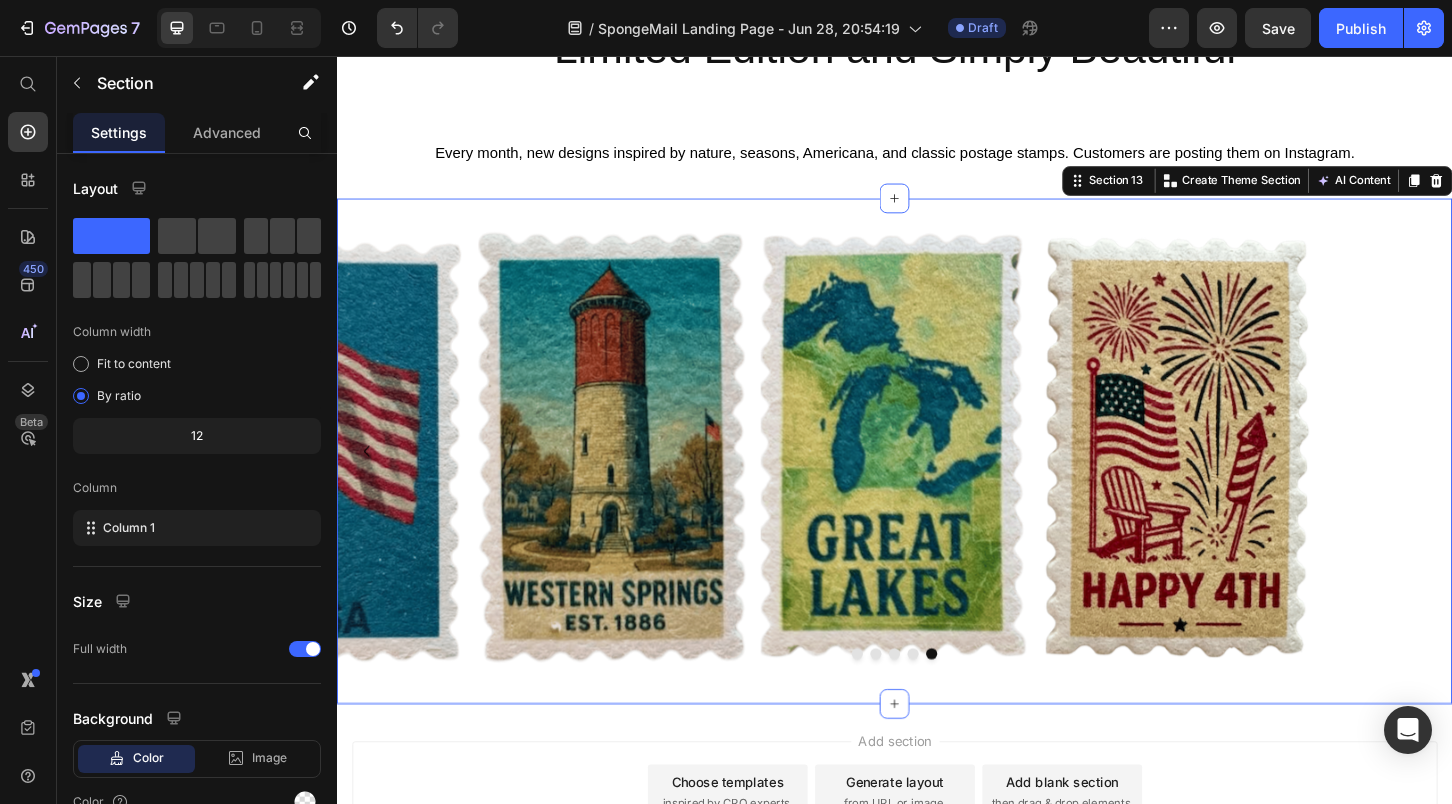 click on "Image Image Image Image Image Image Image
Carousel Section 13   You can create reusable sections Create Theme Section AI Content Write with GemAI What would you like to describe here? Tone and Voice Persuasive Product Getting products... Show more Generate" at bounding box center [937, 481] 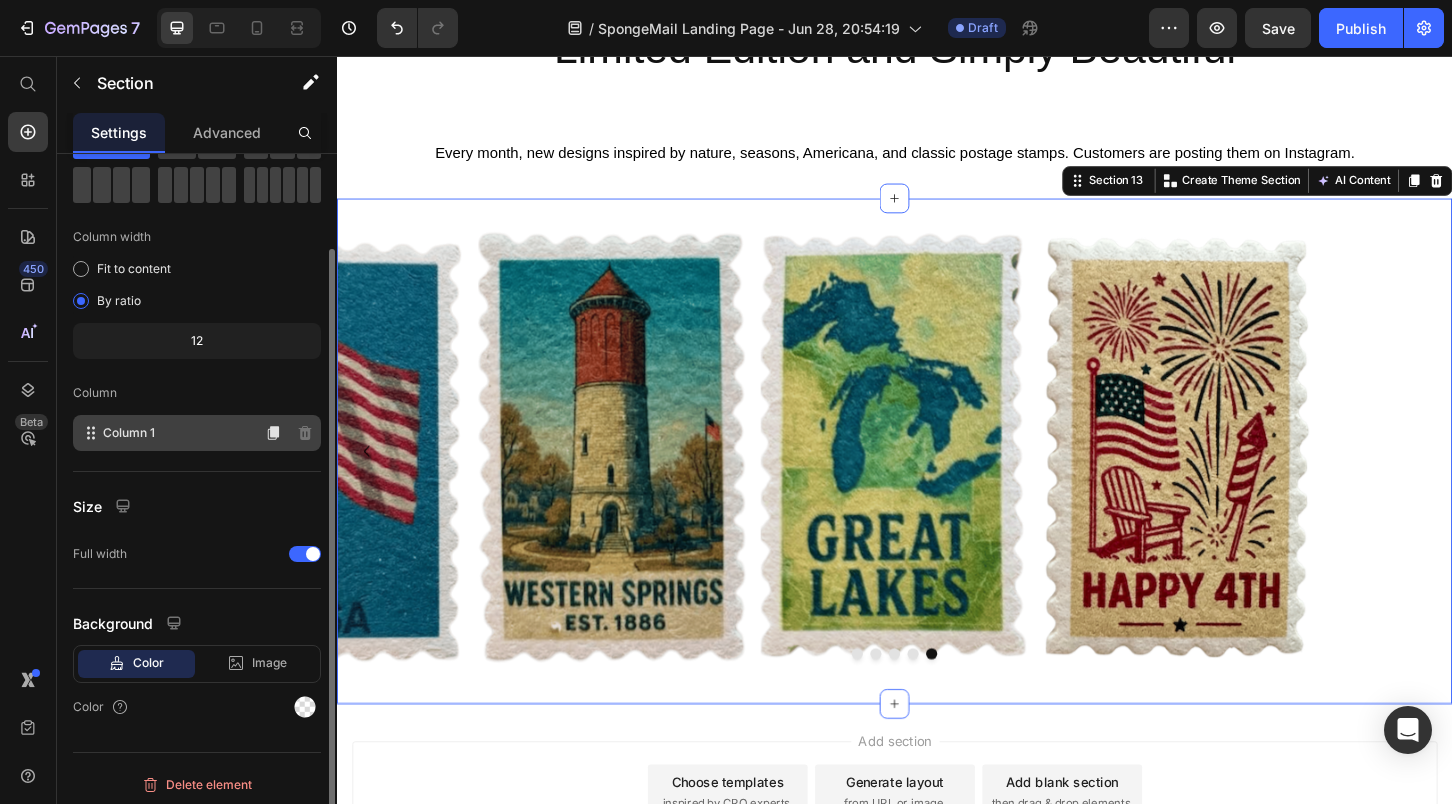scroll, scrollTop: 101, scrollLeft: 0, axis: vertical 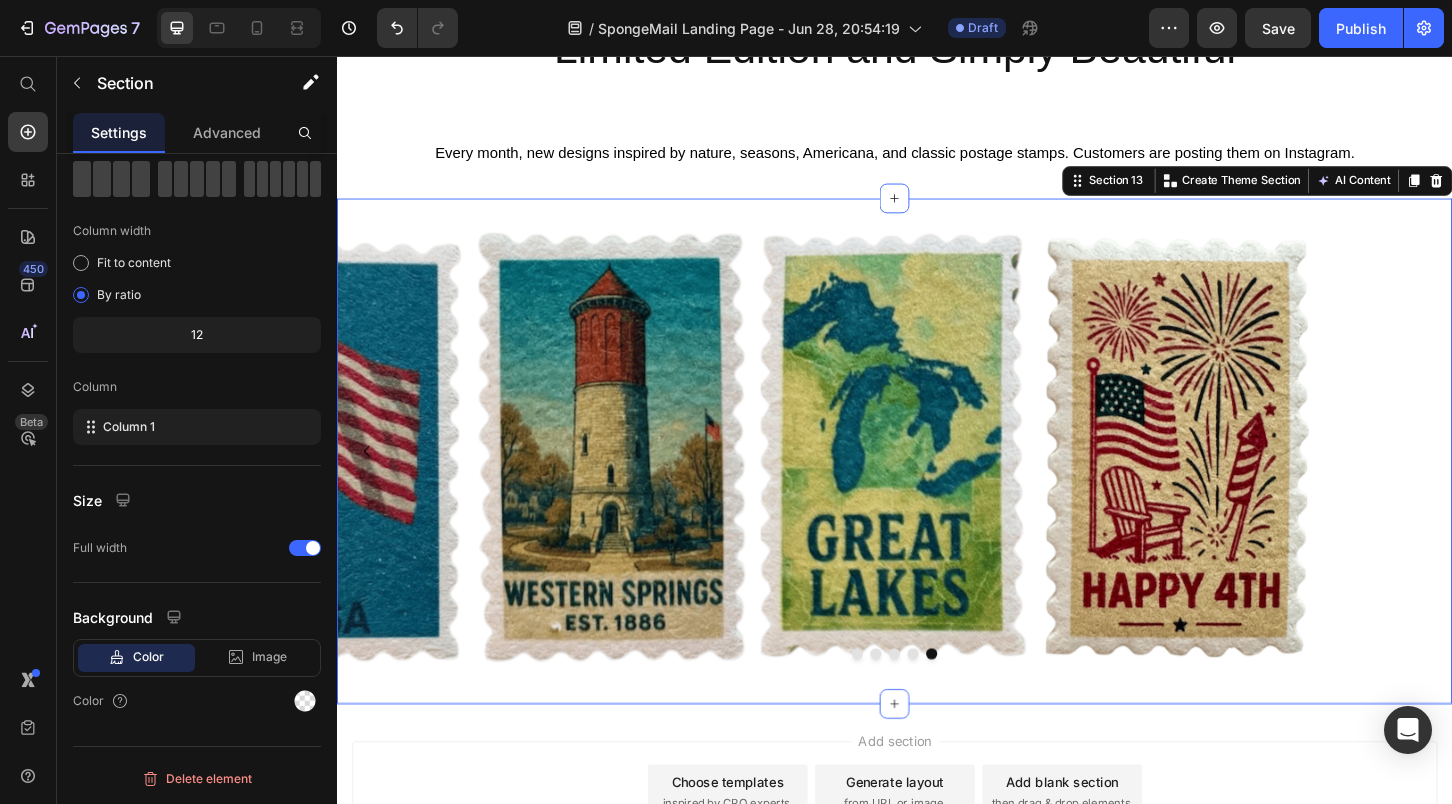 click on "Image Image Image Image Image Image Image
Carousel Section 13   You can create reusable sections Create Theme Section AI Content Write with GemAI What would you like to describe here? Tone and Voice Persuasive Product Show more Generate" at bounding box center (937, 481) 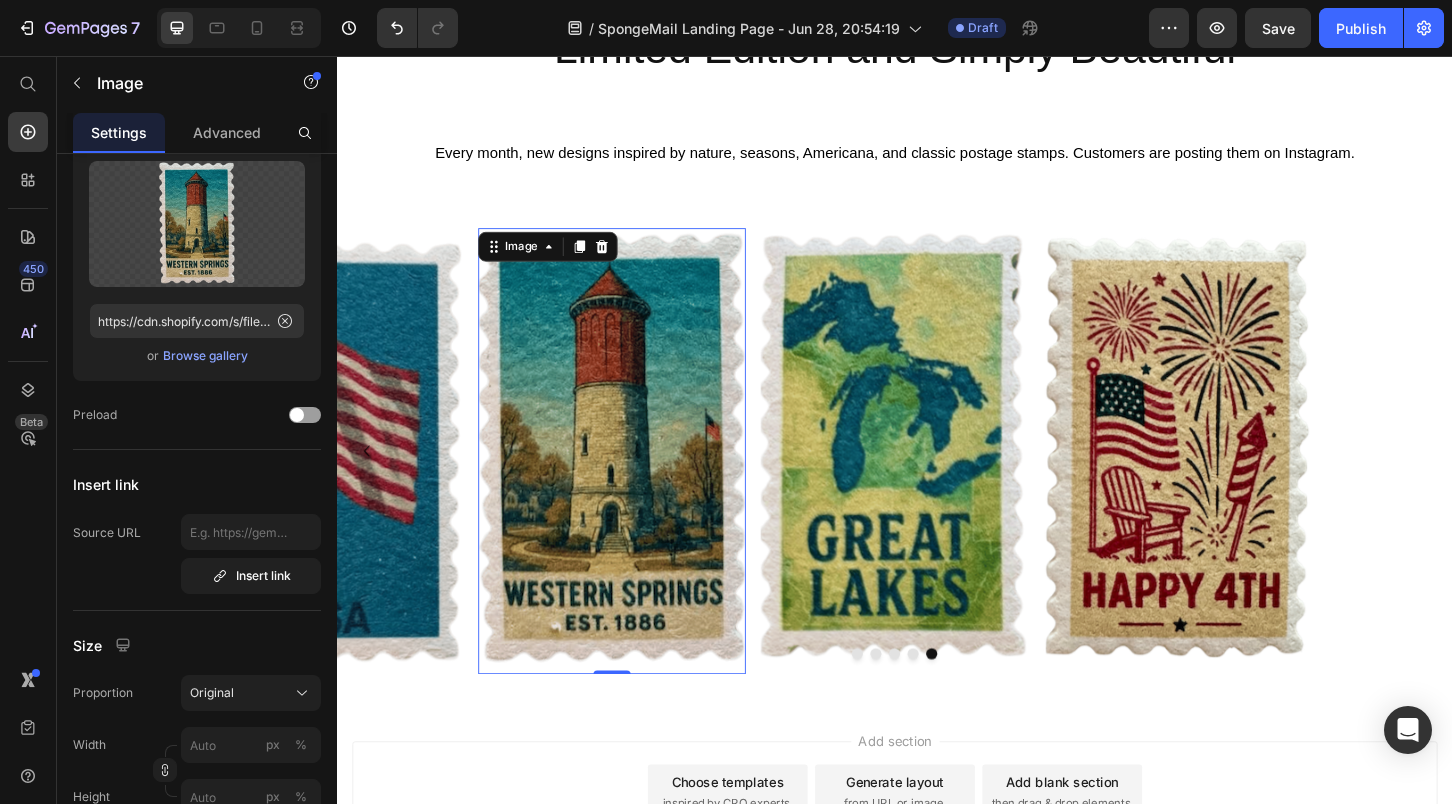 click at bounding box center (633, 481) 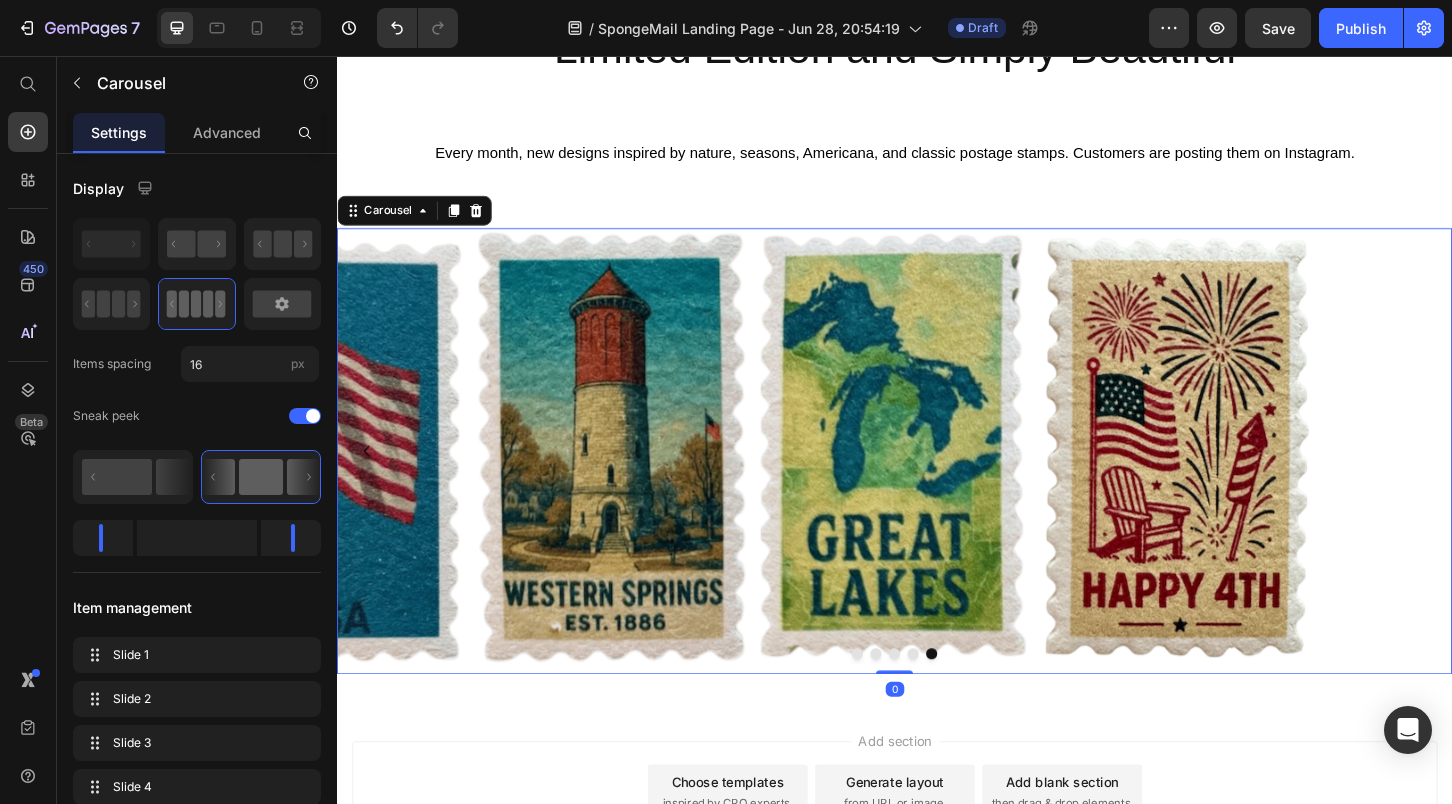 click on "Image Image Image Image Image Image Image" at bounding box center (937, 481) 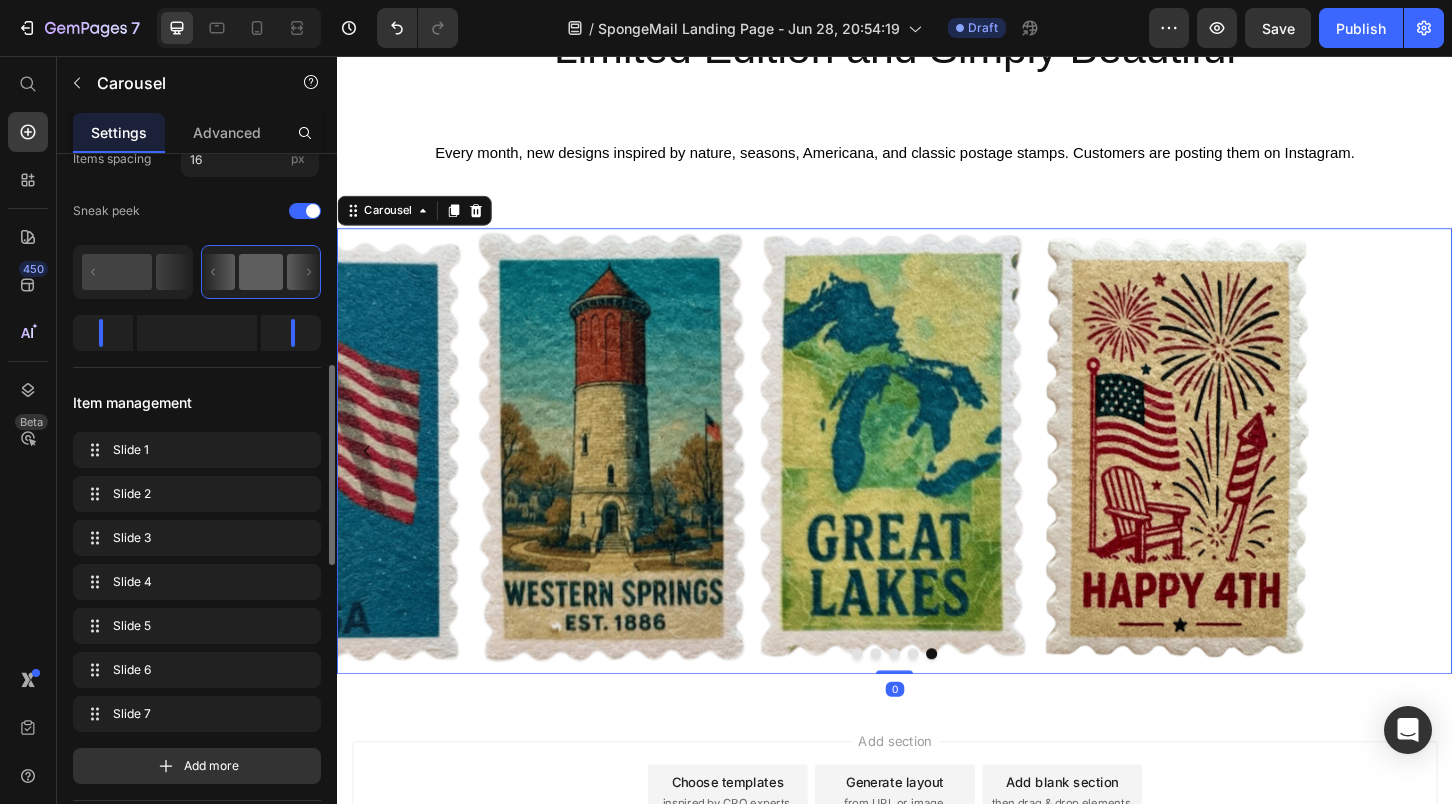 scroll, scrollTop: 382, scrollLeft: 0, axis: vertical 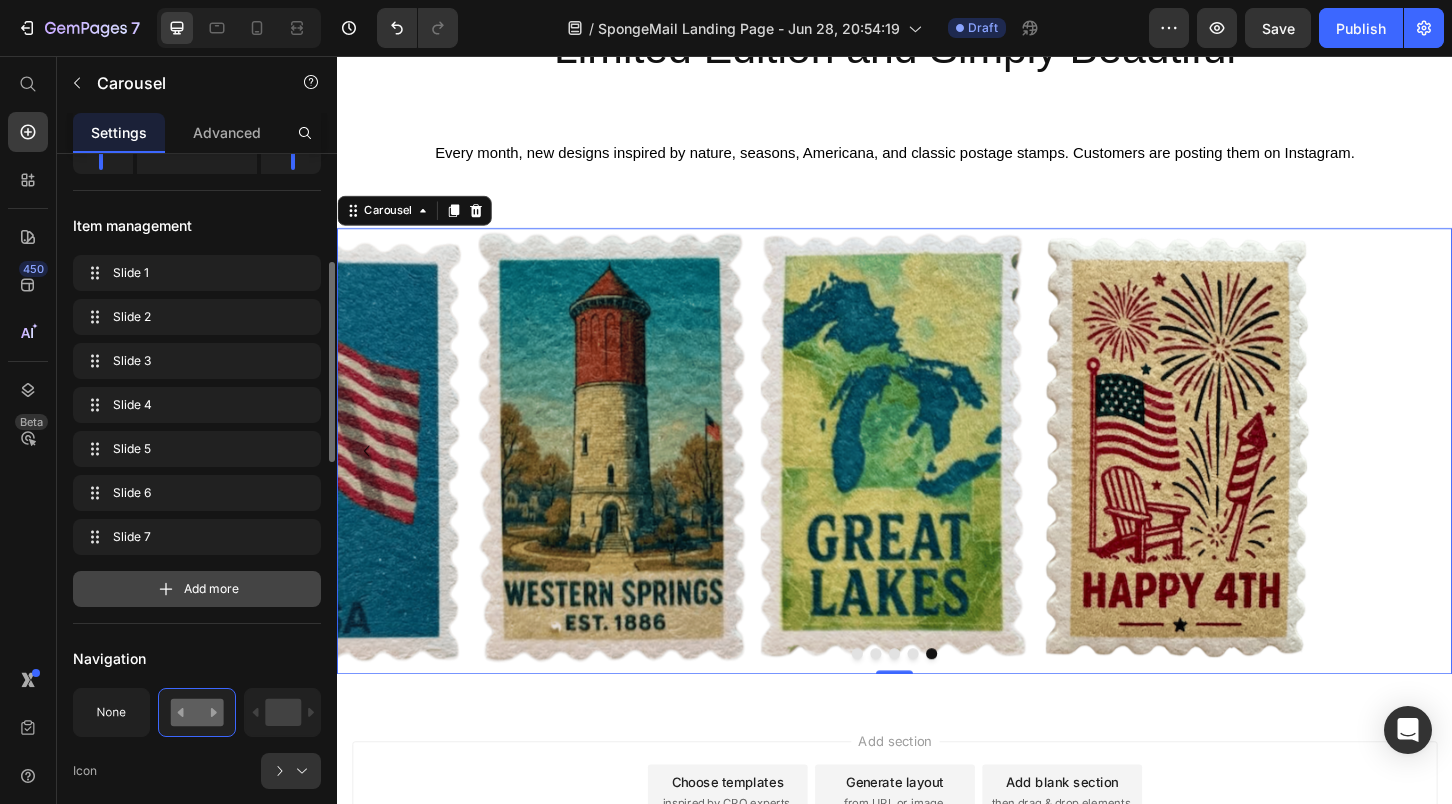 click 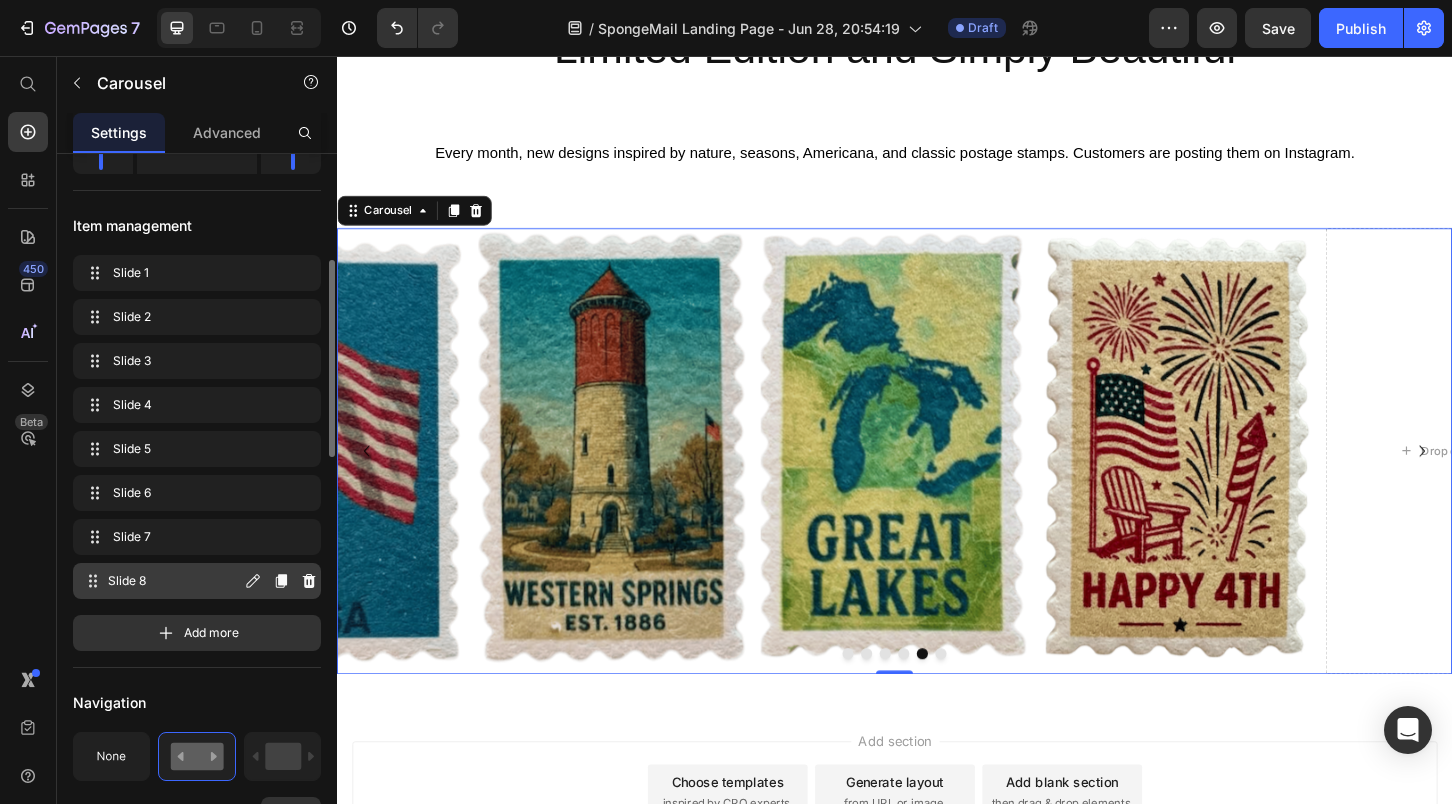 click on "Slide 8" at bounding box center [174, 581] 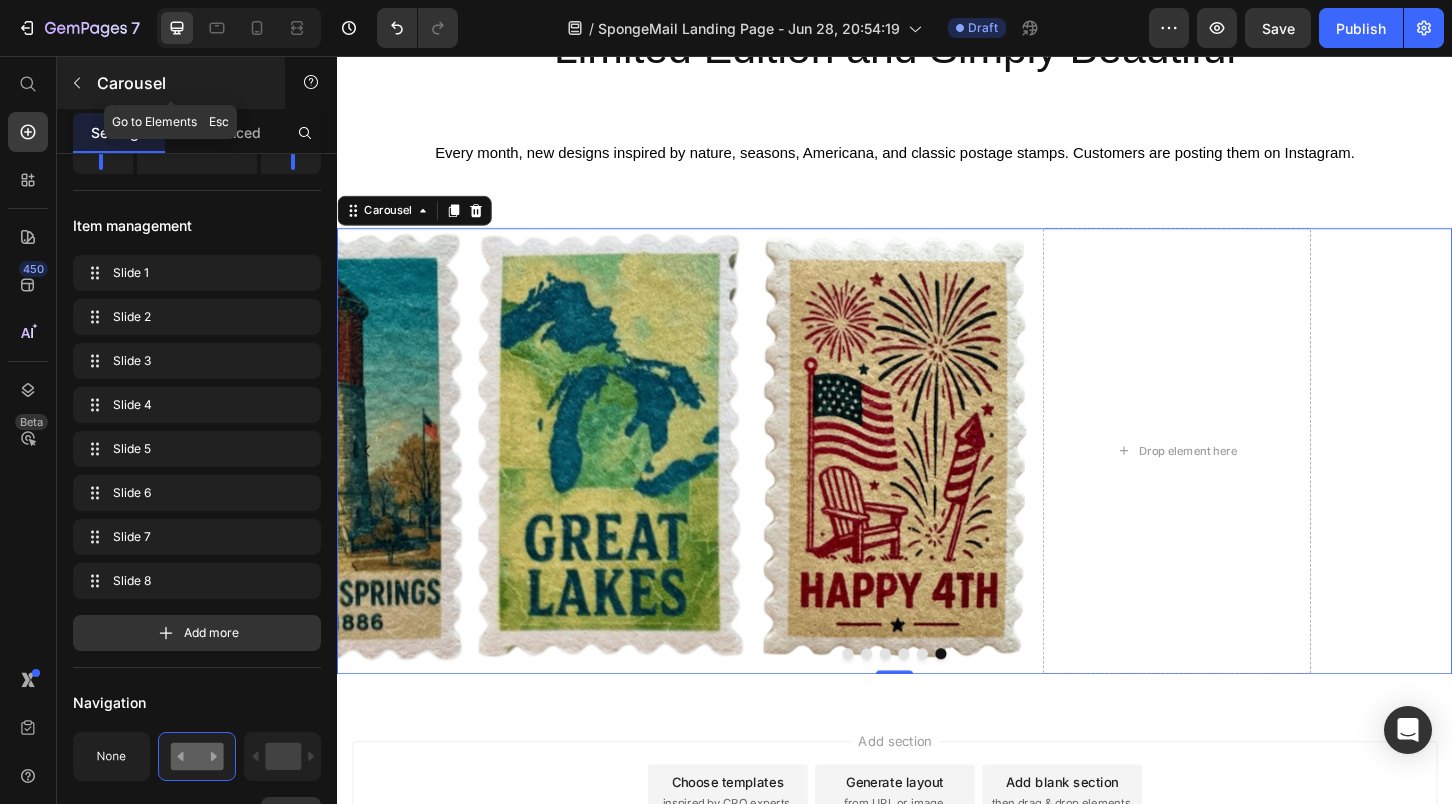click 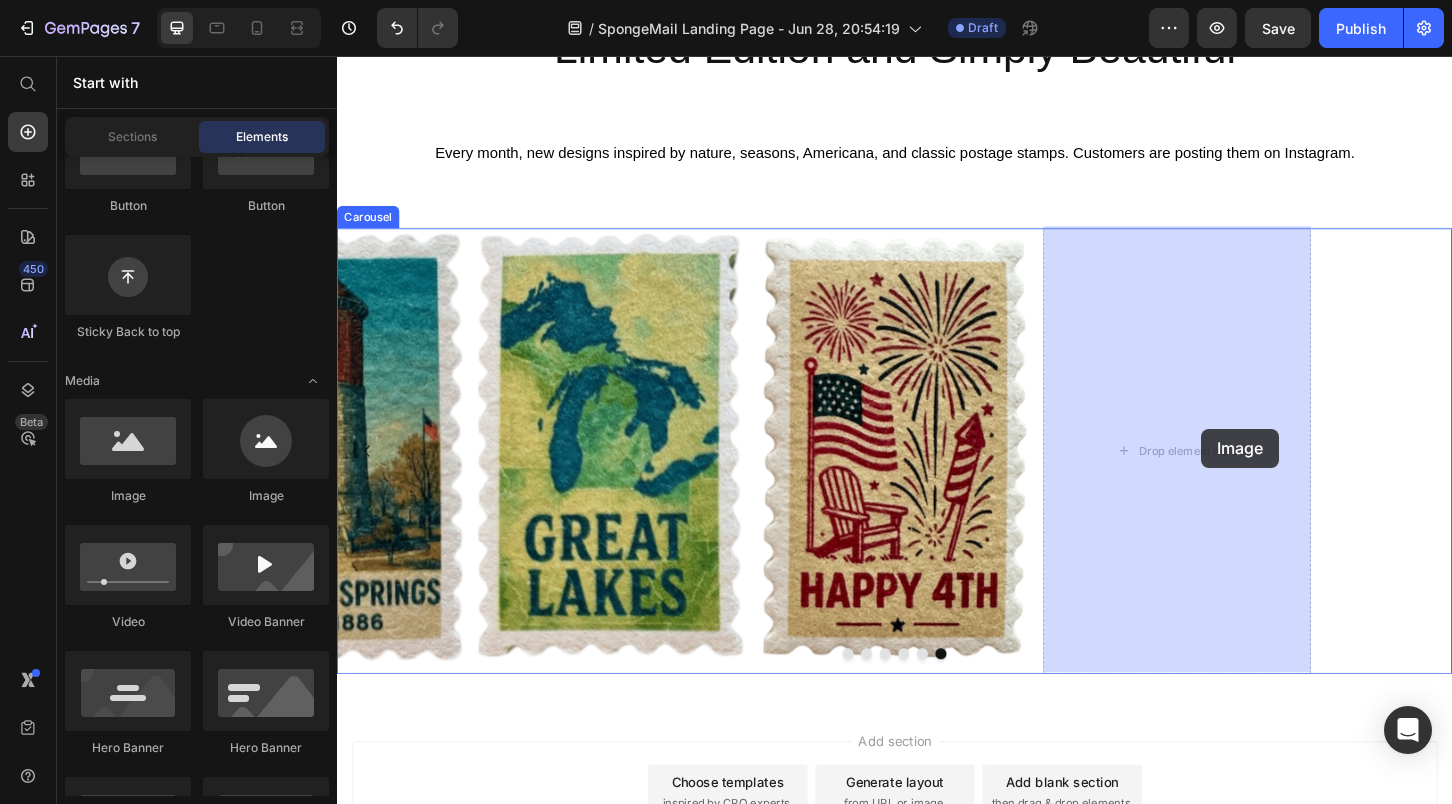 drag, startPoint x: 458, startPoint y: 506, endPoint x: 1265, endPoint y: 456, distance: 808.5475 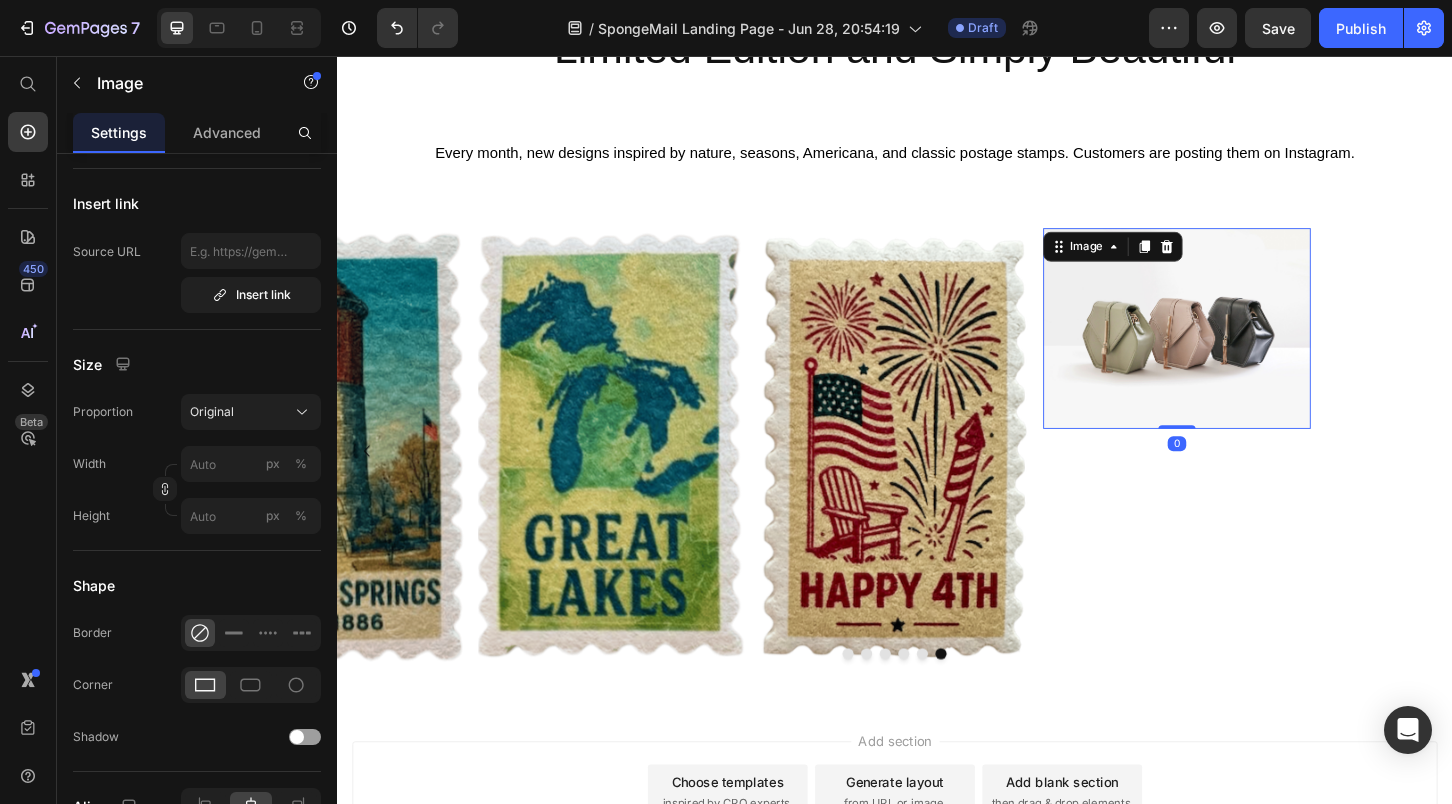 scroll, scrollTop: 0, scrollLeft: 0, axis: both 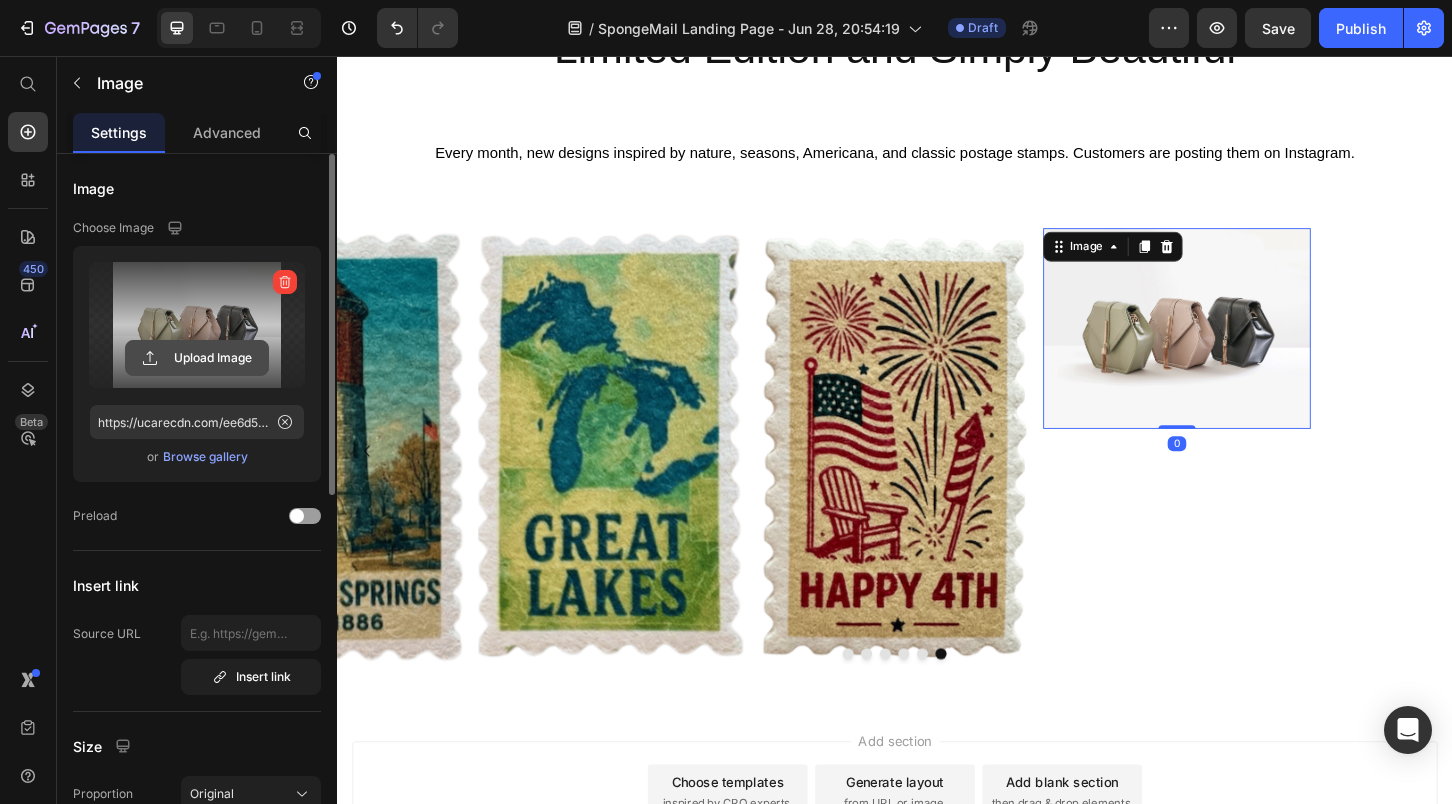 click 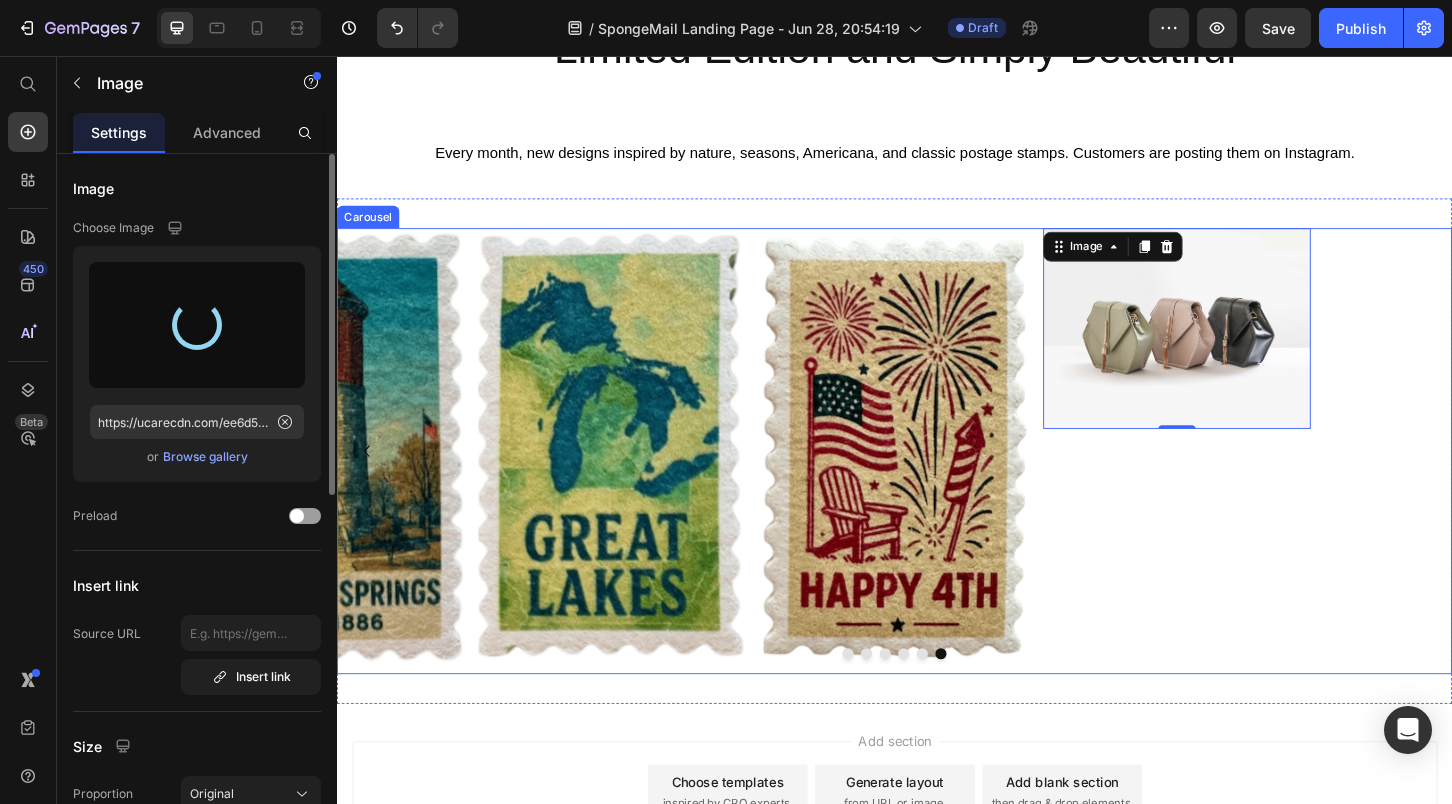 type on "https://cdn.shopify.com/s/files/1/0772/5685/1742/files/gempages_557753616052519861-37260dc8-c509-49c3-9758-ed1ab1005656.png" 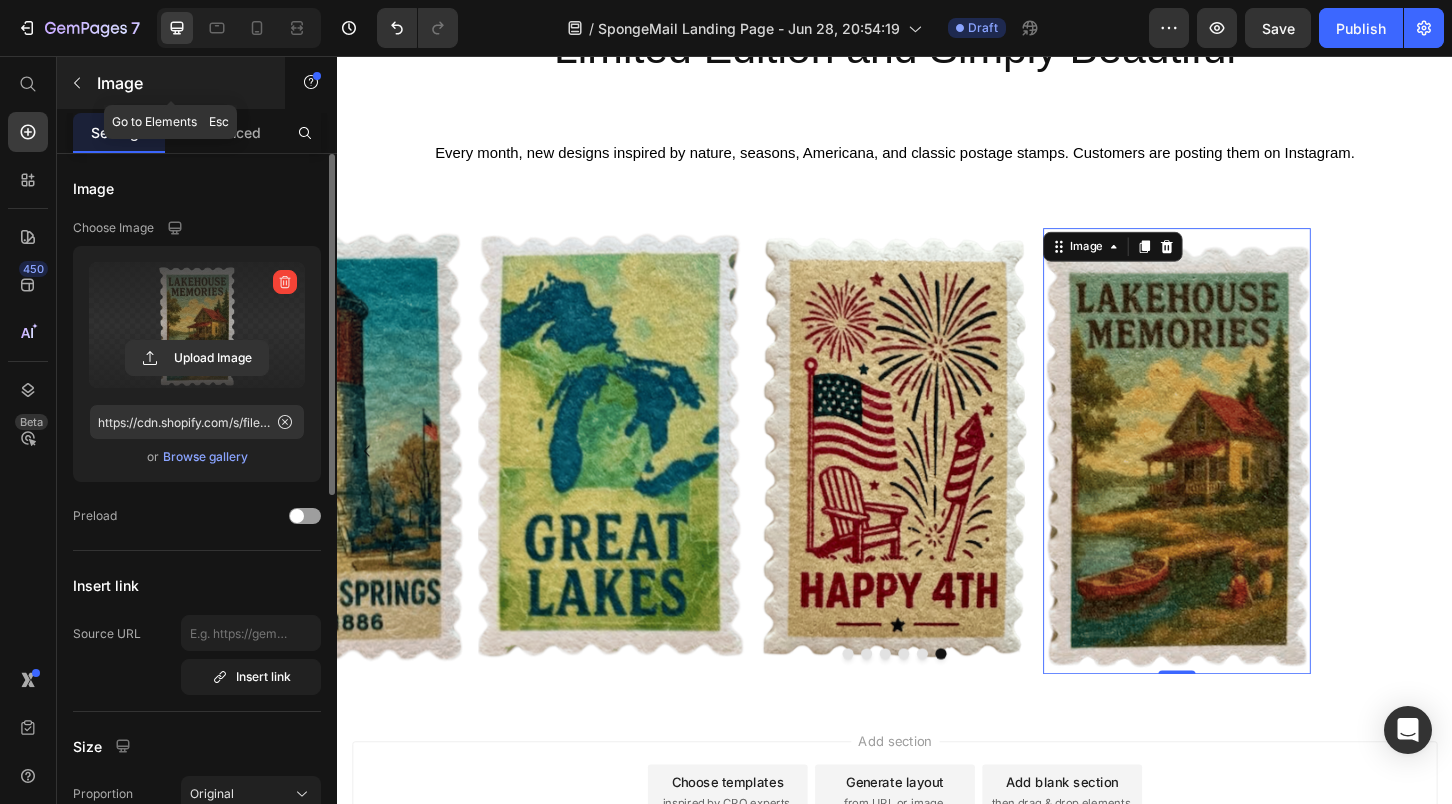 click 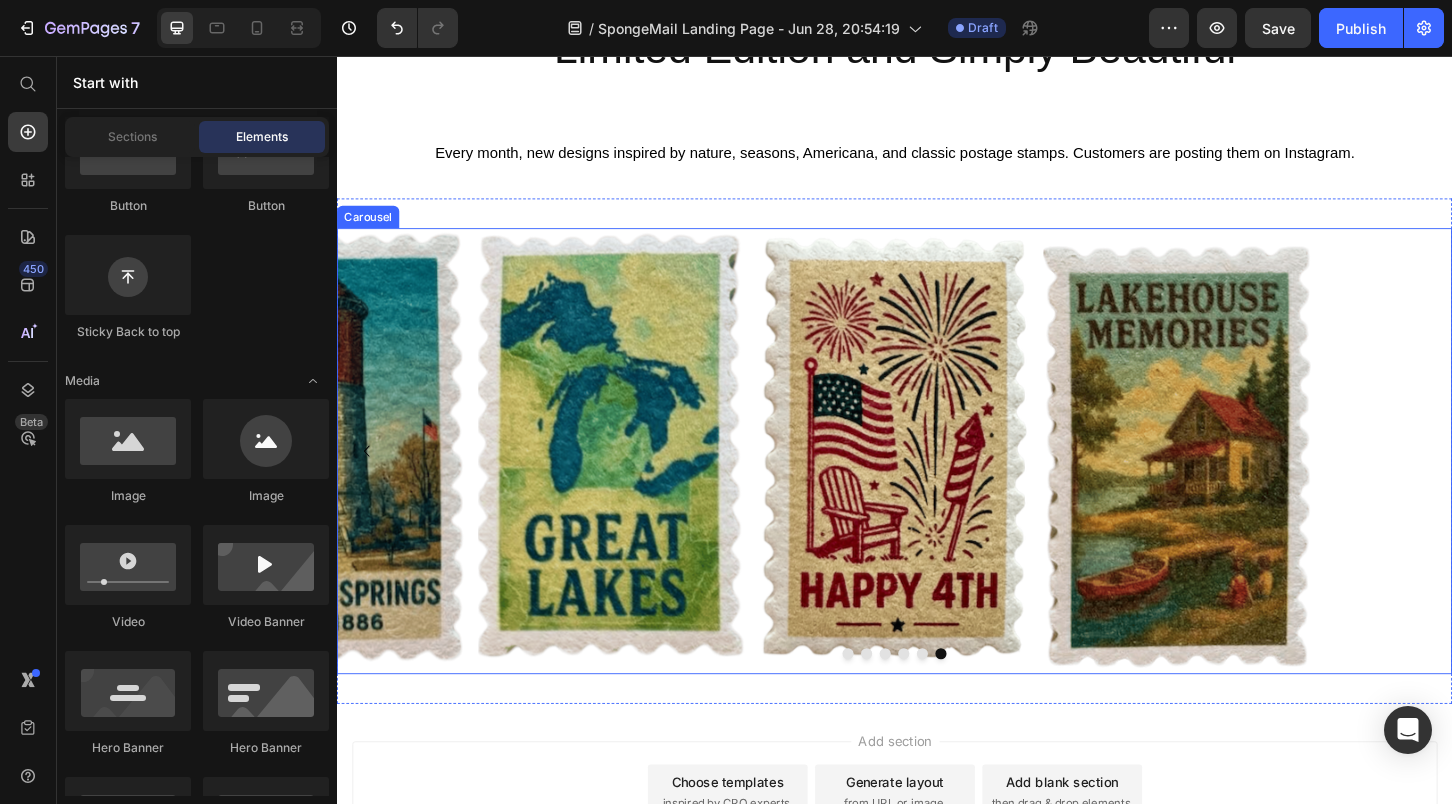 click on "Image Image Image Image Image Image Image Image" at bounding box center (937, 481) 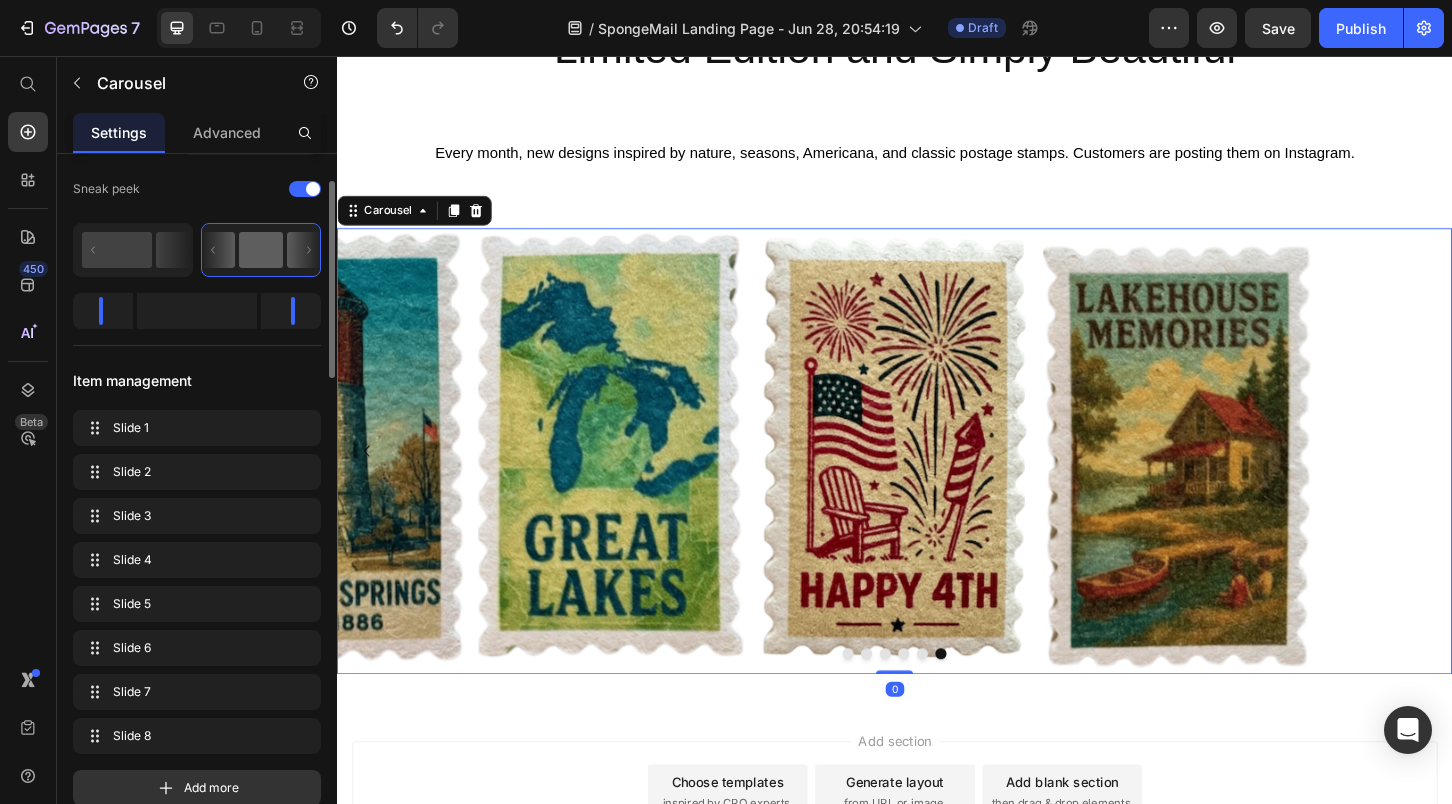 scroll, scrollTop: 344, scrollLeft: 0, axis: vertical 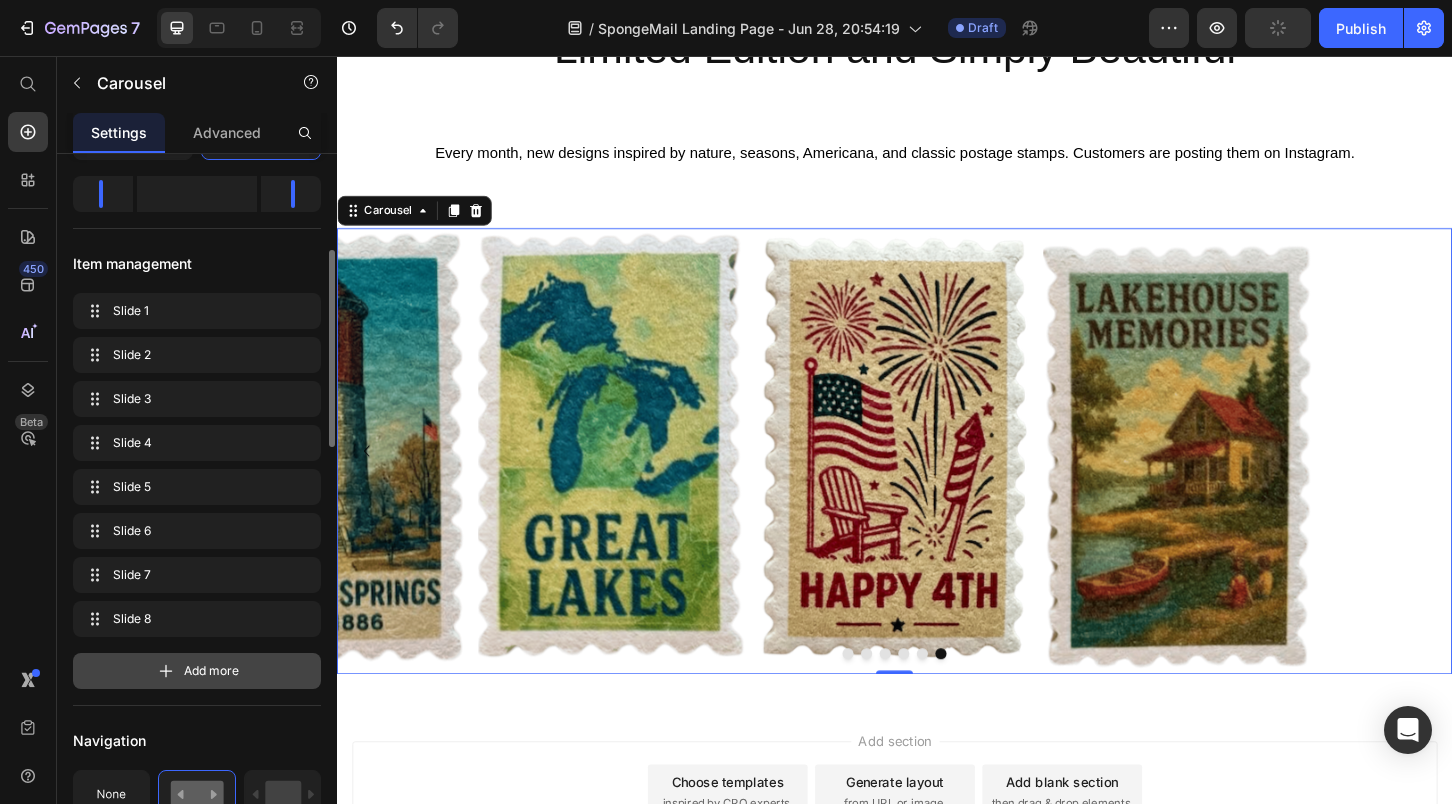 click 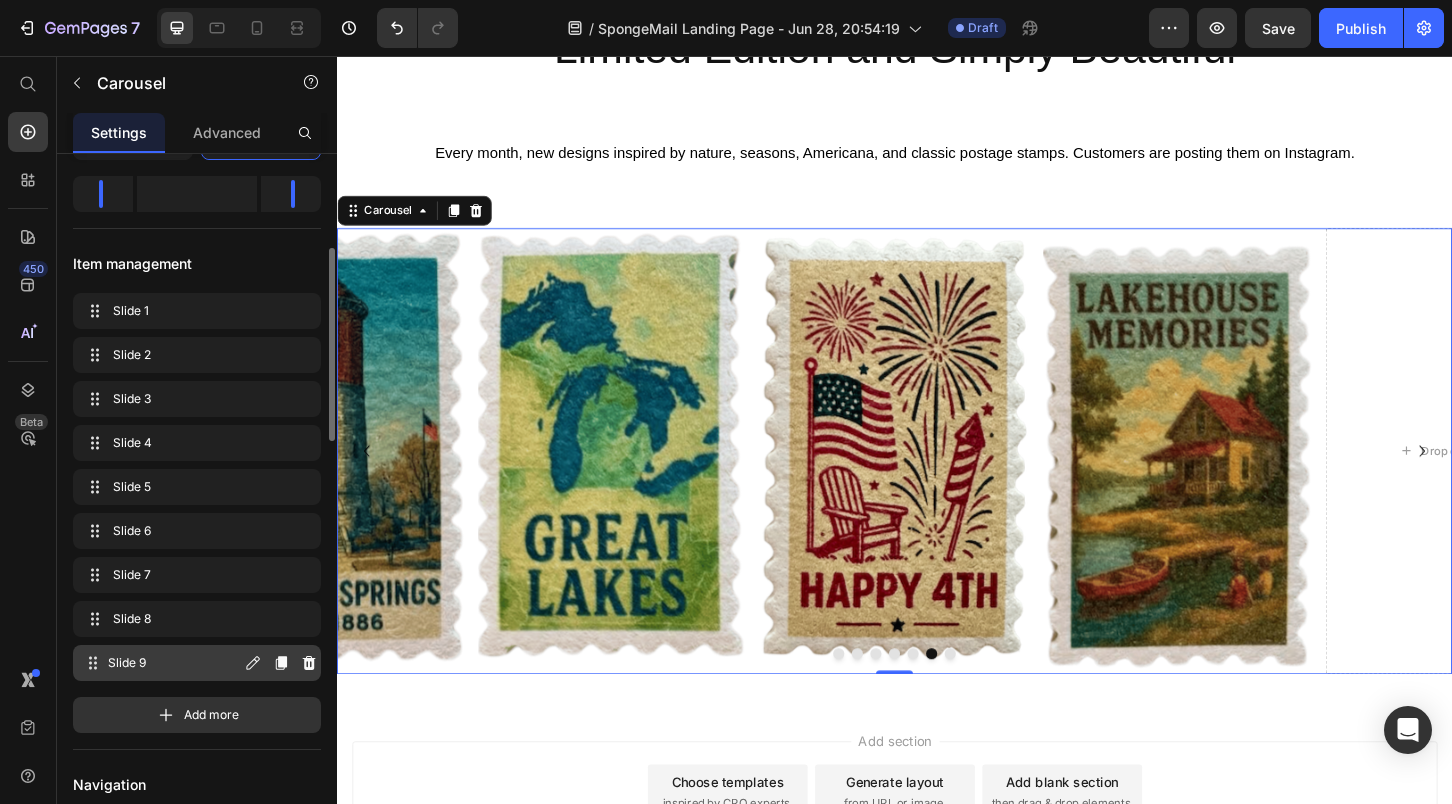 click on "Slide 9" at bounding box center (174, 663) 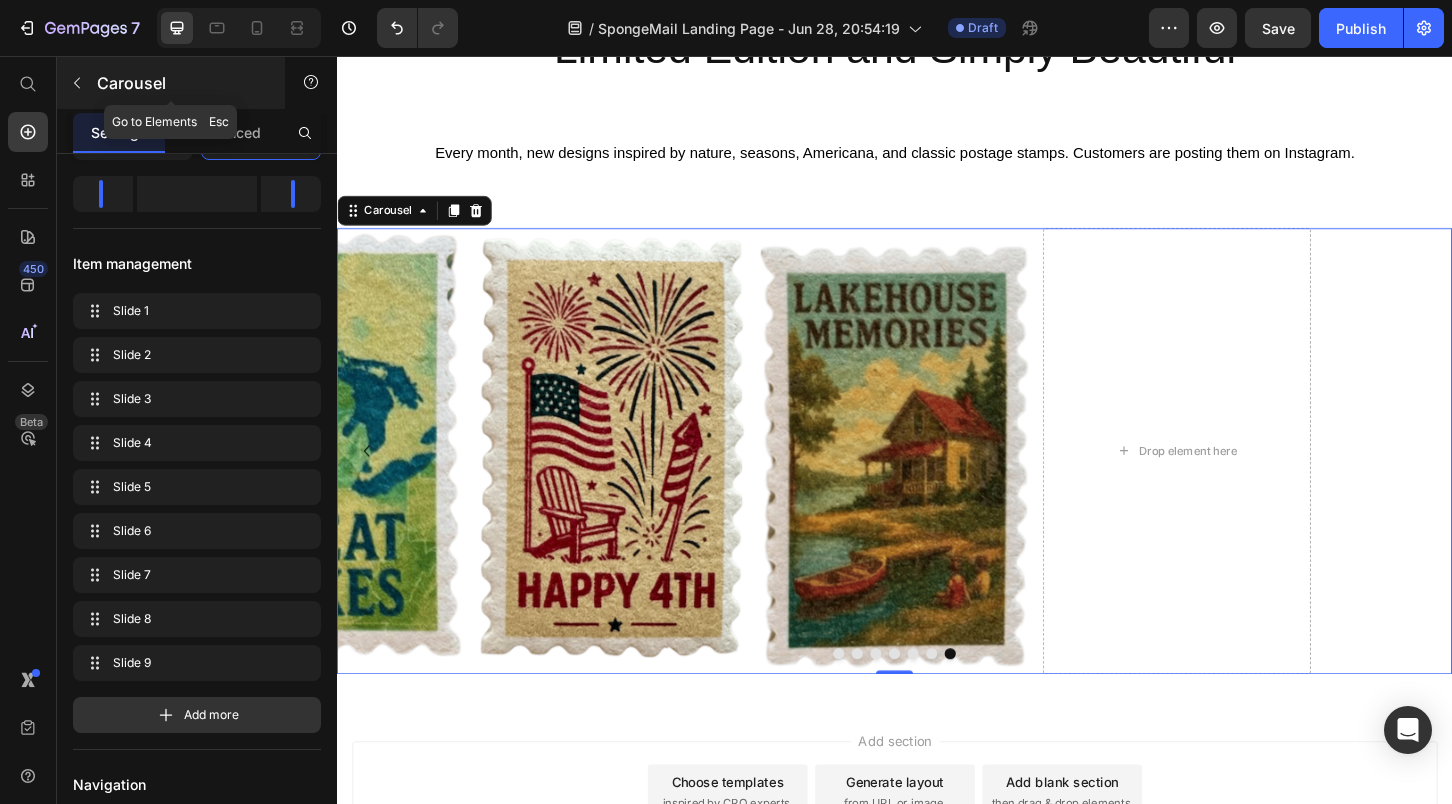 click 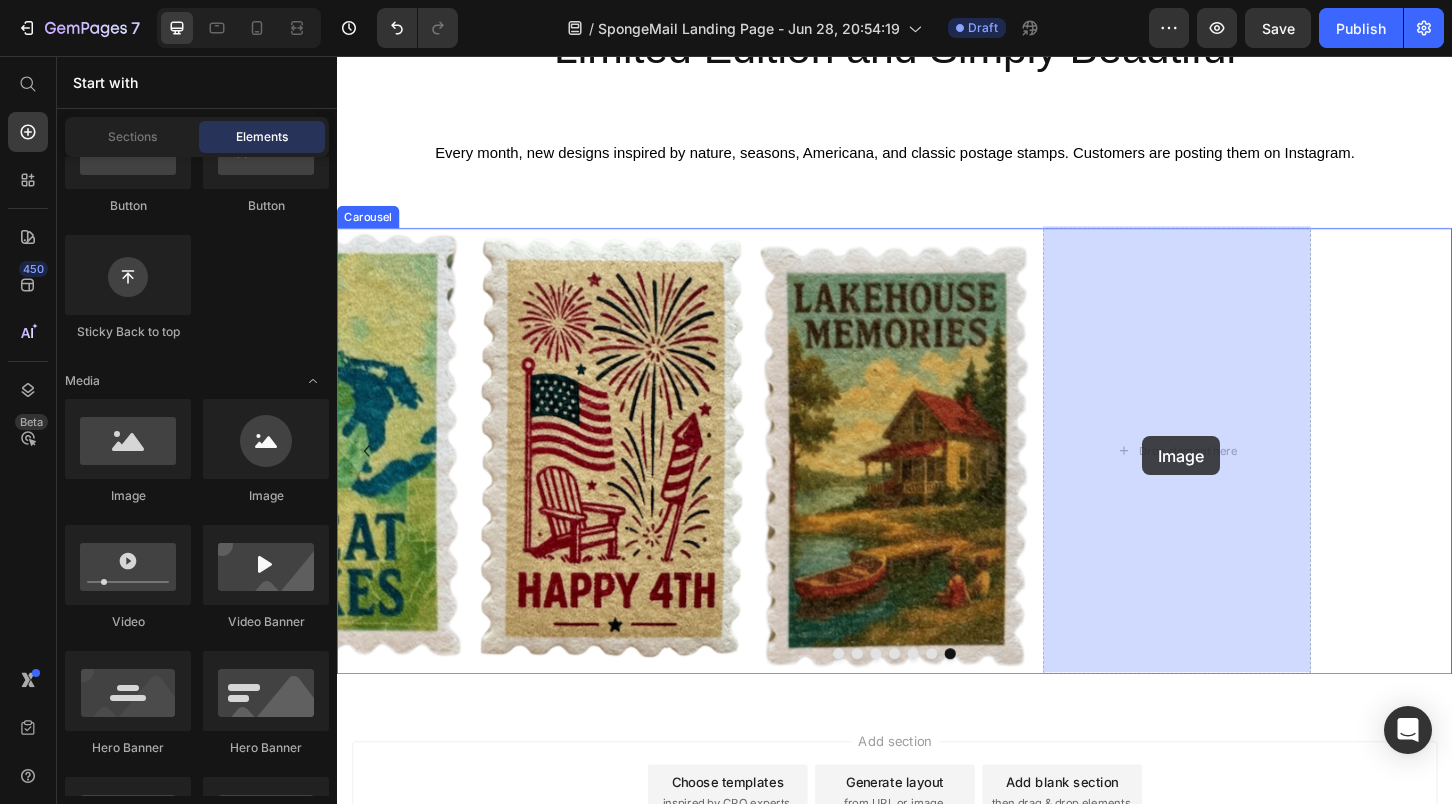 drag, startPoint x: 461, startPoint y: 508, endPoint x: 1201, endPoint y: 461, distance: 741.4911 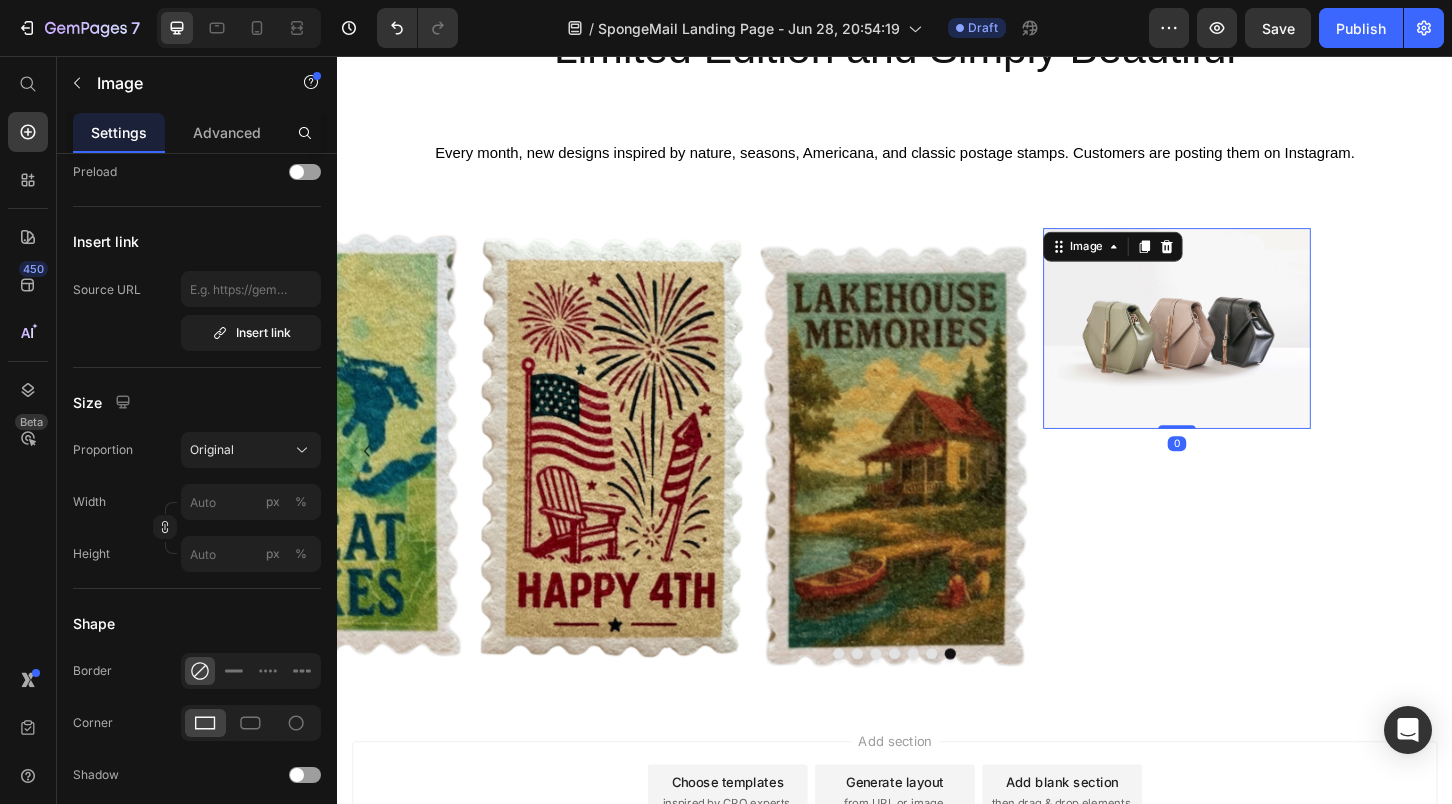 scroll, scrollTop: 0, scrollLeft: 0, axis: both 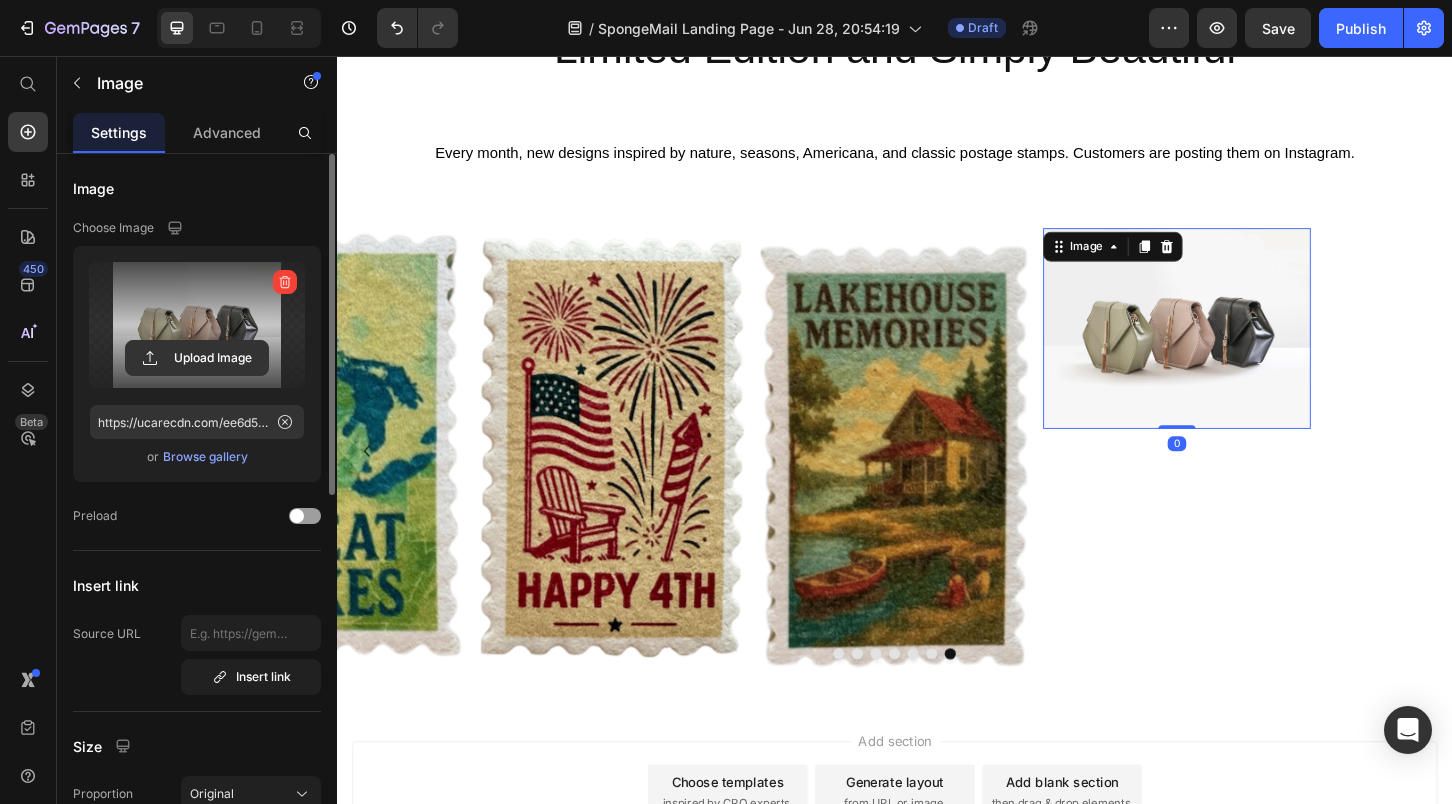 click at bounding box center (197, 325) 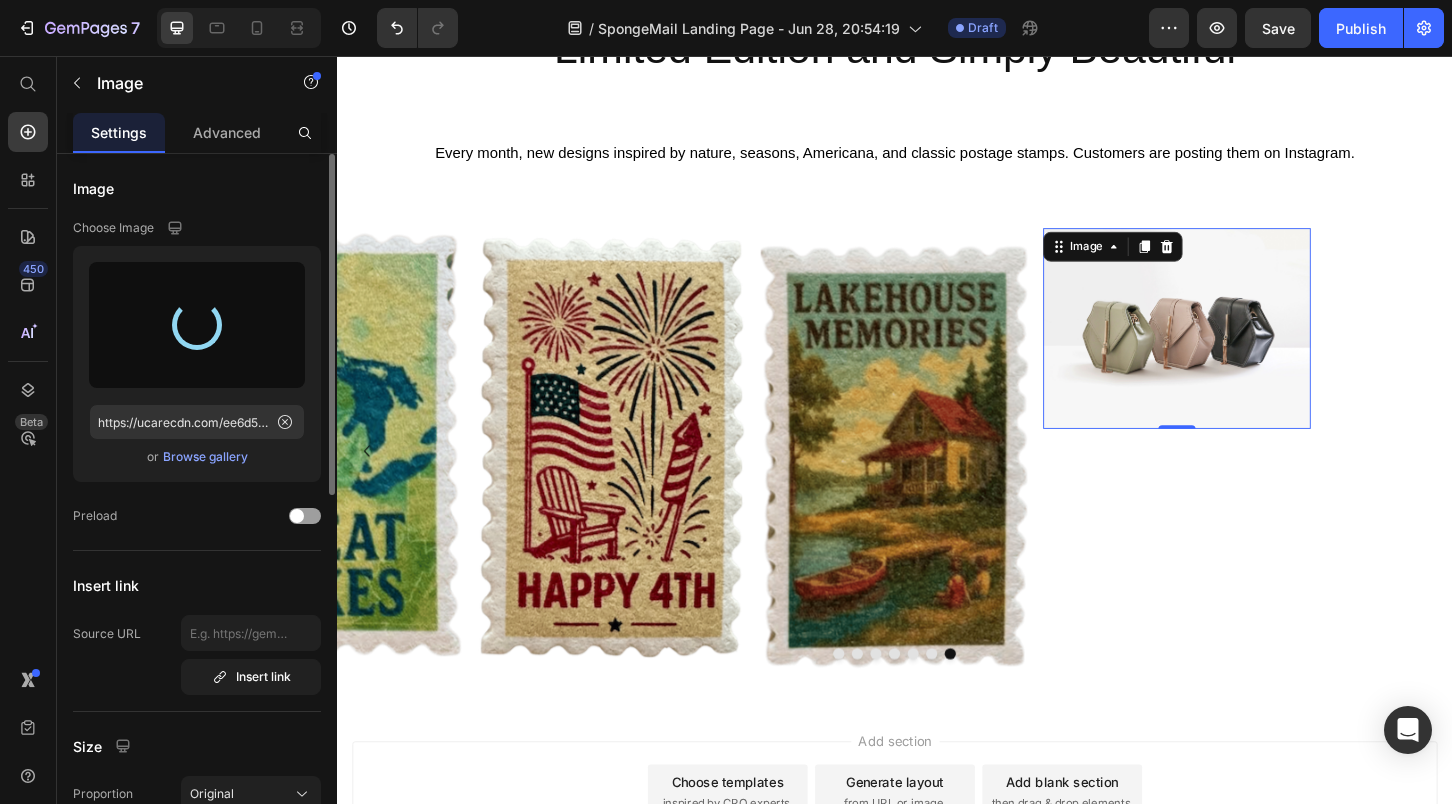 type on "https://cdn.shopify.com/s/files/1/0772/5685/1742/files/gempages_557753616052519861-56c699d8-0c69-4201-9ef6-7ffddb2ab91e.png" 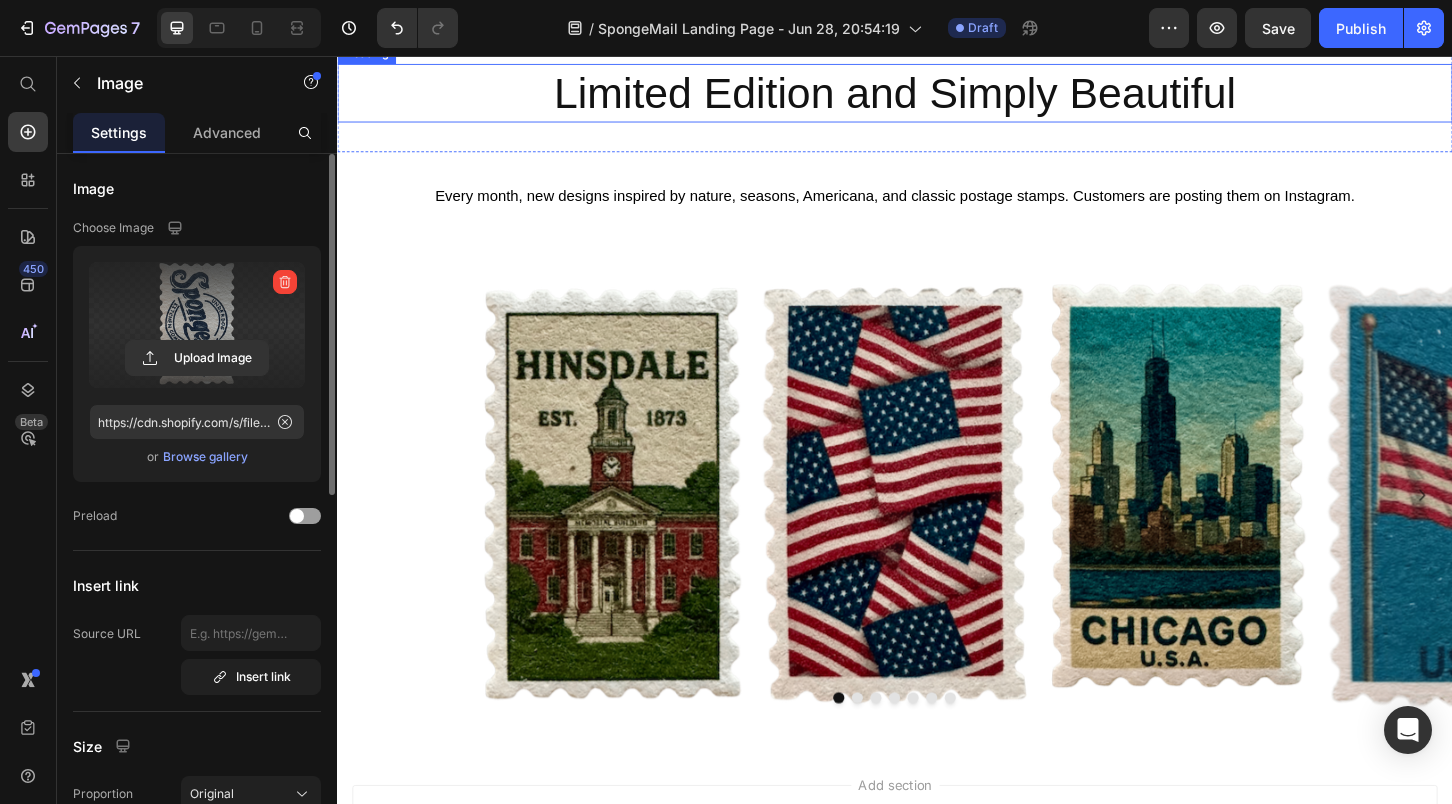 scroll, scrollTop: 5935, scrollLeft: 0, axis: vertical 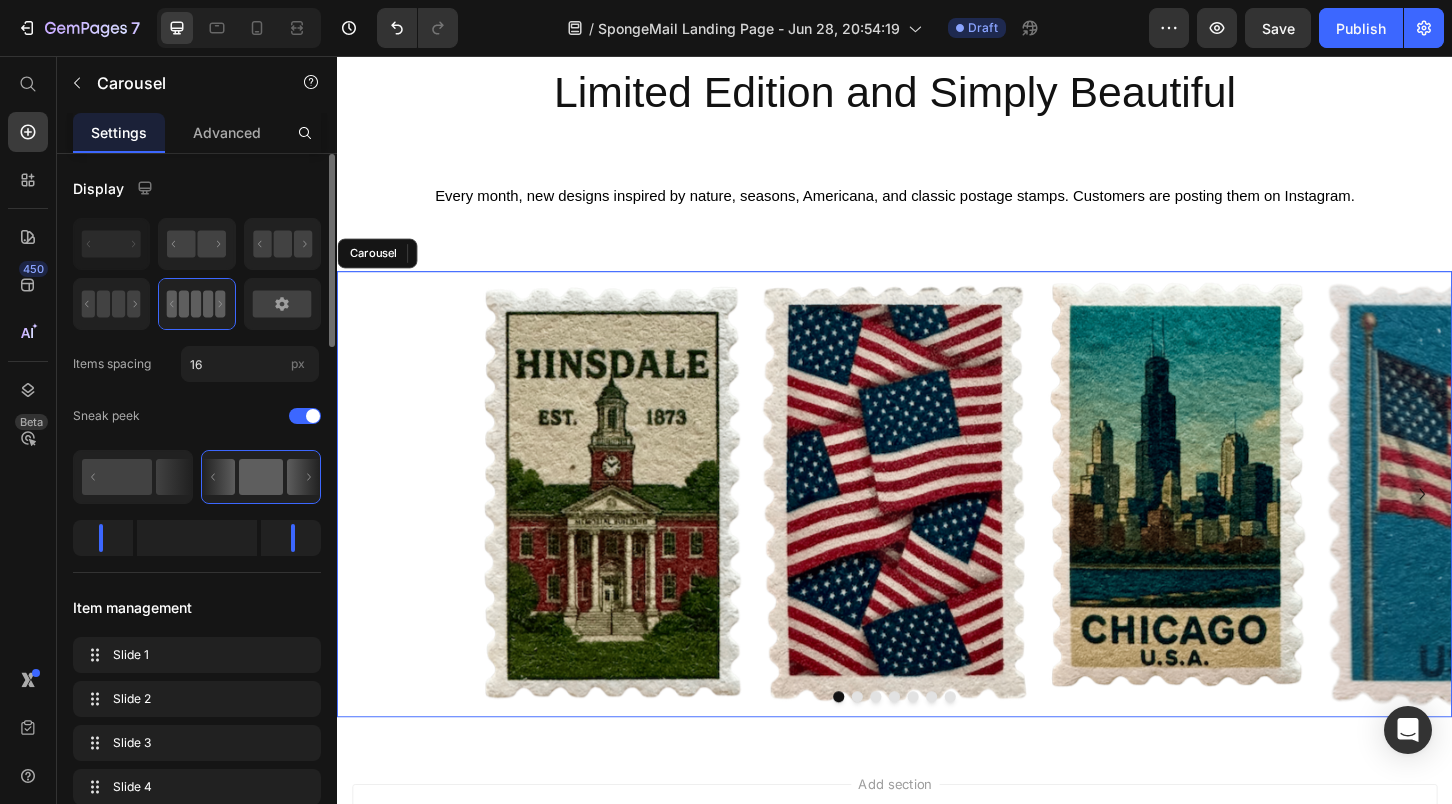 click on "Image Image Image Image Image Image Image Image Image" at bounding box center [937, 527] 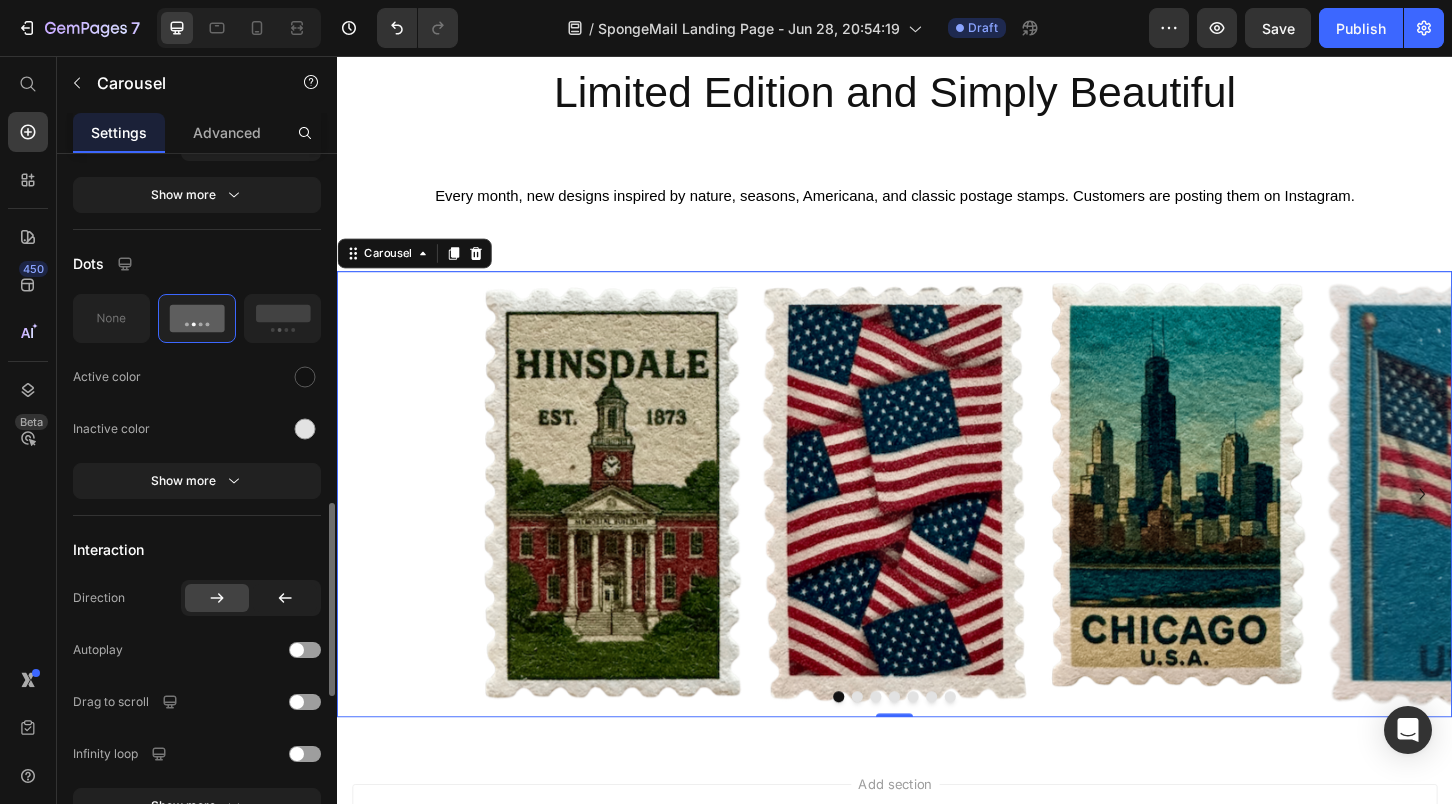 scroll, scrollTop: 1180, scrollLeft: 0, axis: vertical 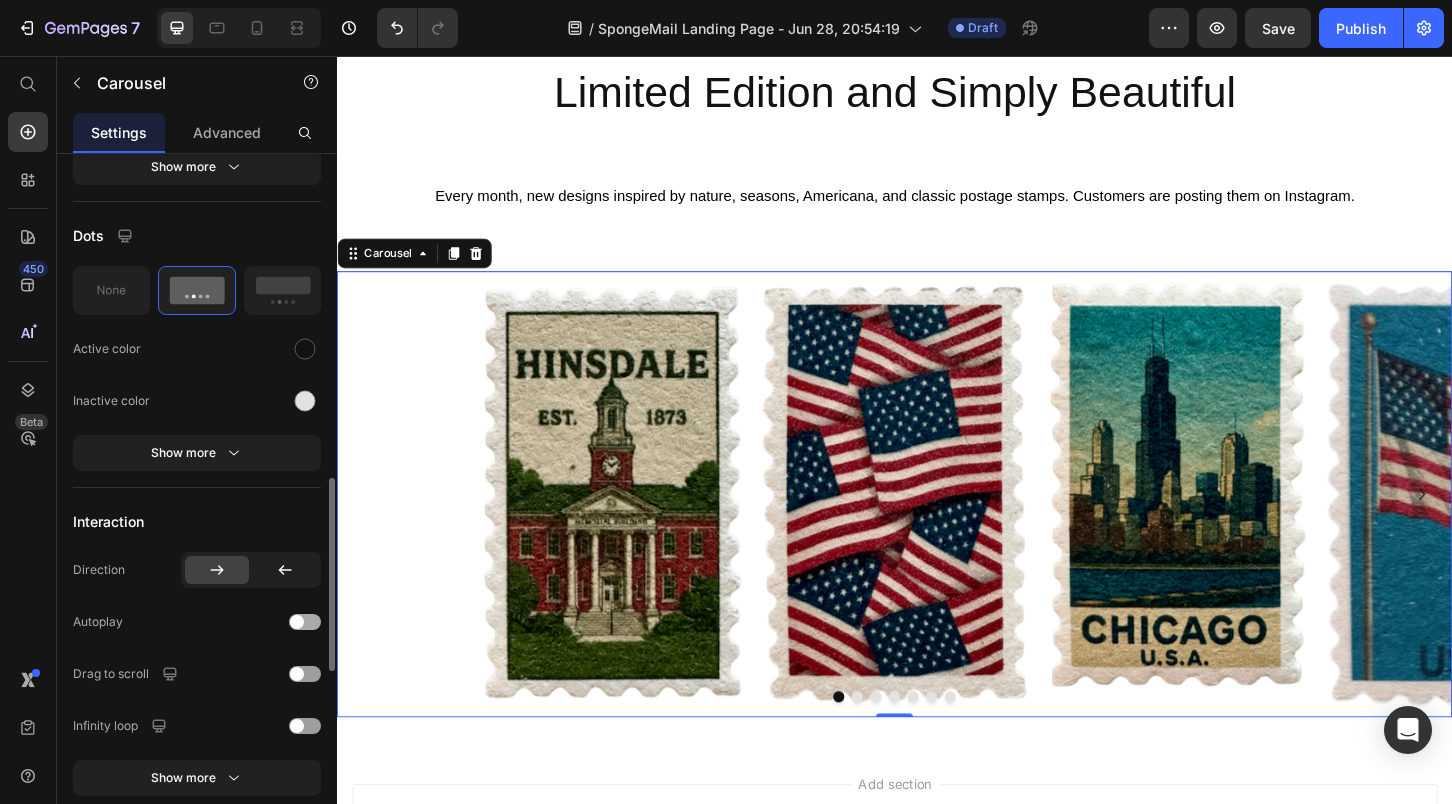 click at bounding box center [305, 622] 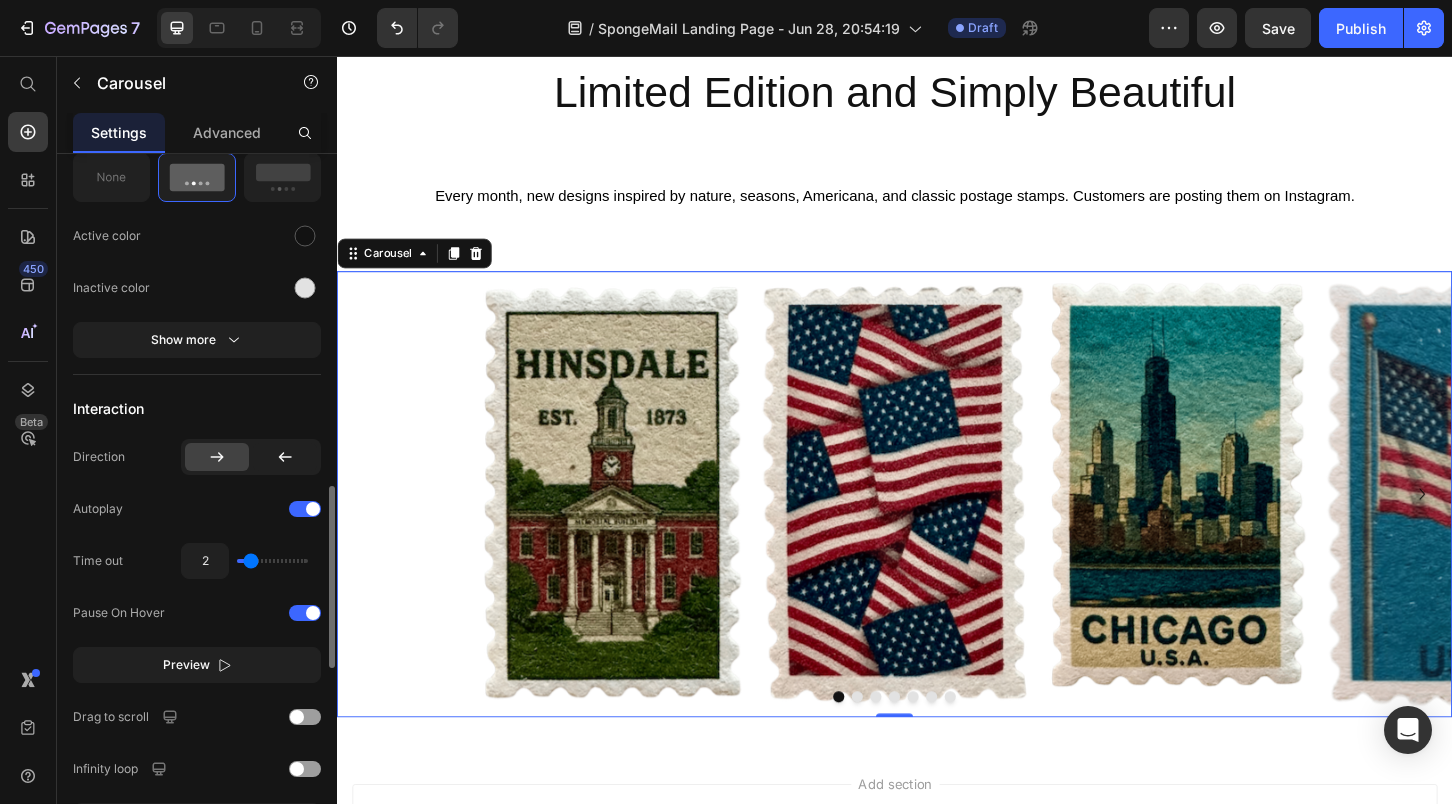 scroll, scrollTop: 1302, scrollLeft: 0, axis: vertical 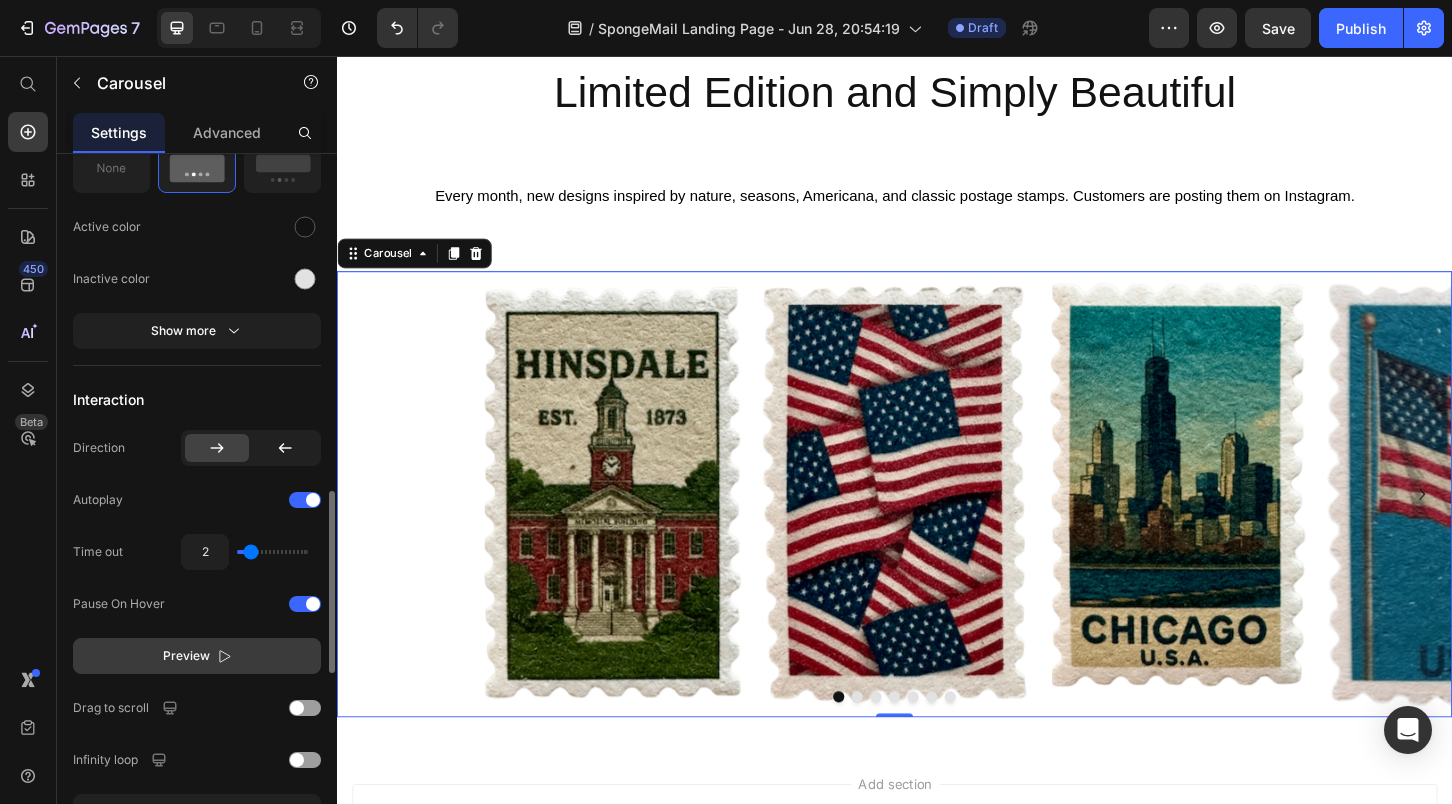 click on "Preview" at bounding box center [186, 656] 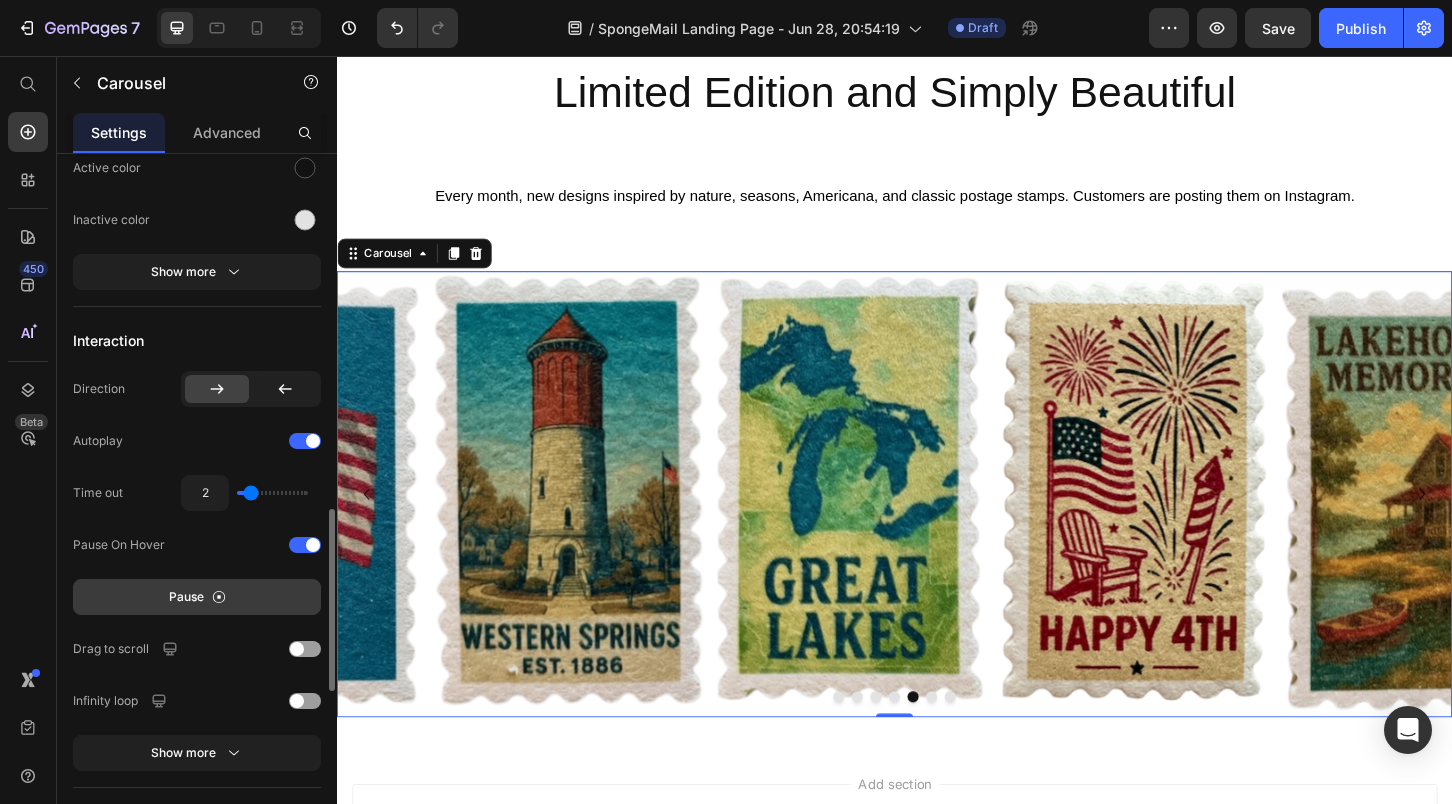 scroll, scrollTop: 1369, scrollLeft: 0, axis: vertical 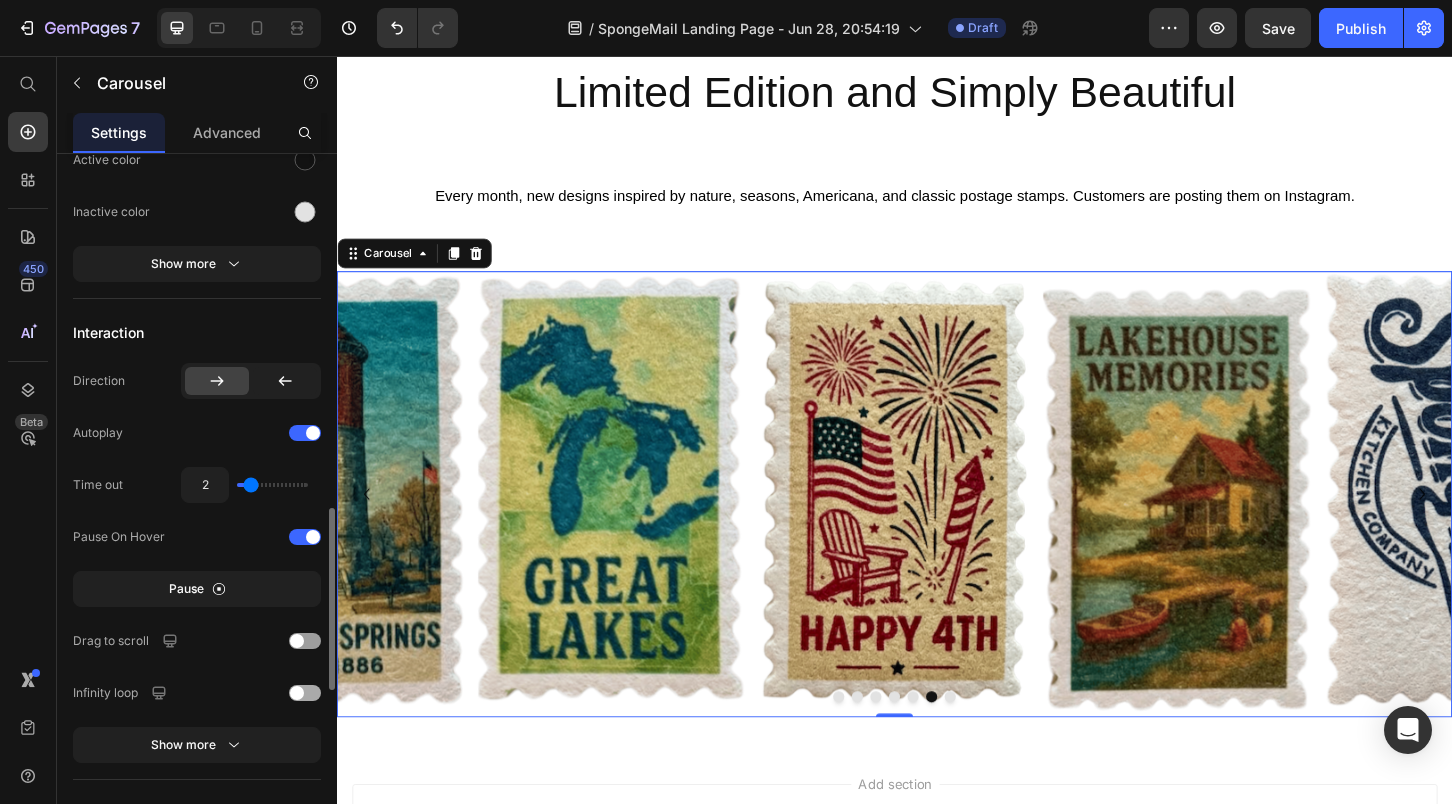 click at bounding box center (297, 693) 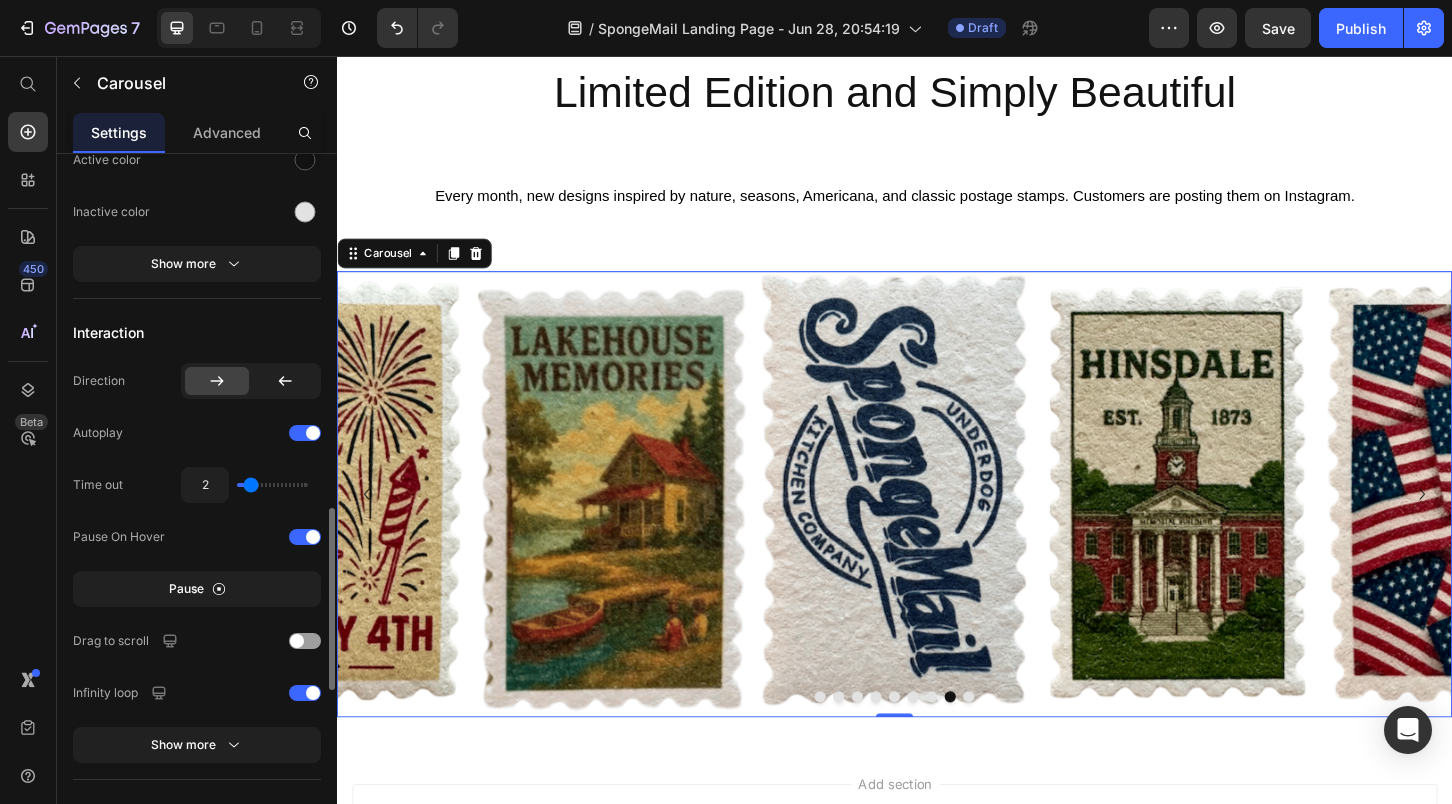 type on "2.1" 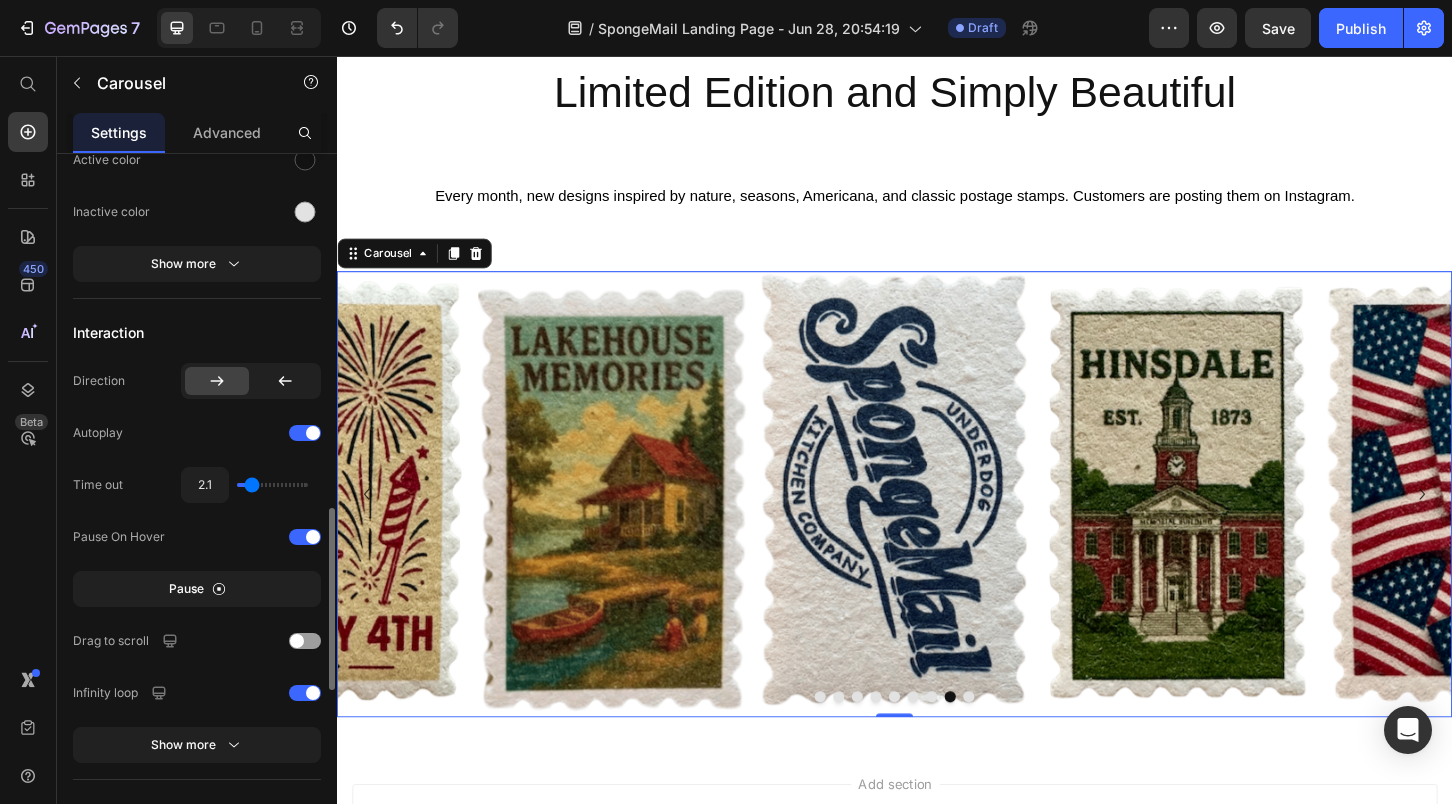 type on "2.3" 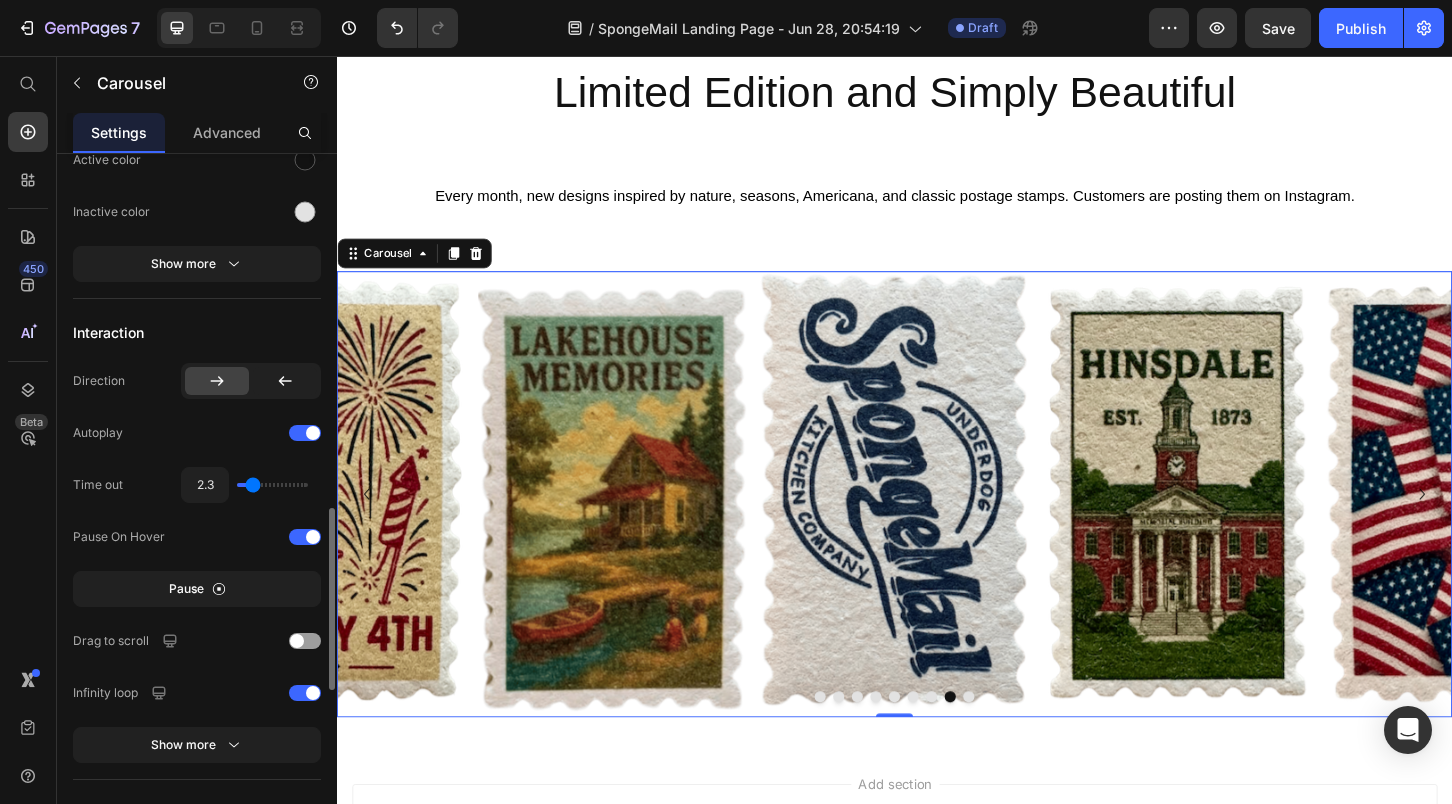 type on "2.4" 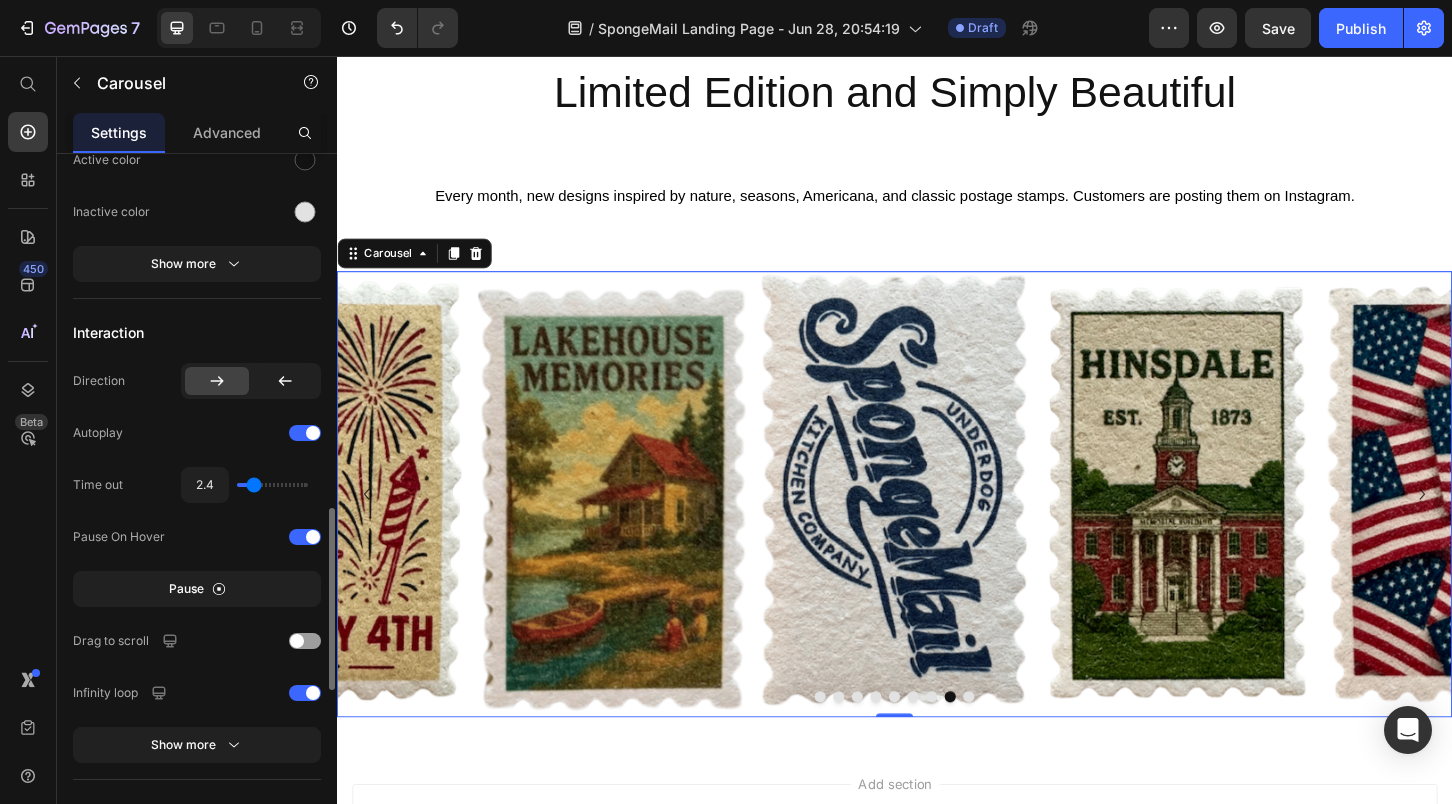 type on "2.6" 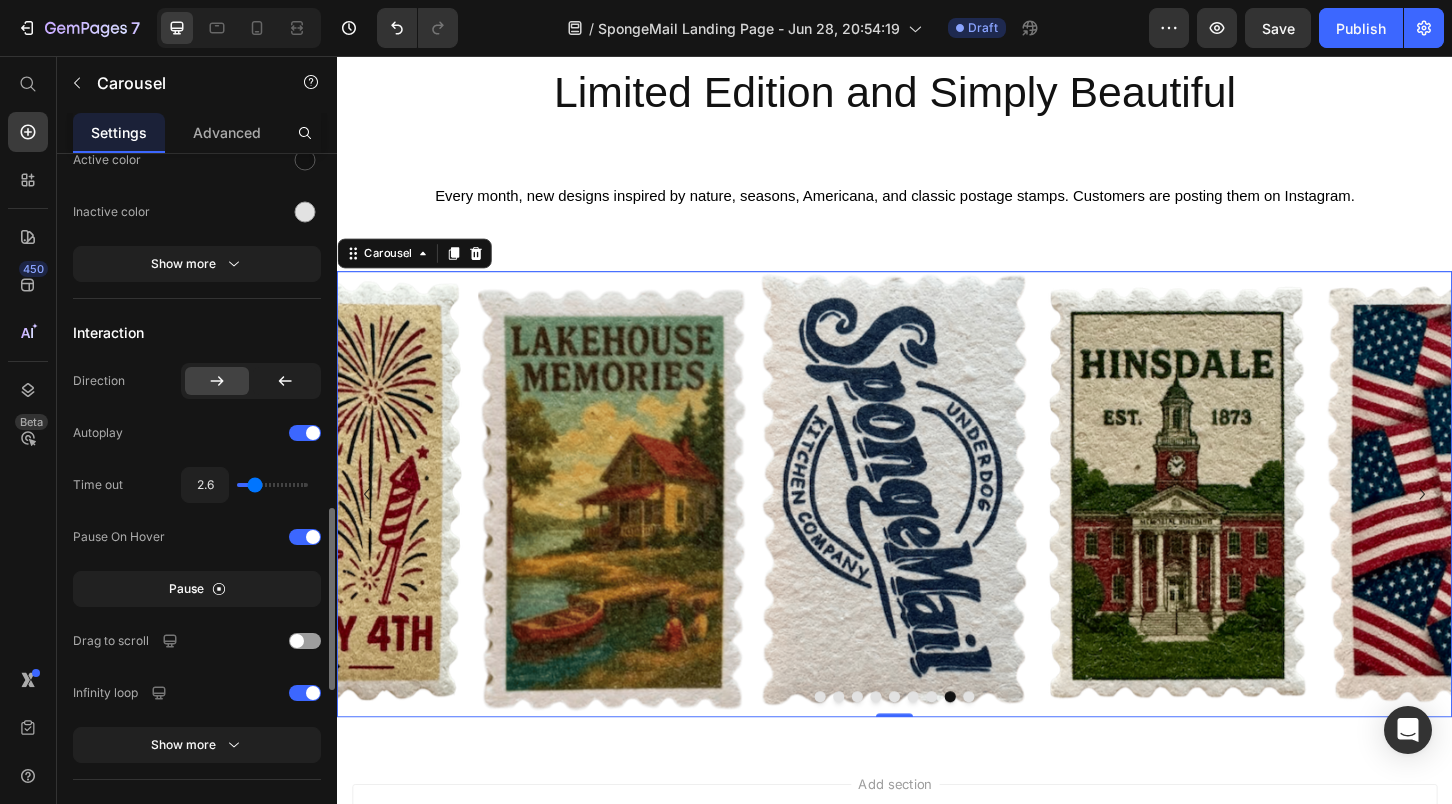 type on "2.8" 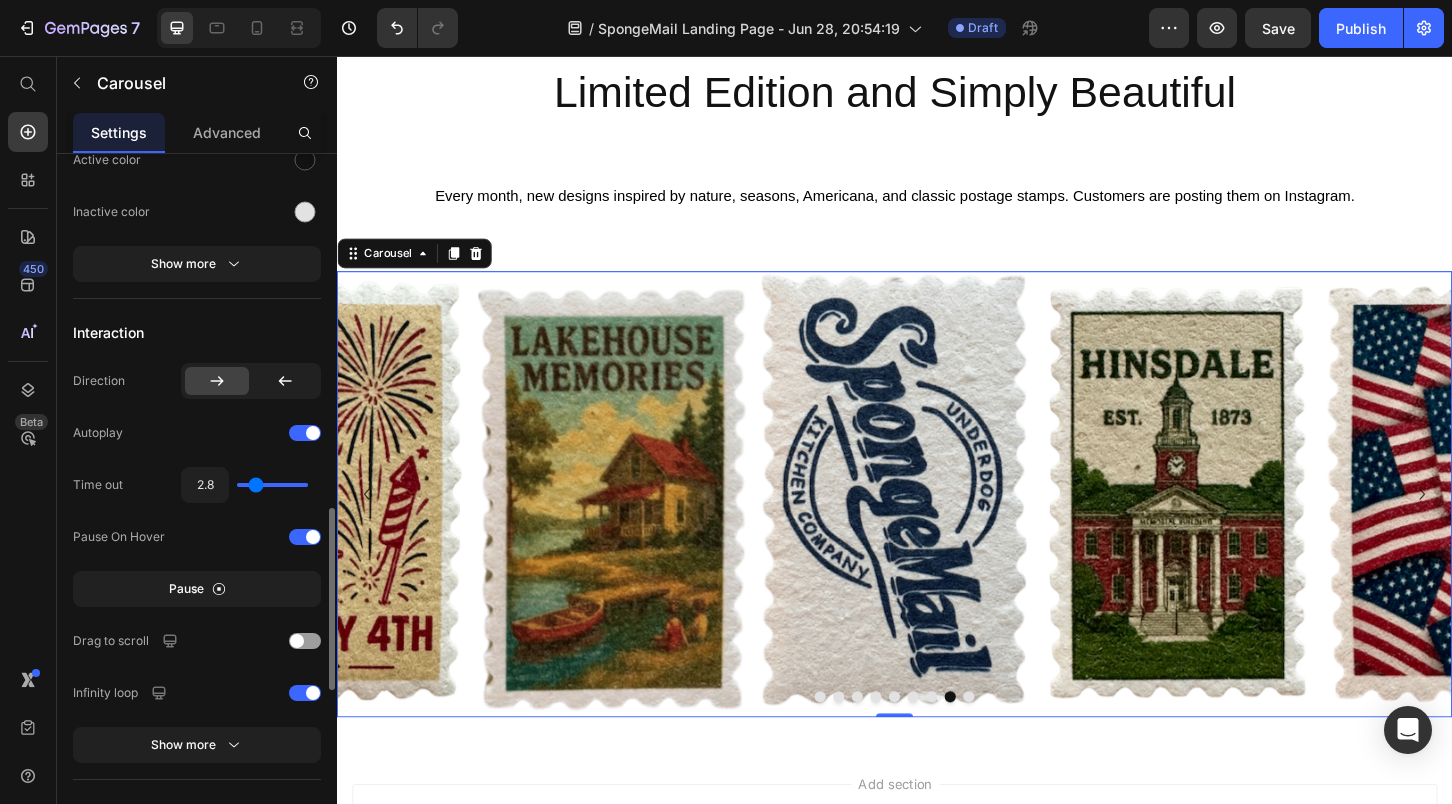 type on "2.9" 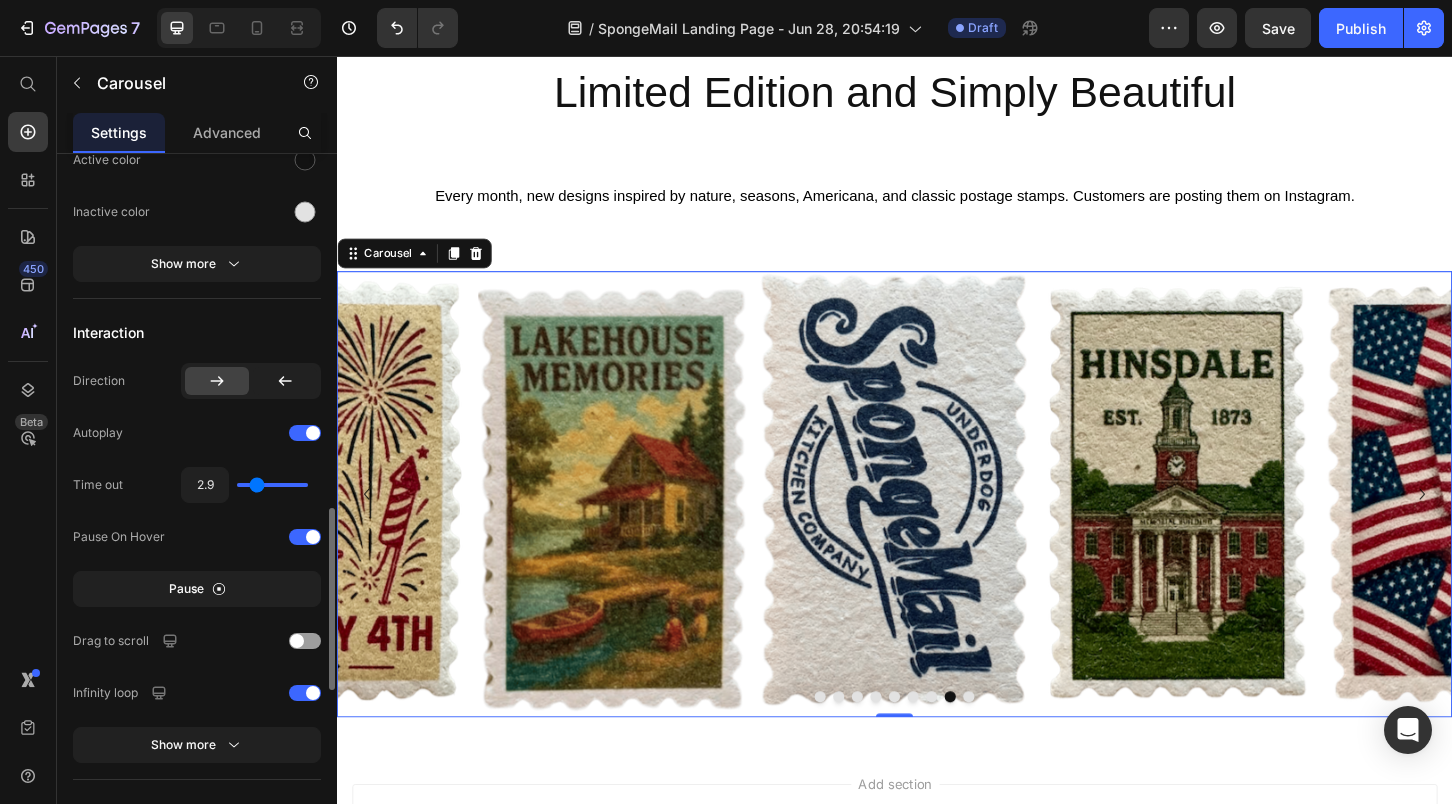 type on "3.1" 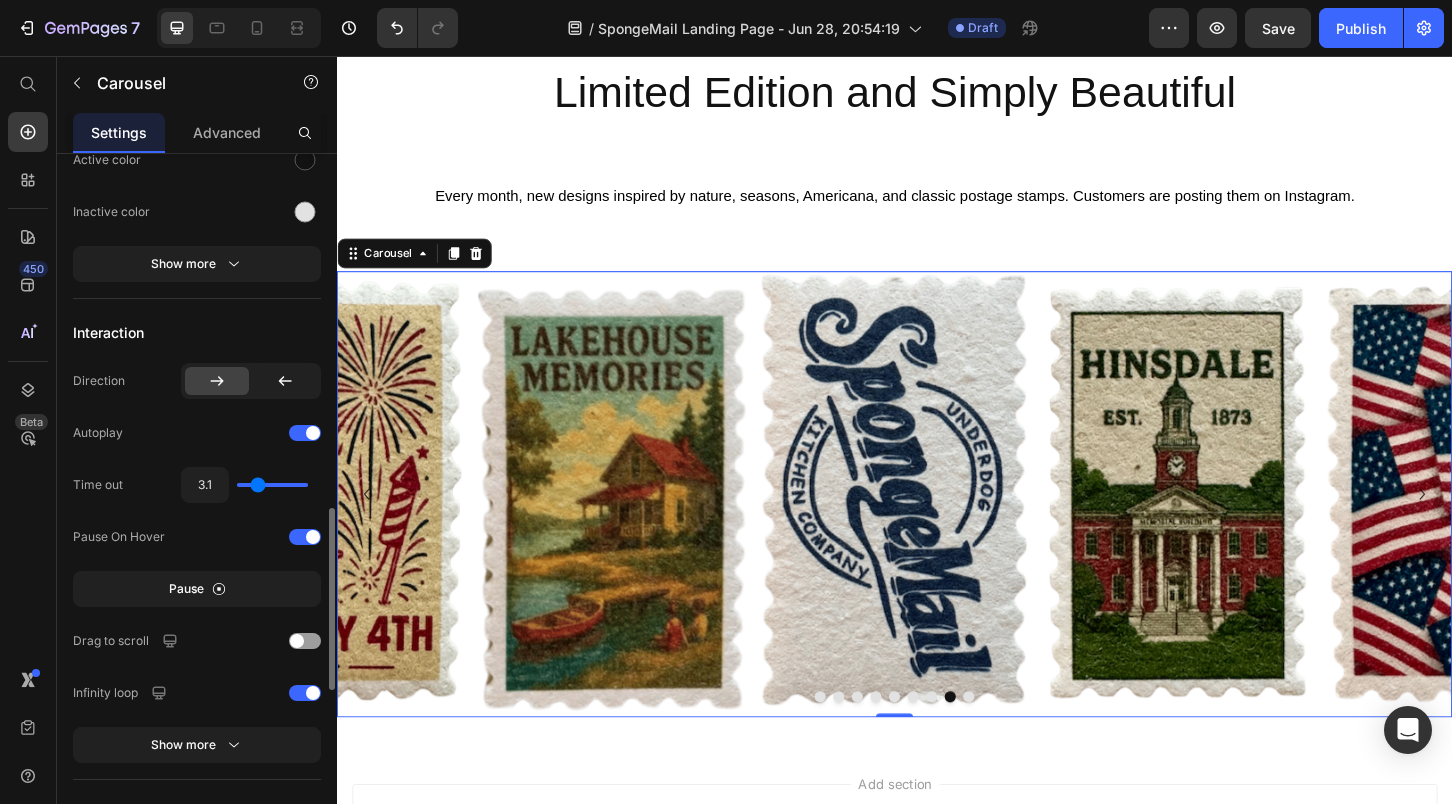 type on "3.3" 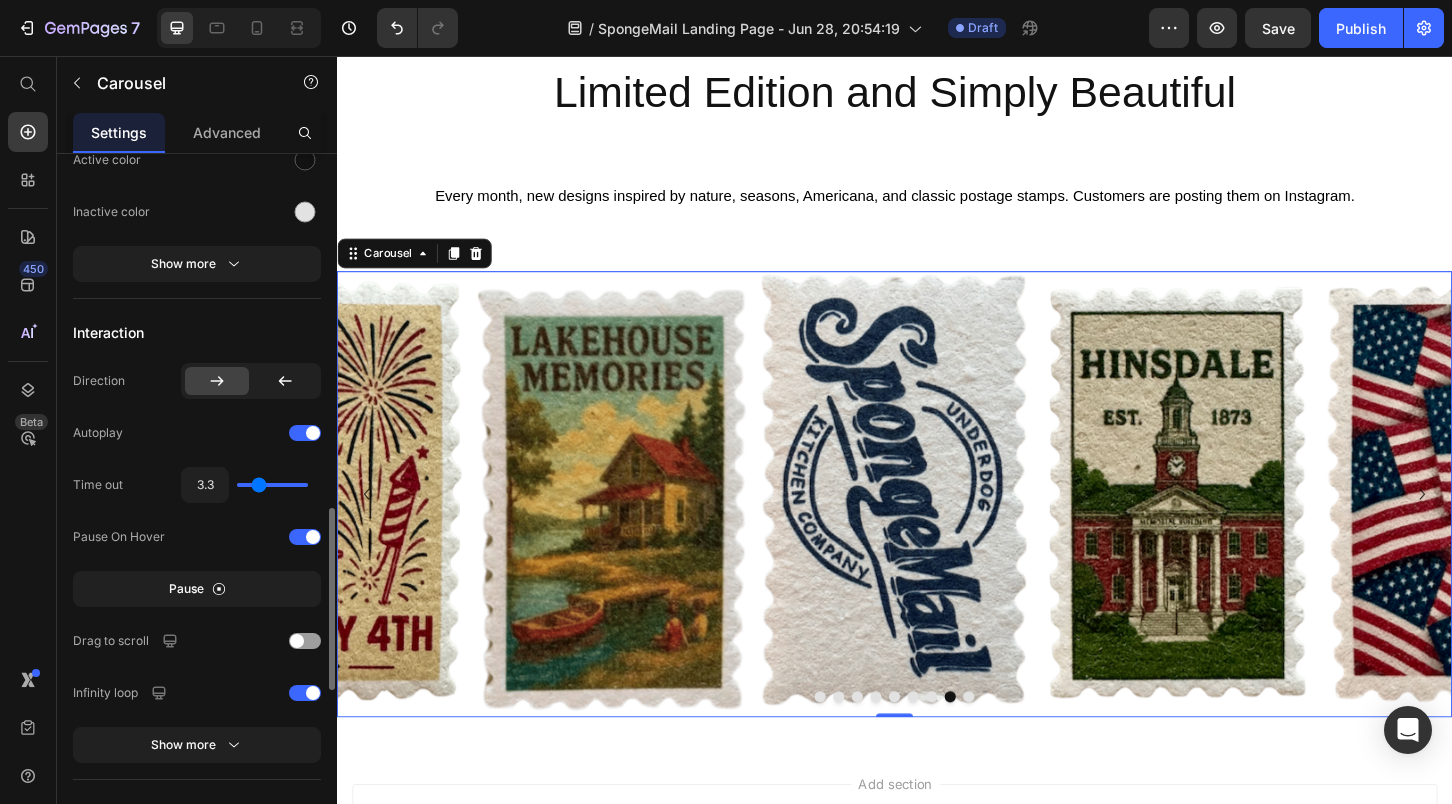type on "3.4" 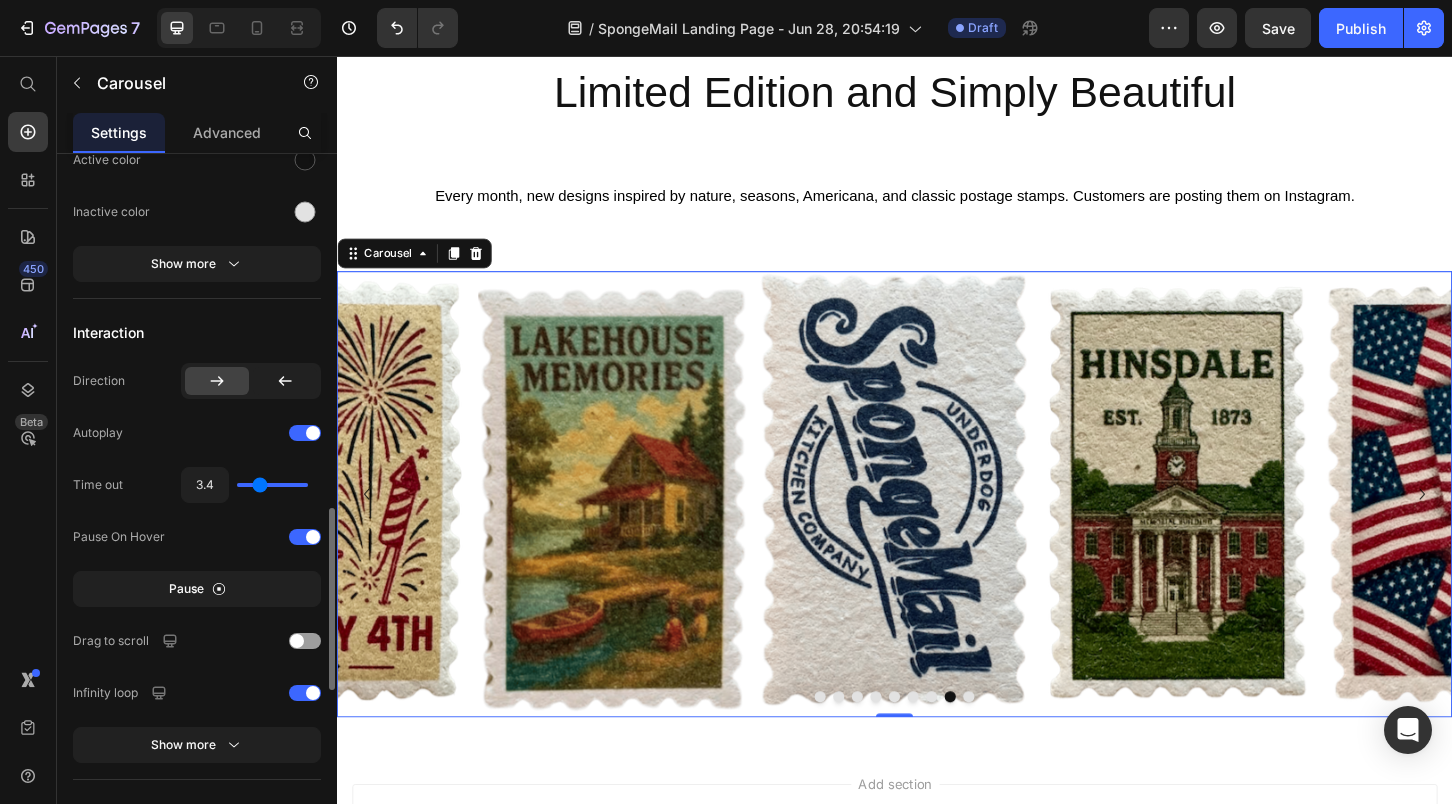 type on "3.6" 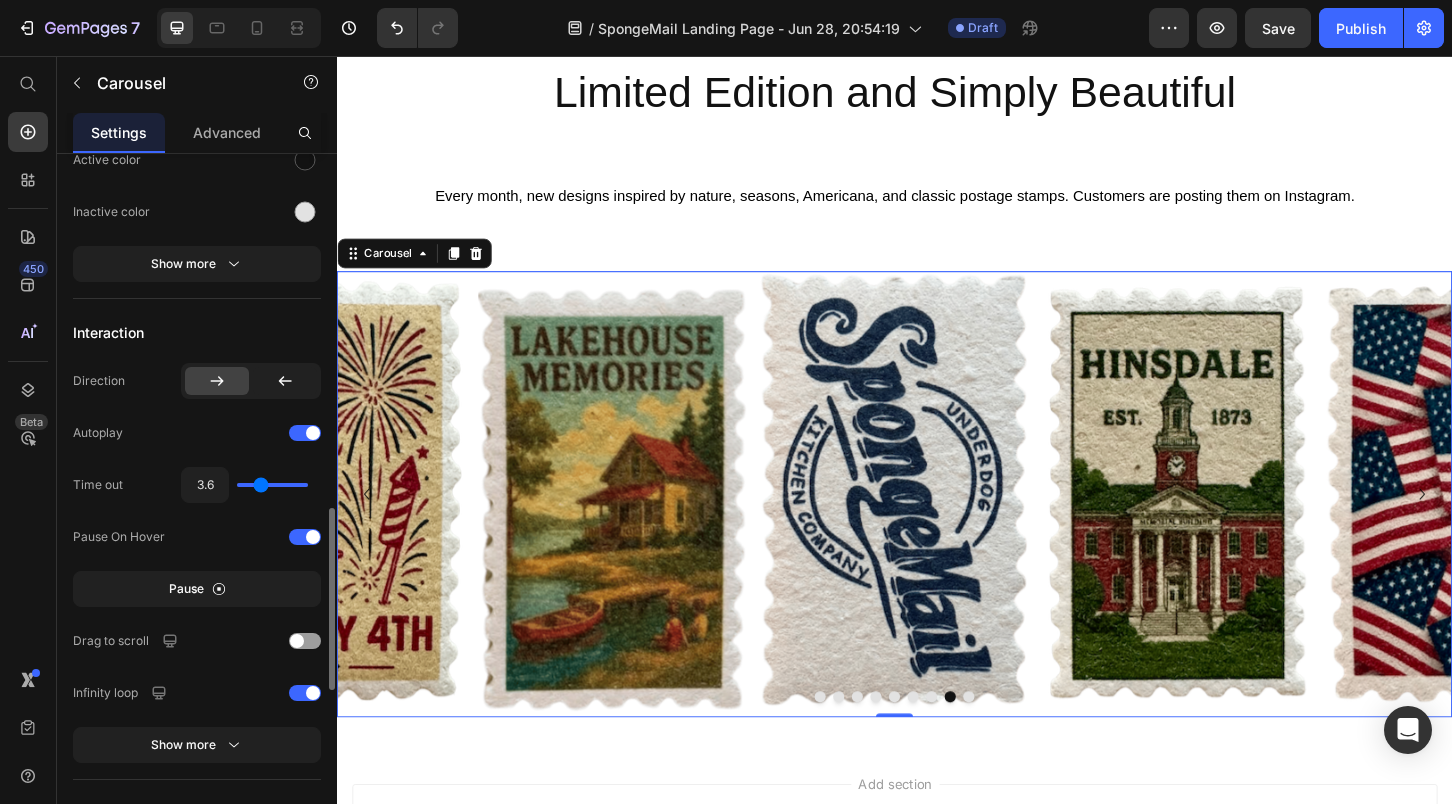 type on "3.8" 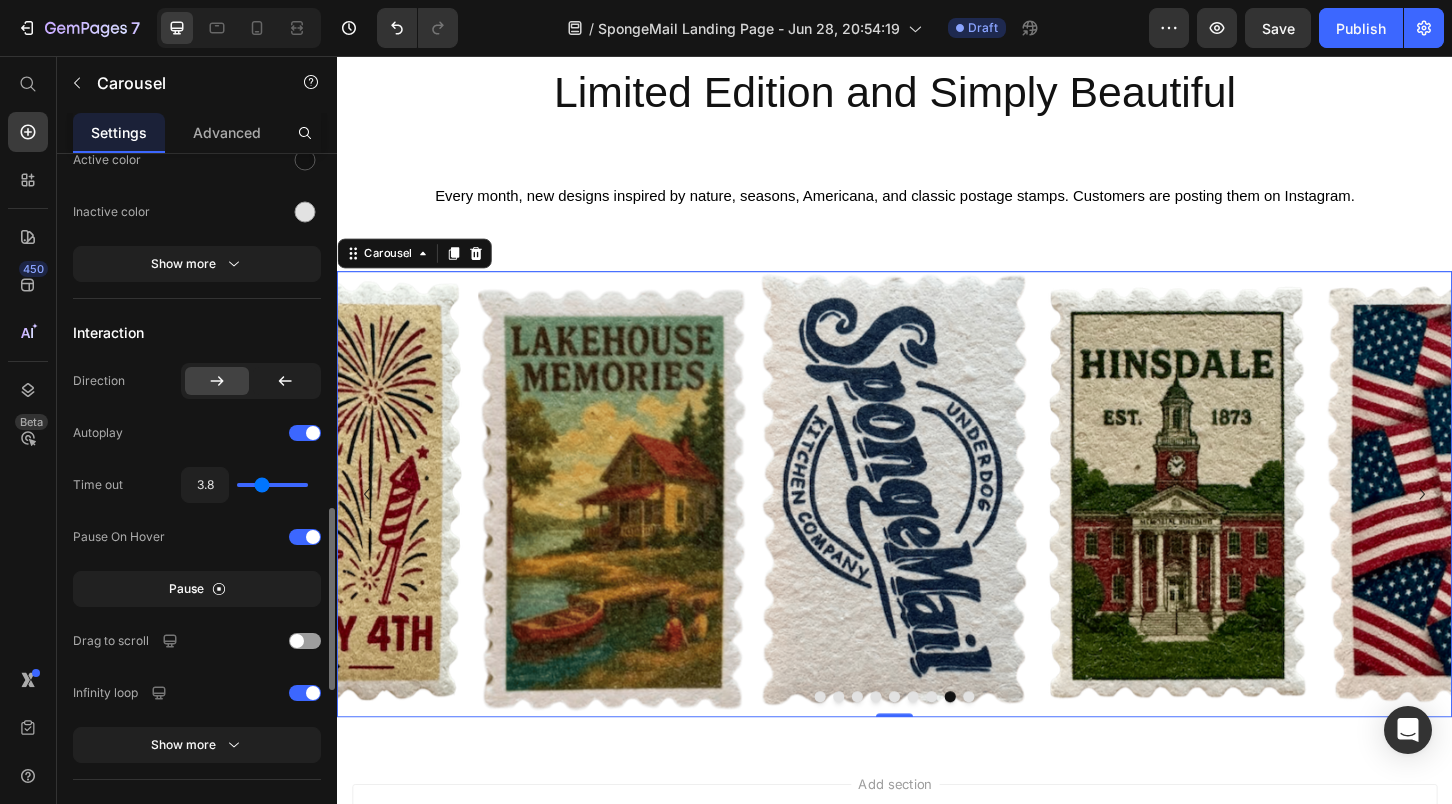 type on "3.9" 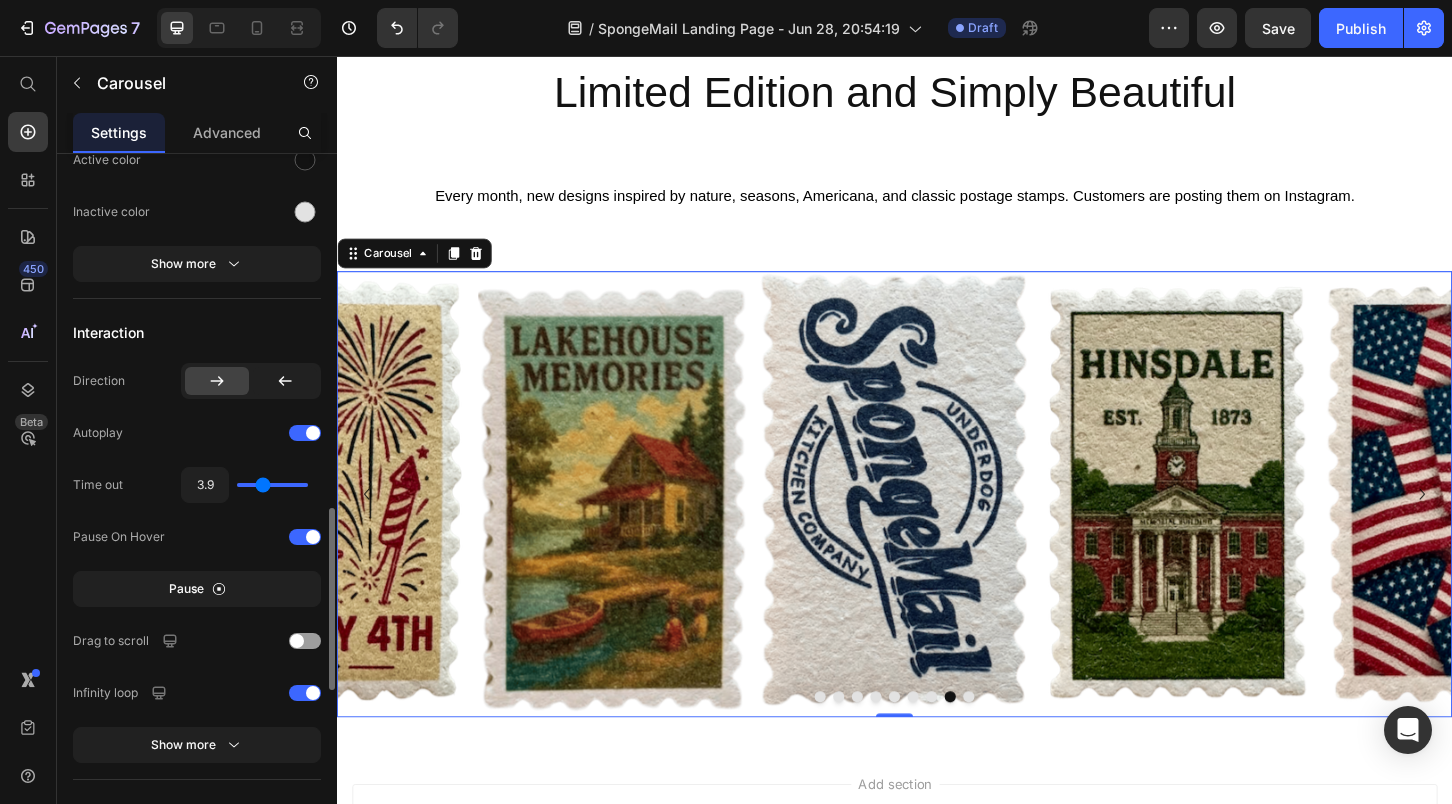 type on "4.1" 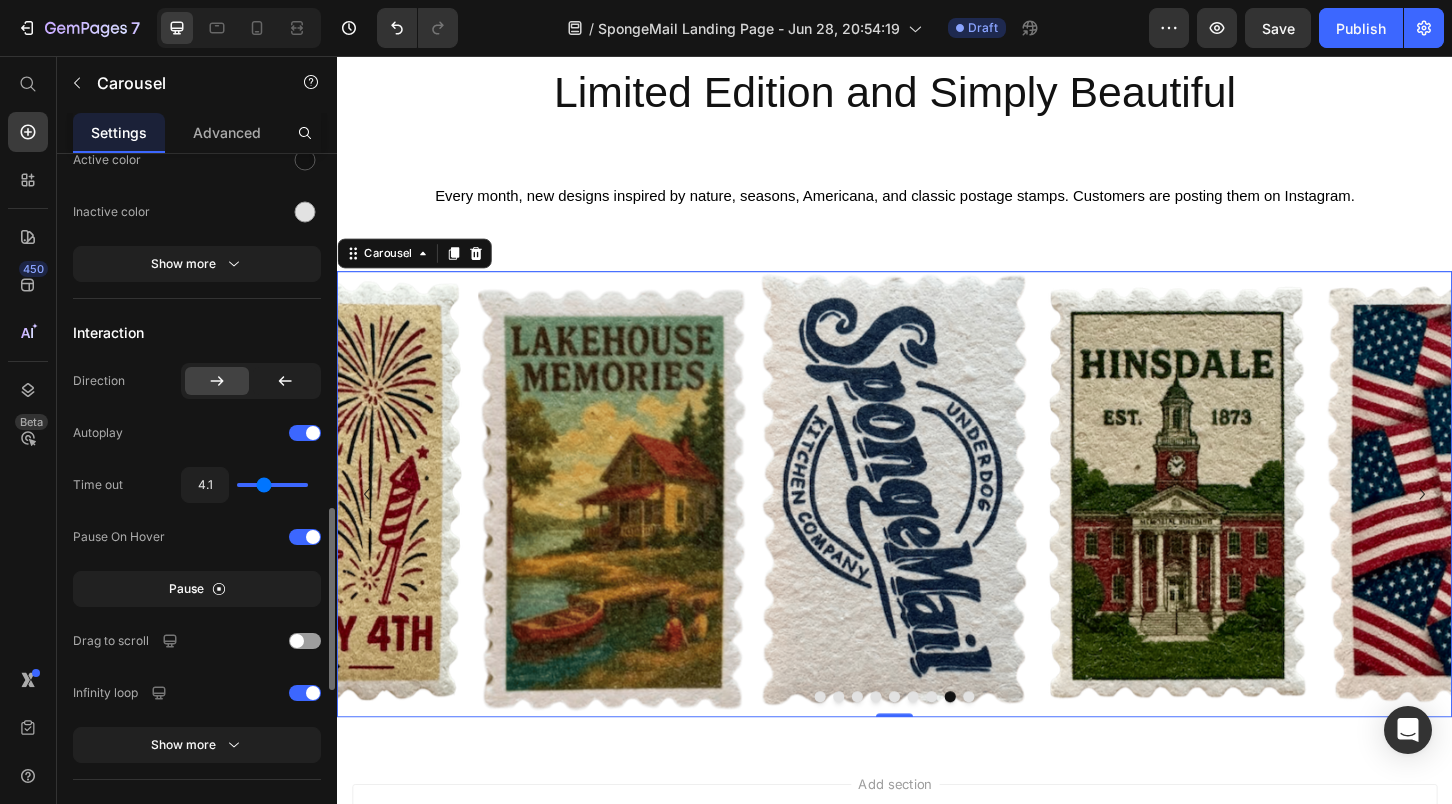type on "4.2" 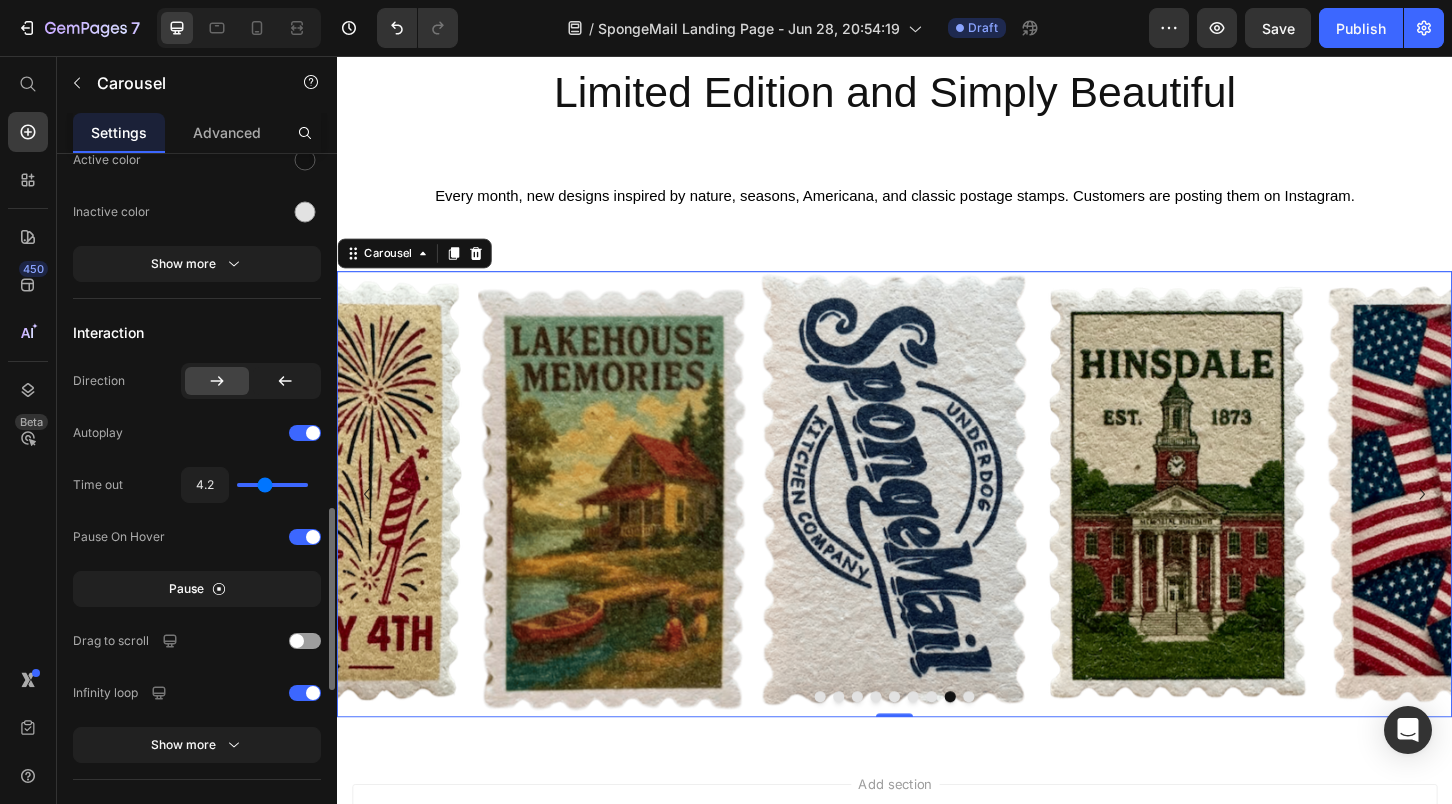 type on "4.4" 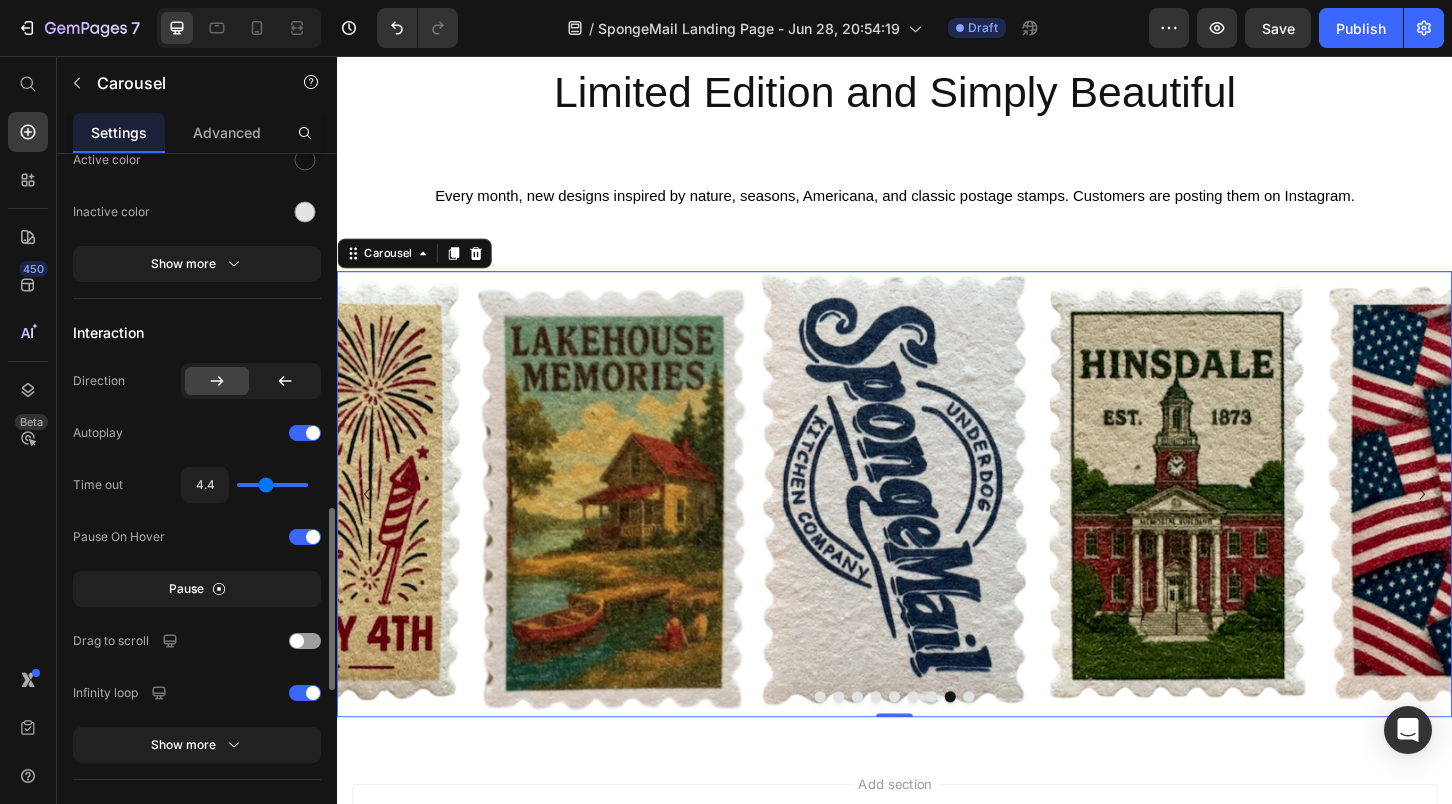 type on "4.6" 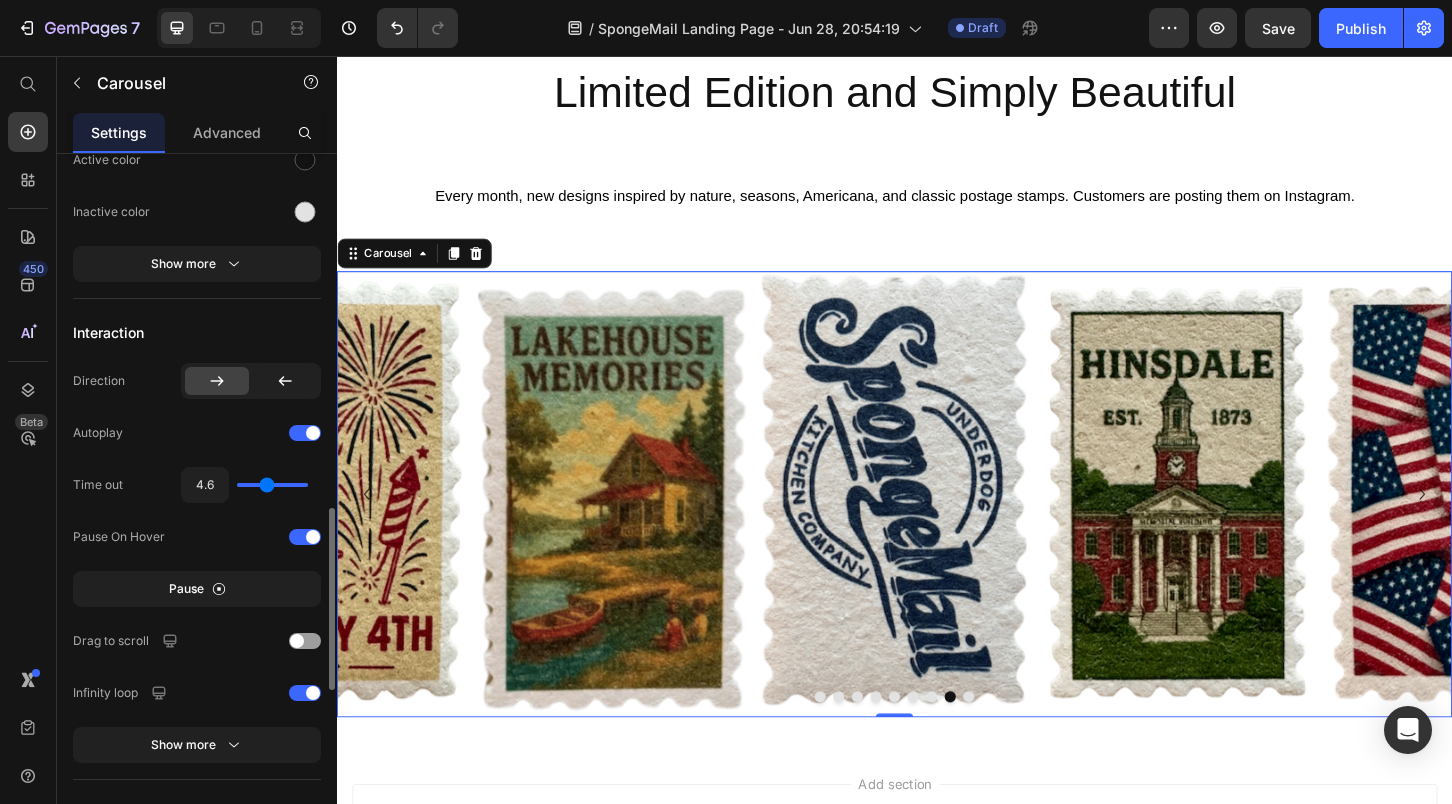 type on "4.4" 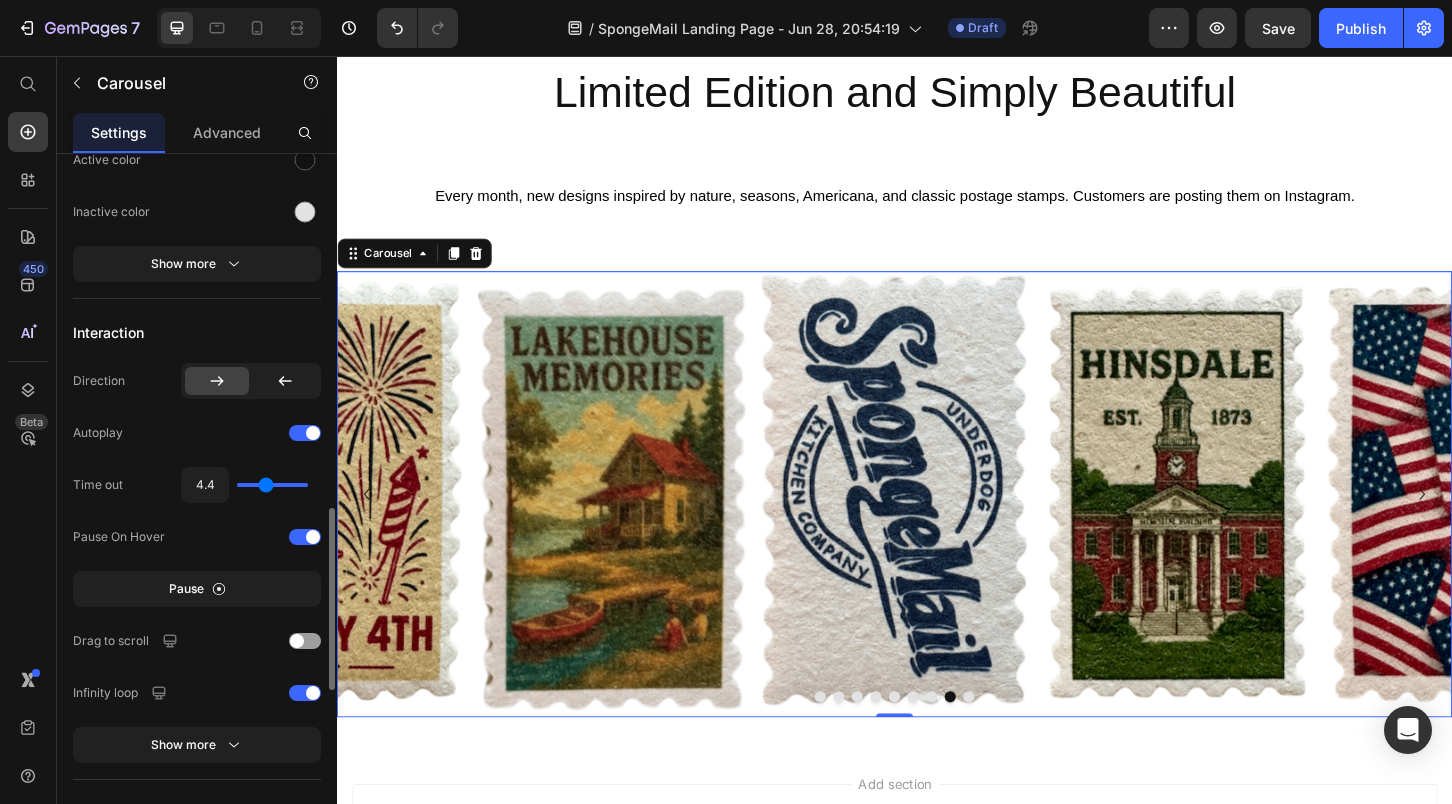 type on "4.2" 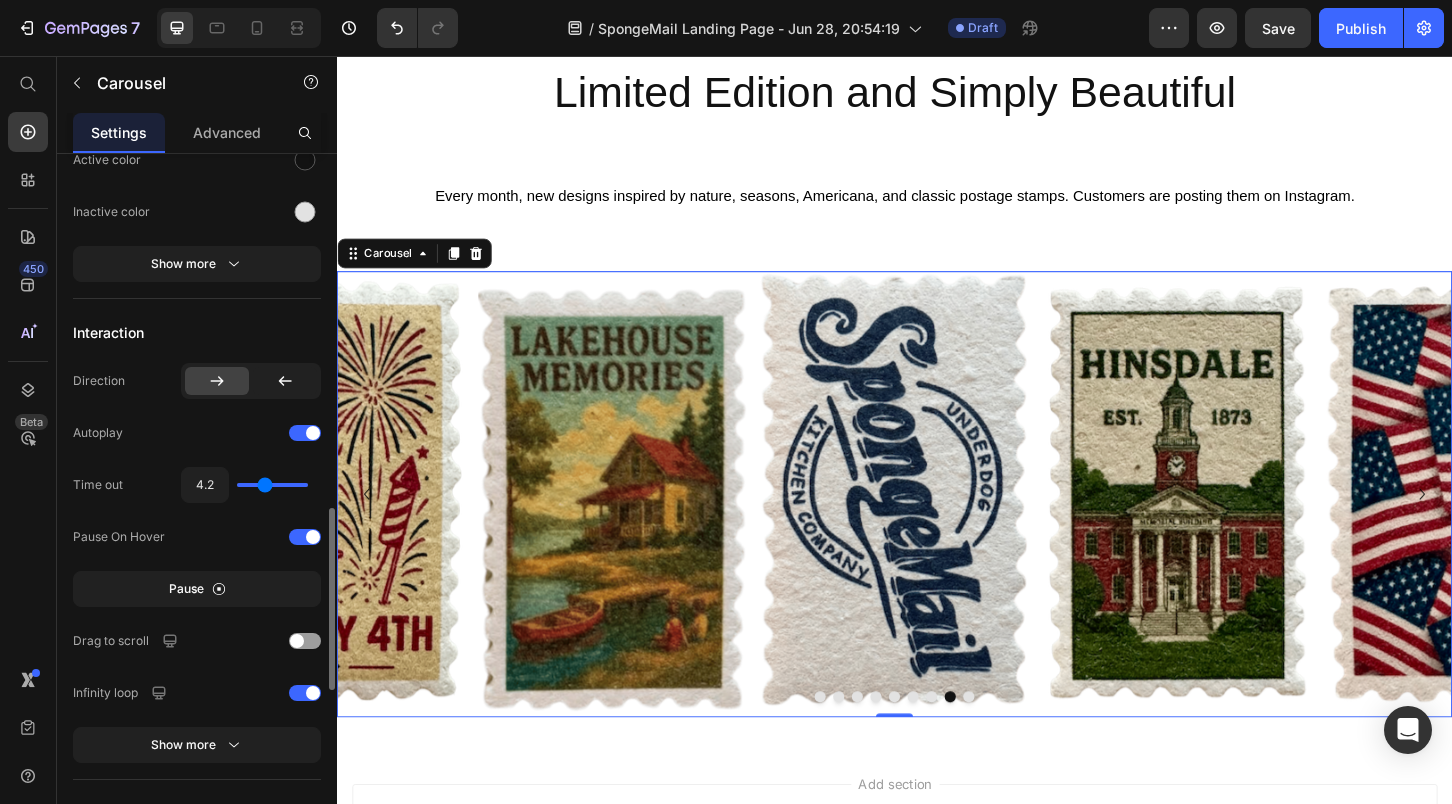 type on "4.1" 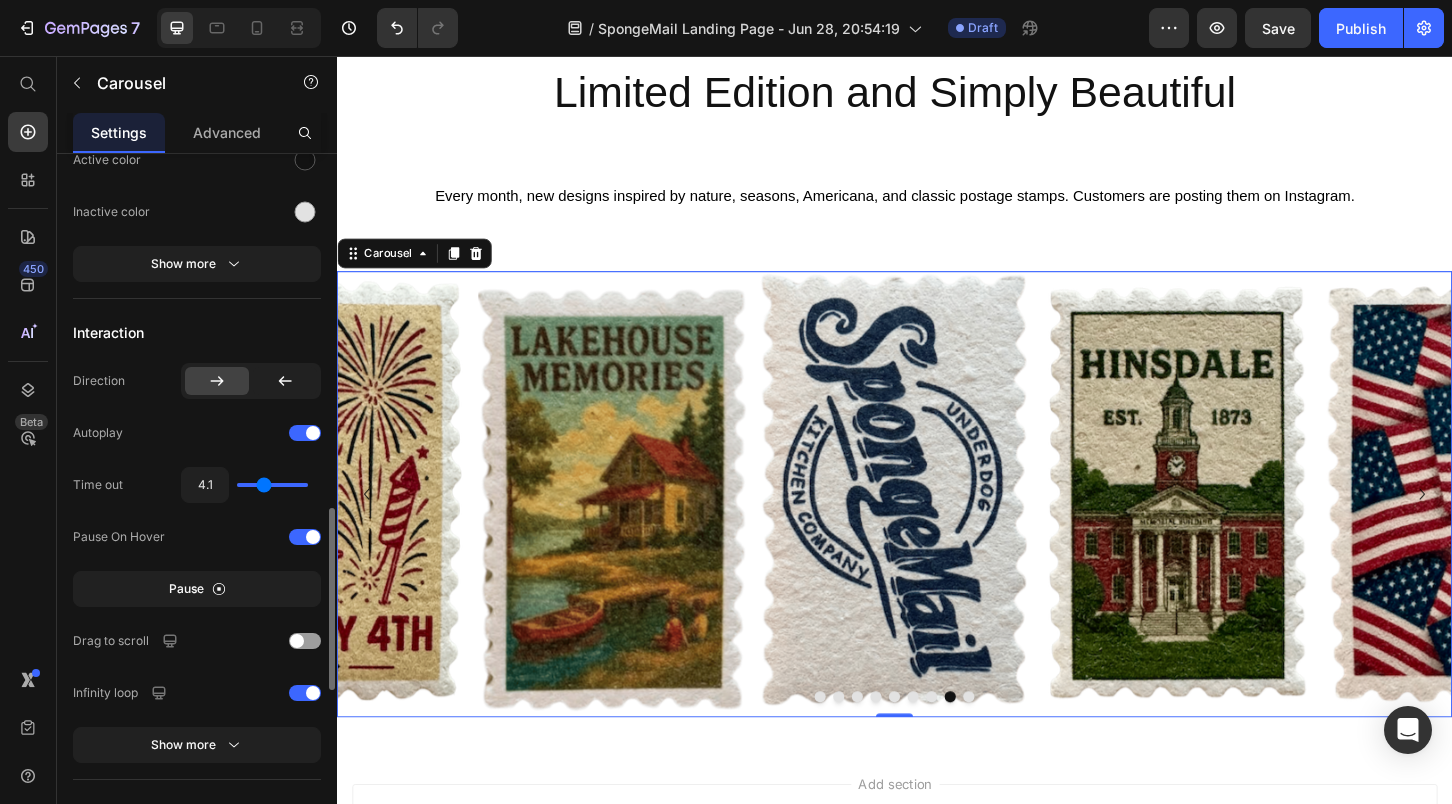 type on "3.9" 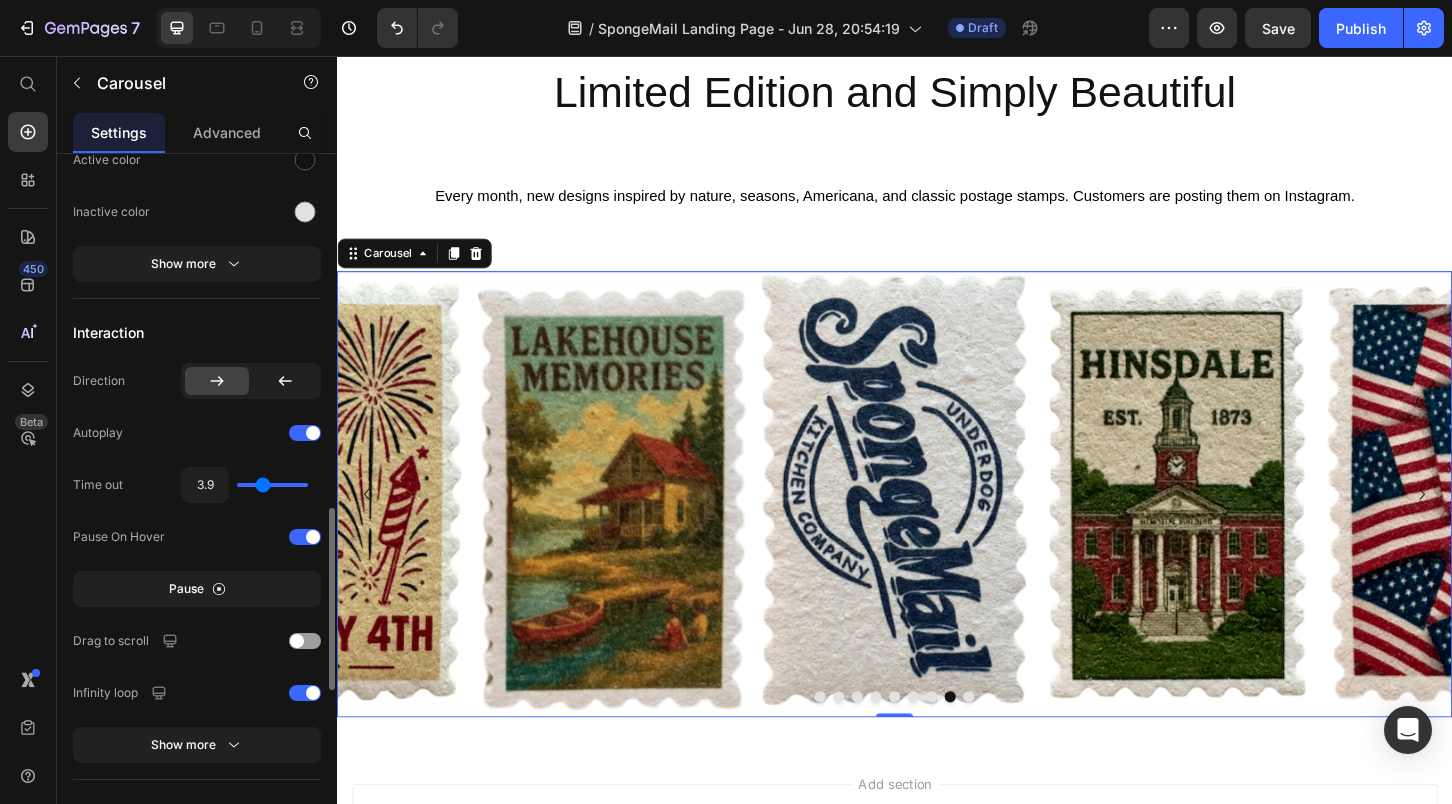 type on "3.8" 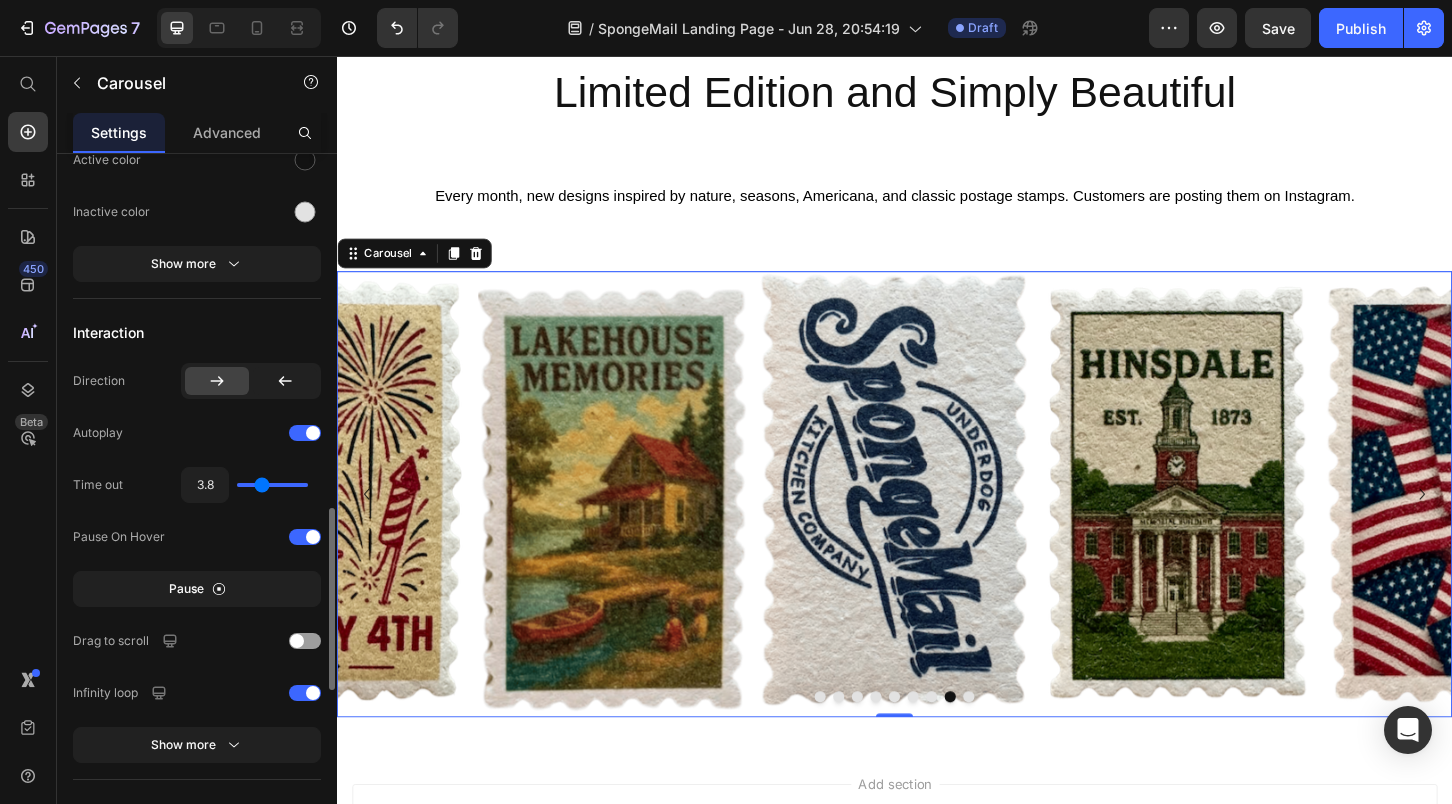 type on "3.6" 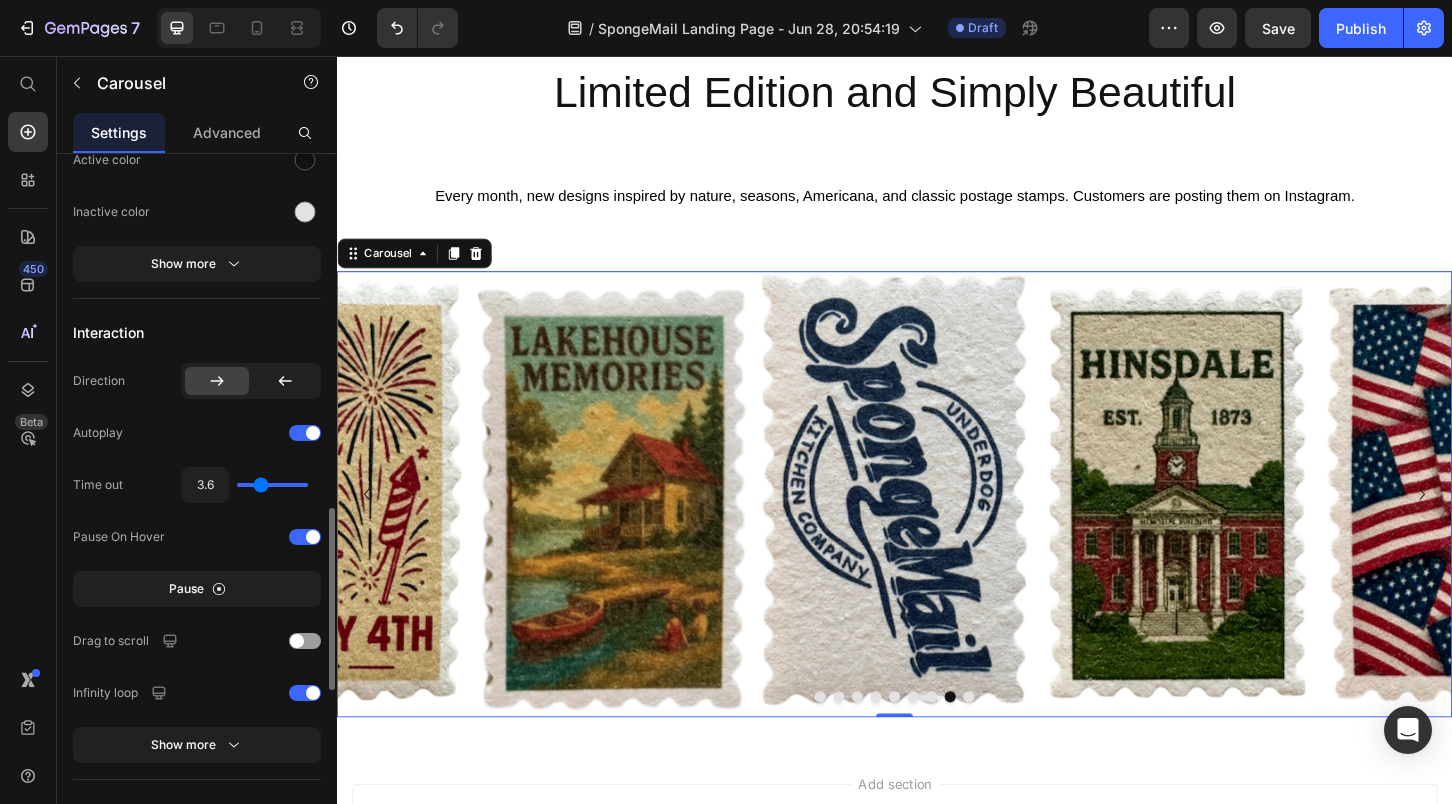 type on "3.4" 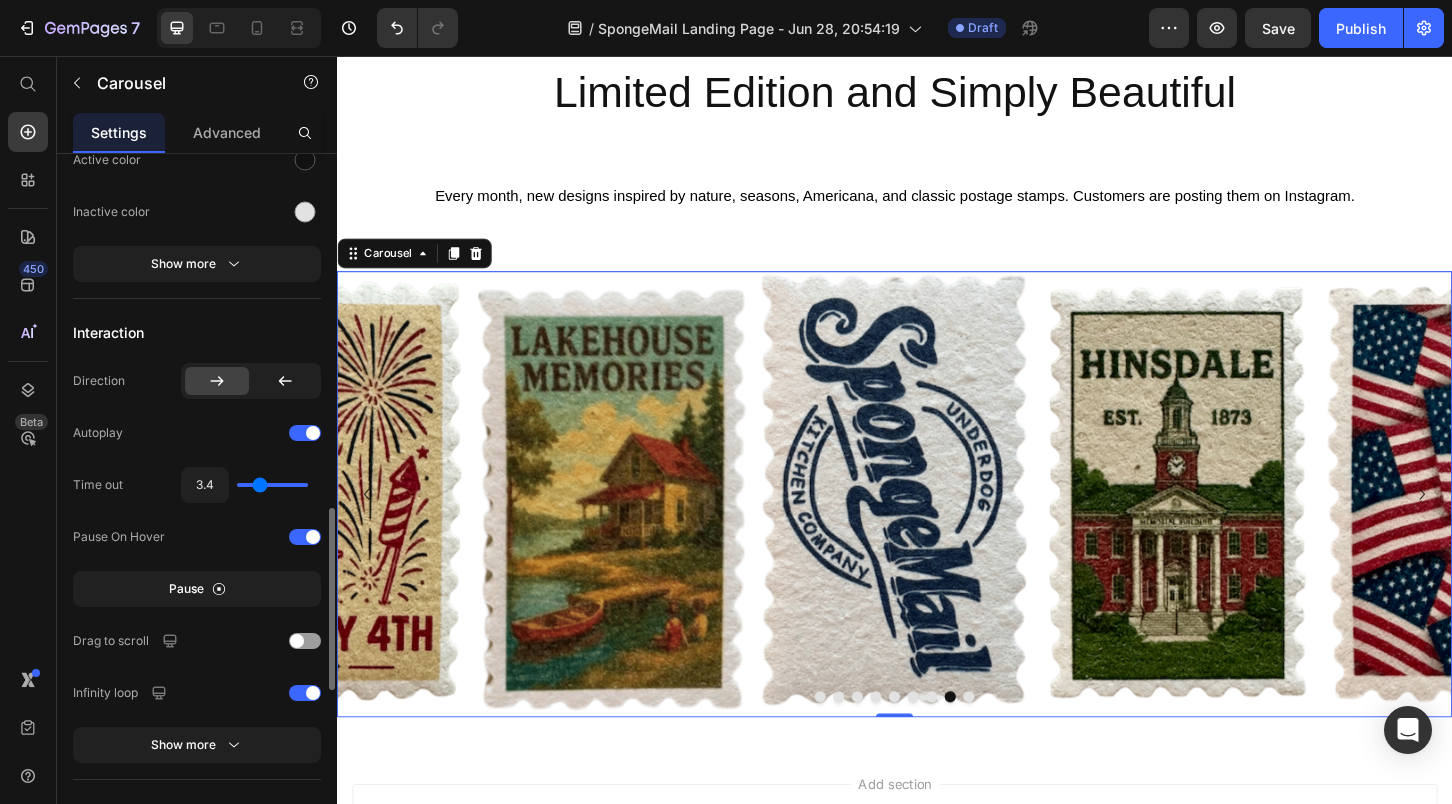 type on "3.3" 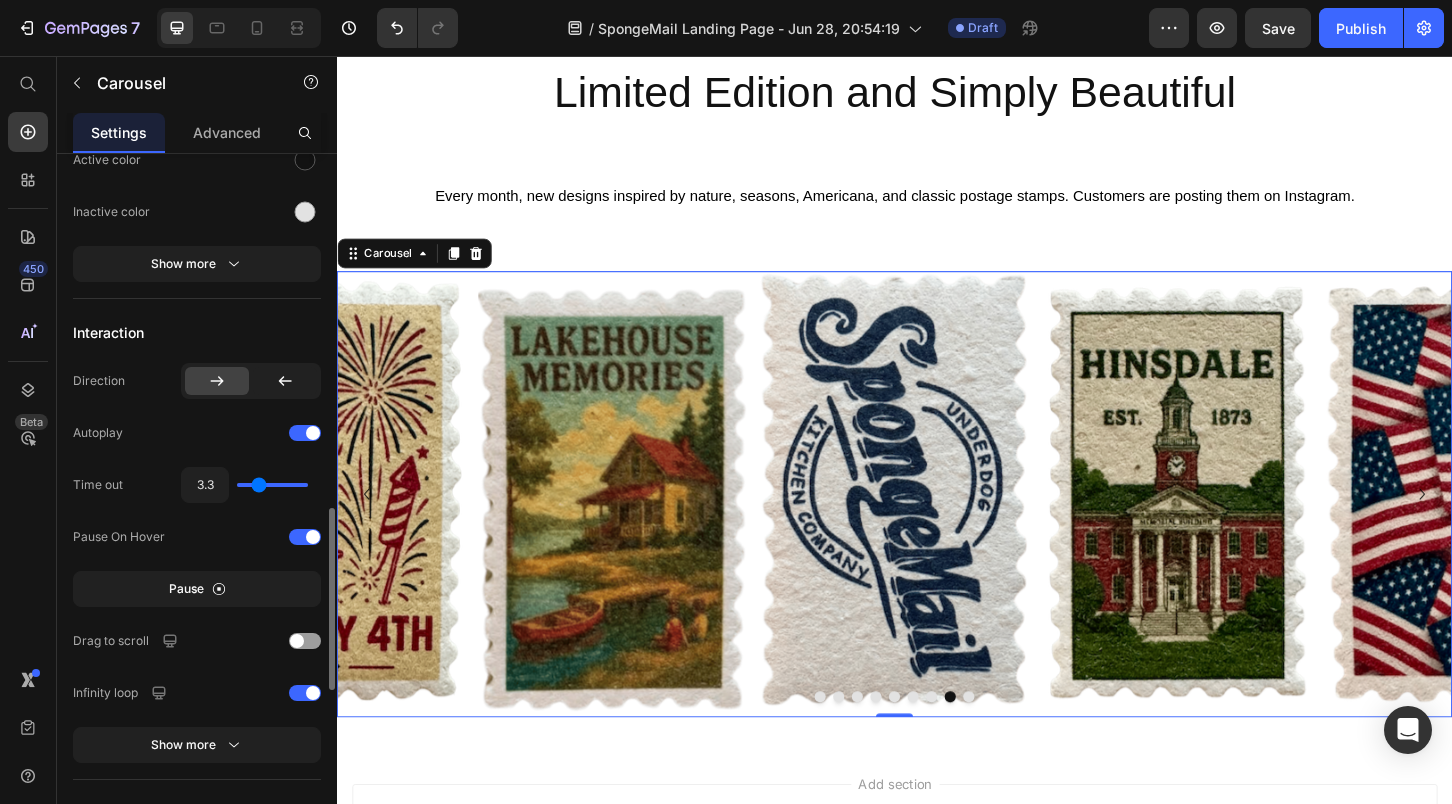 type on "3.1" 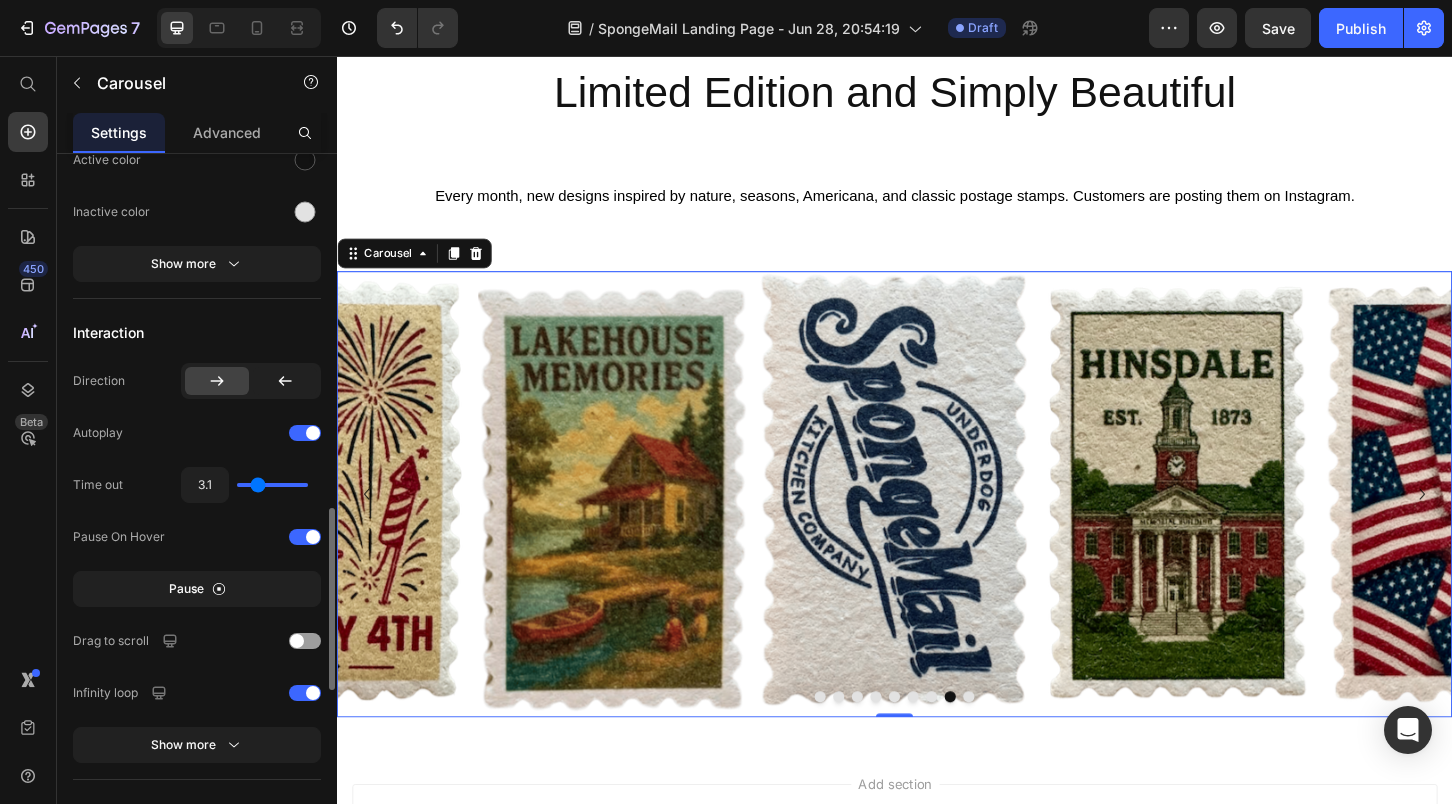 type on "2.9" 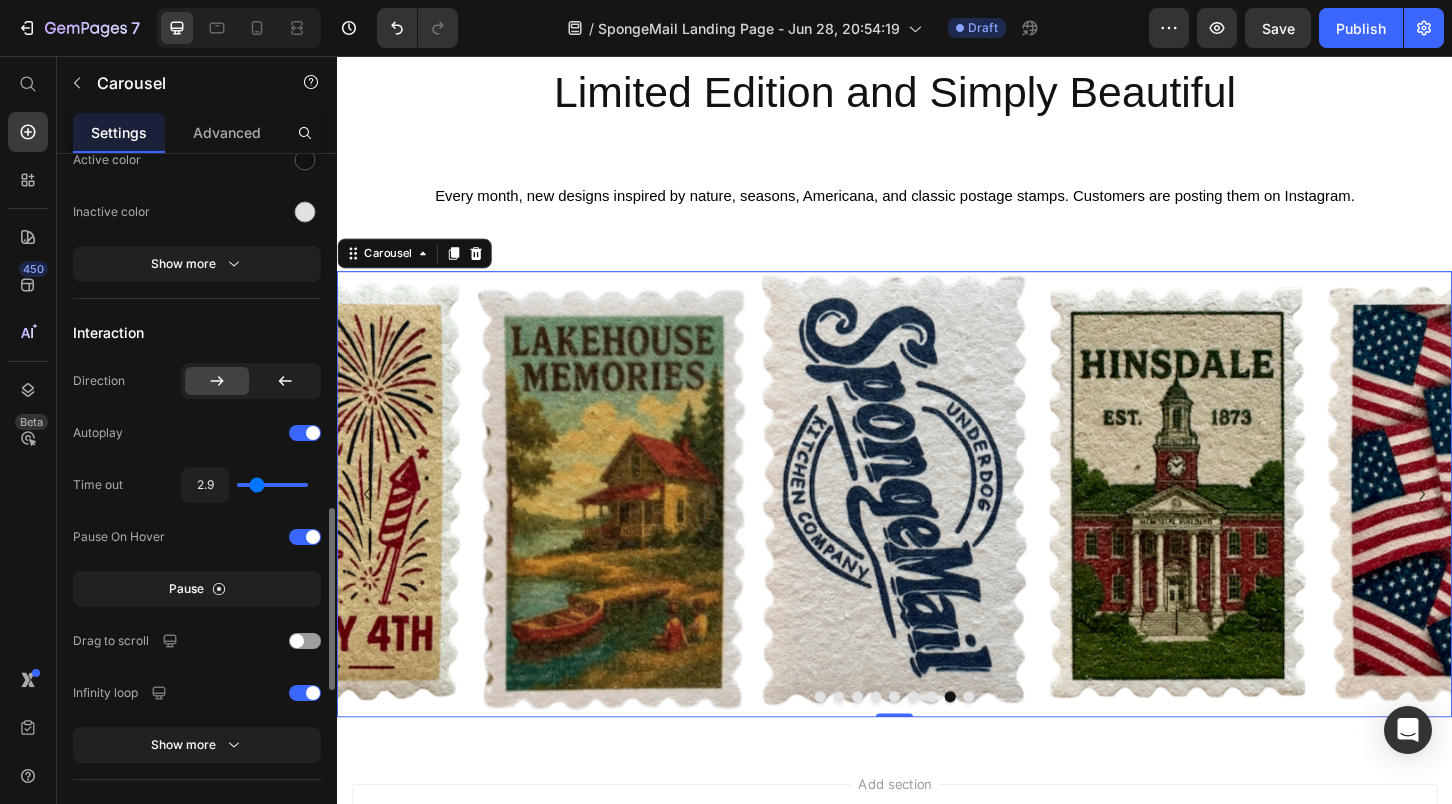 type on "2.8" 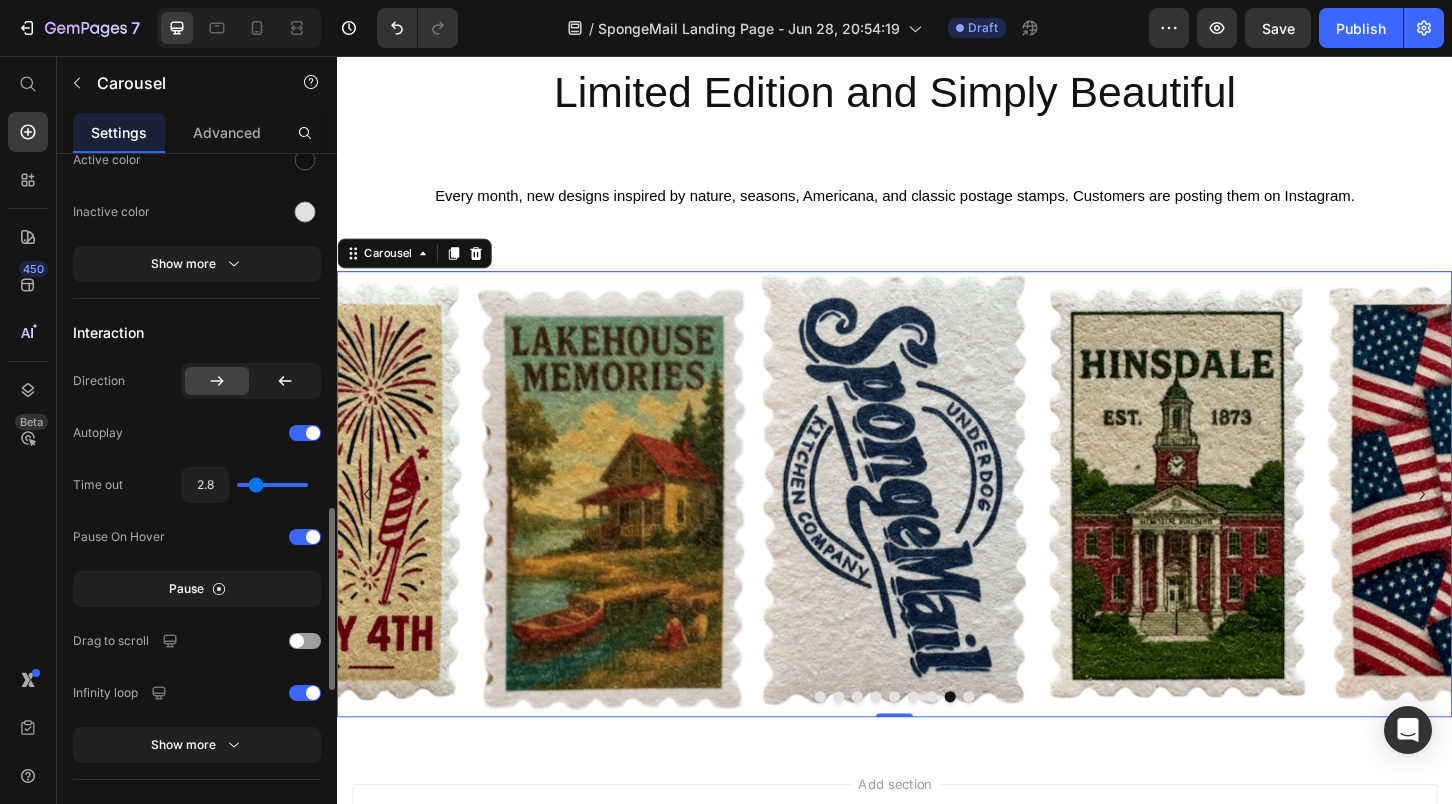 type on "2.6" 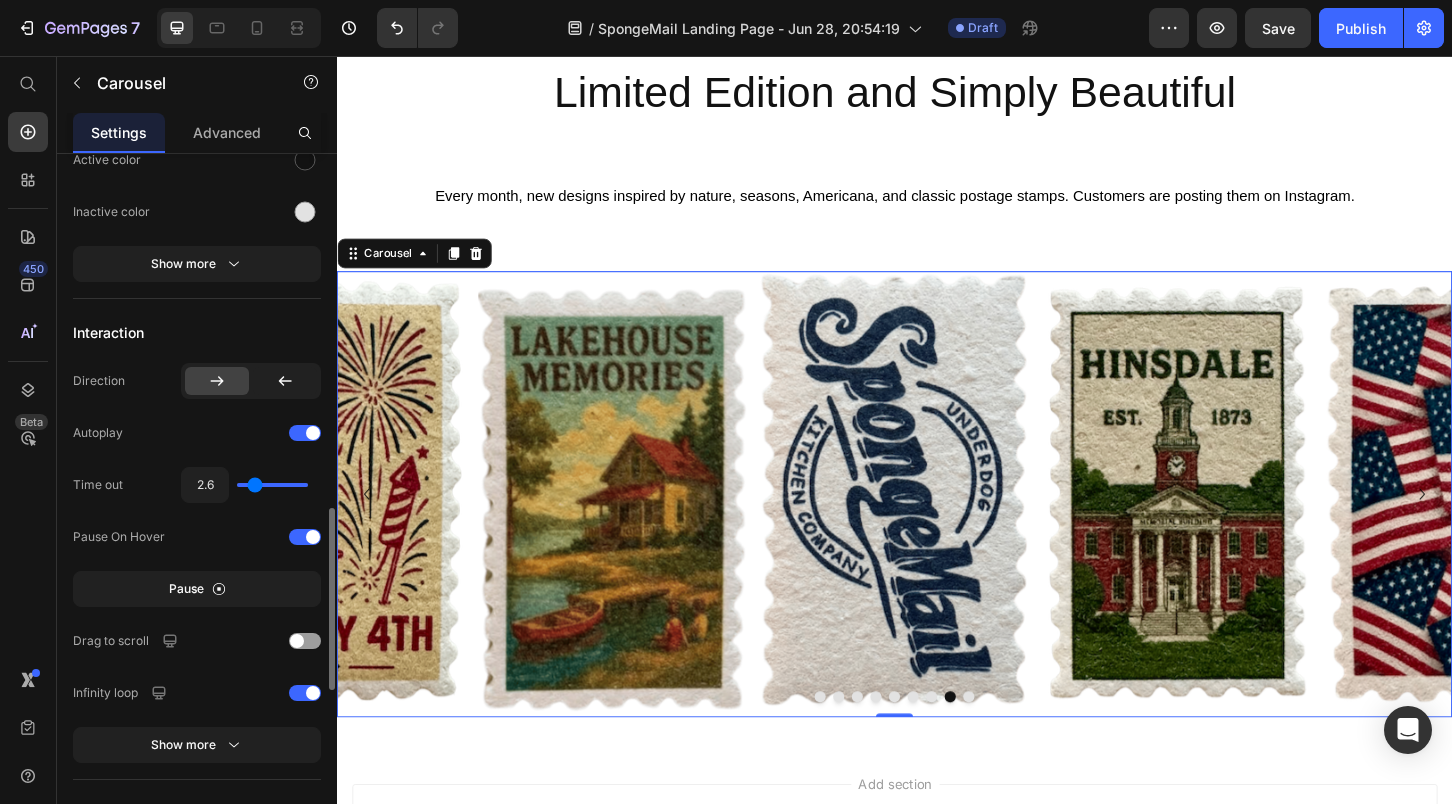 type on "2.8" 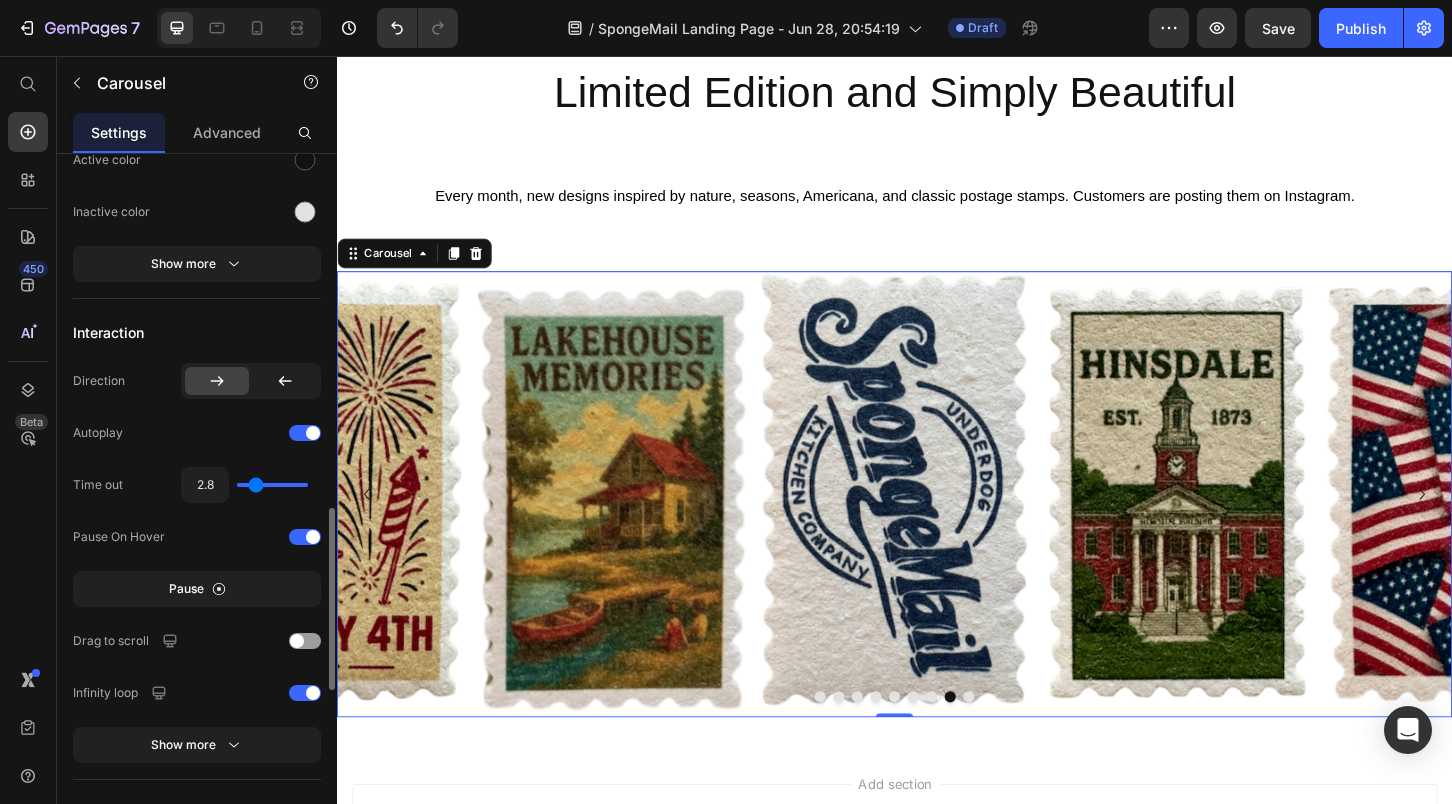 type on "2.9" 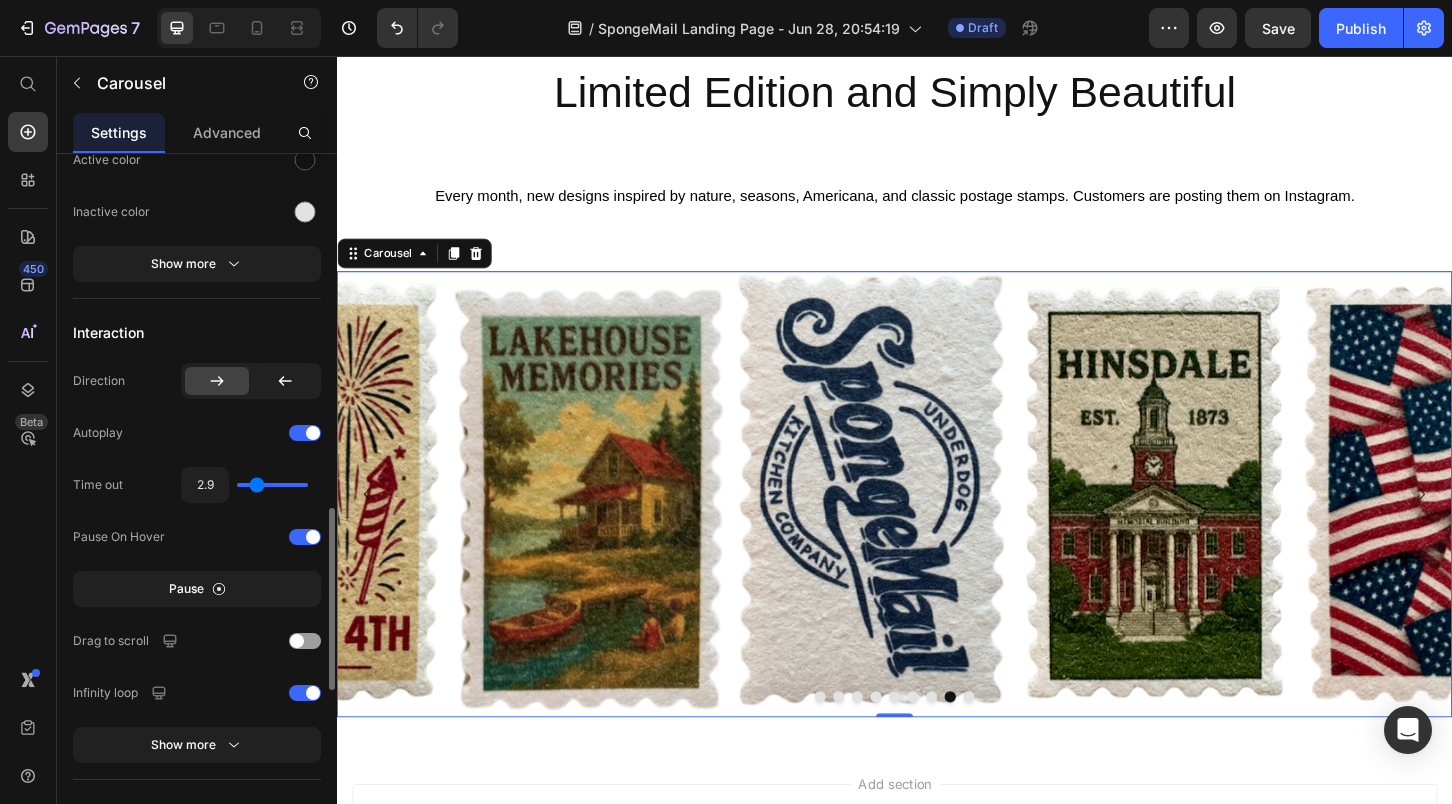 type on "3.1" 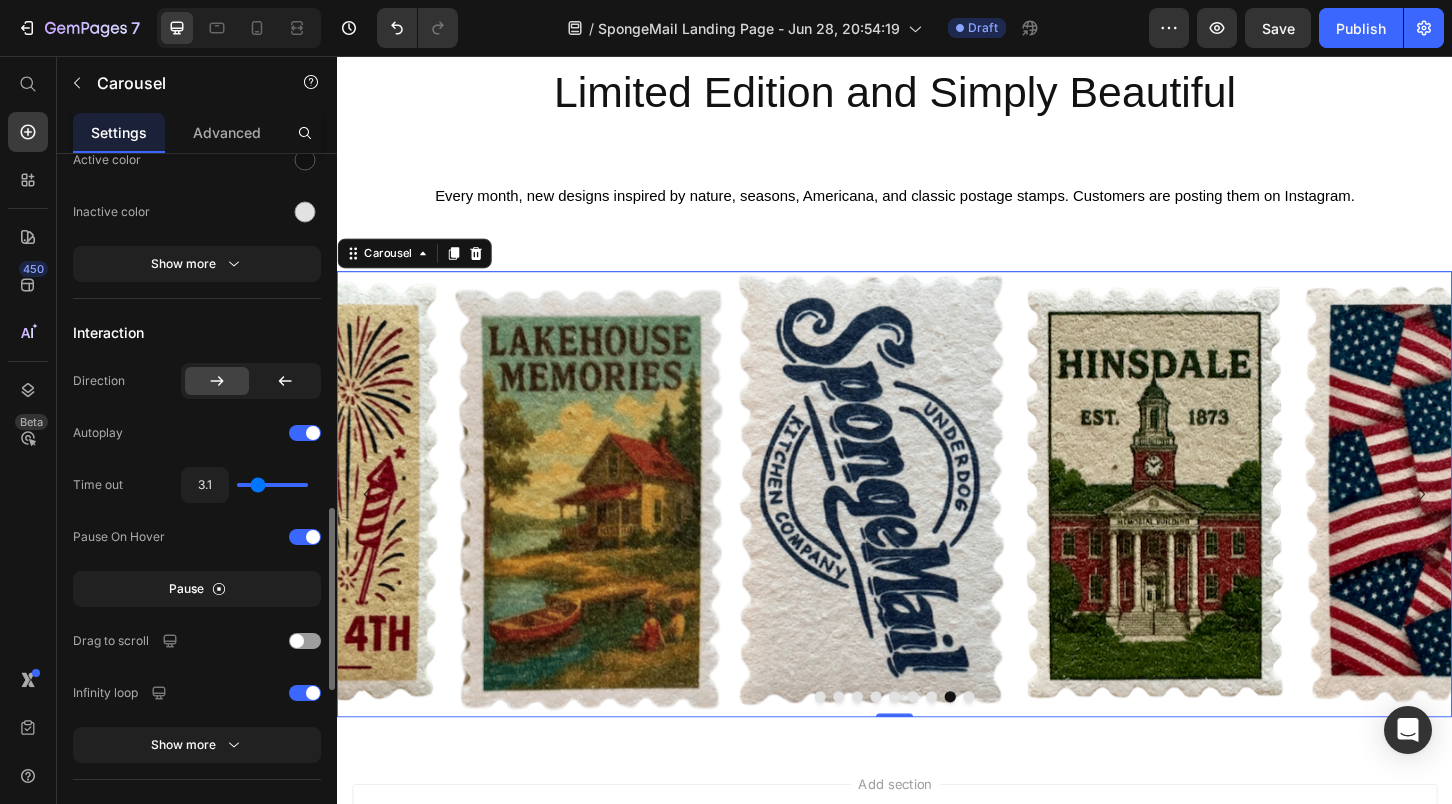 type on "3.3" 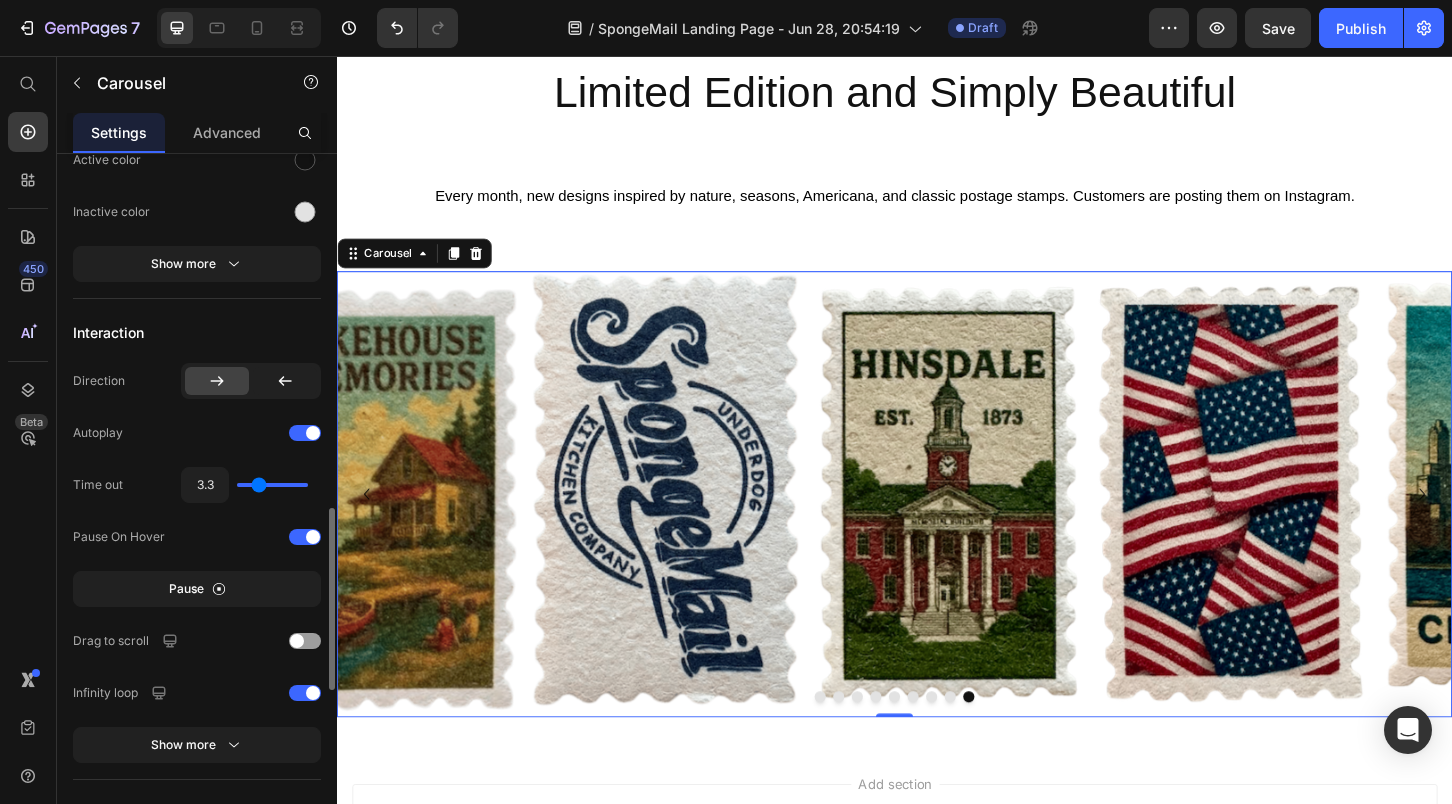 type on "3.4" 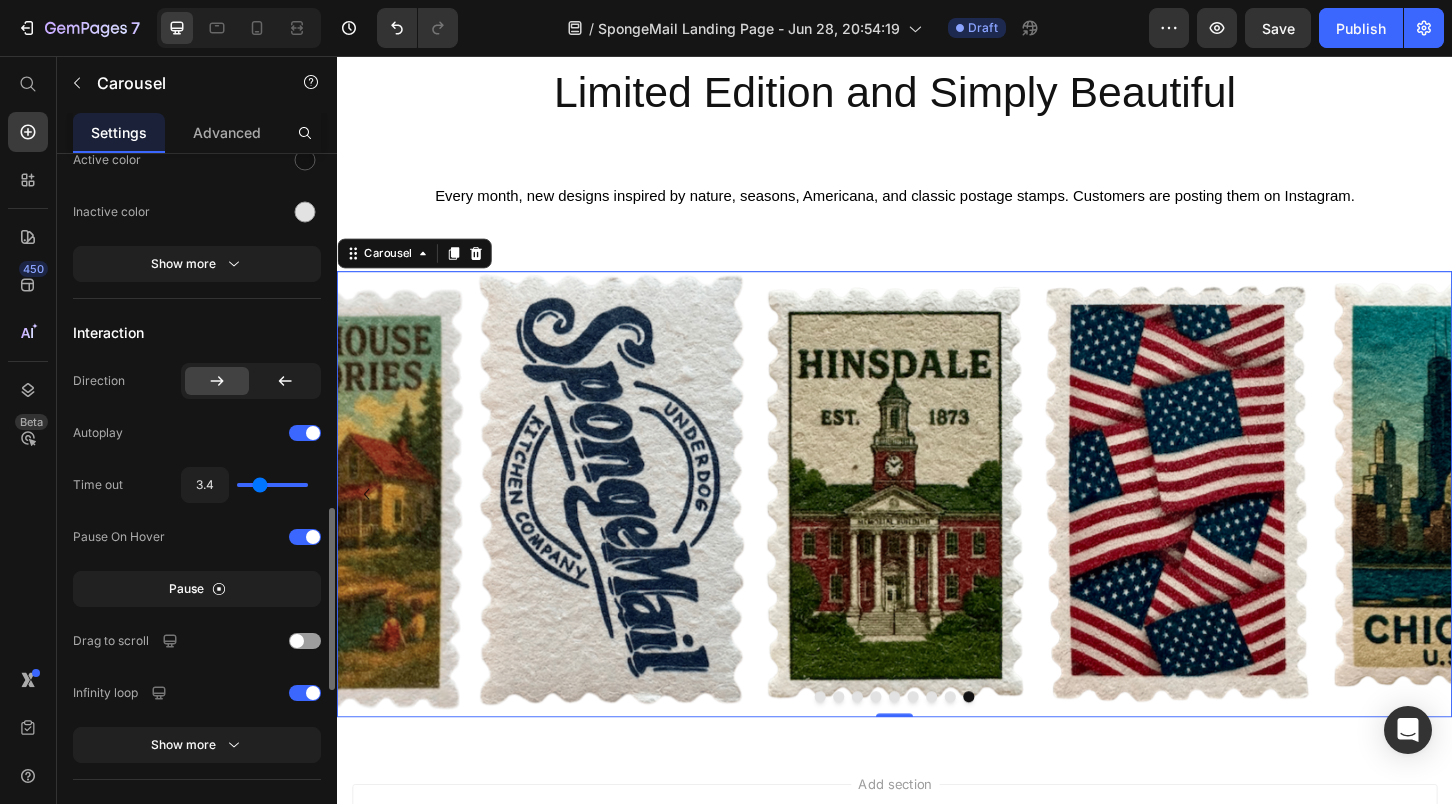 type on "3.6" 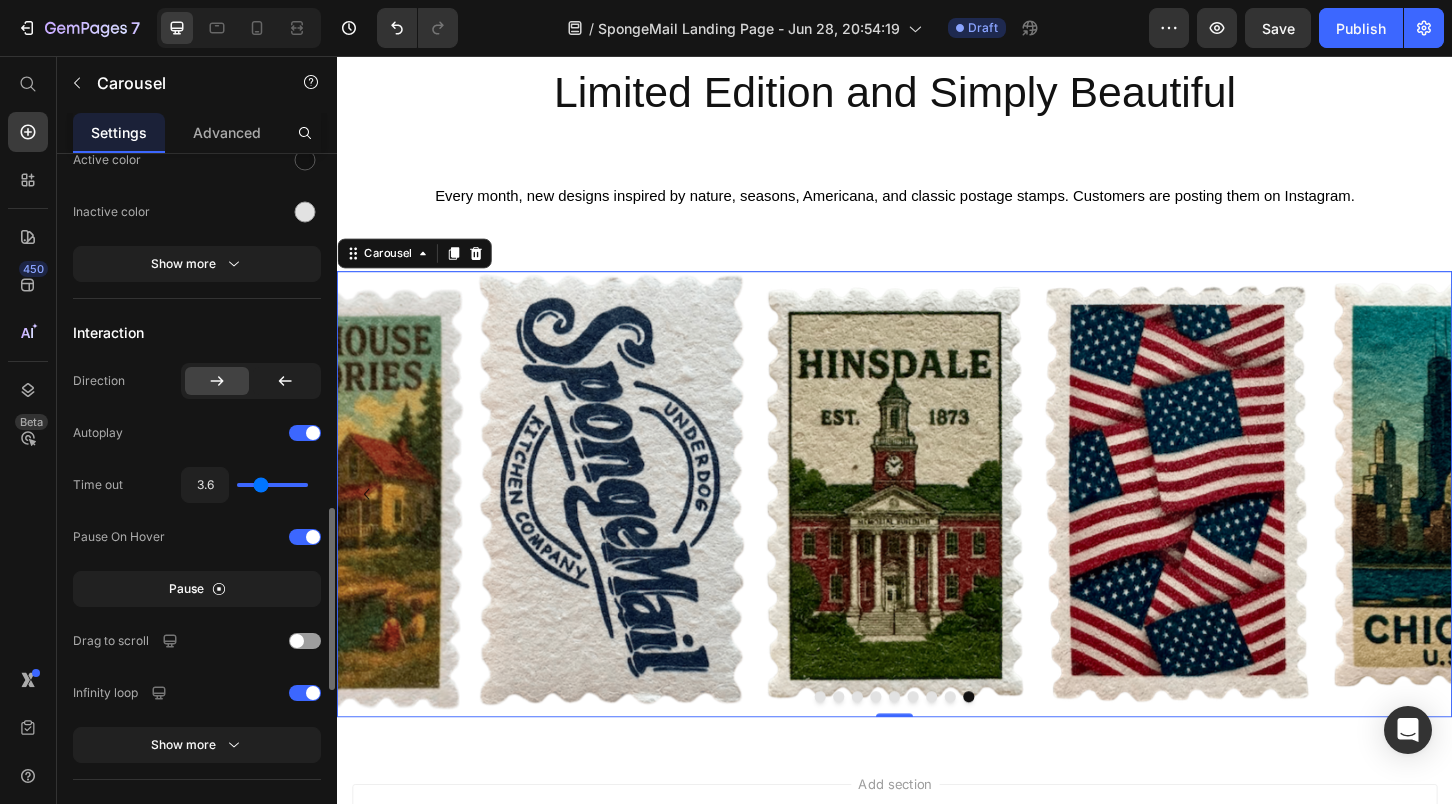 type on "3.8" 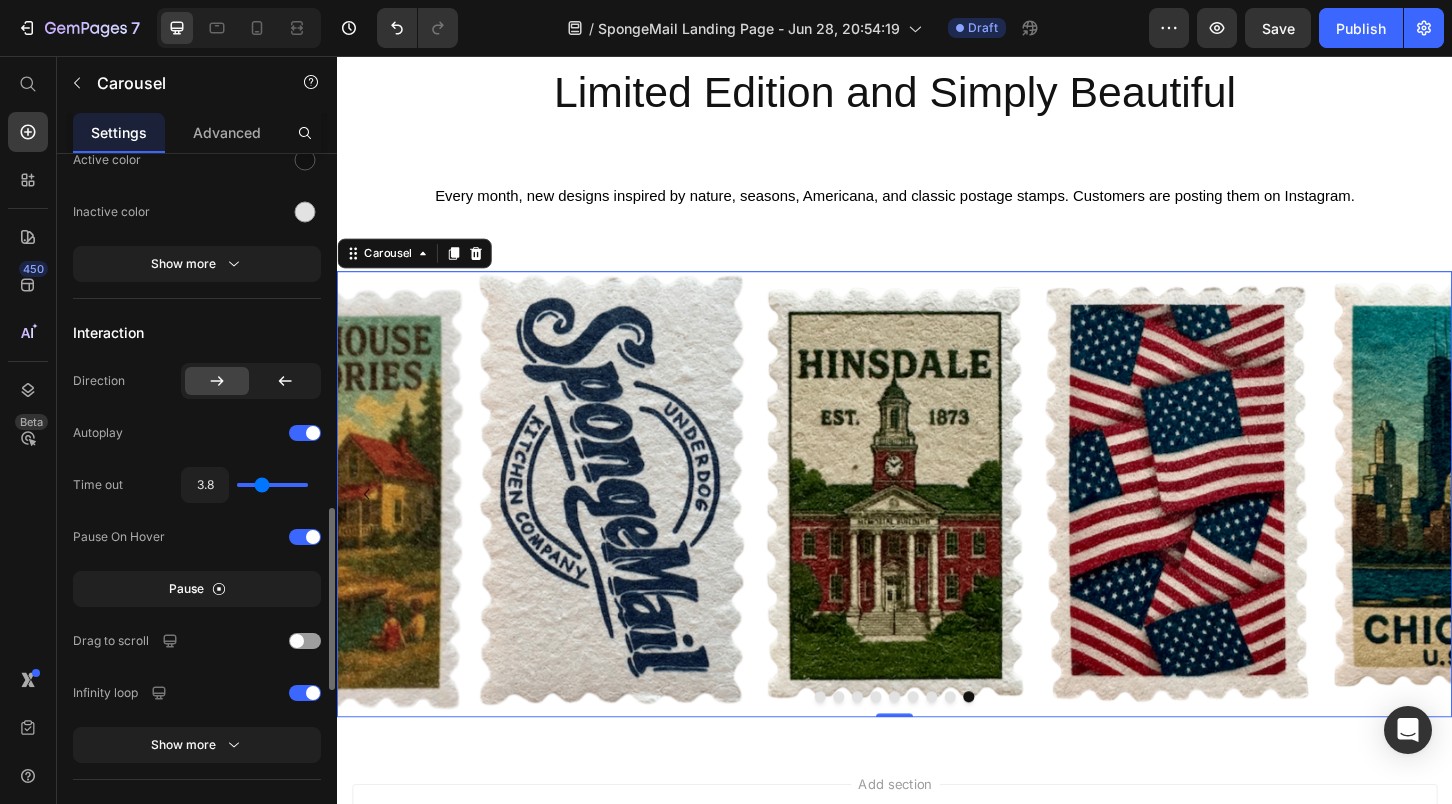 type on "3.9" 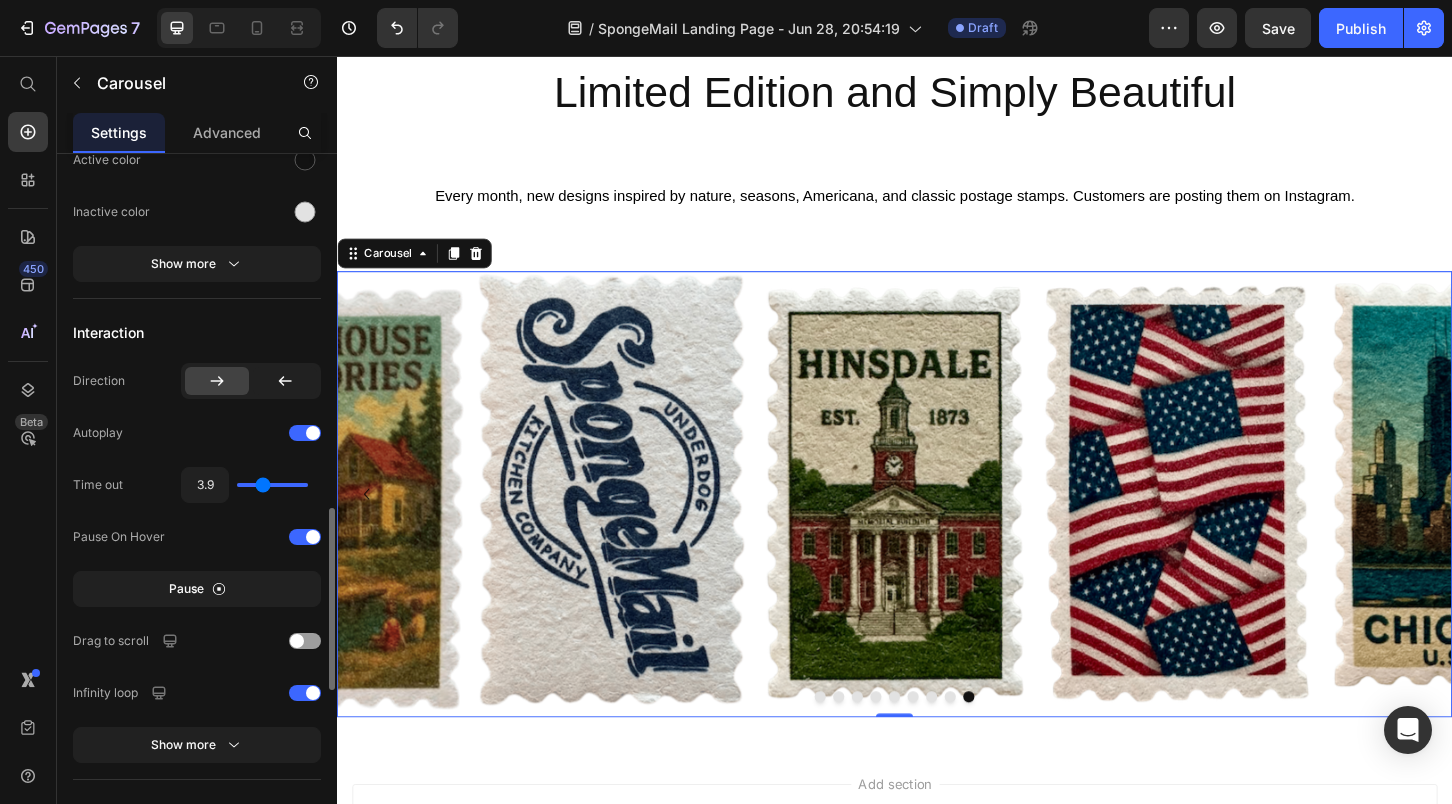 drag, startPoint x: 252, startPoint y: 485, endPoint x: 263, endPoint y: 486, distance: 11.045361 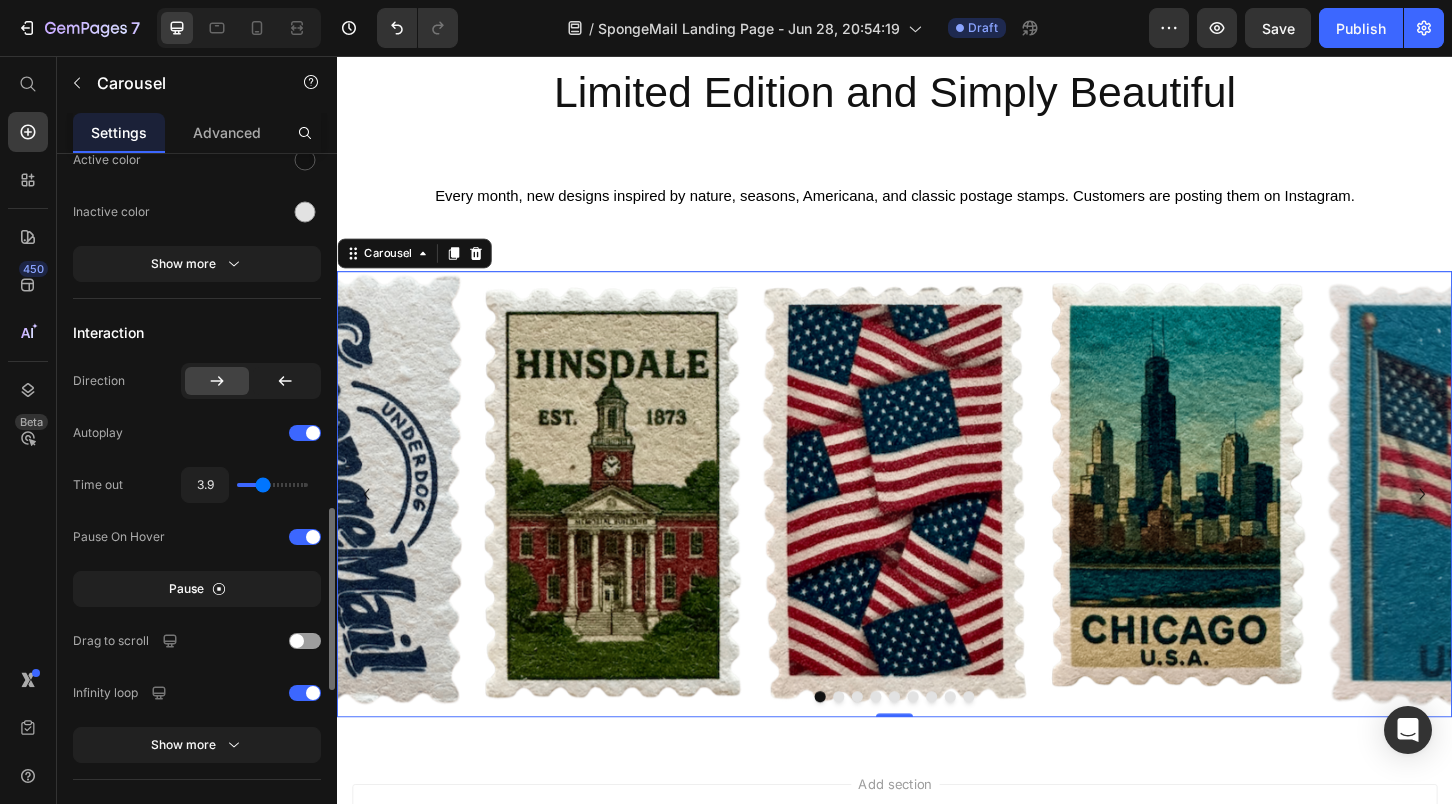 click on "Time out" at bounding box center (98, 485) 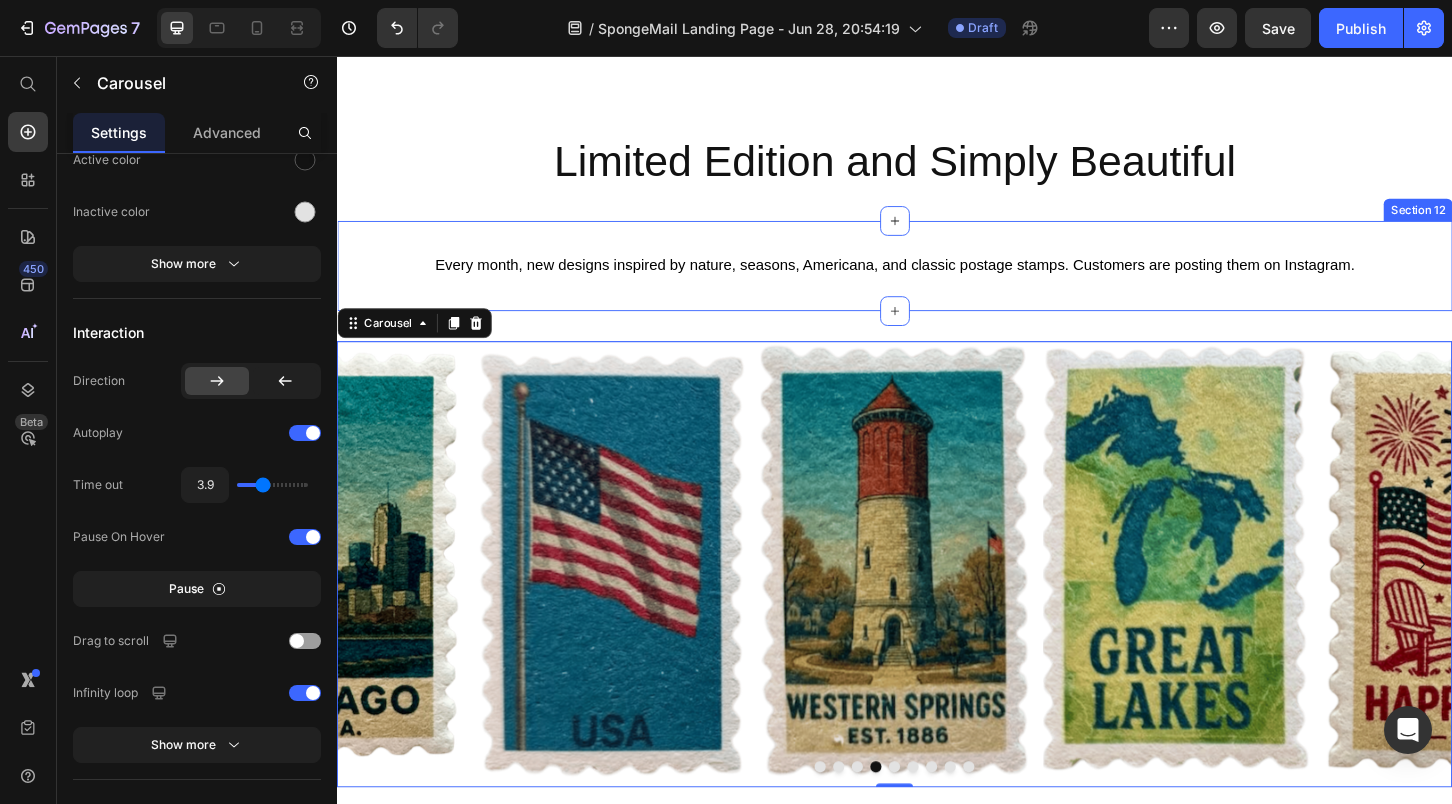 scroll, scrollTop: 5852, scrollLeft: 0, axis: vertical 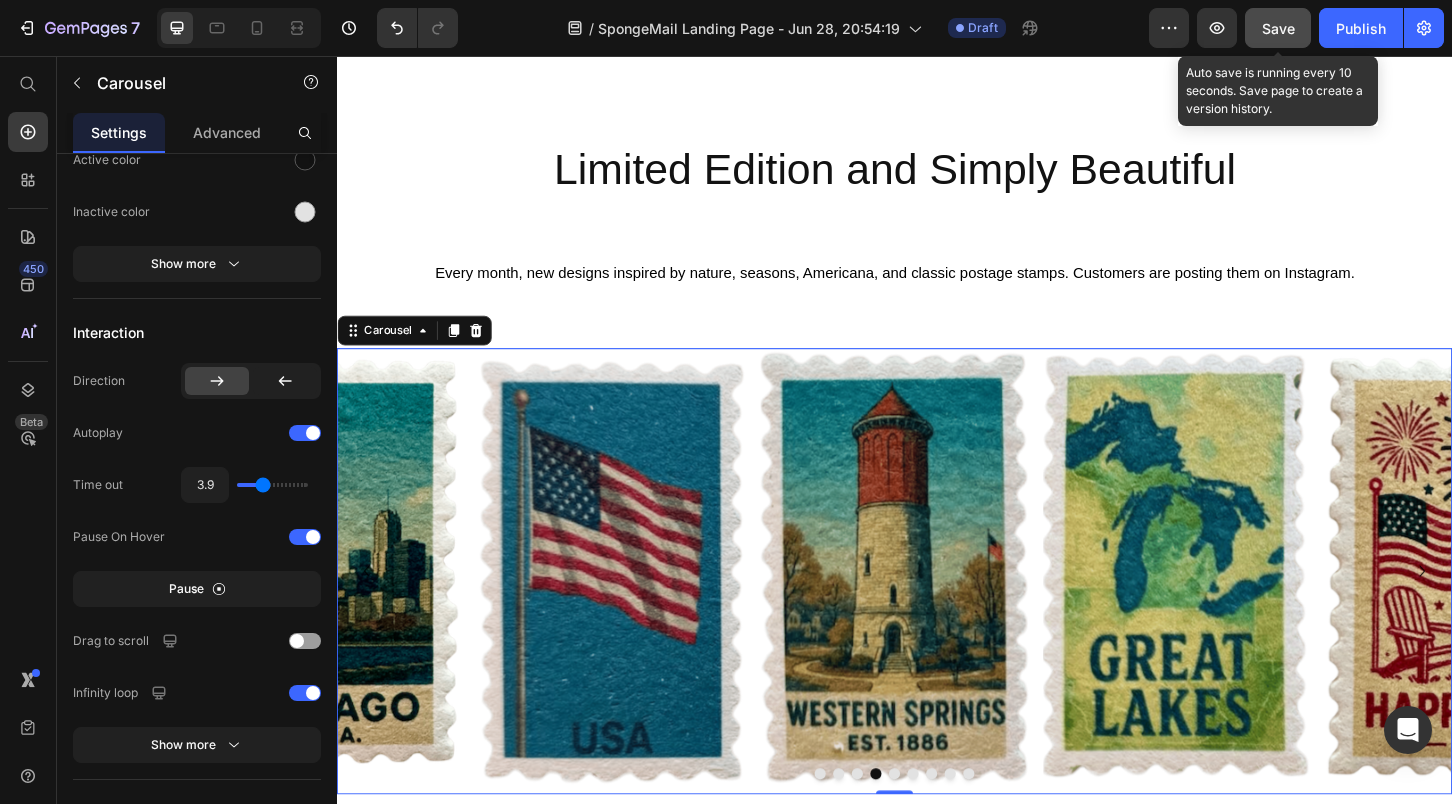 click on "Save" at bounding box center (1278, 28) 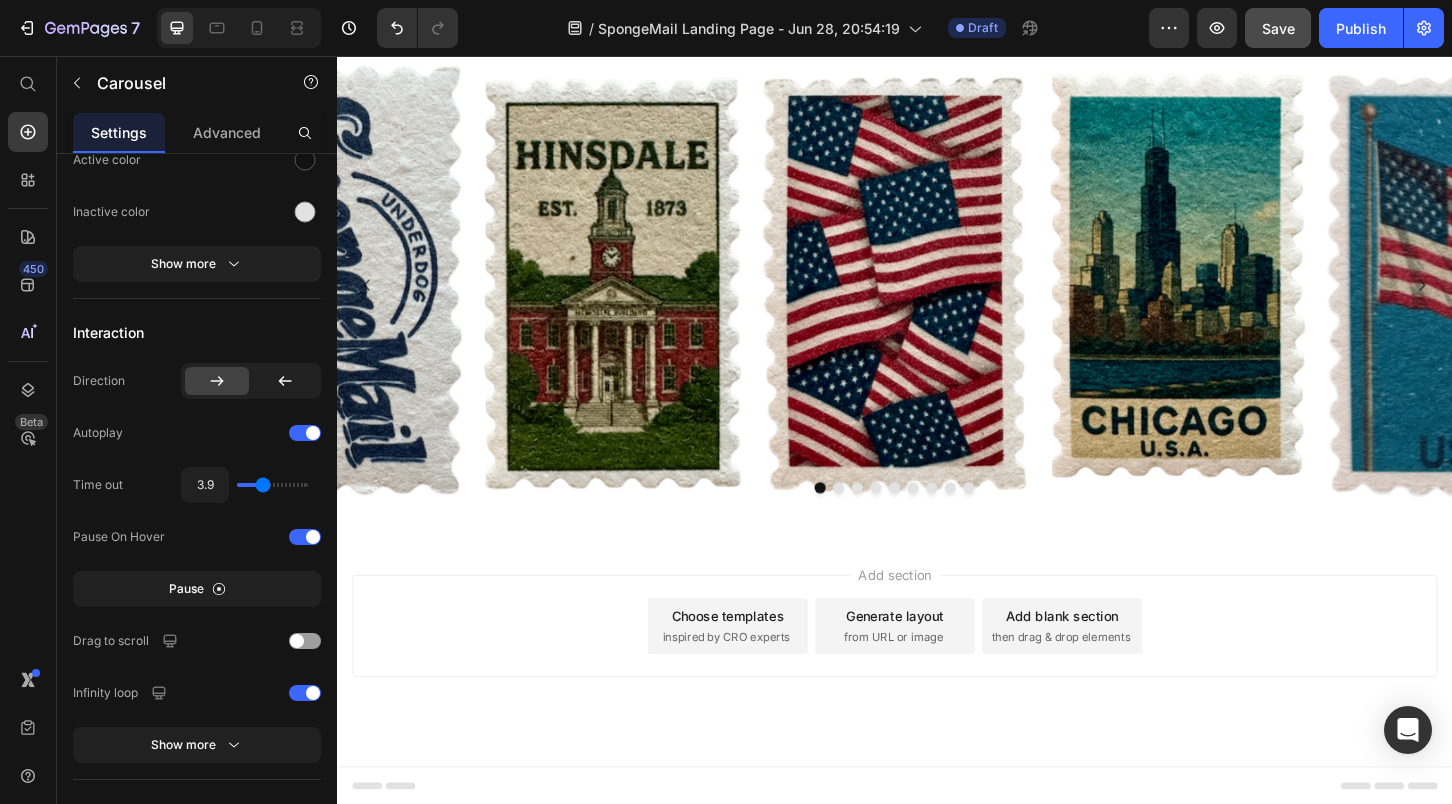 scroll, scrollTop: 7713, scrollLeft: 0, axis: vertical 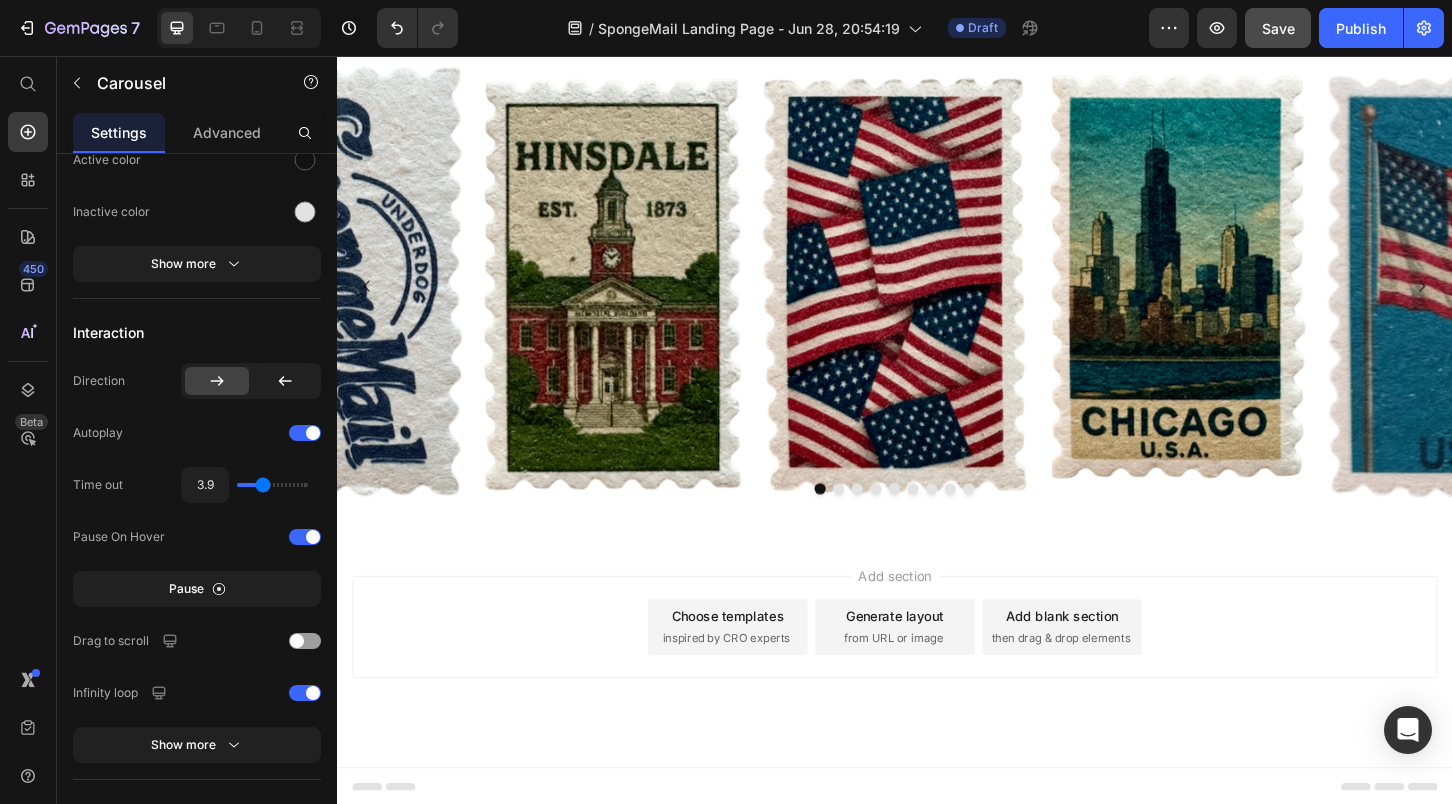 click at bounding box center [877, 521] 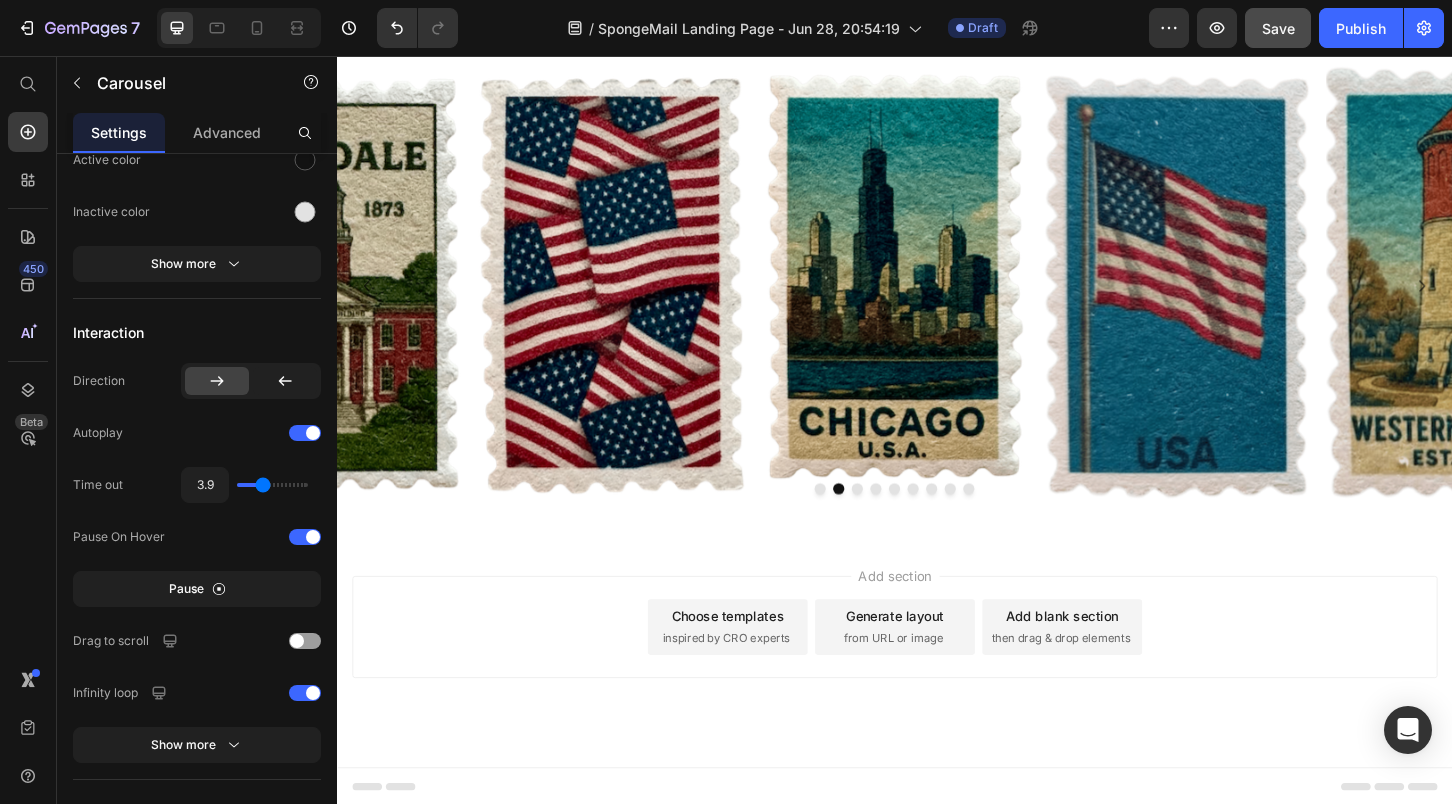 click at bounding box center [897, 521] 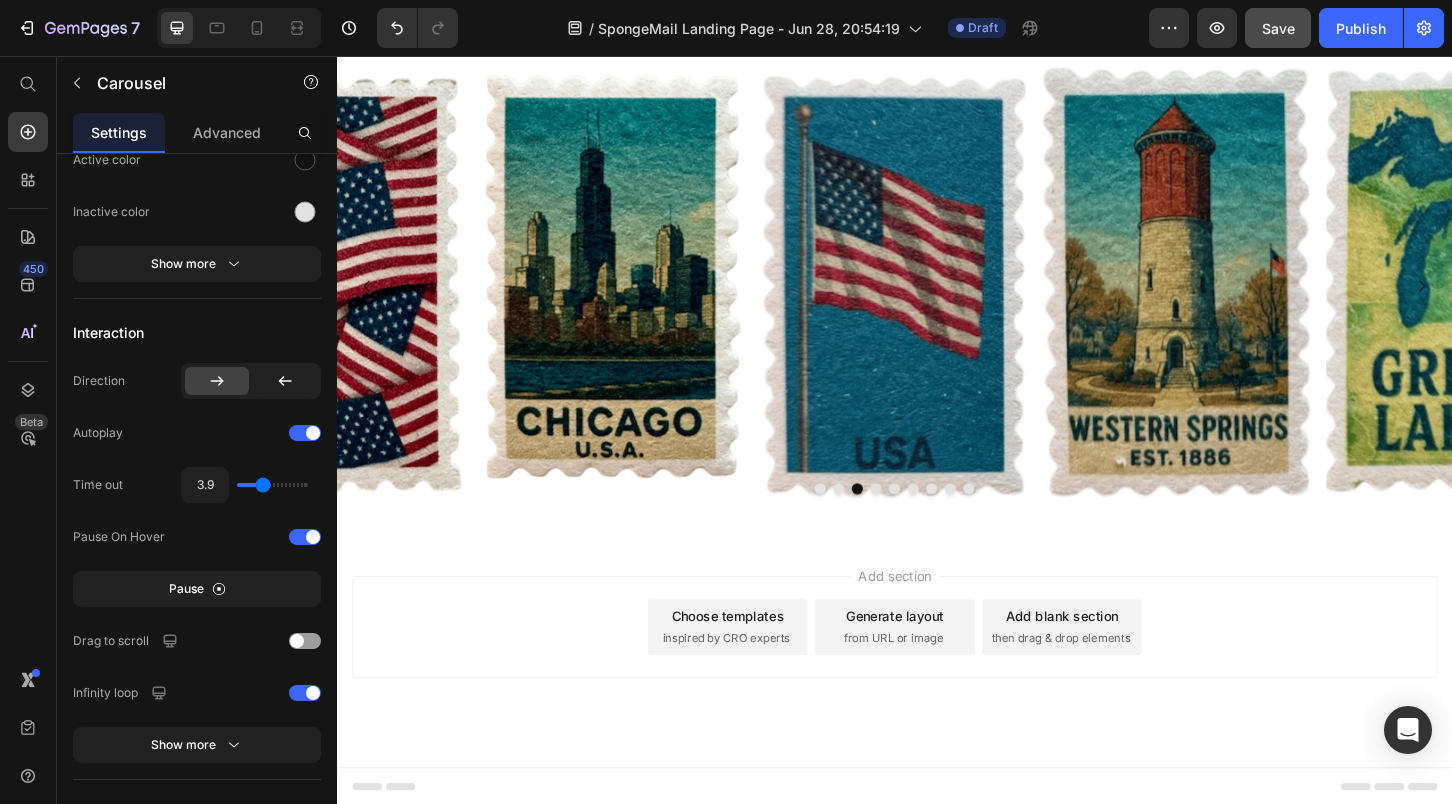 click at bounding box center [917, 521] 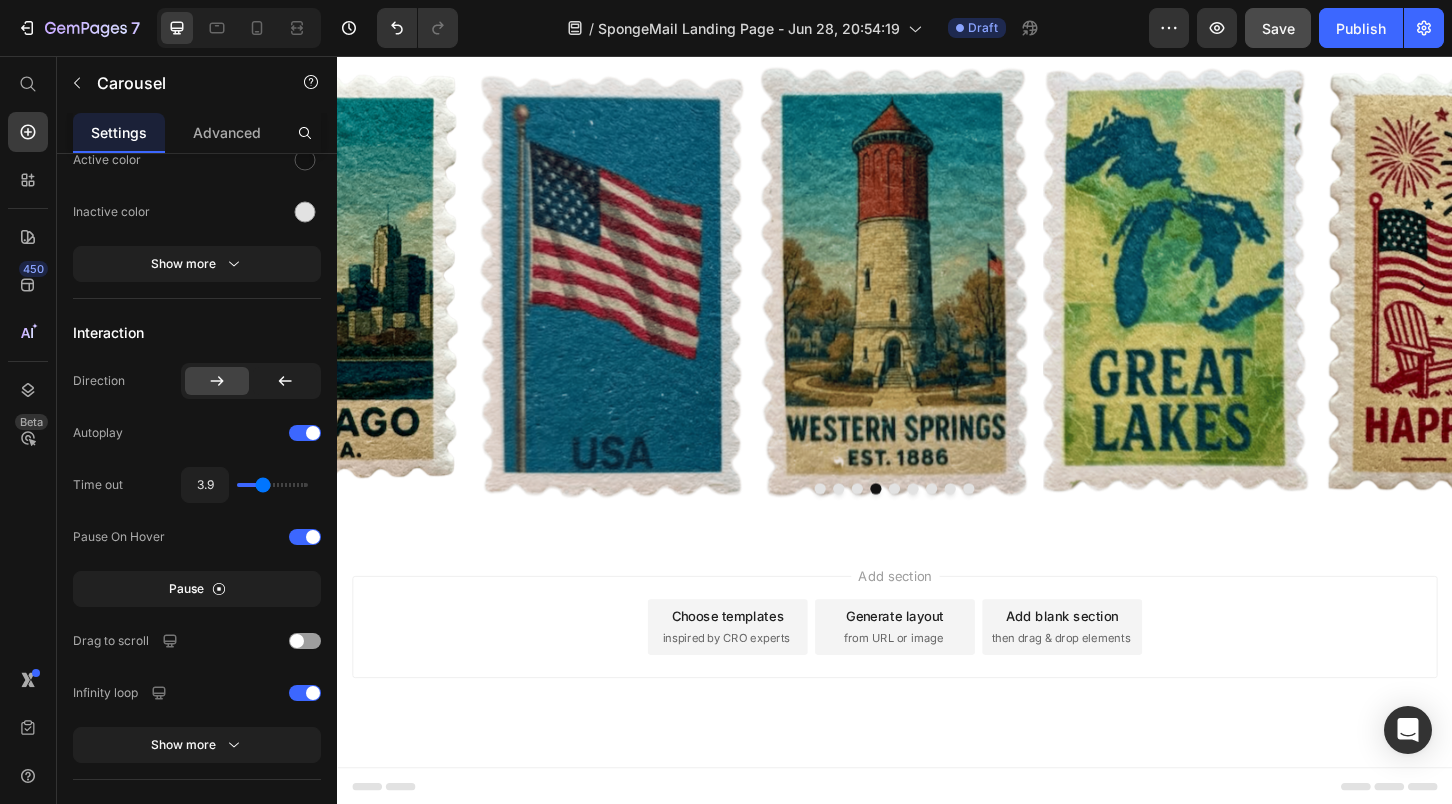 click at bounding box center (937, 521) 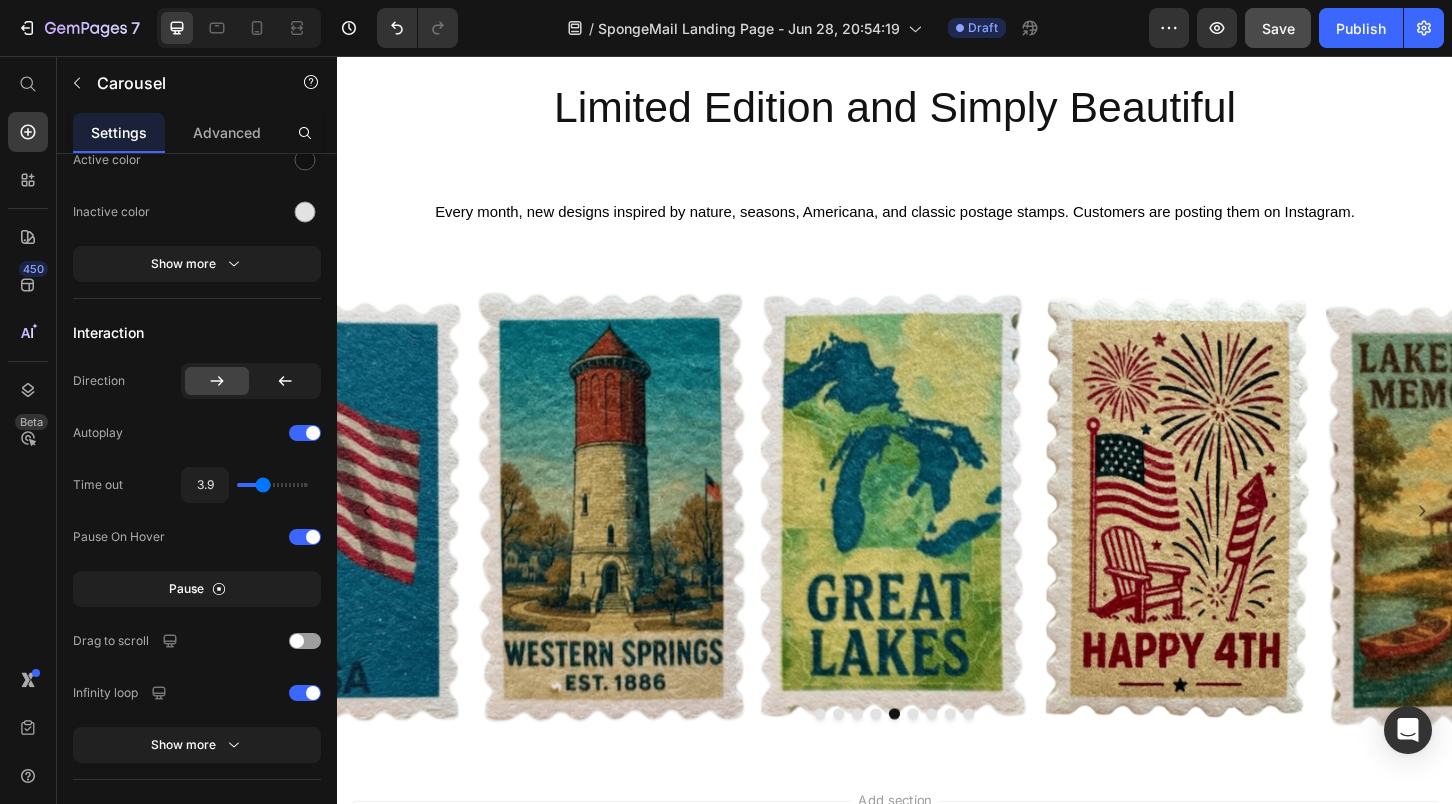scroll, scrollTop: 7491, scrollLeft: 0, axis: vertical 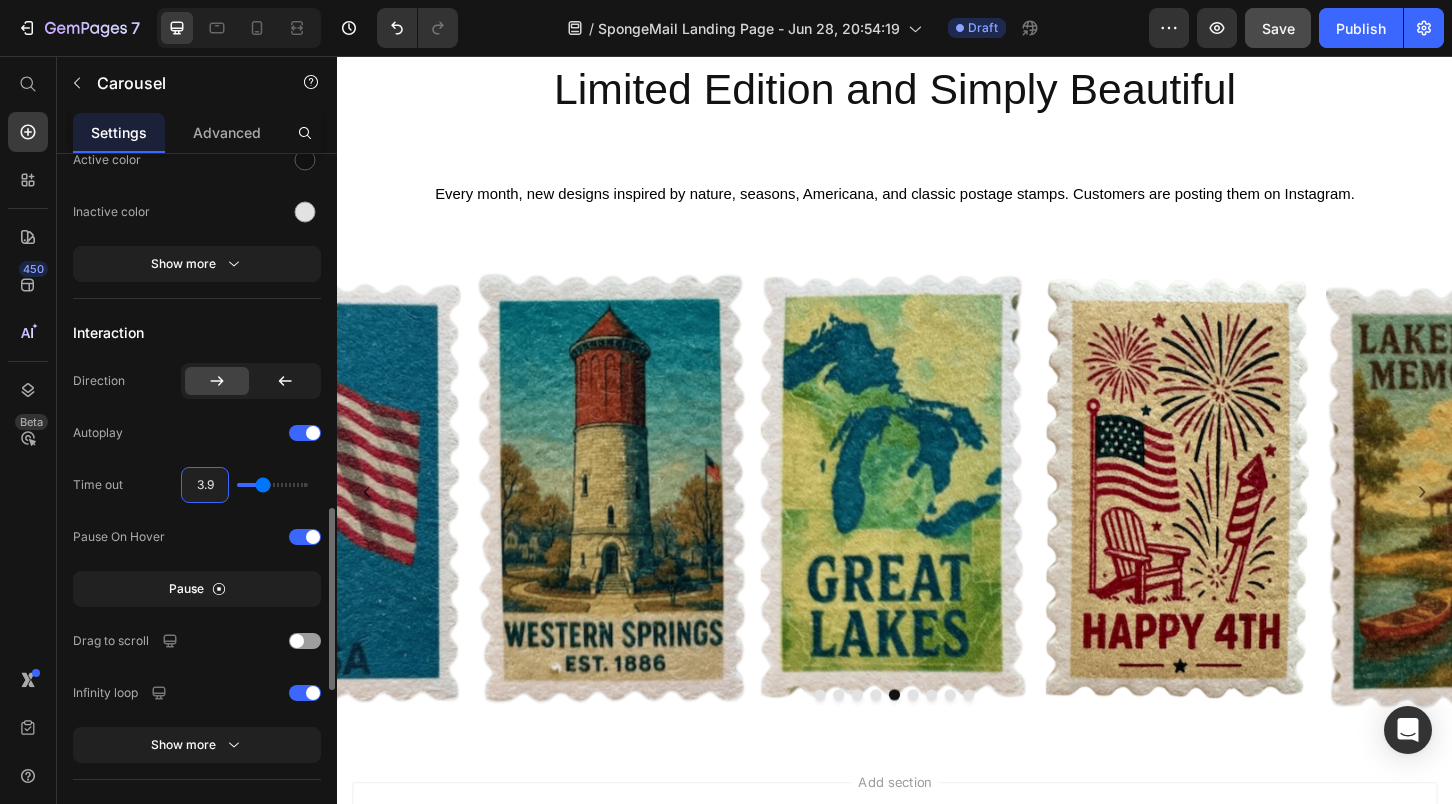 type on "2" 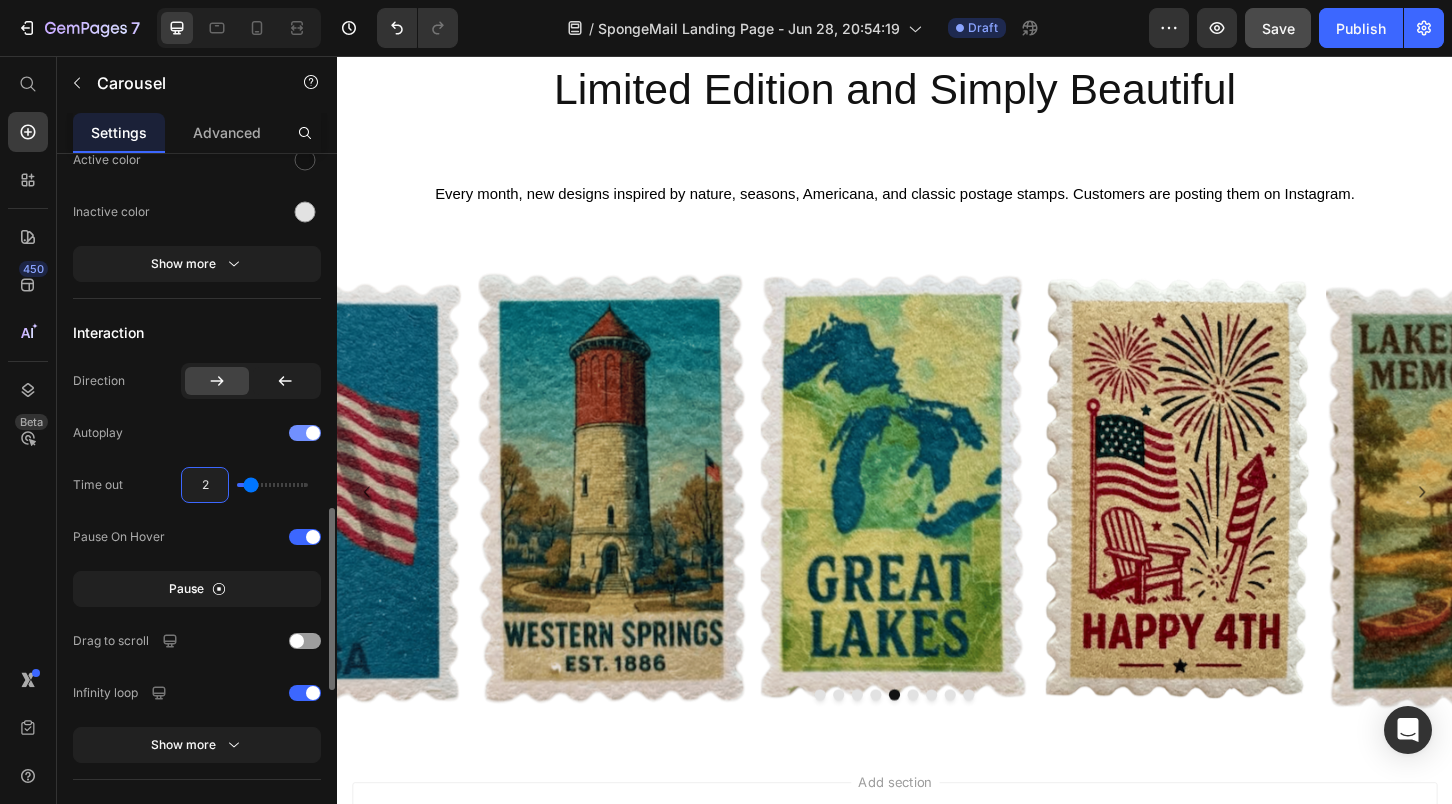 type on "2" 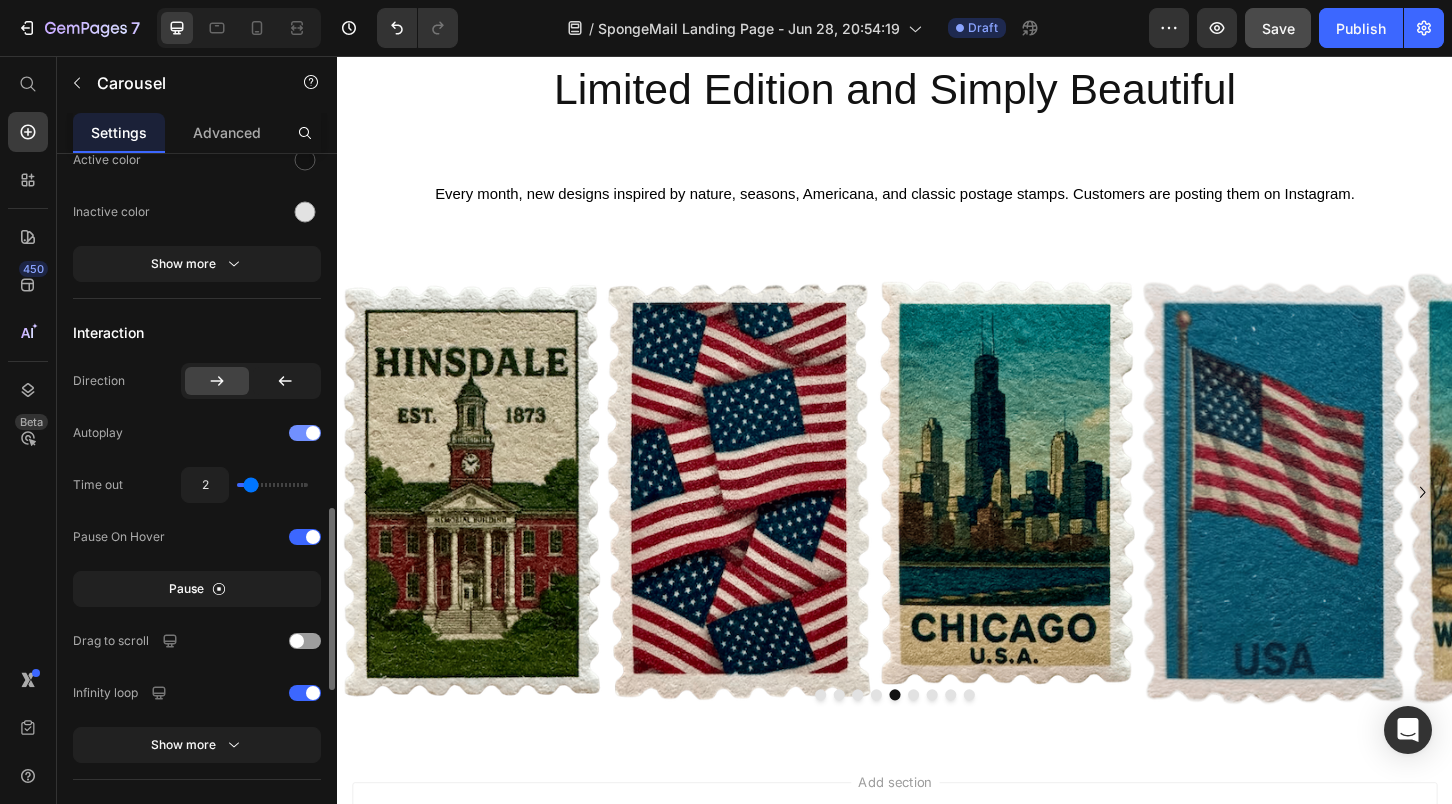 click on "Autoplay" 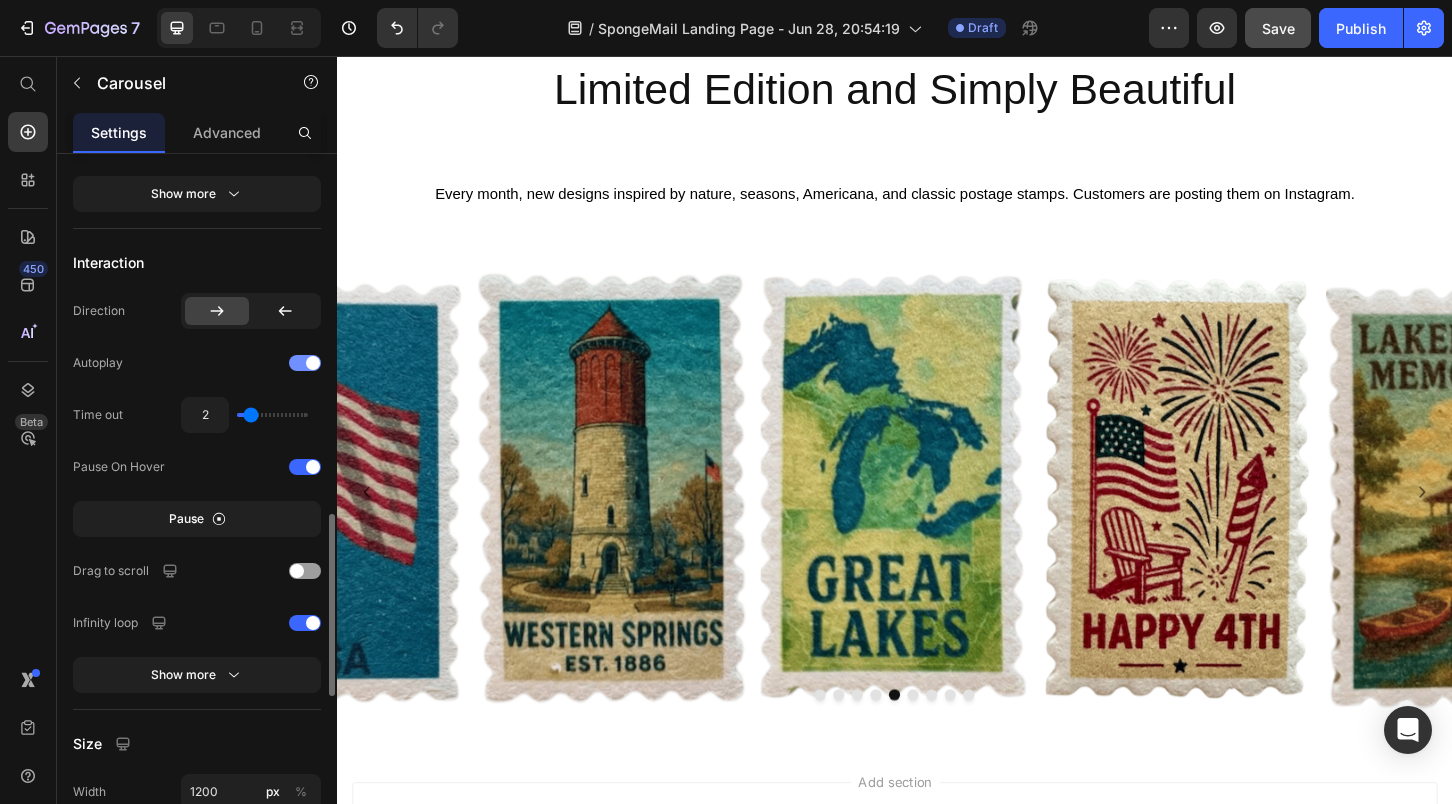 scroll, scrollTop: 1449, scrollLeft: 0, axis: vertical 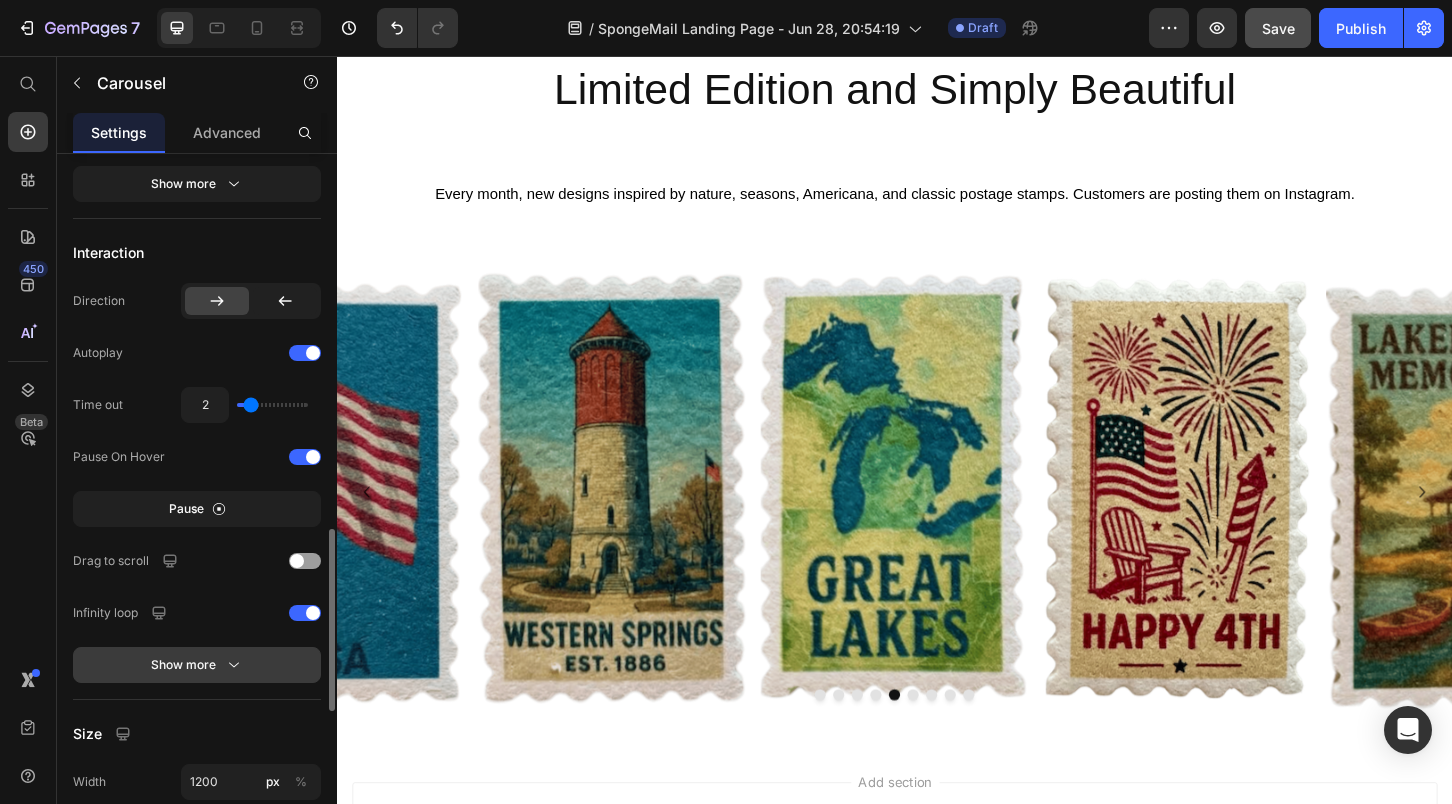 click on "Show more" at bounding box center (197, 665) 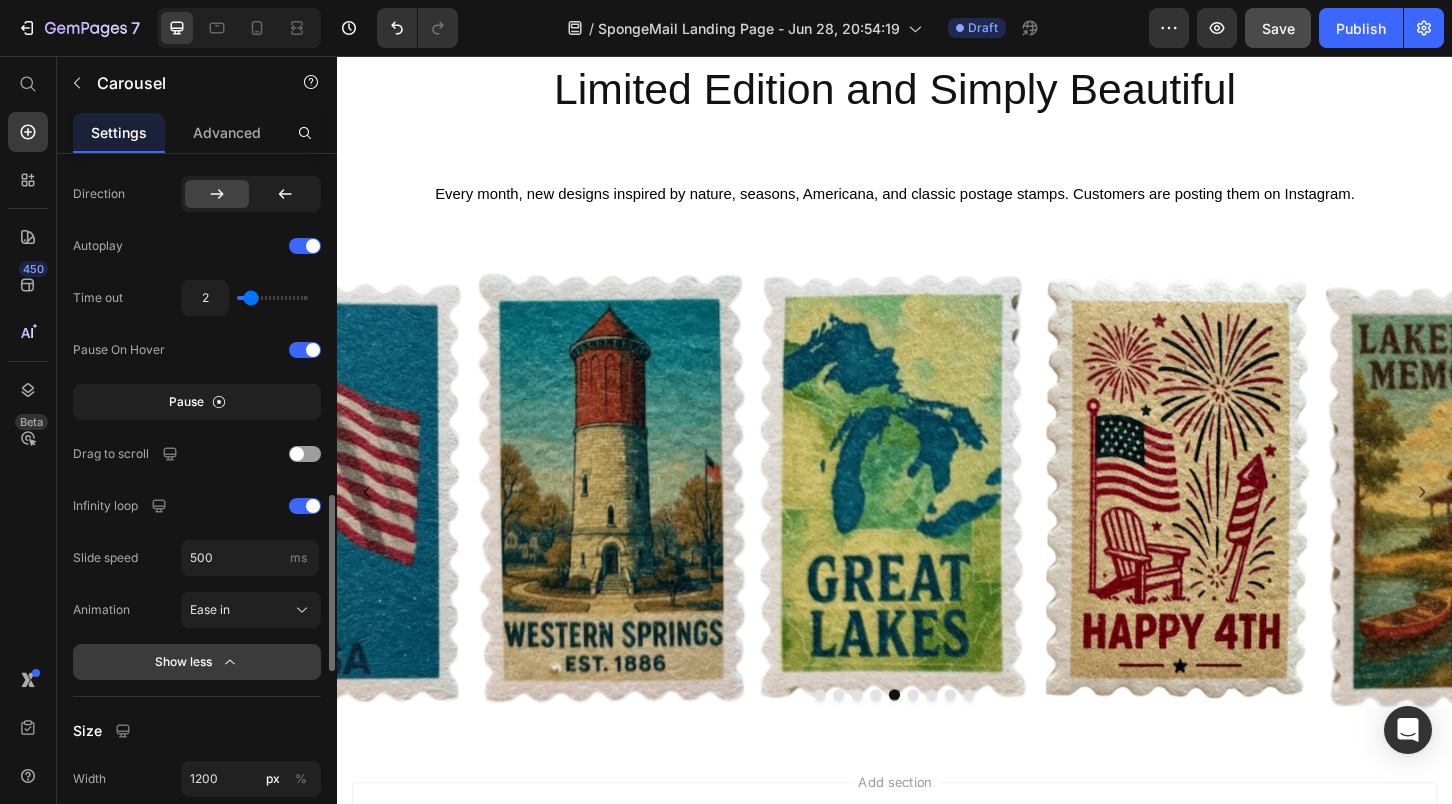 scroll, scrollTop: 1577, scrollLeft: 0, axis: vertical 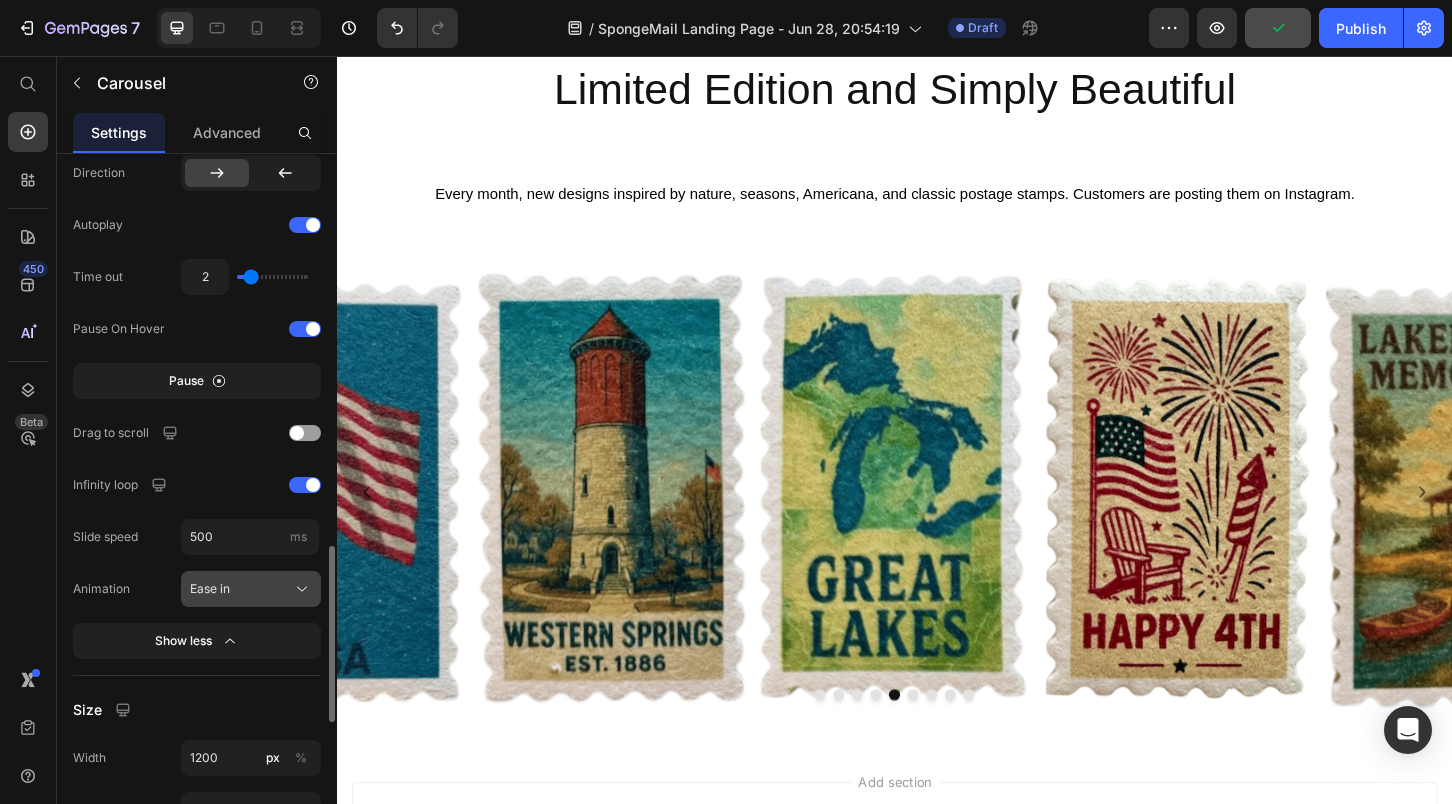 click on "Ease in" 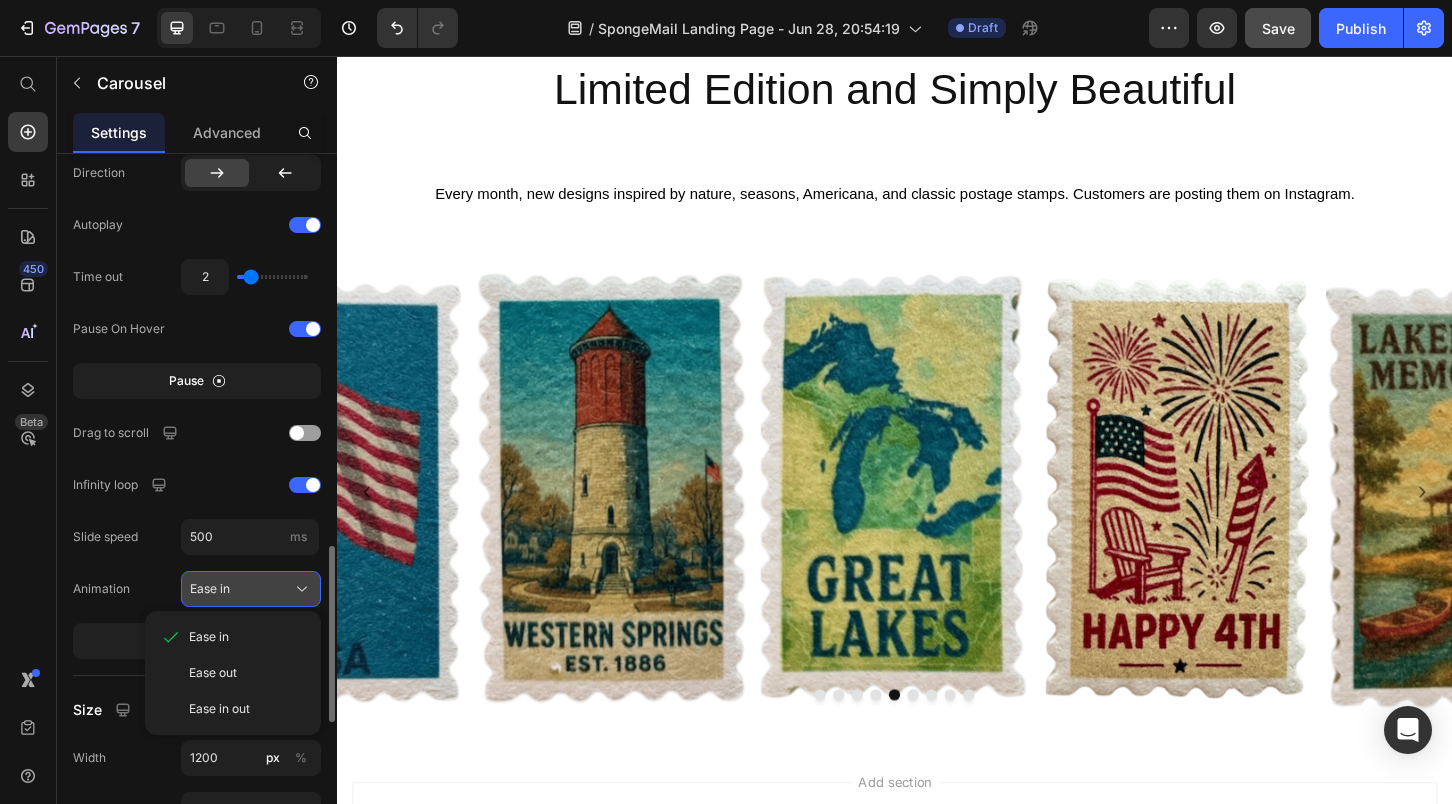 click on "Ease in" 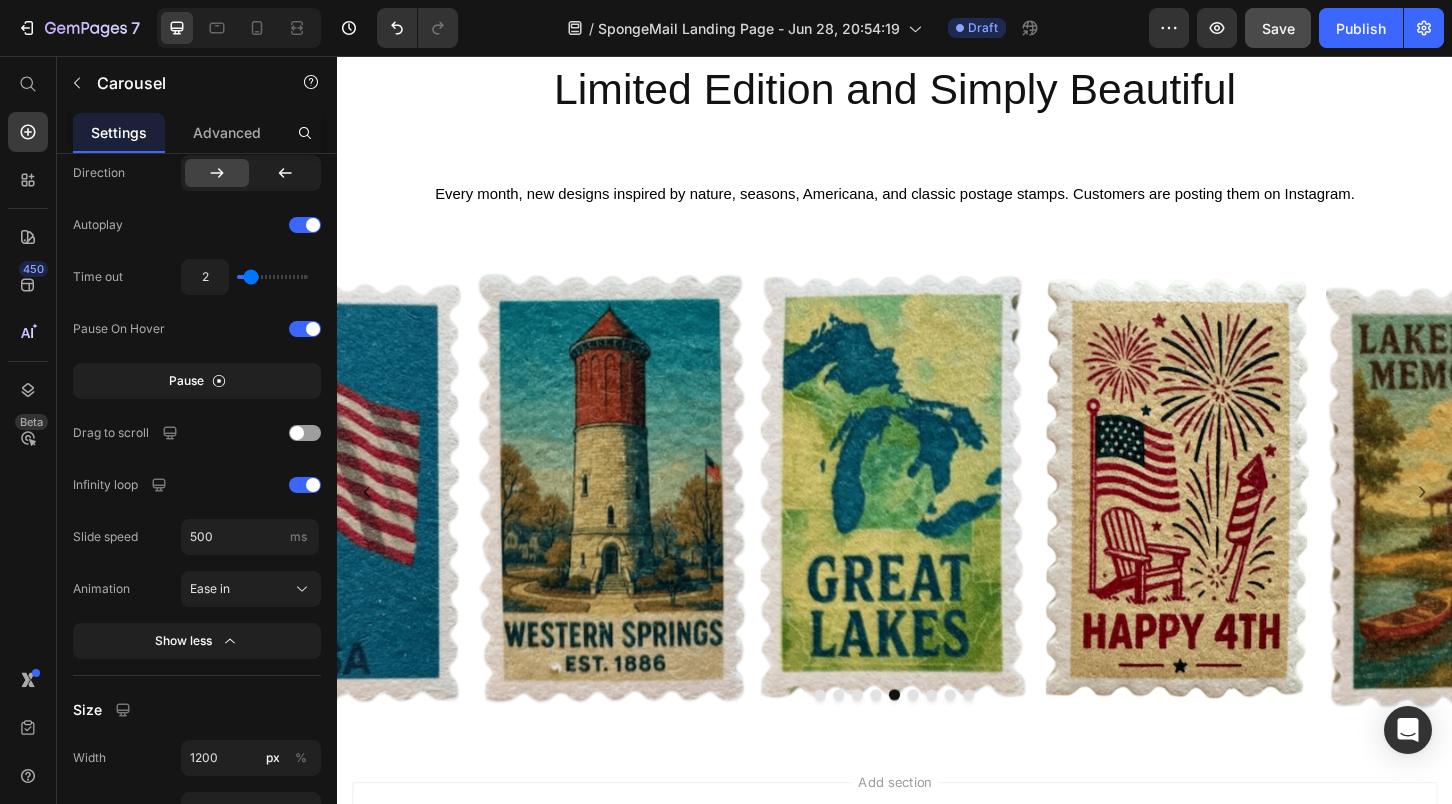 click 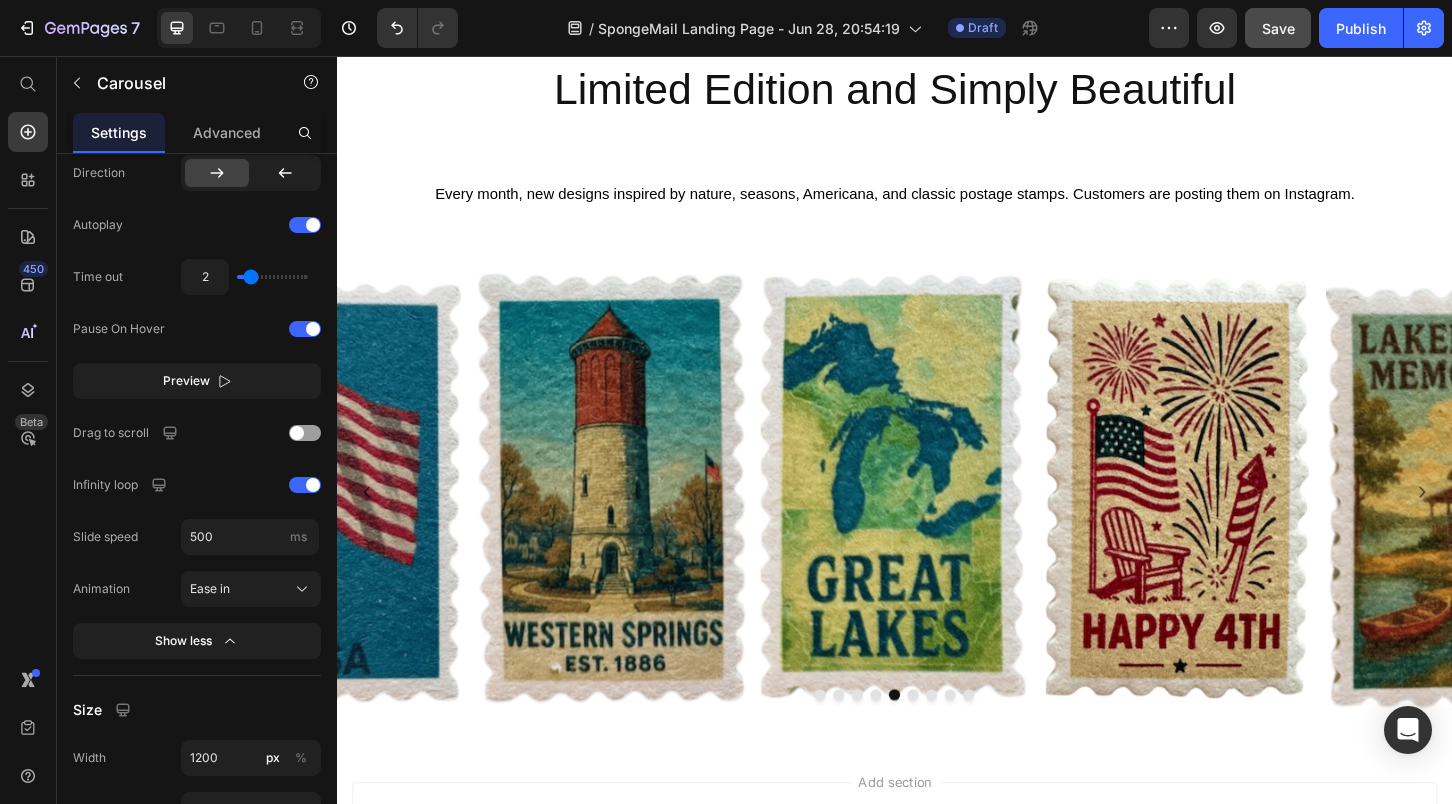 click 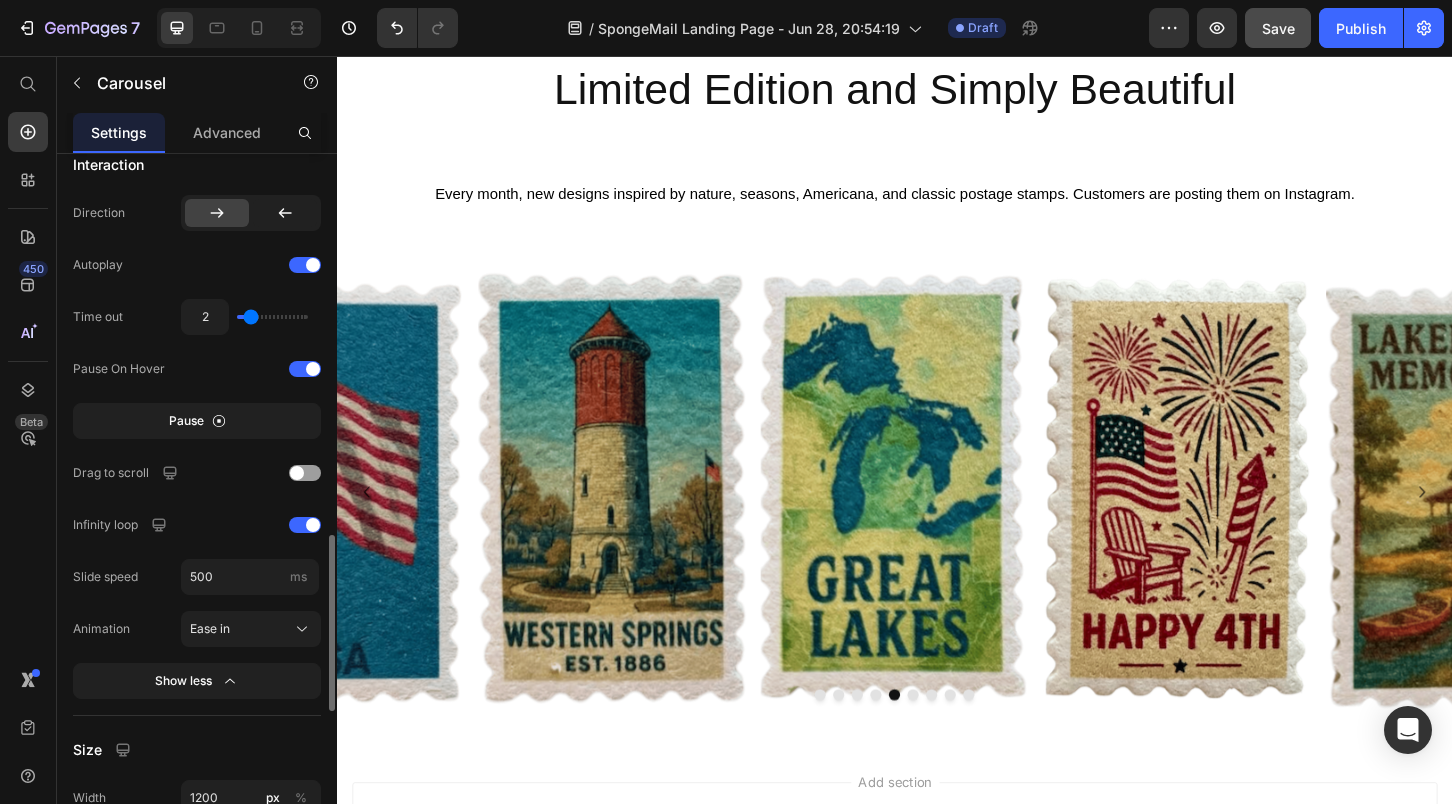 scroll, scrollTop: 1536, scrollLeft: 0, axis: vertical 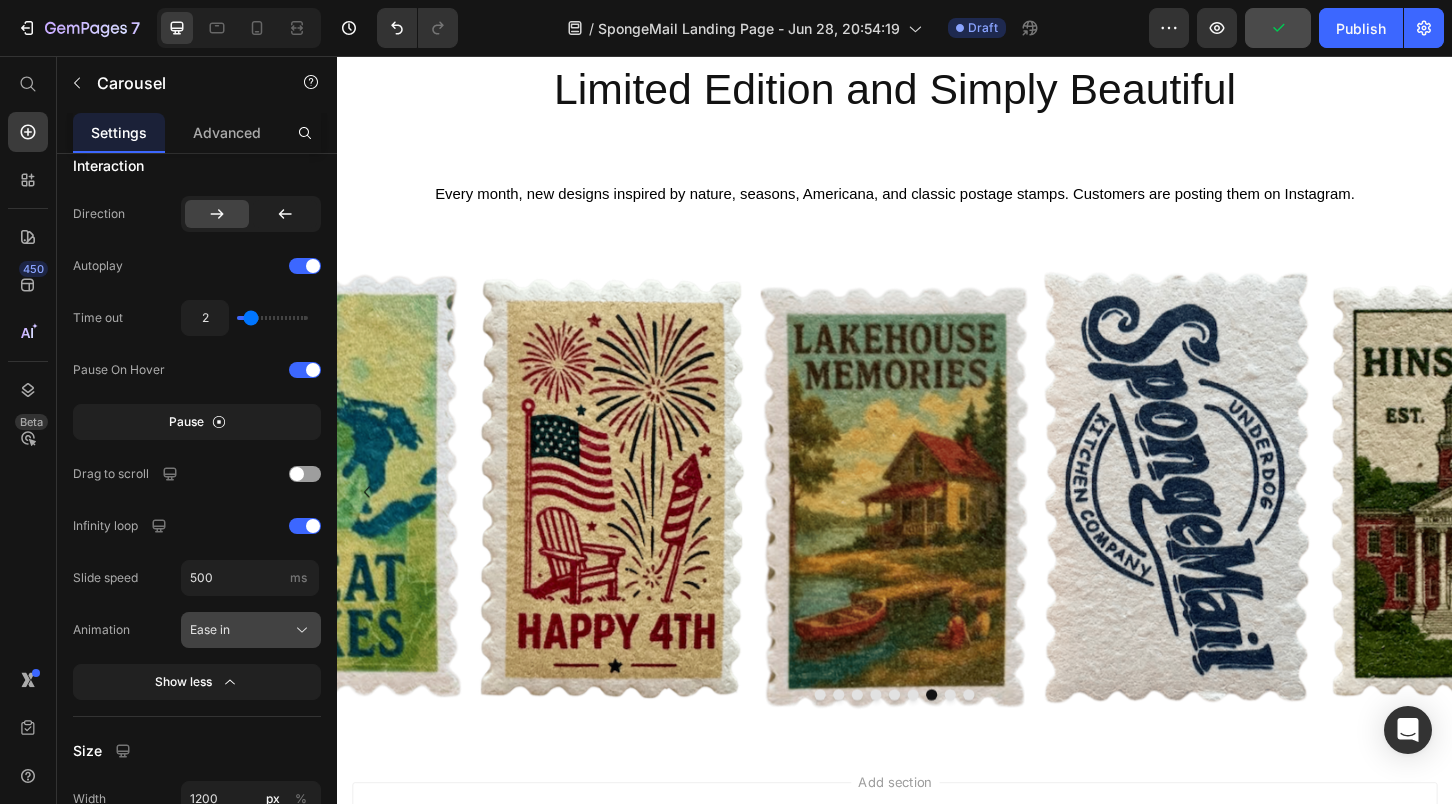 click on "Ease in" at bounding box center (251, 630) 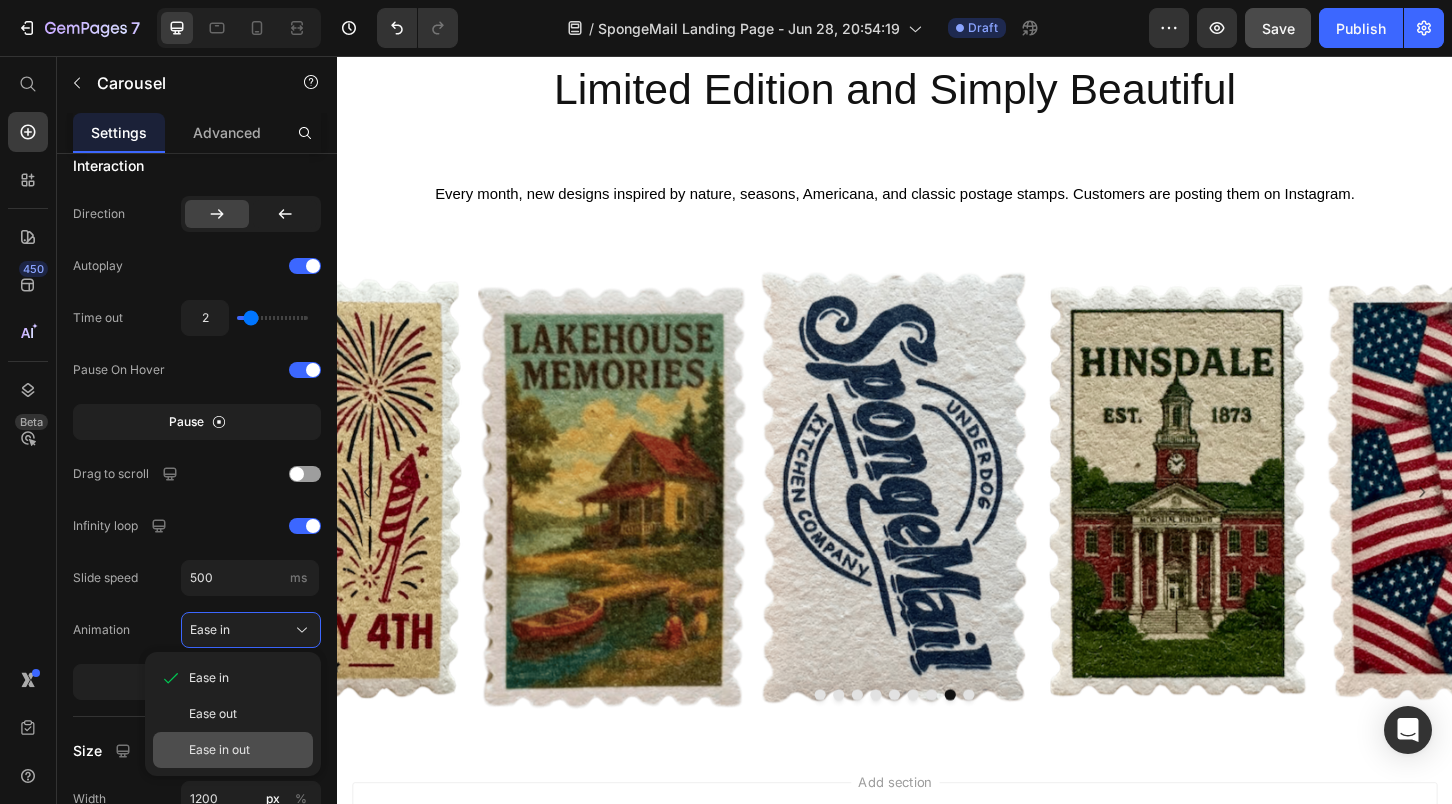 click on "Ease in out" at bounding box center (247, 750) 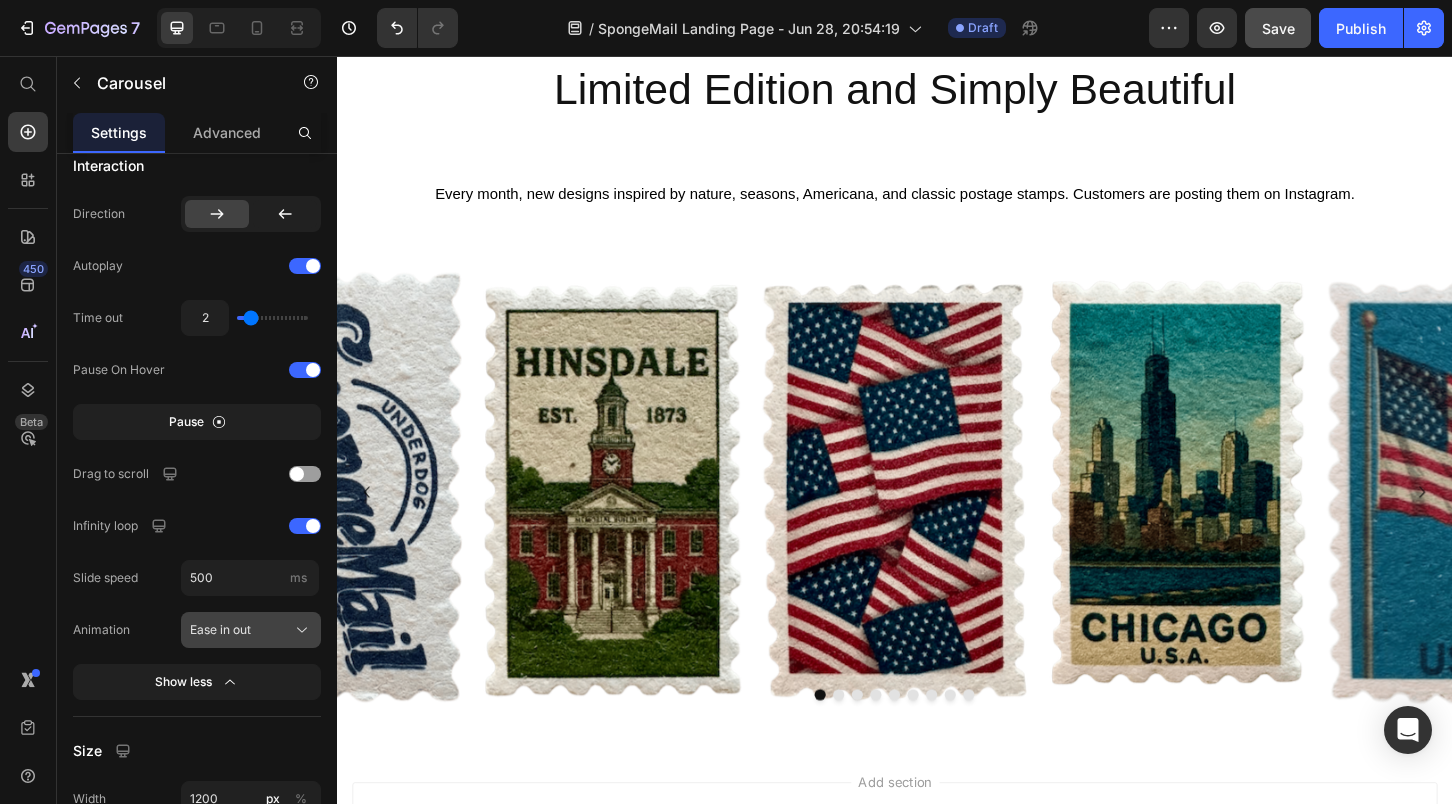click on "Ease in out" at bounding box center [251, 630] 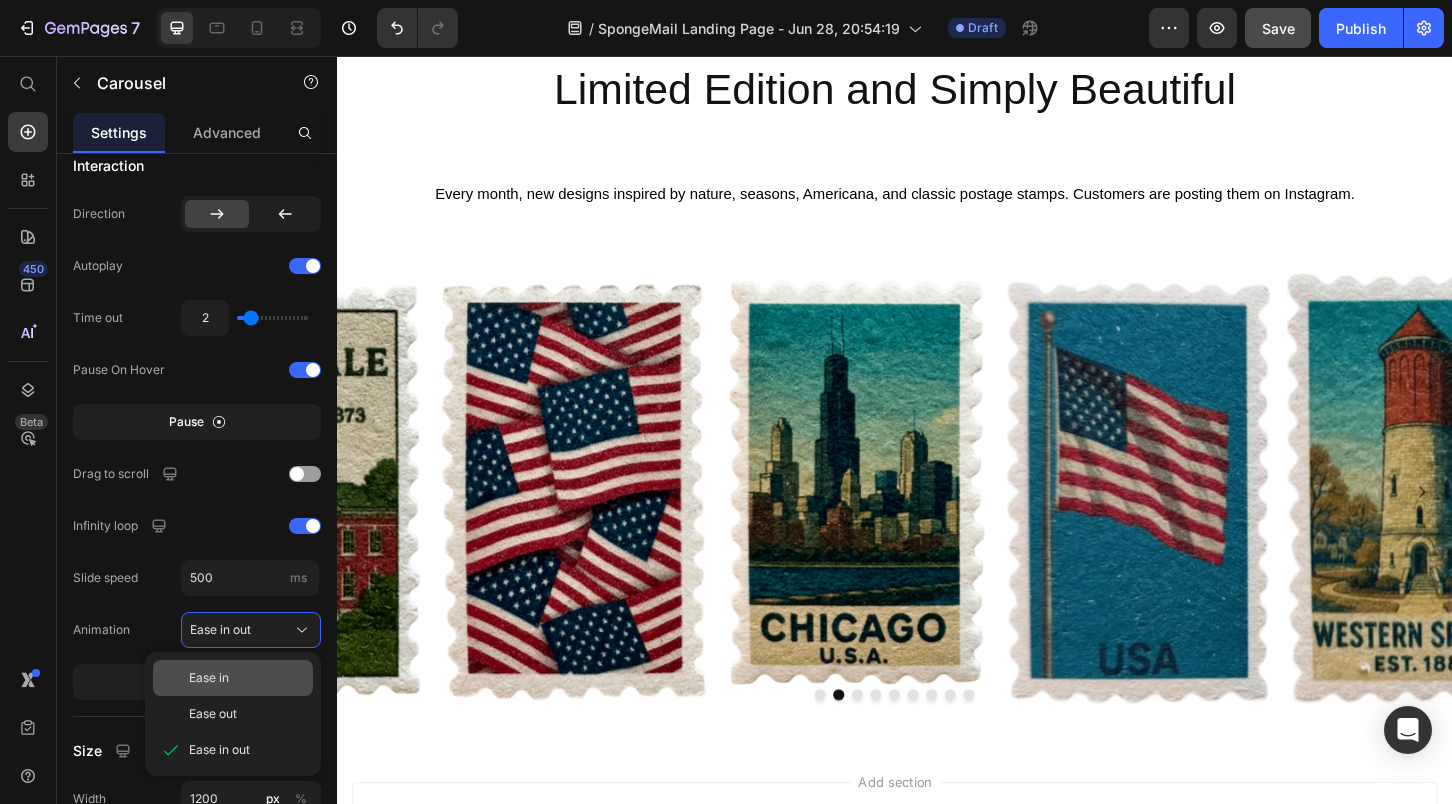 click on "Ease in" at bounding box center [247, 678] 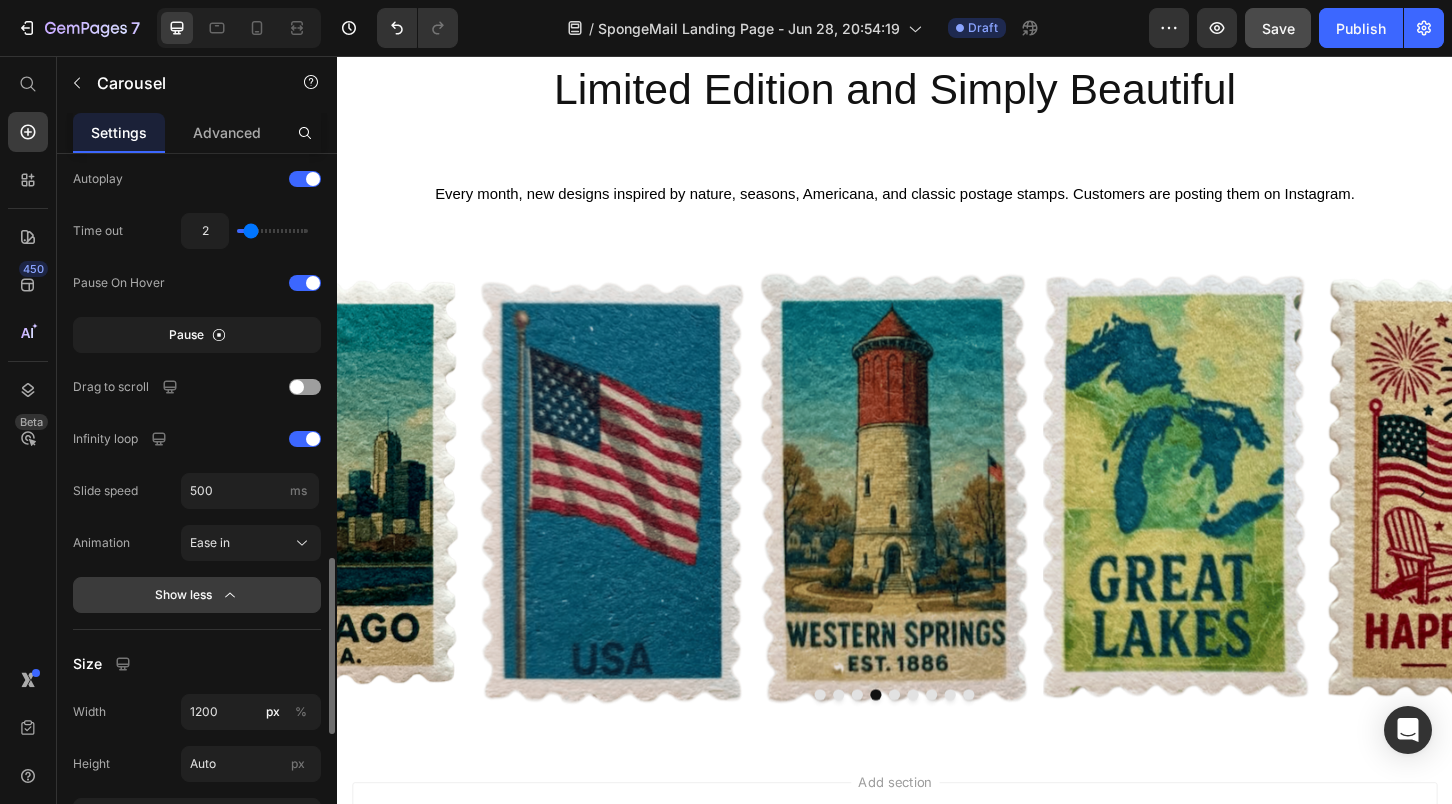 scroll, scrollTop: 1627, scrollLeft: 0, axis: vertical 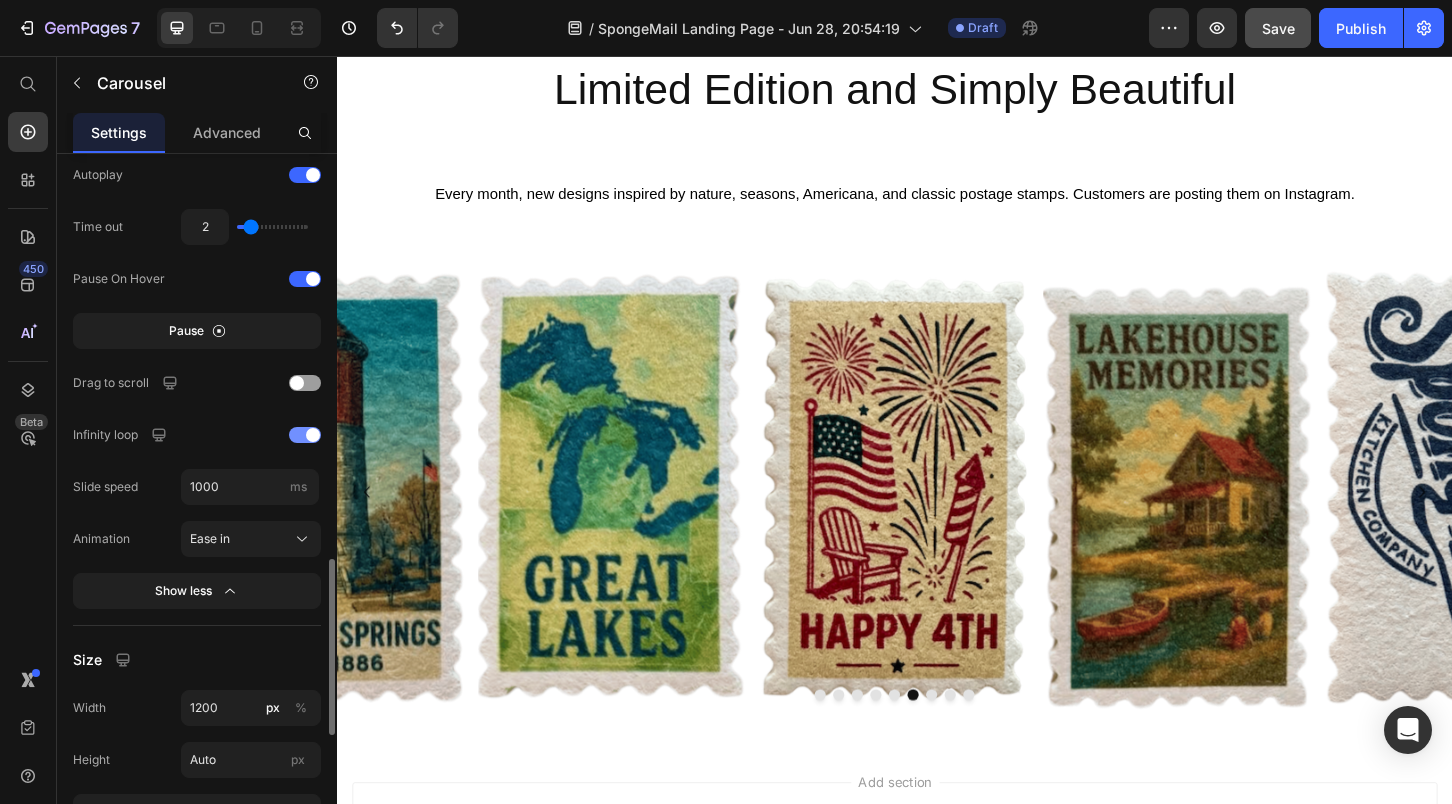 type on "1000" 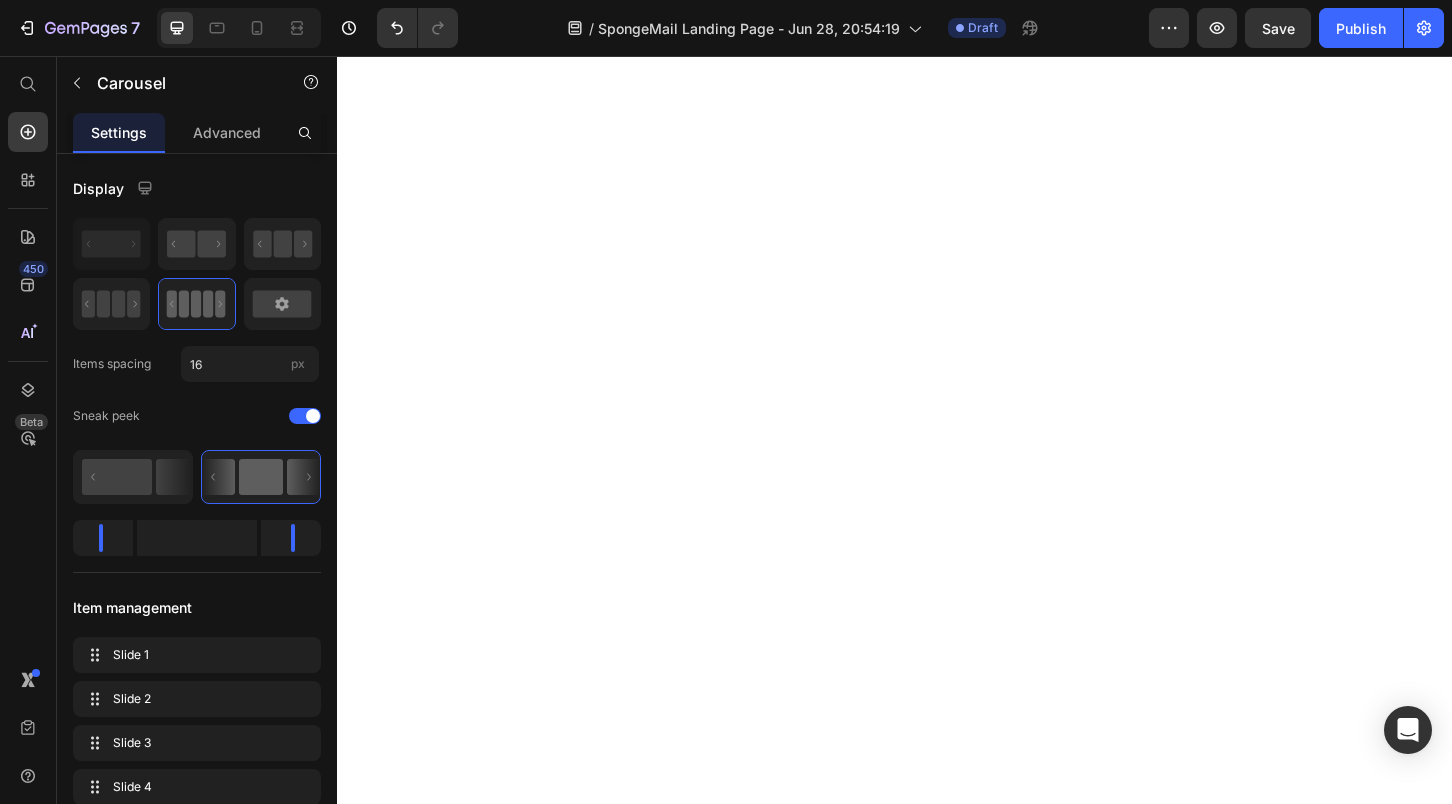 scroll, scrollTop: 0, scrollLeft: 0, axis: both 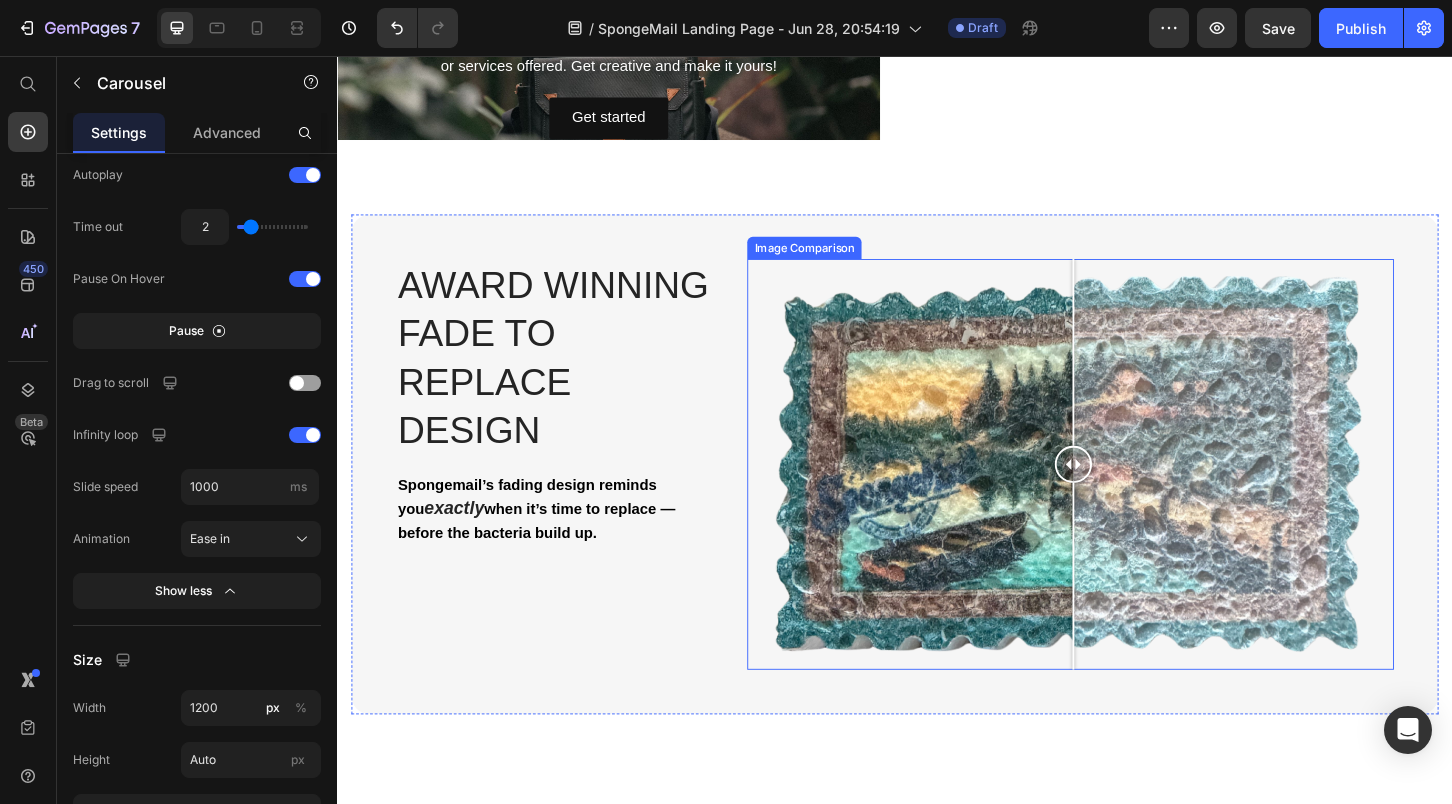 click at bounding box center (1129, 495) 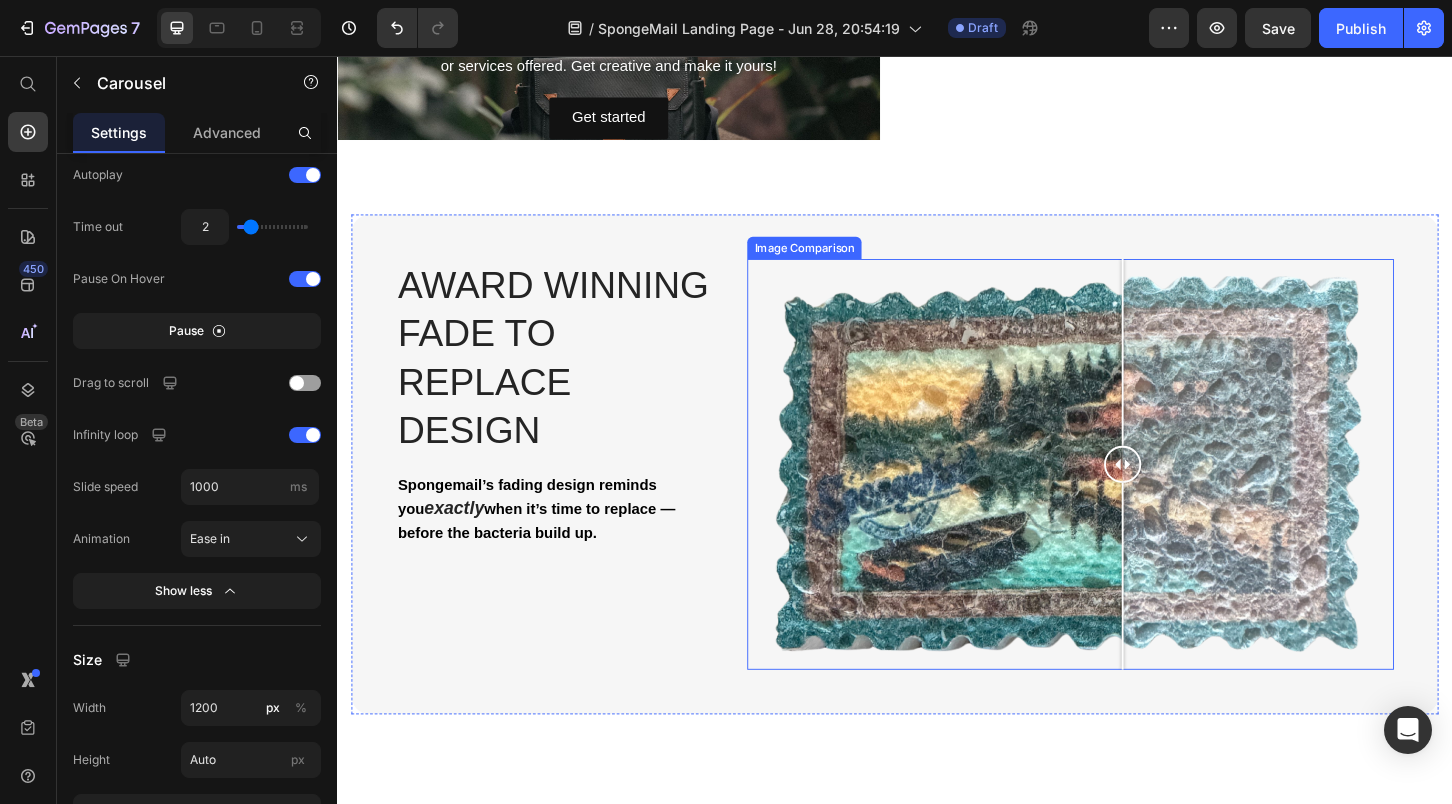 drag, startPoint x: 1134, startPoint y: 490, endPoint x: 1182, endPoint y: 452, distance: 61.220913 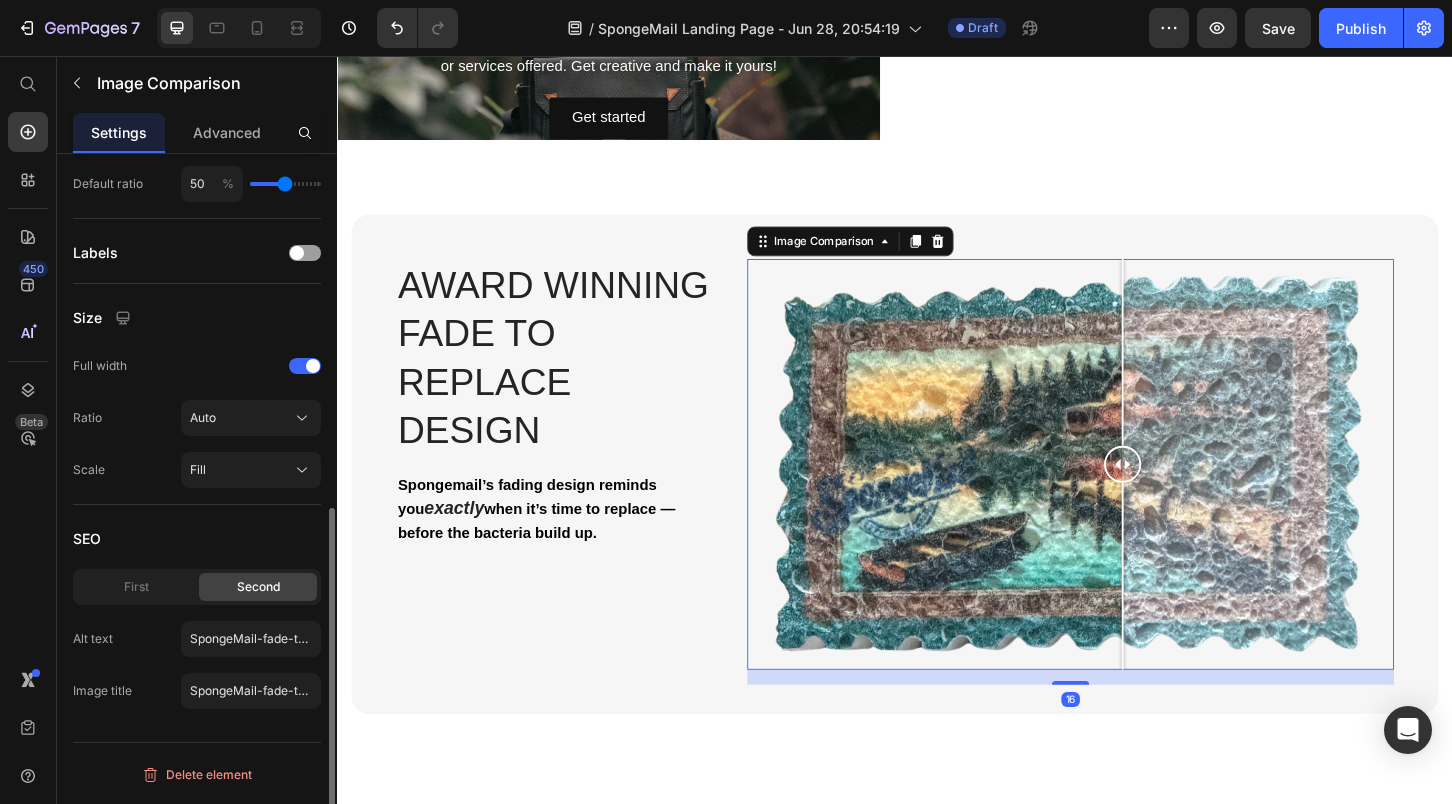 scroll, scrollTop: 0, scrollLeft: 0, axis: both 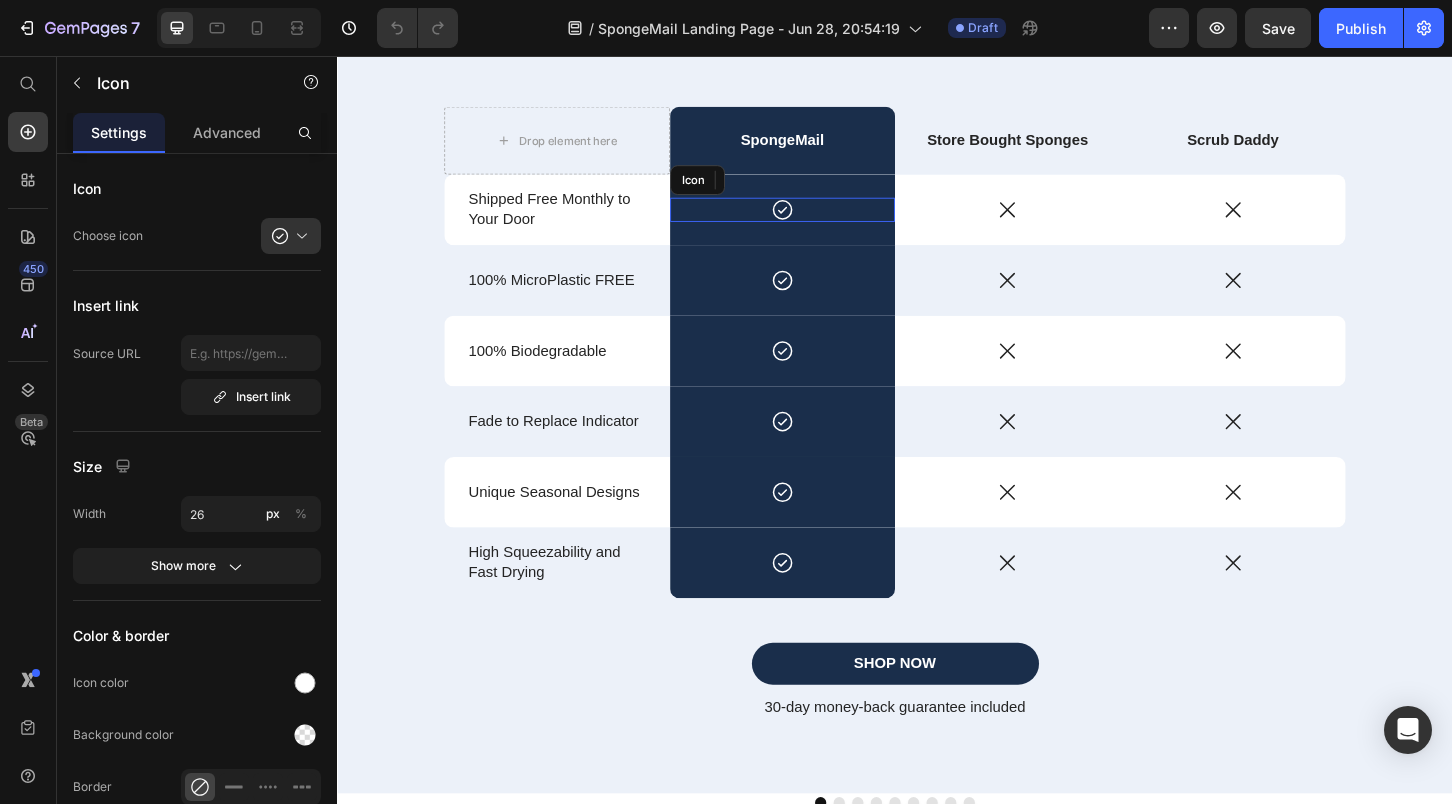click 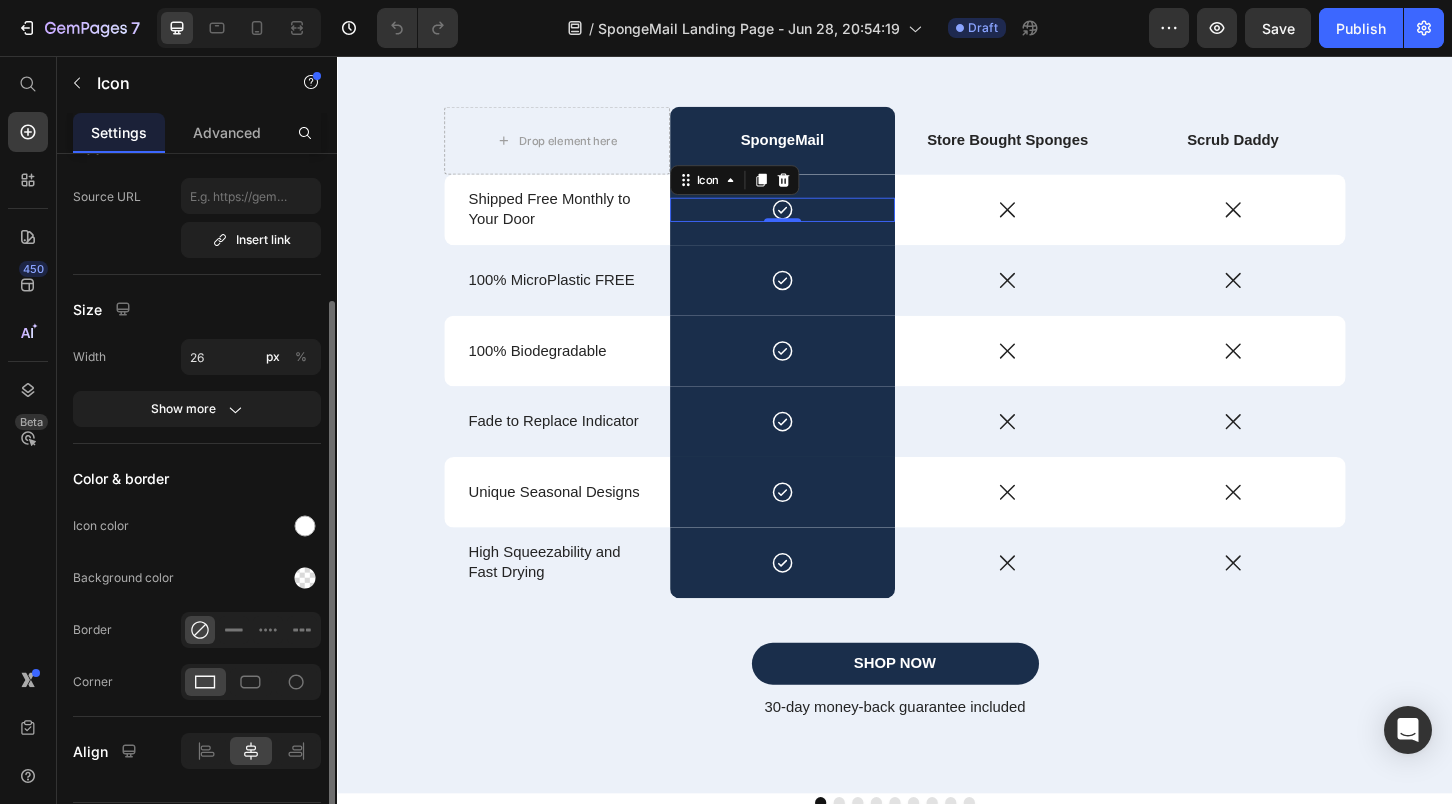 scroll, scrollTop: 178, scrollLeft: 0, axis: vertical 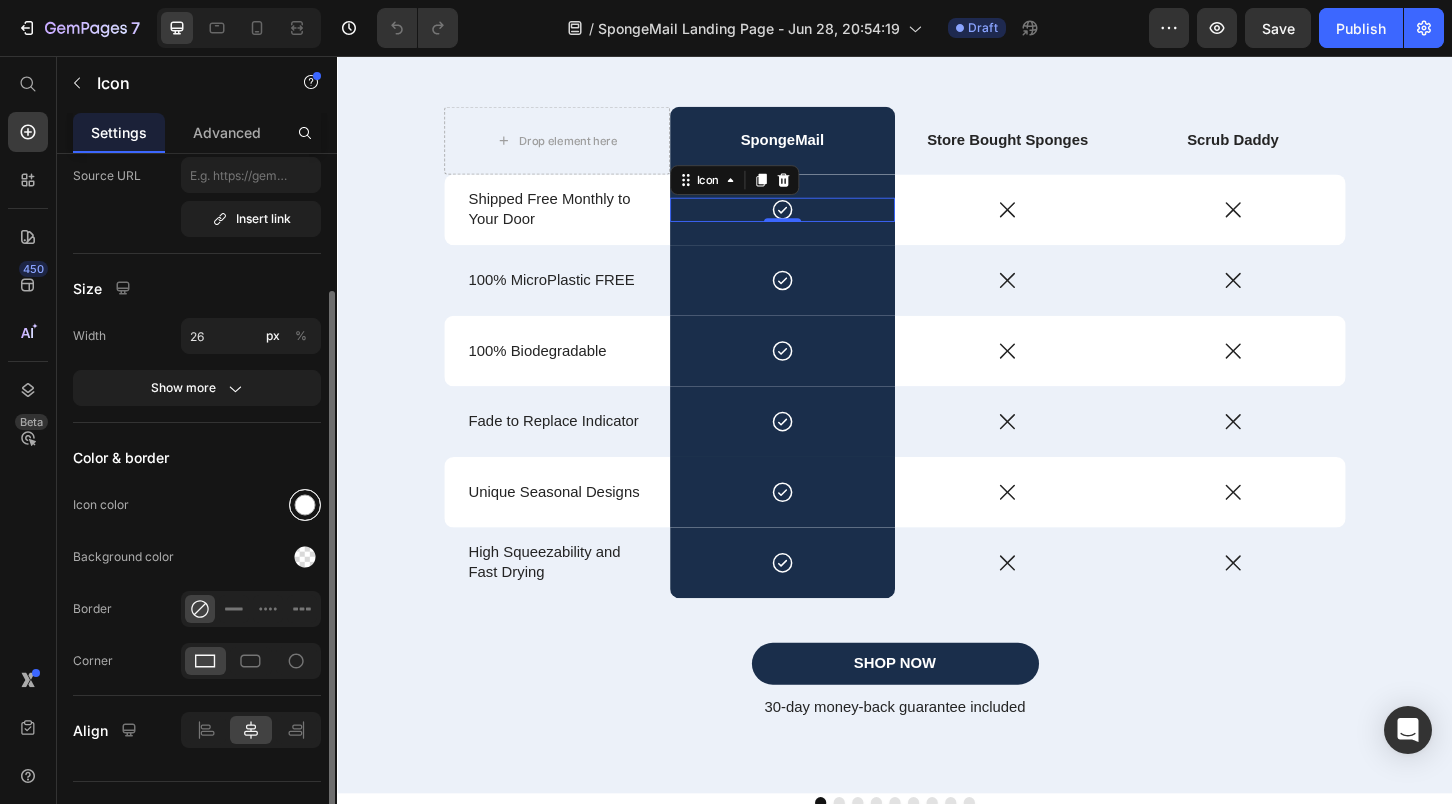 click at bounding box center [305, 505] 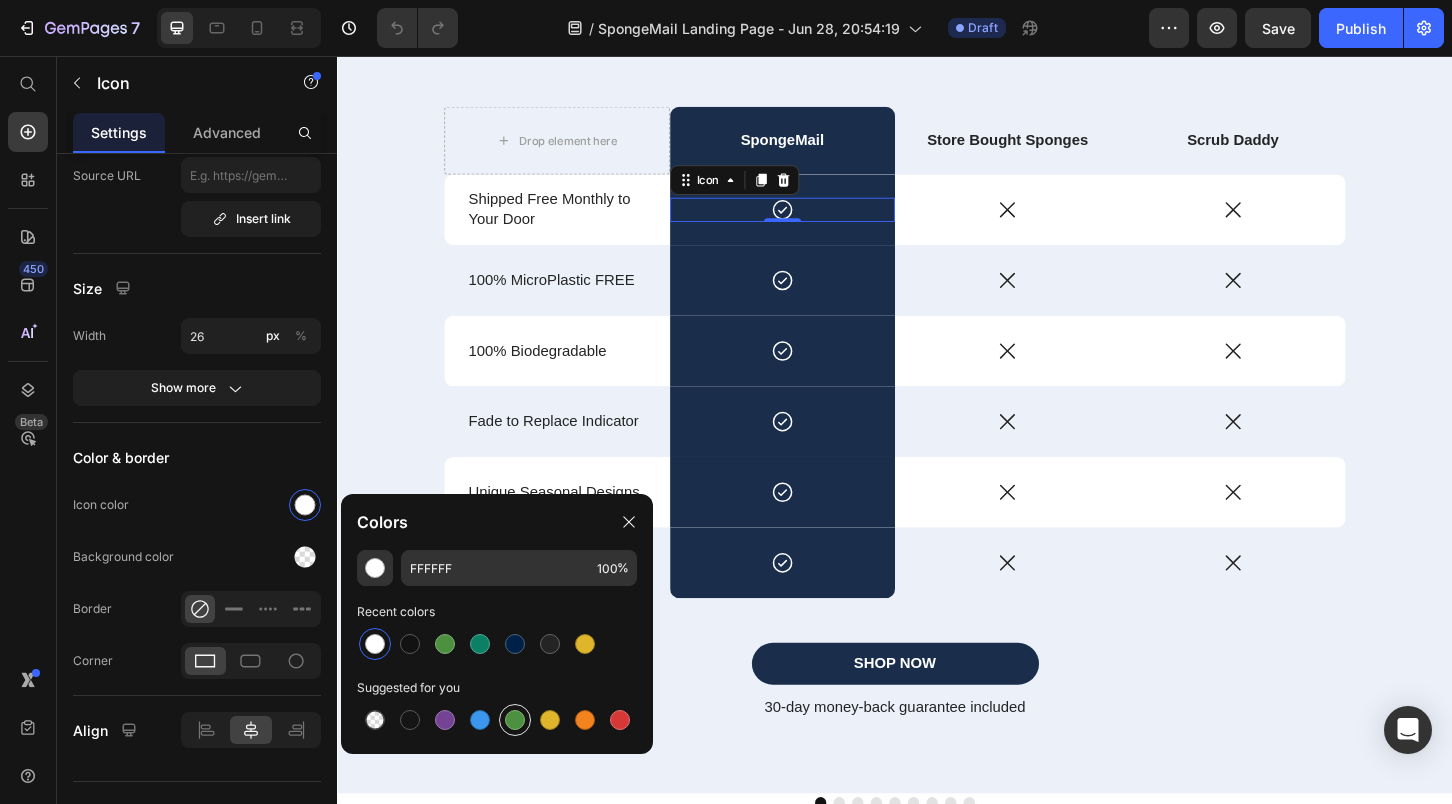 click at bounding box center [515, 720] 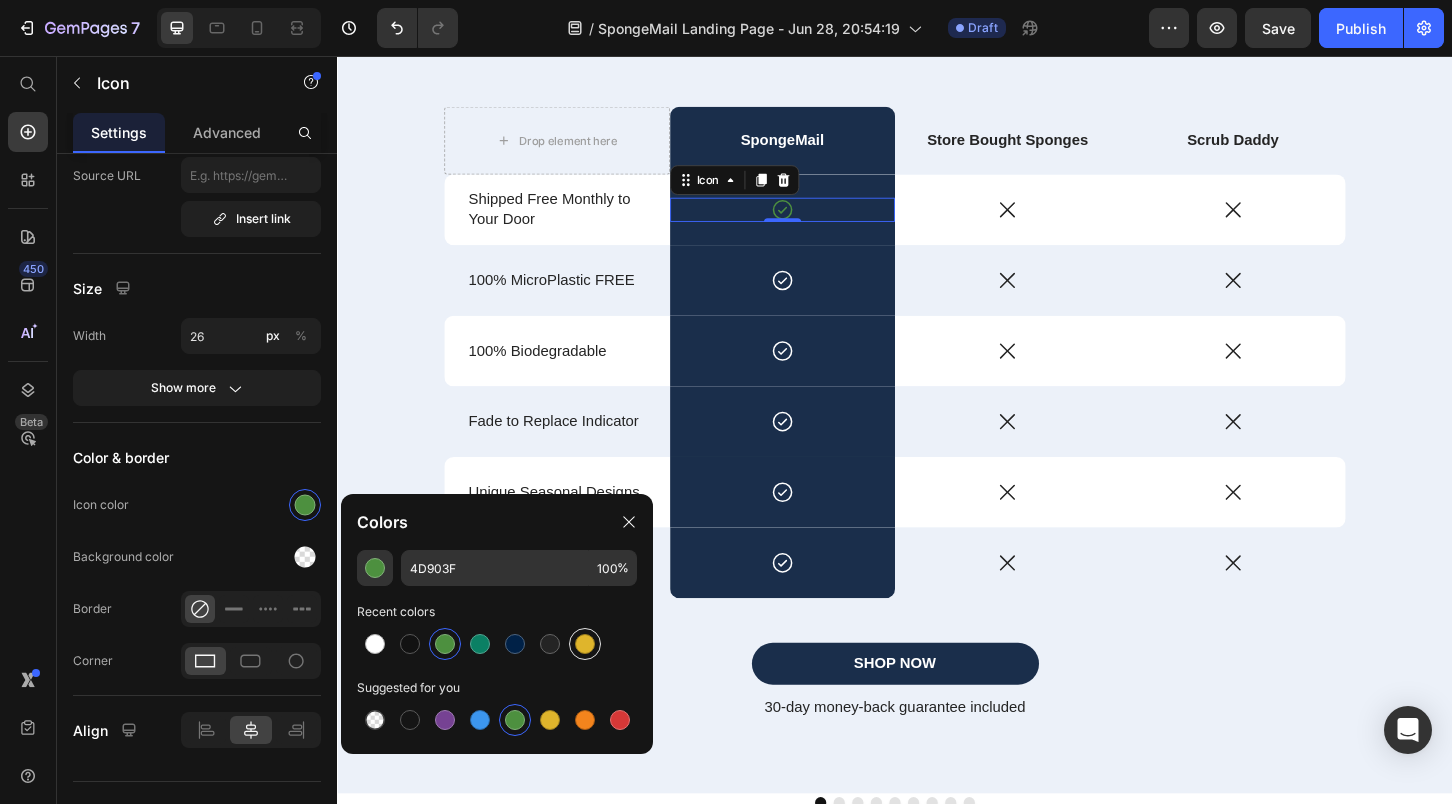 click at bounding box center [585, 644] 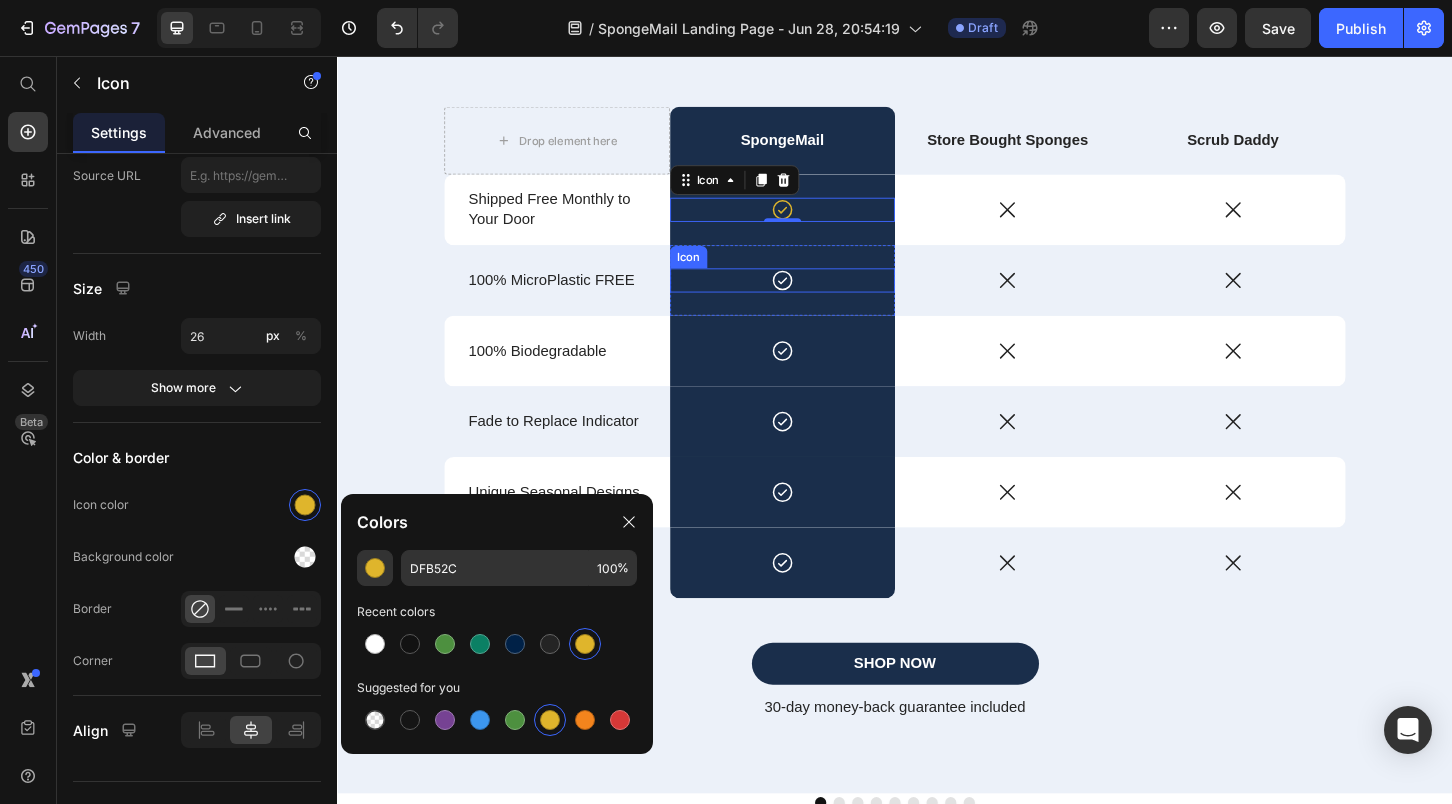 click 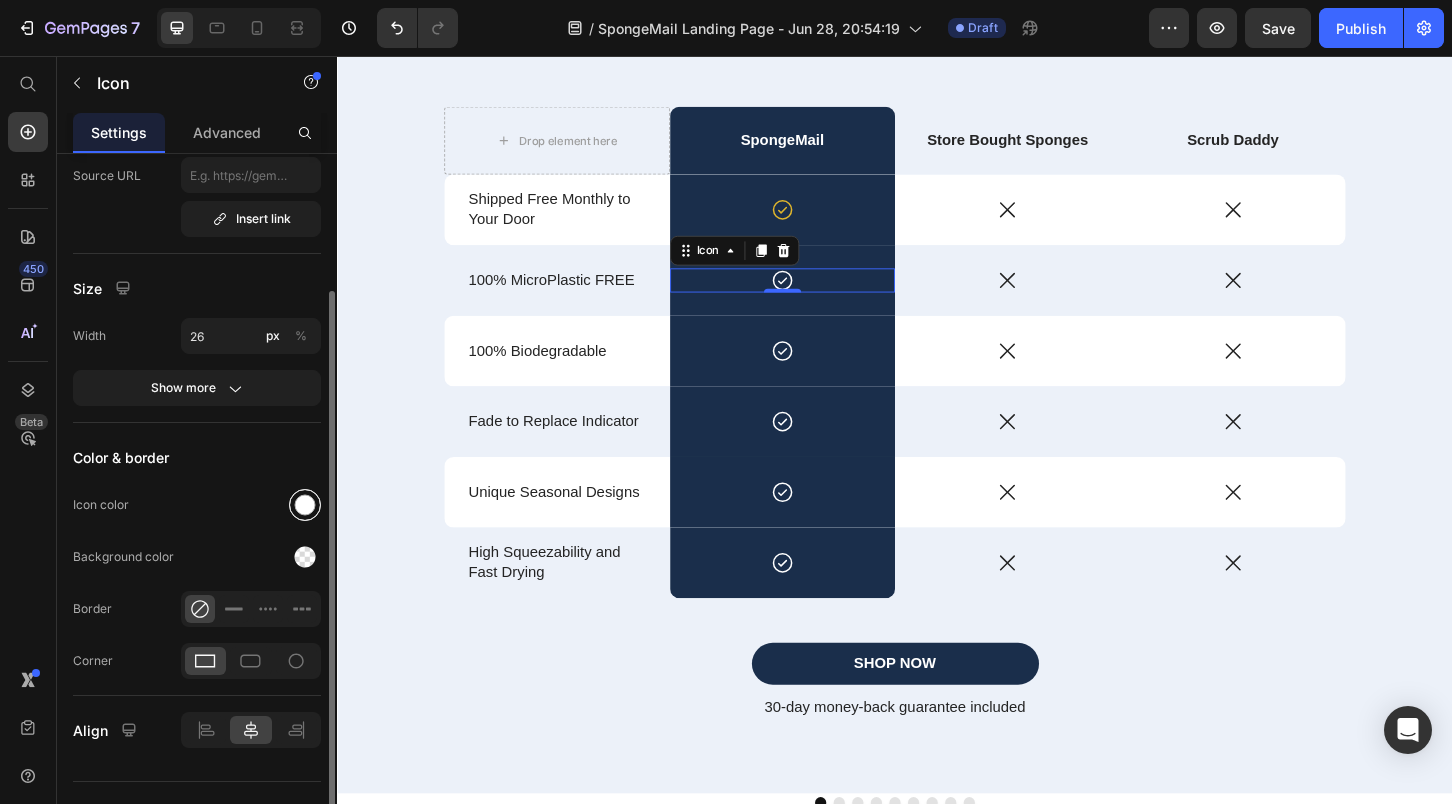click at bounding box center (305, 505) 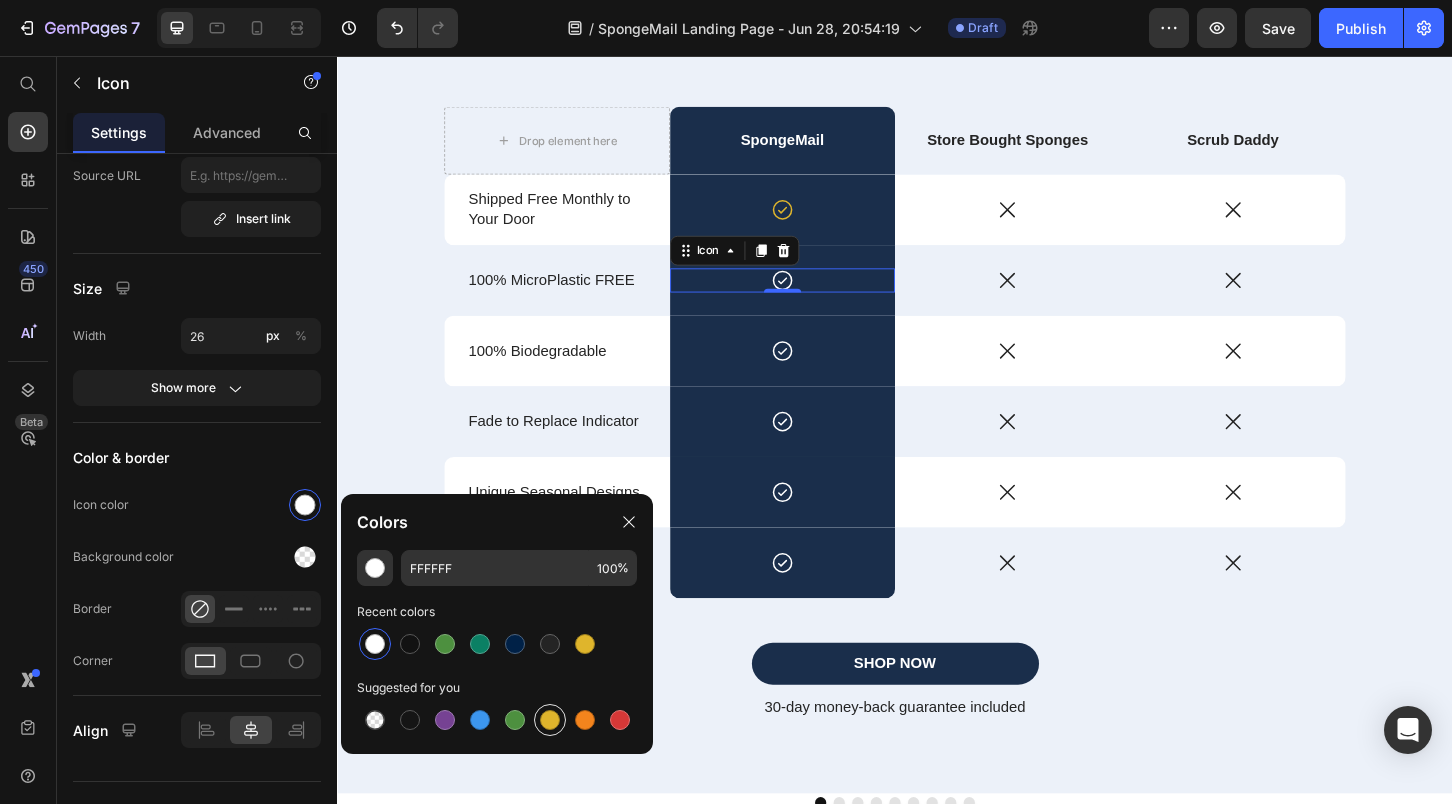 click at bounding box center (550, 720) 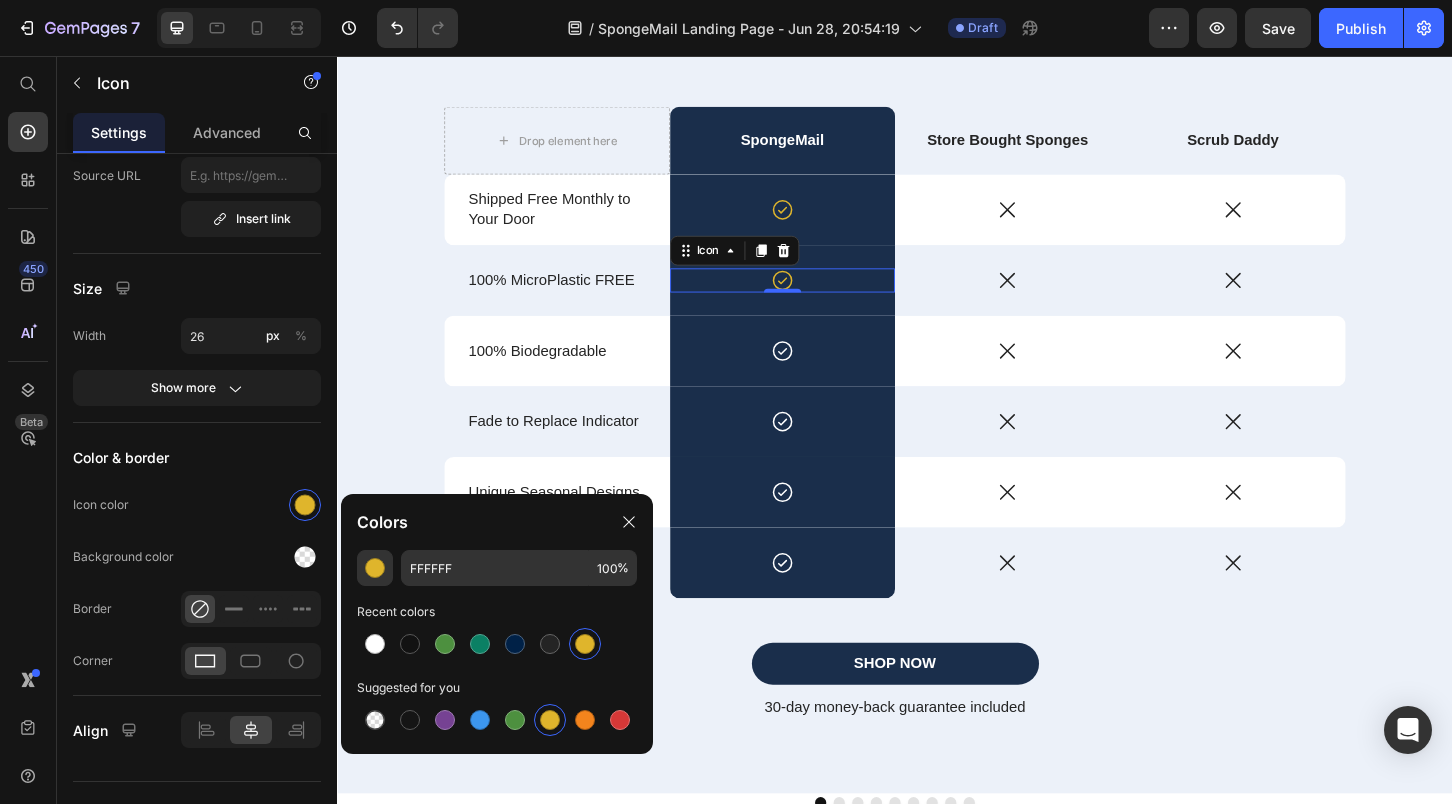 type on "DFB52C" 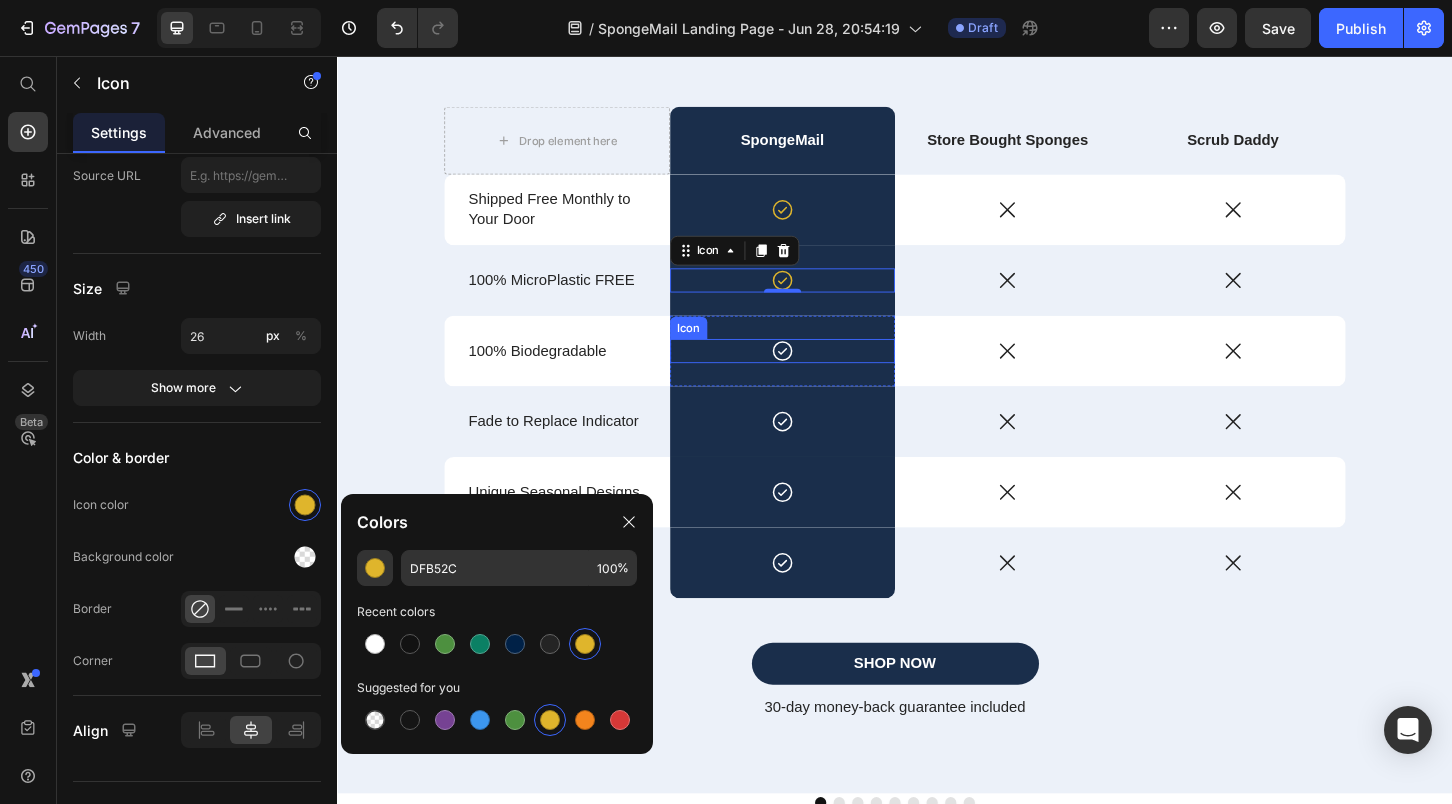 click 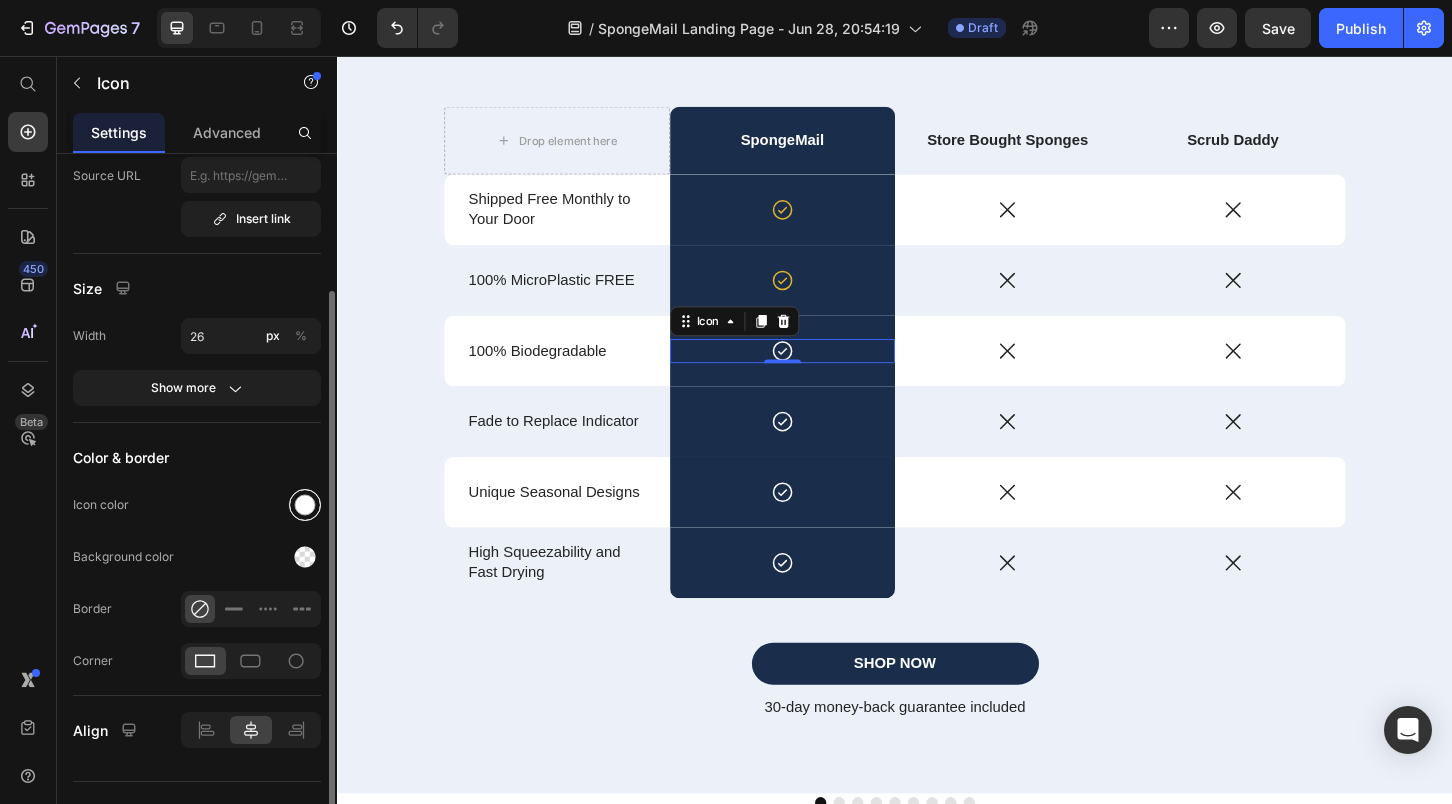 click at bounding box center [305, 505] 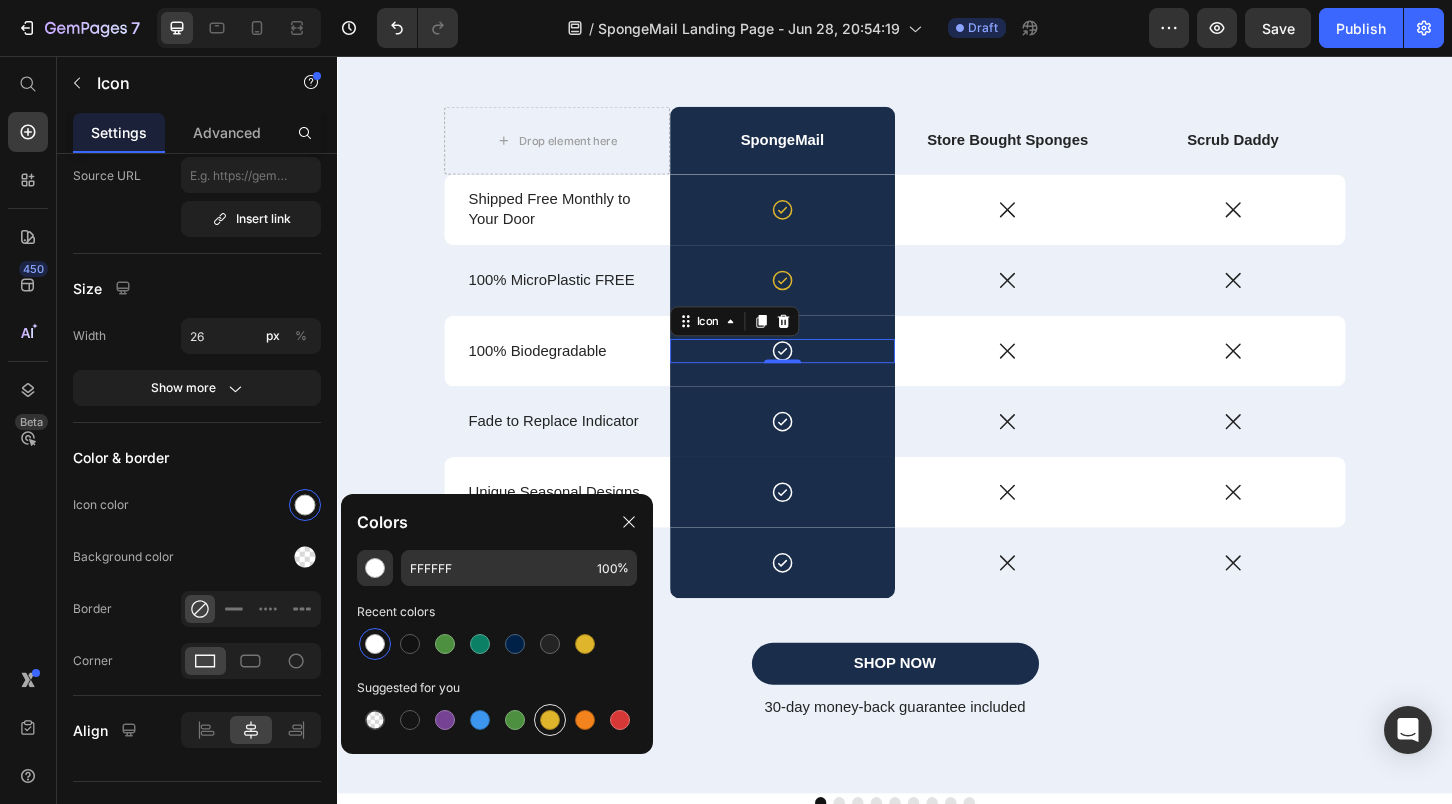 click at bounding box center (550, 720) 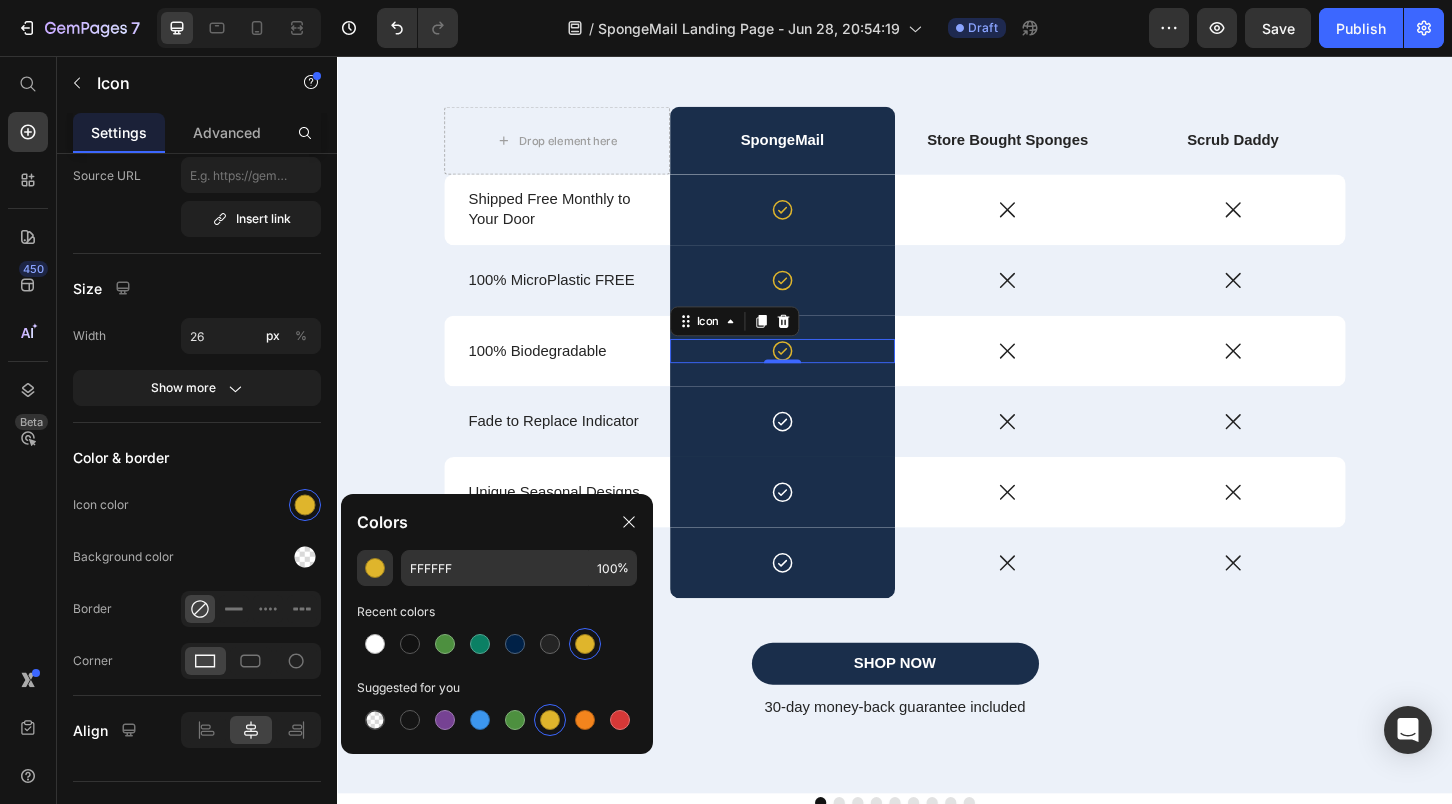 type on "DFB52C" 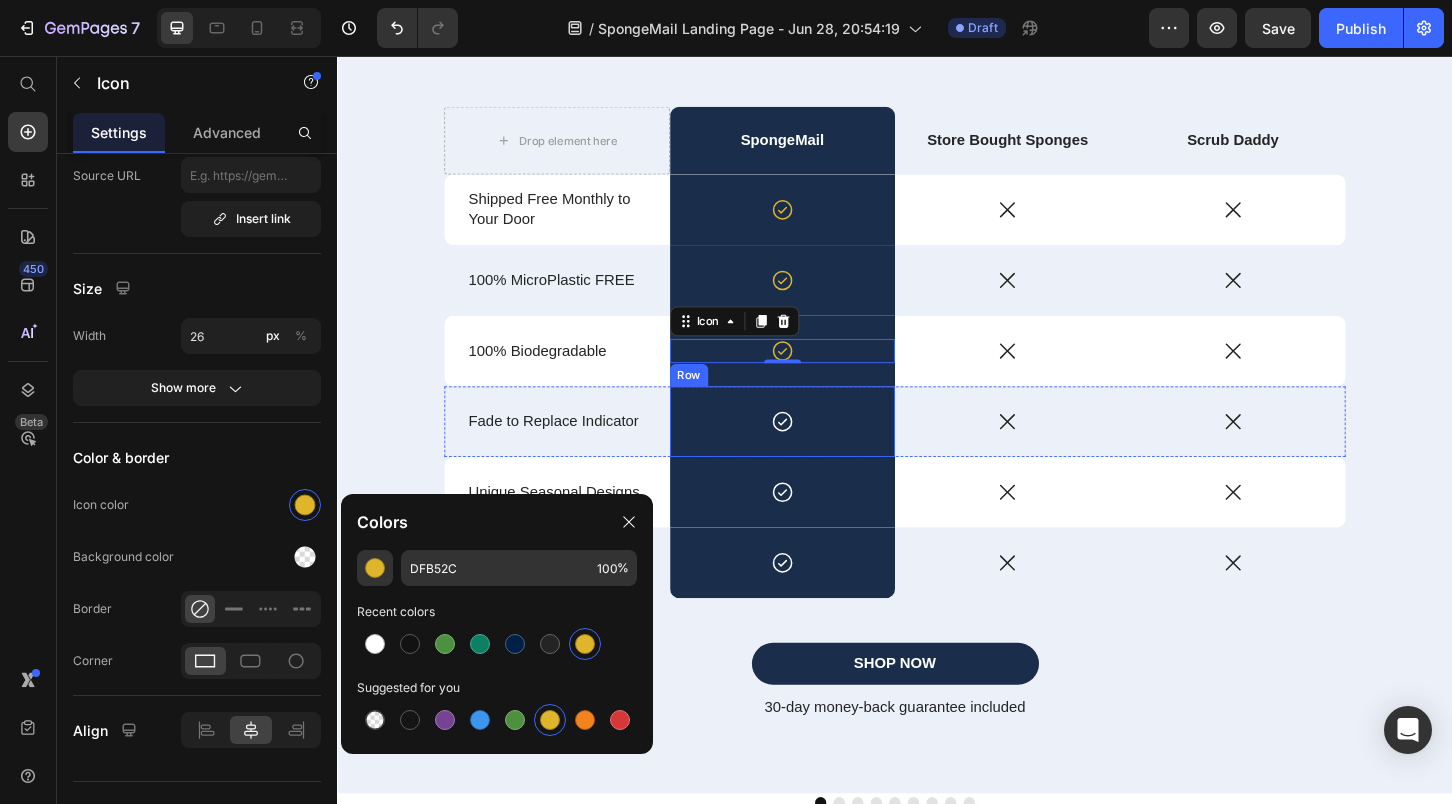 click on "Icon Row" at bounding box center (816, 449) 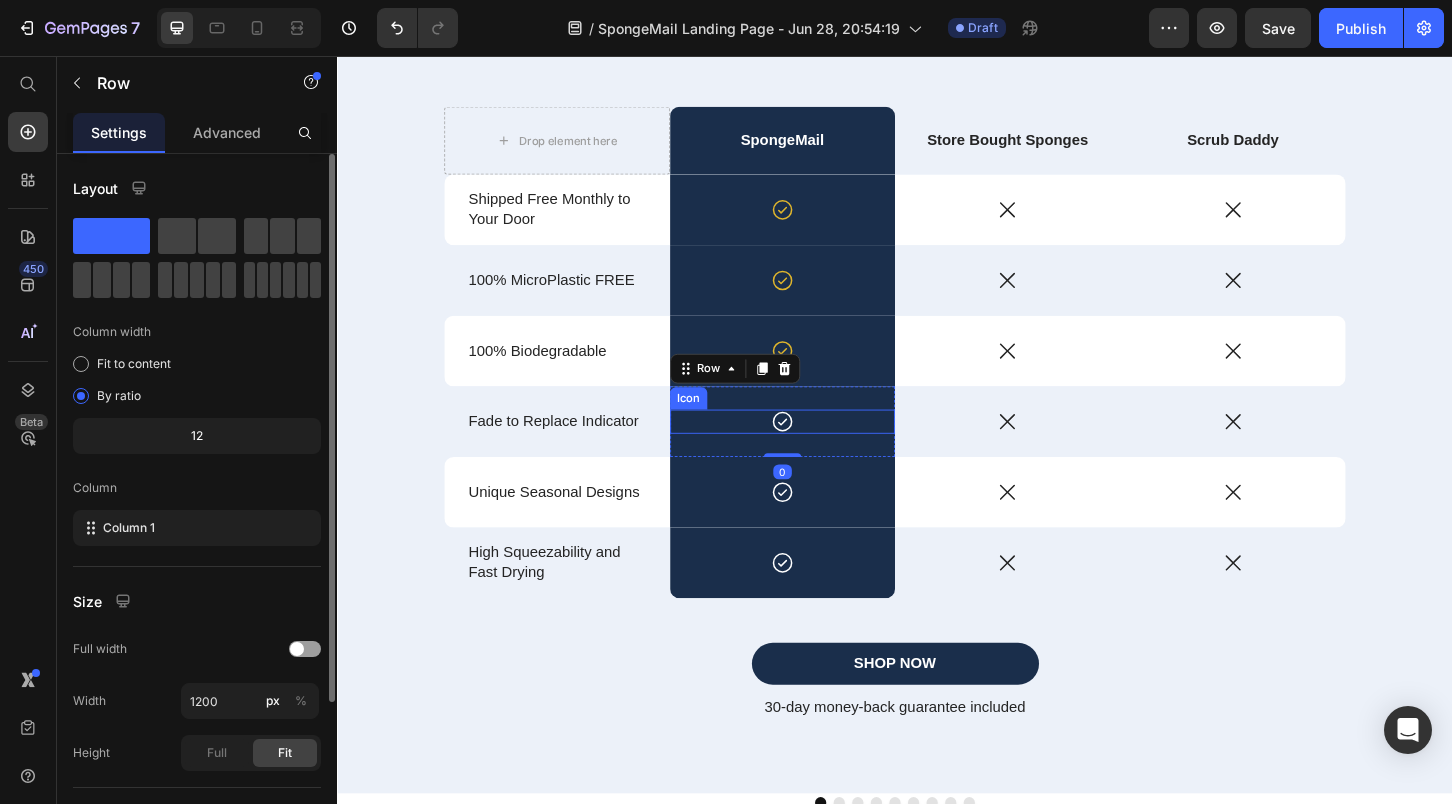 click 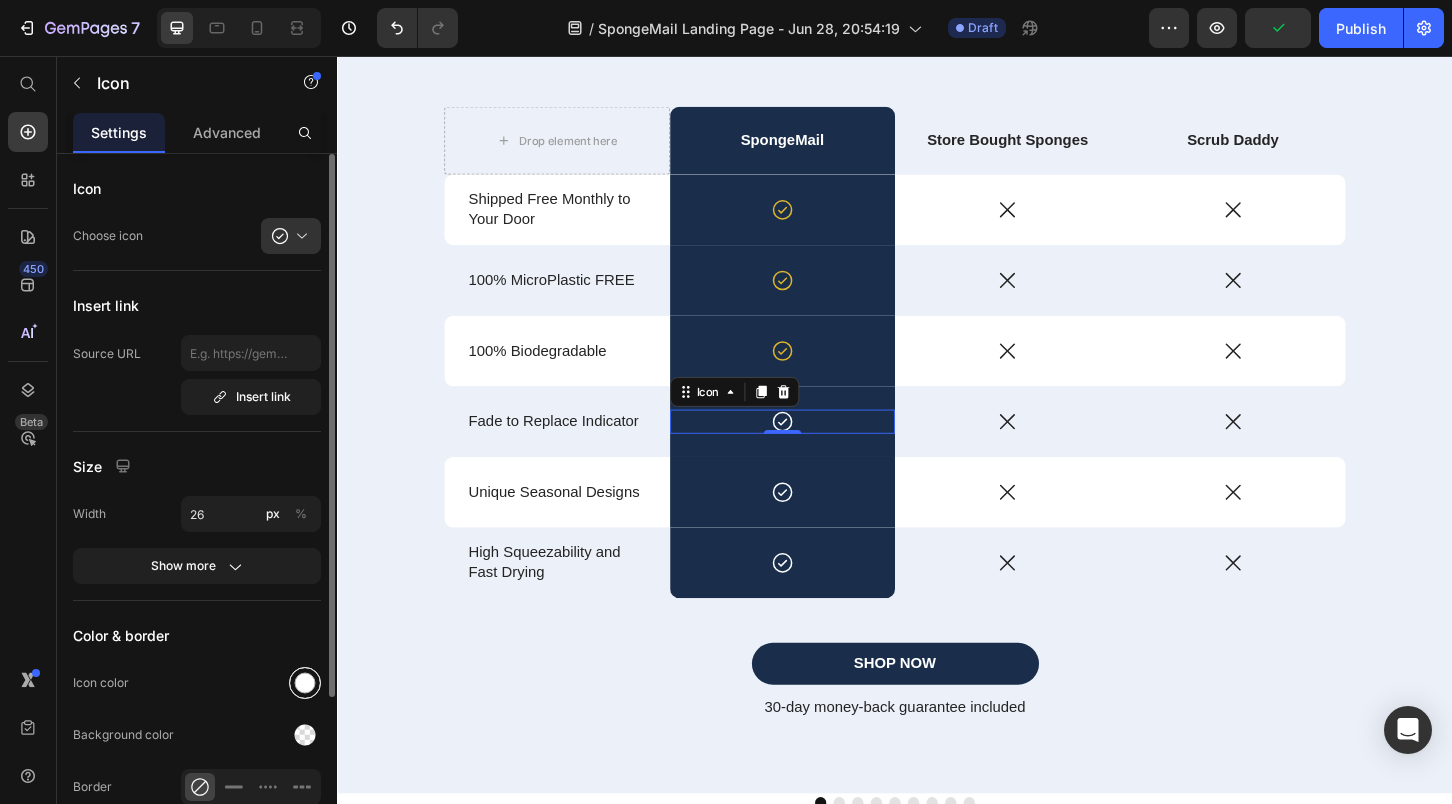 click at bounding box center (305, 683) 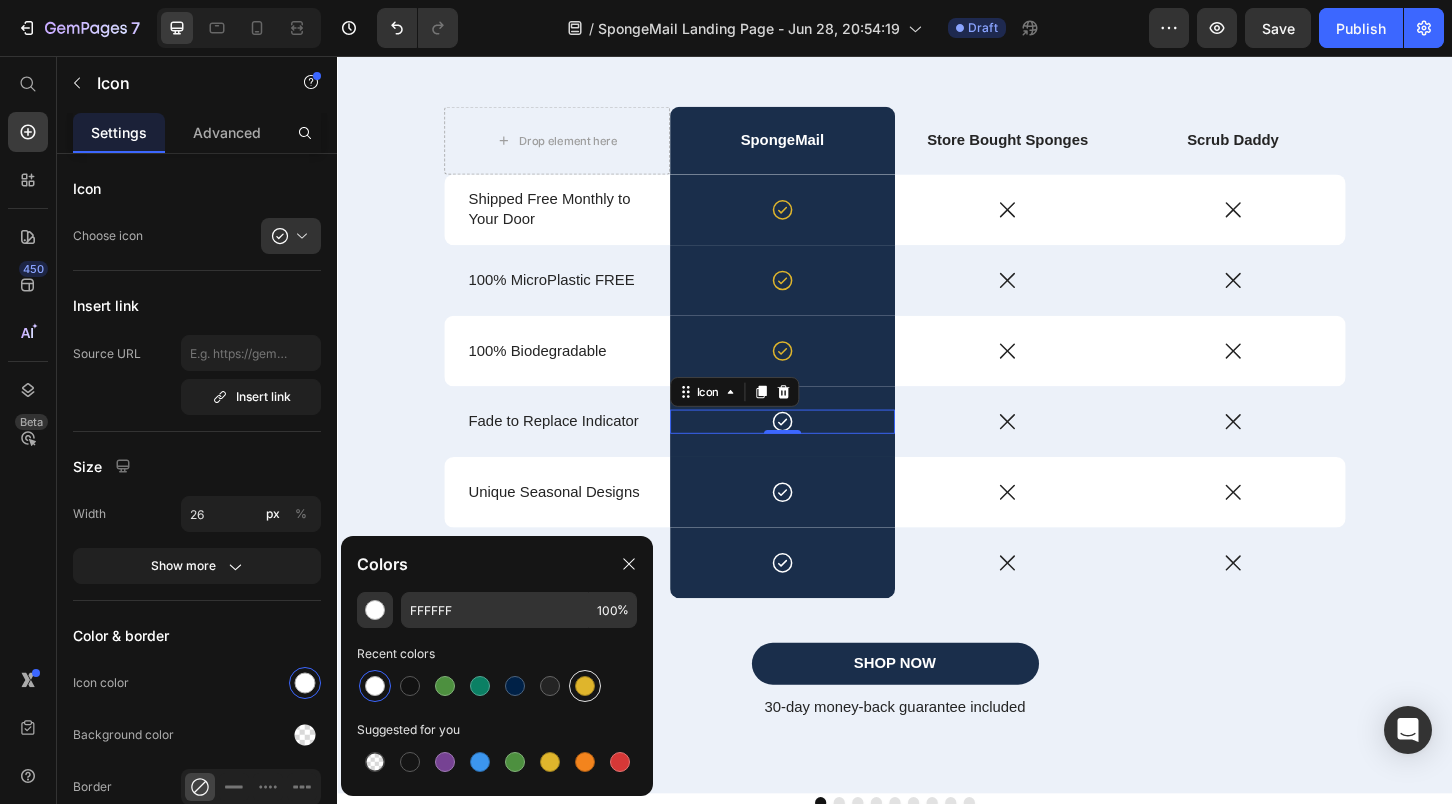 click at bounding box center (585, 686) 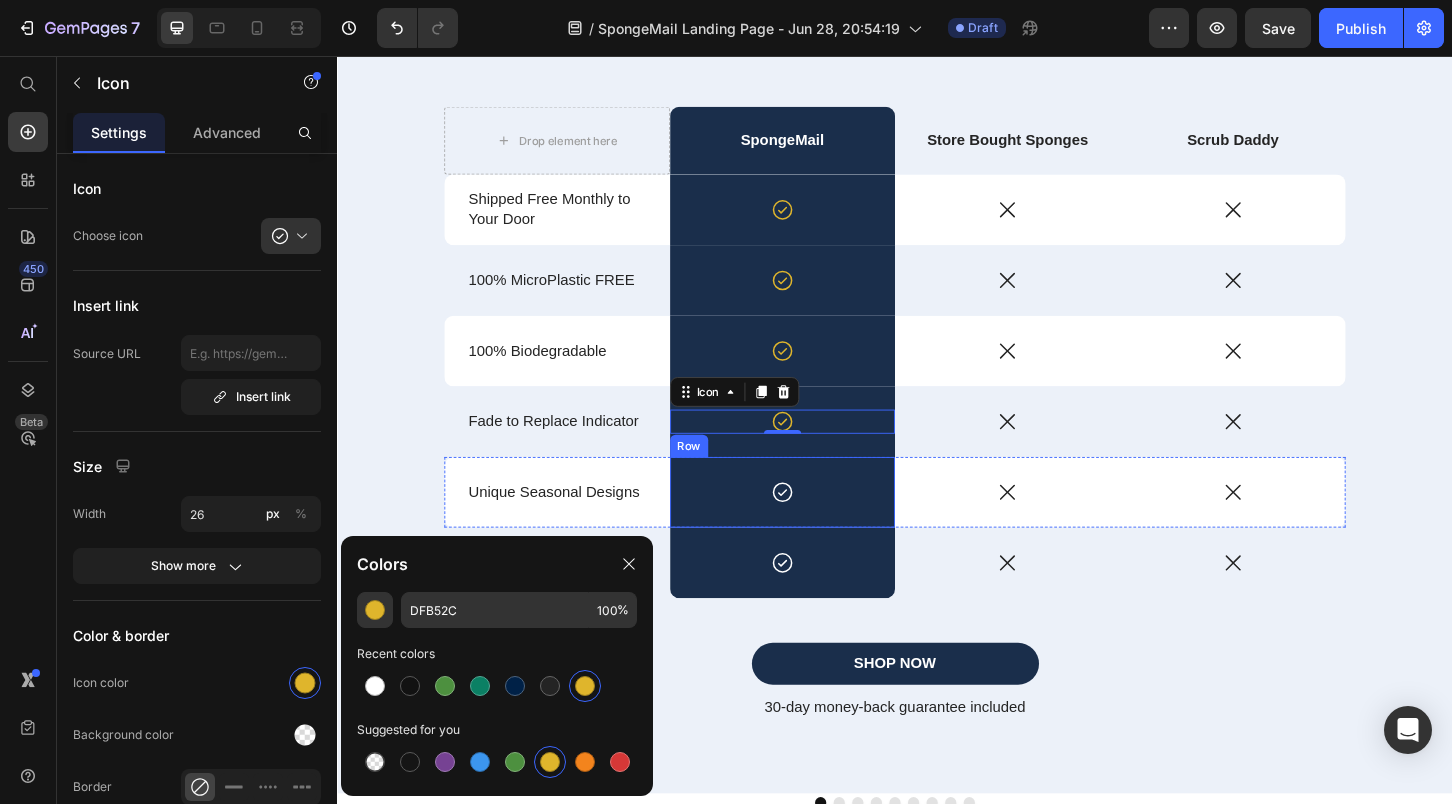 click on "Icon Row" at bounding box center (816, 525) 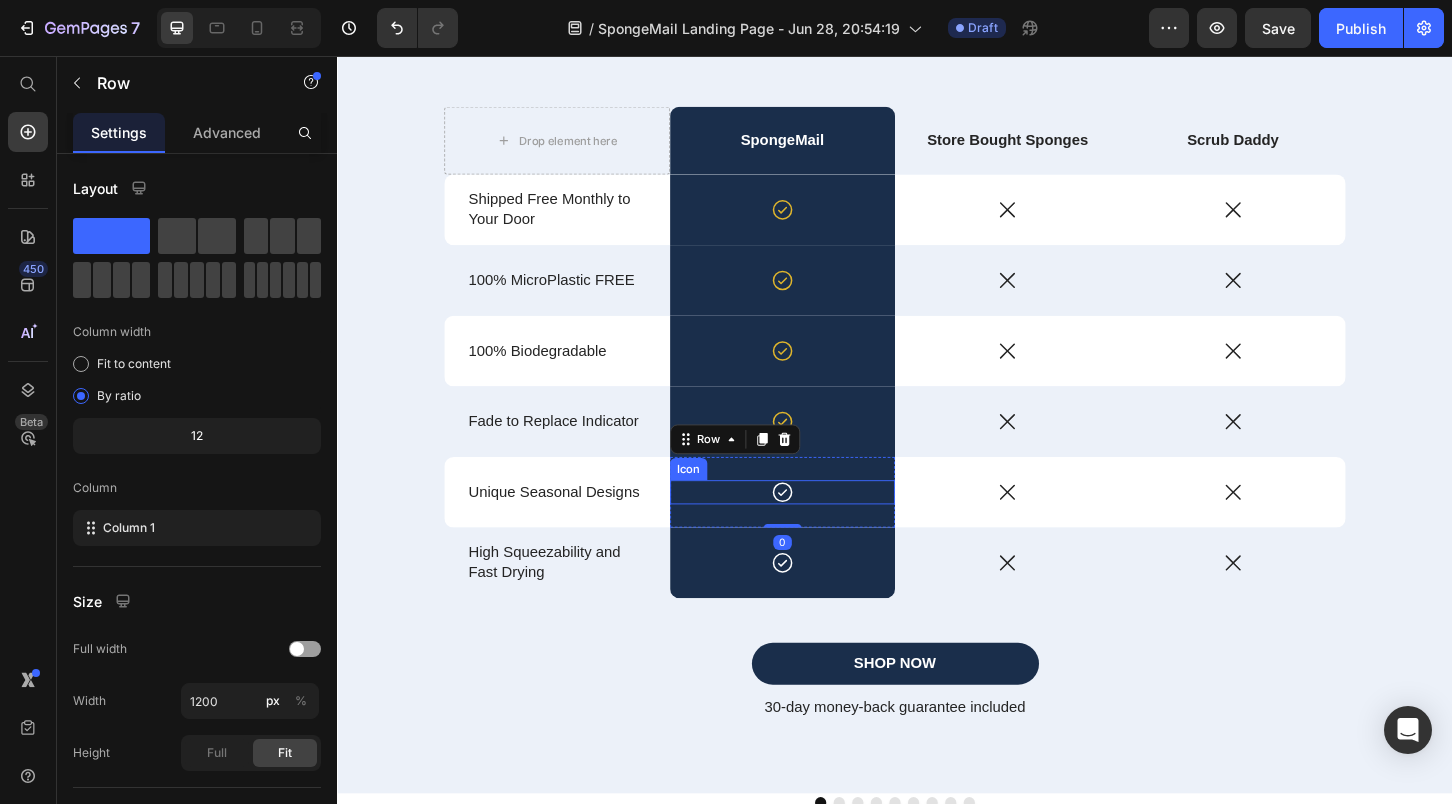click 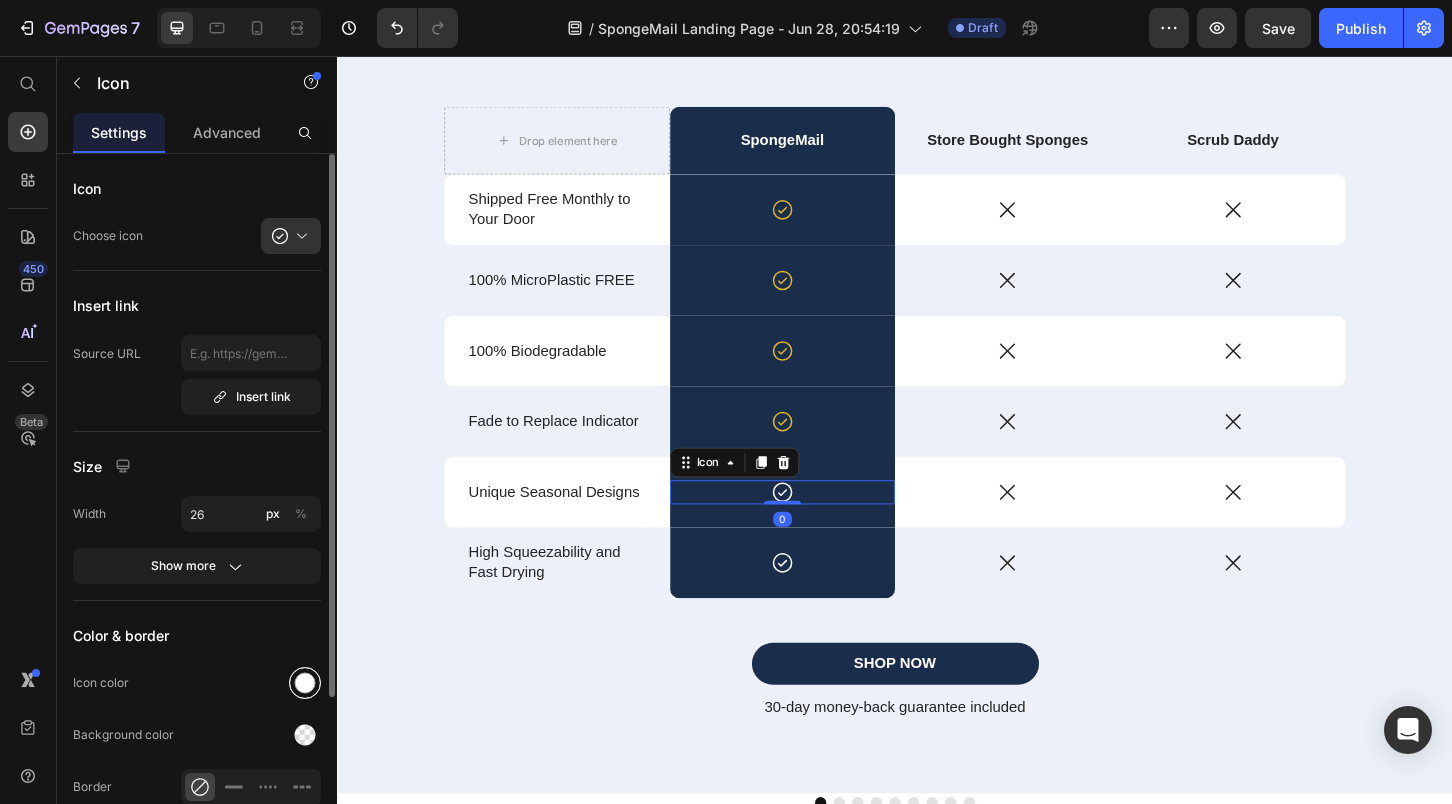 click at bounding box center (305, 683) 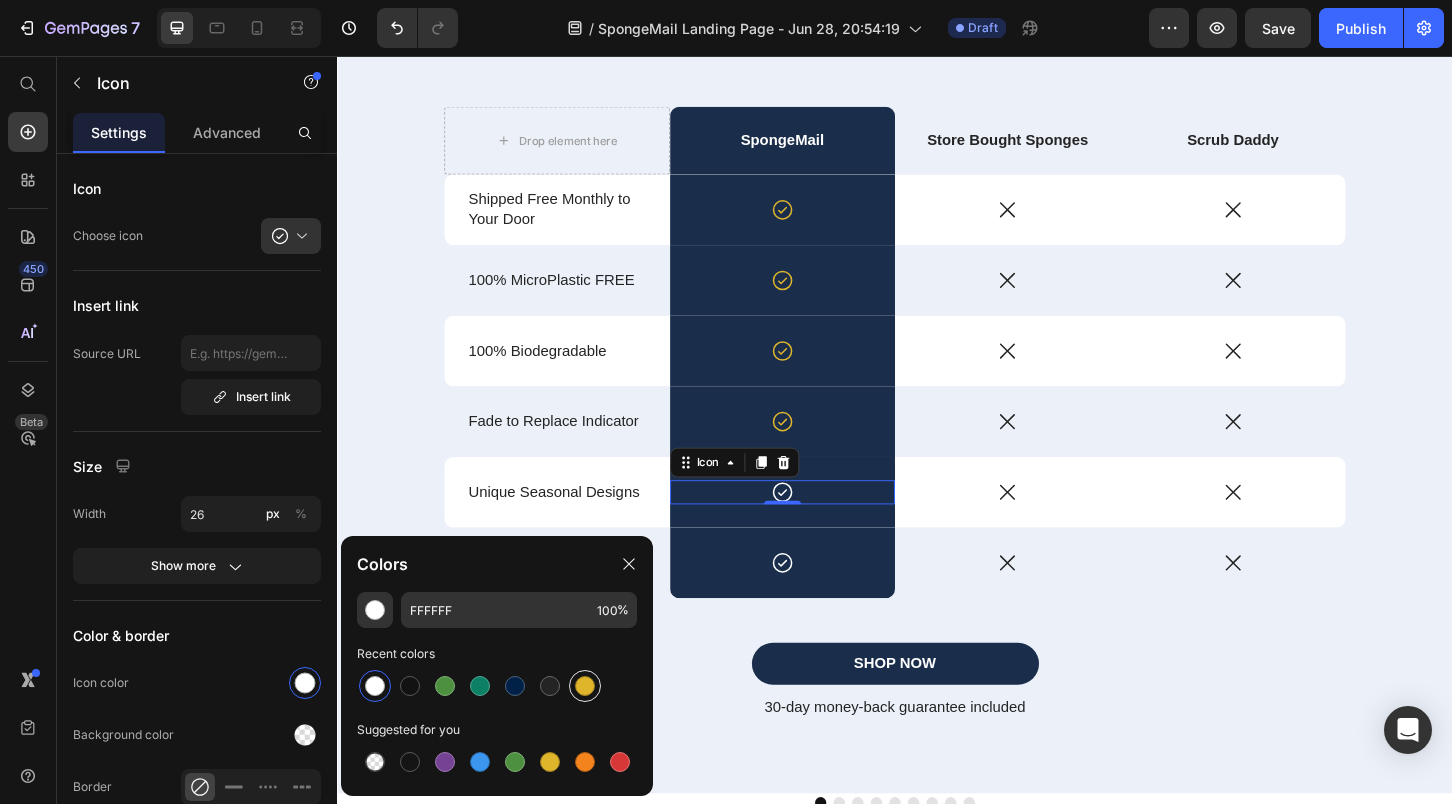 click at bounding box center [585, 686] 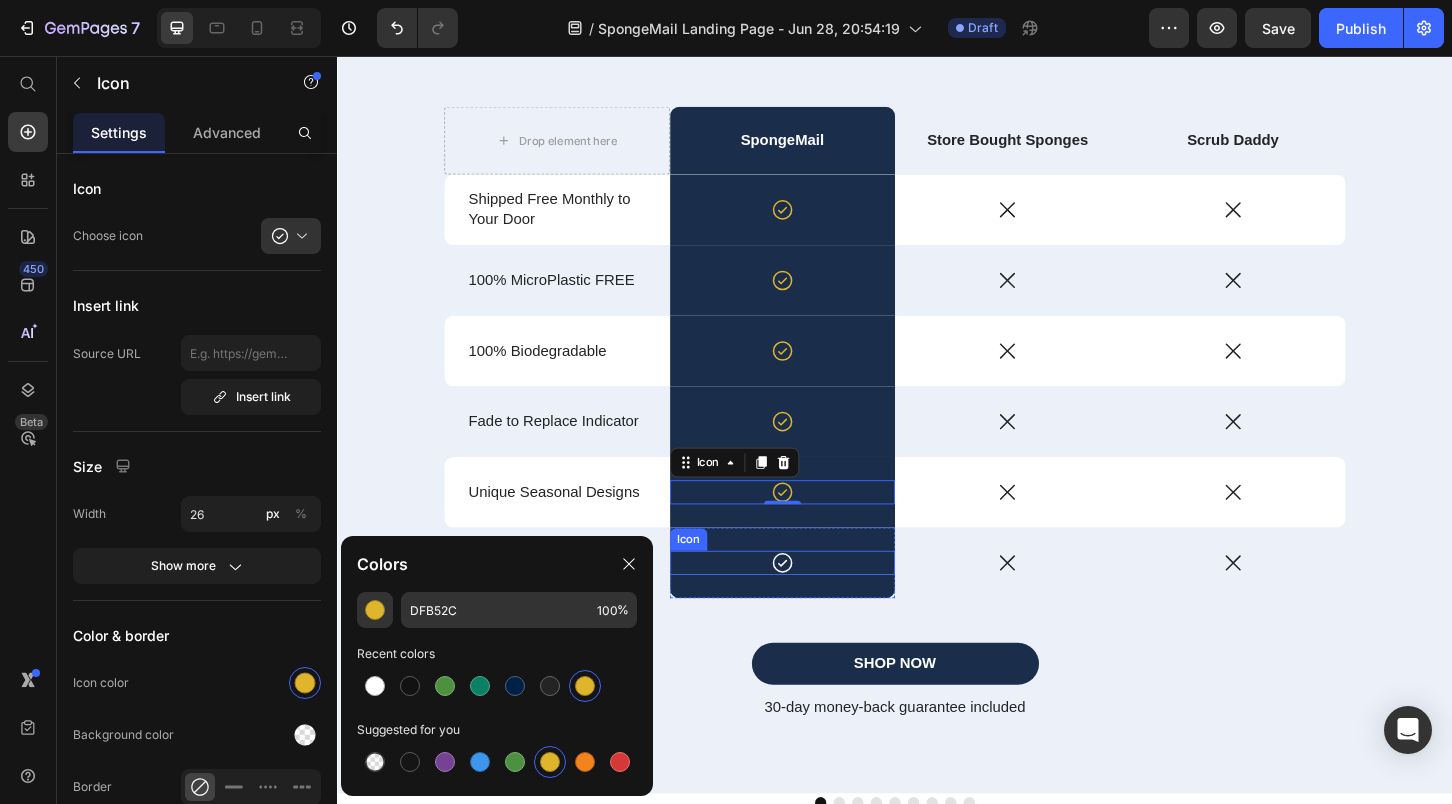 click 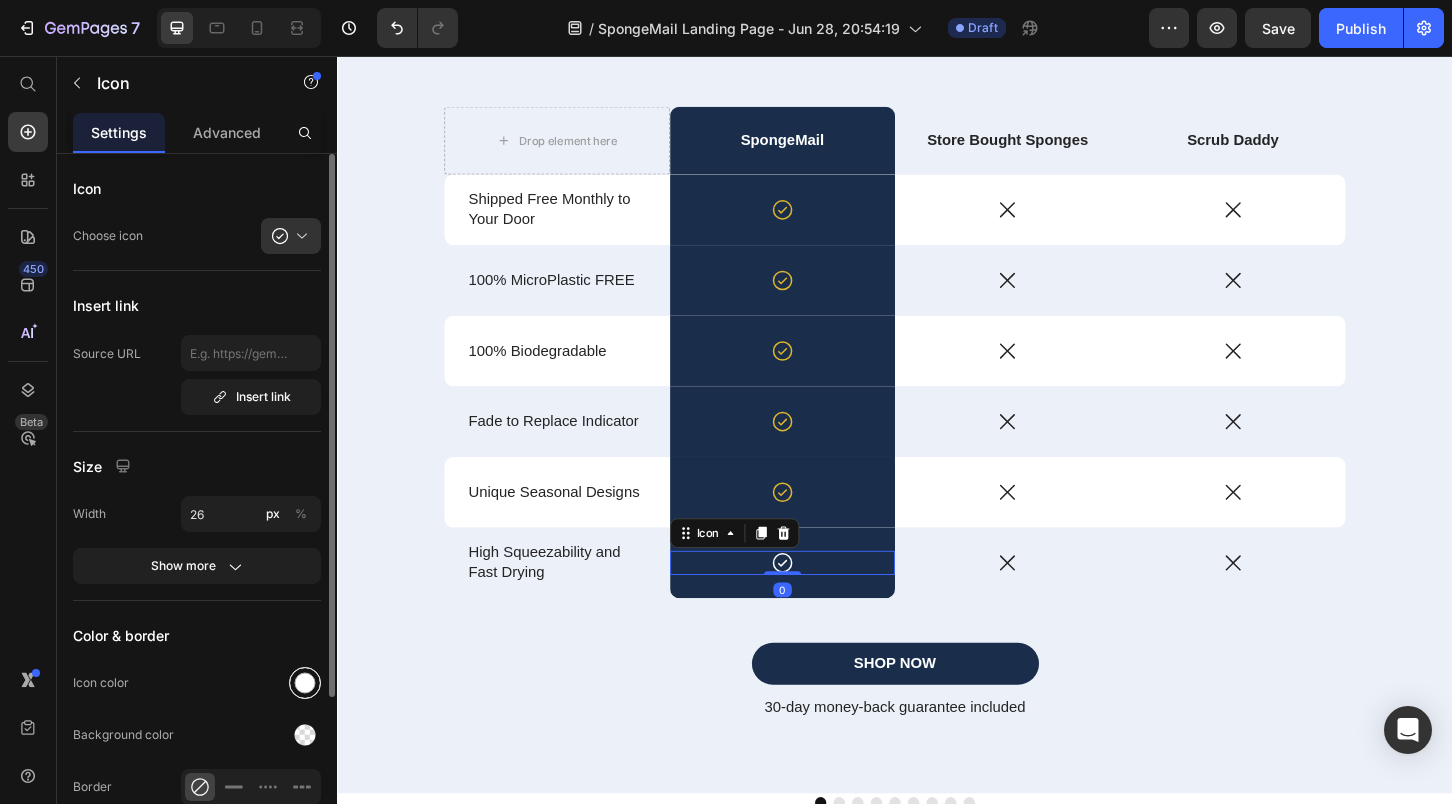 click at bounding box center (305, 683) 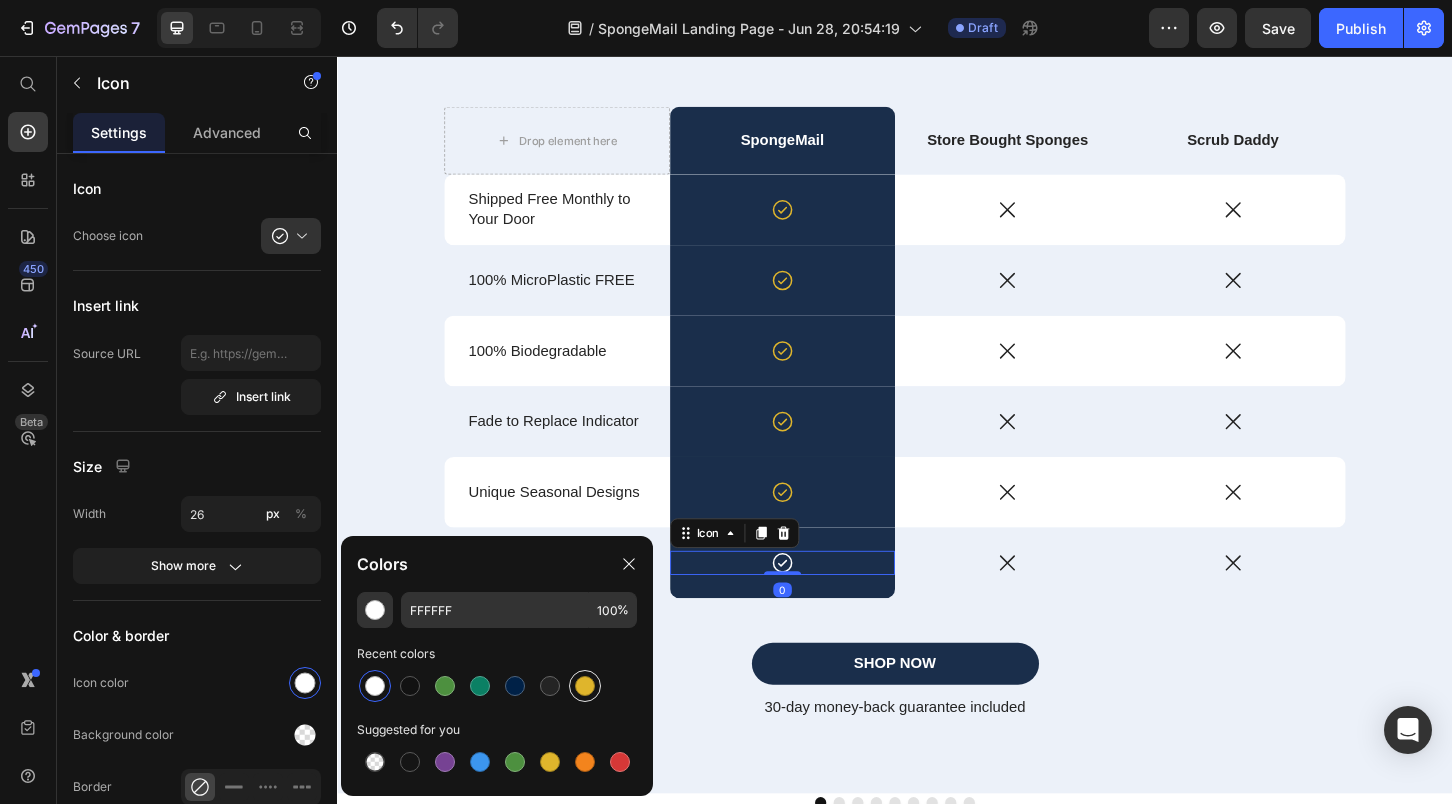 click at bounding box center [585, 686] 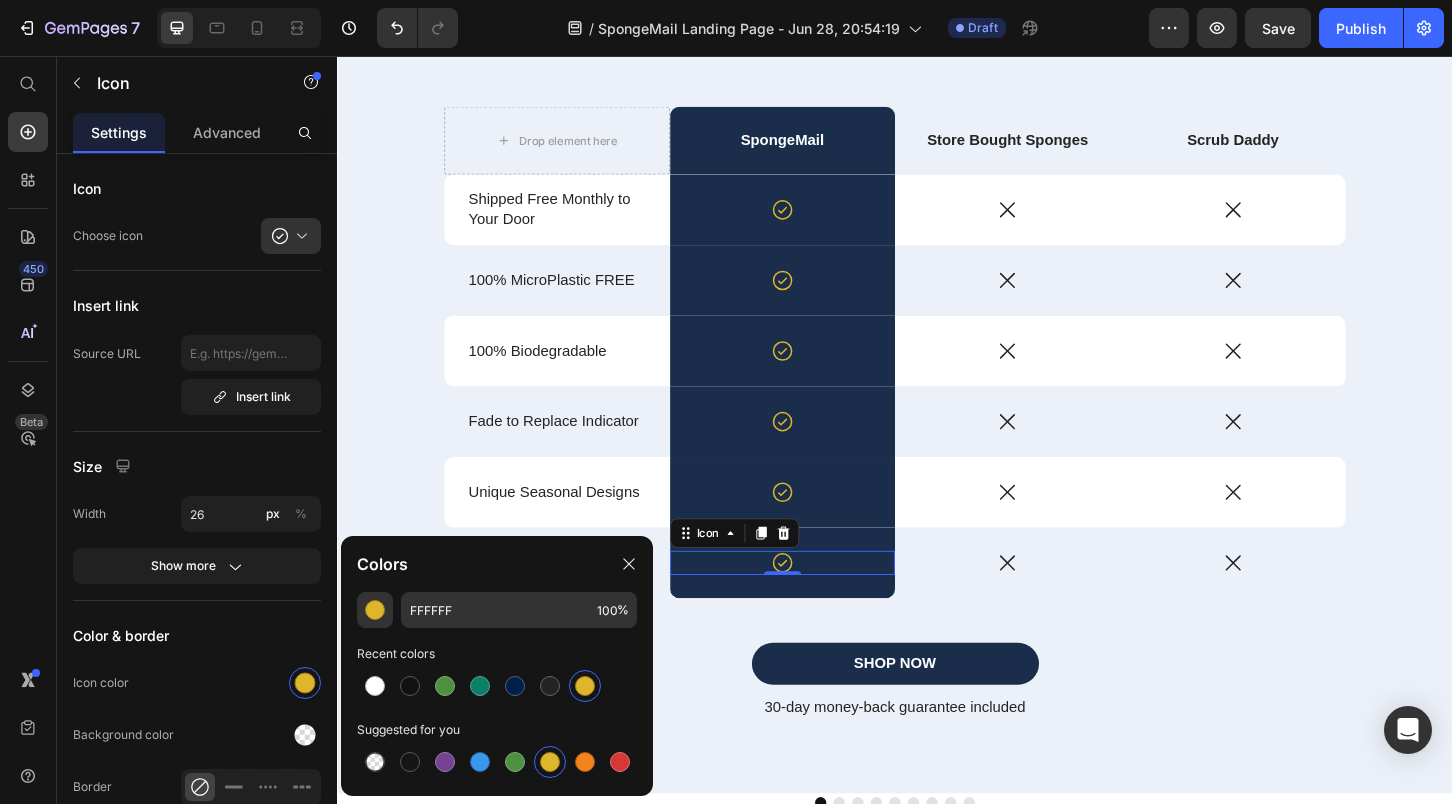 type on "DFB52C" 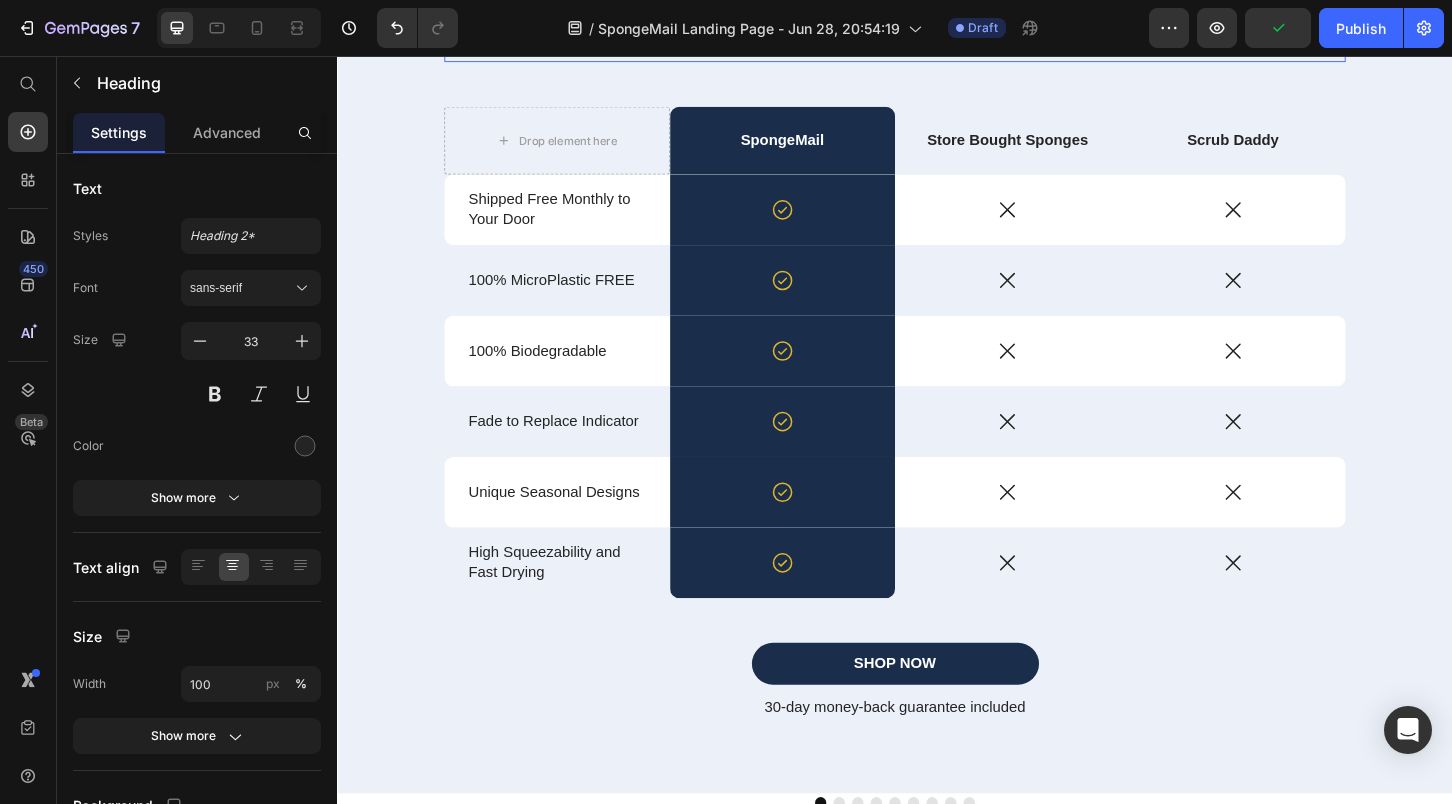 click on "Its a No-Brainer" at bounding box center [937, 38] 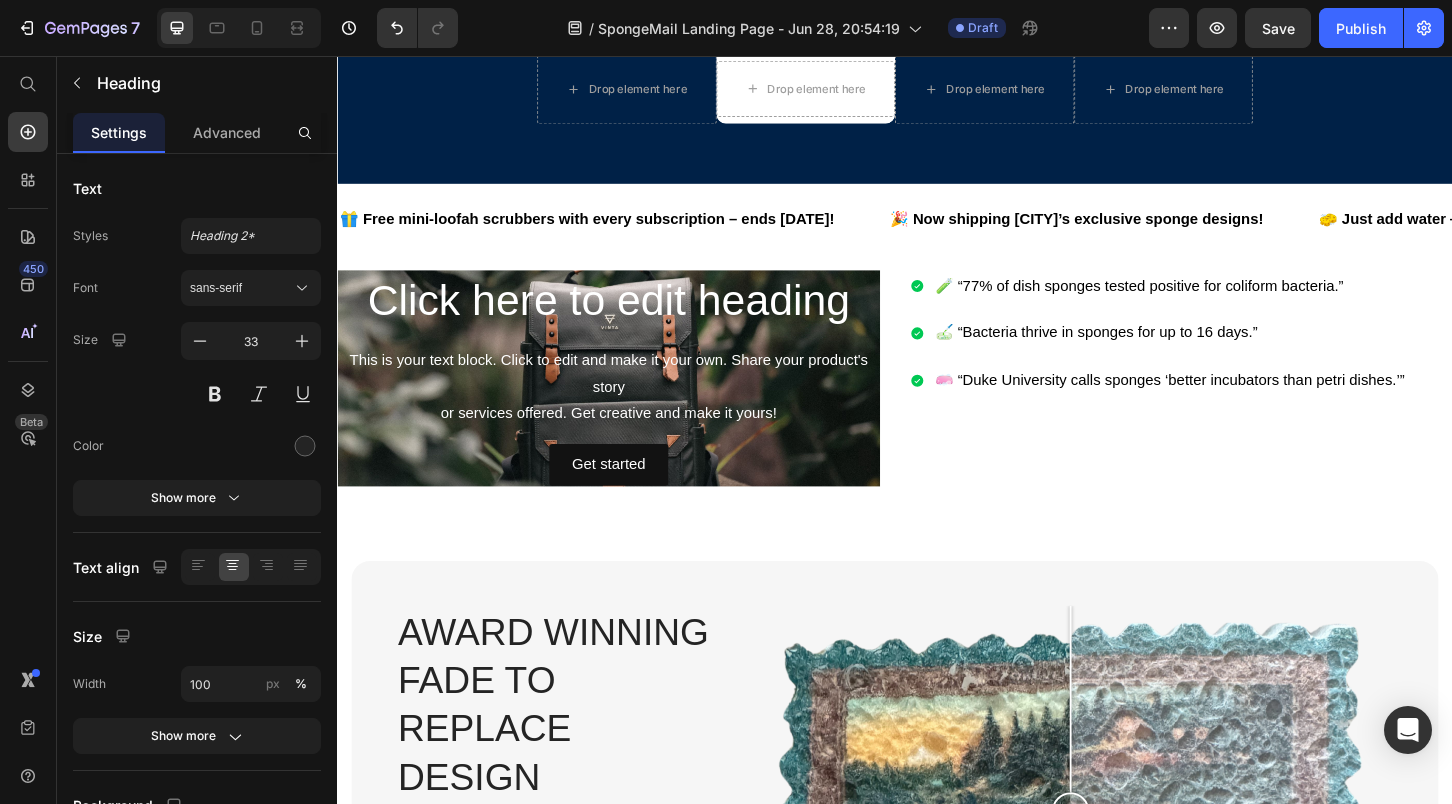 scroll, scrollTop: 6334, scrollLeft: 0, axis: vertical 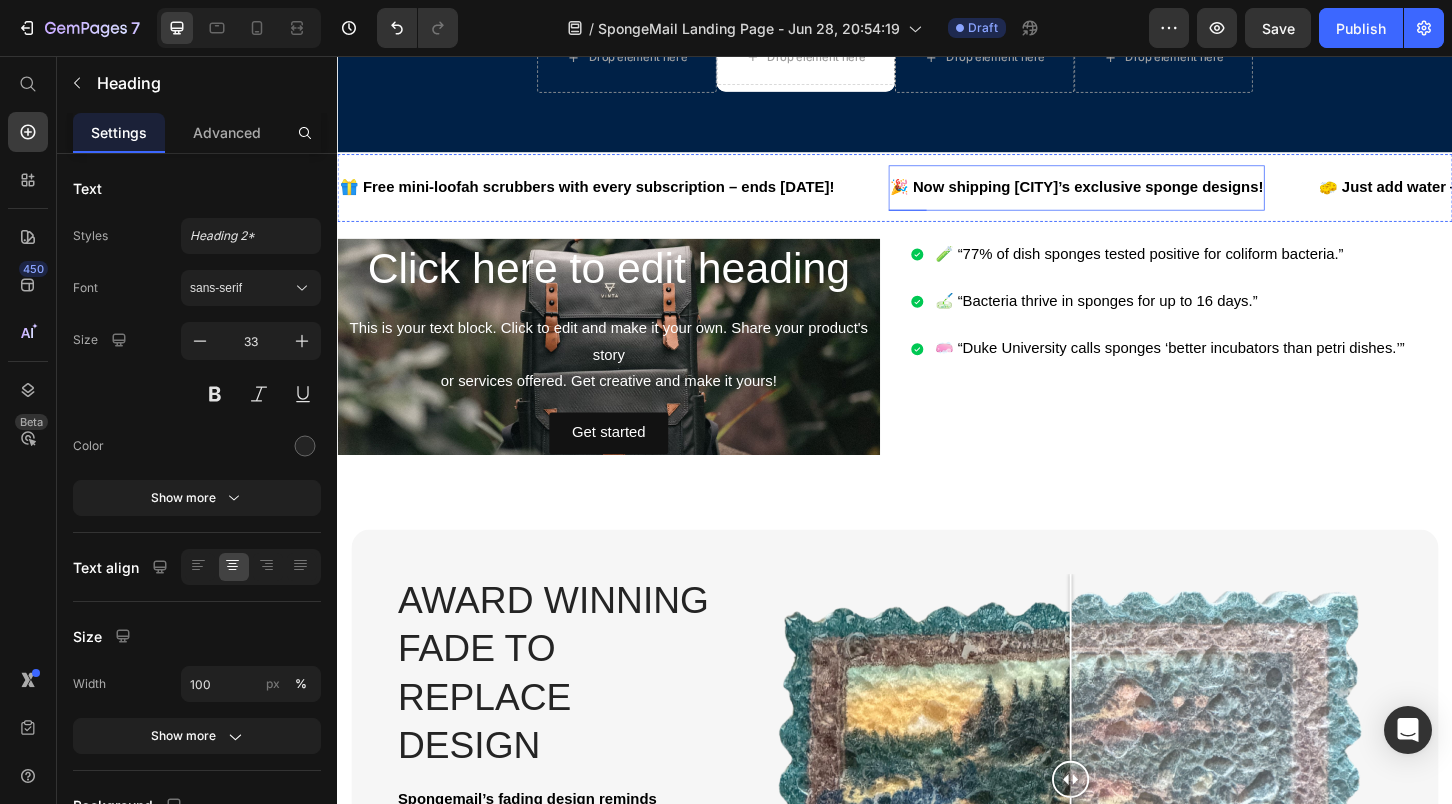 click on "🎉 Now shipping [CITY]’s exclusive sponge designs!" at bounding box center (1133, 197) 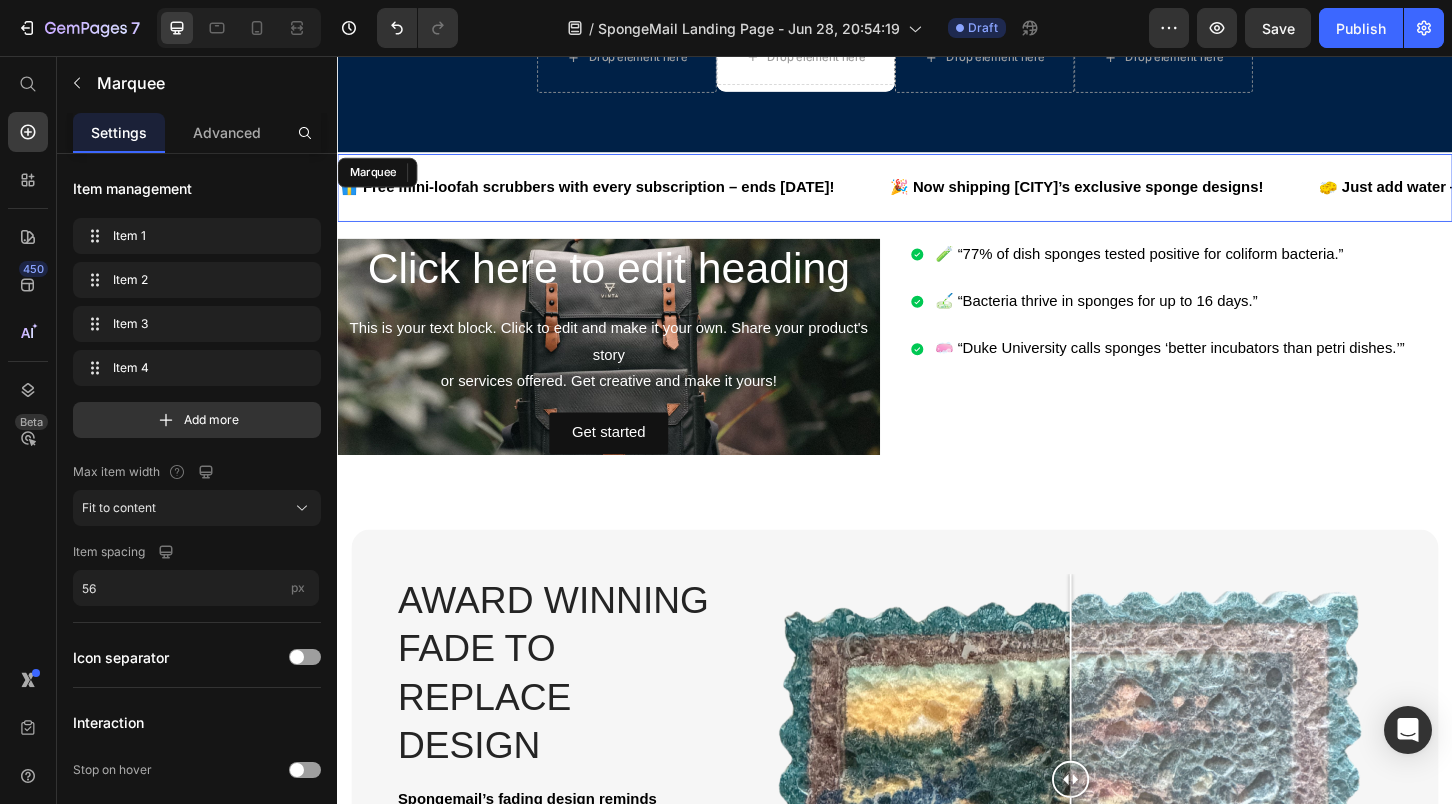 click on "🎁 Free mini-loofah scrubbers with every subscription – ends July 25! Text 🎉 Now shipping Hinsdale’s exclusive sponge designs! Text   0 🧽 Just add water — see the magic! Text 💌 You’re getting more than sponges. You’re getting mail worth opening again! Text 🎁 Free mini-loofah scrubbers with every subscription – ends July 25! Text 🎉 Now shipping Hinsdale’s exclusive sponge designs! Text   0 🧽 Just add water — see the magic! Text 💌 You’re getting more than sponges. You’re getting mail worth opening again! Text Marquee" at bounding box center [937, 197] 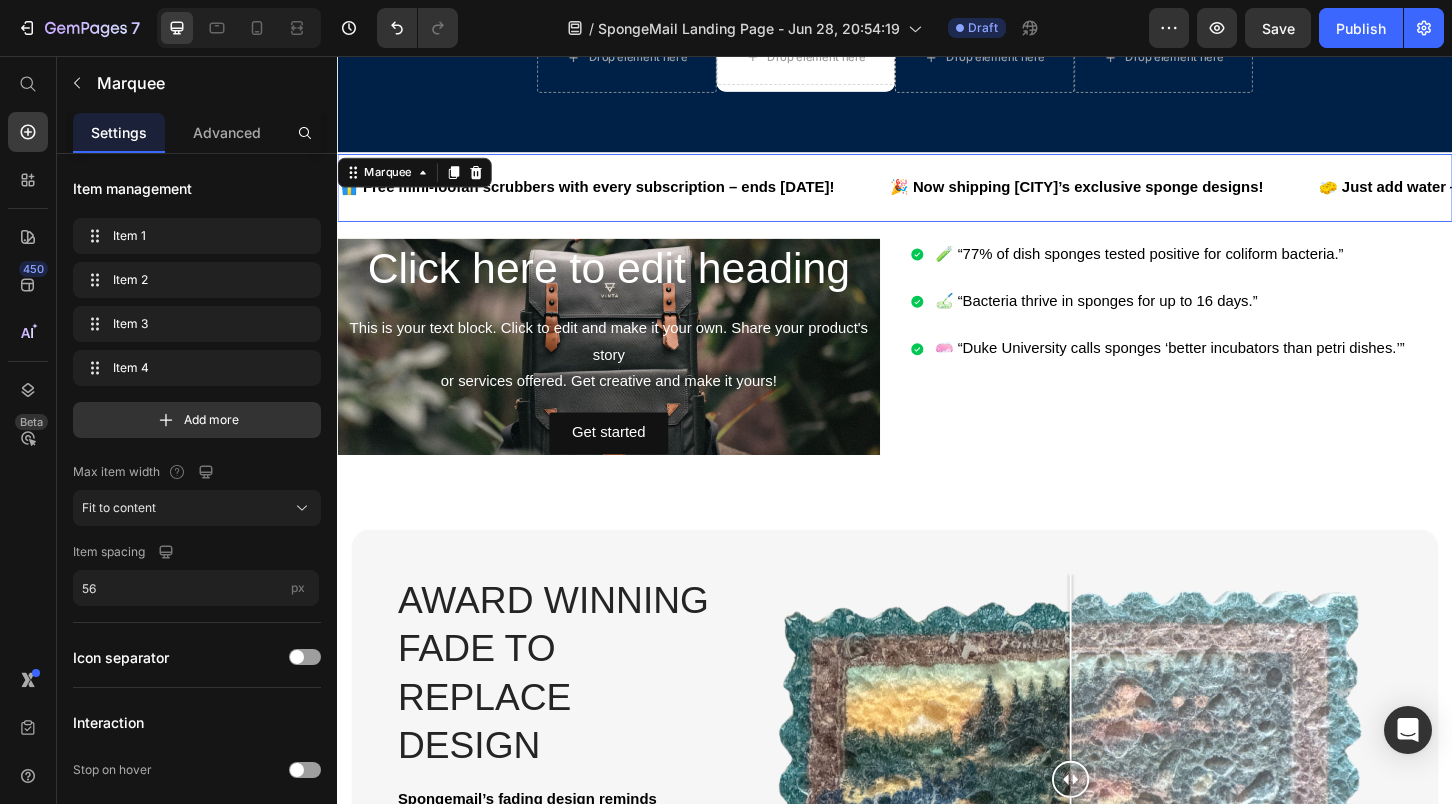 click on "🎁 Free mini-loofah scrubbers with every subscription – ends July 25! Text" at bounding box center [634, 197] 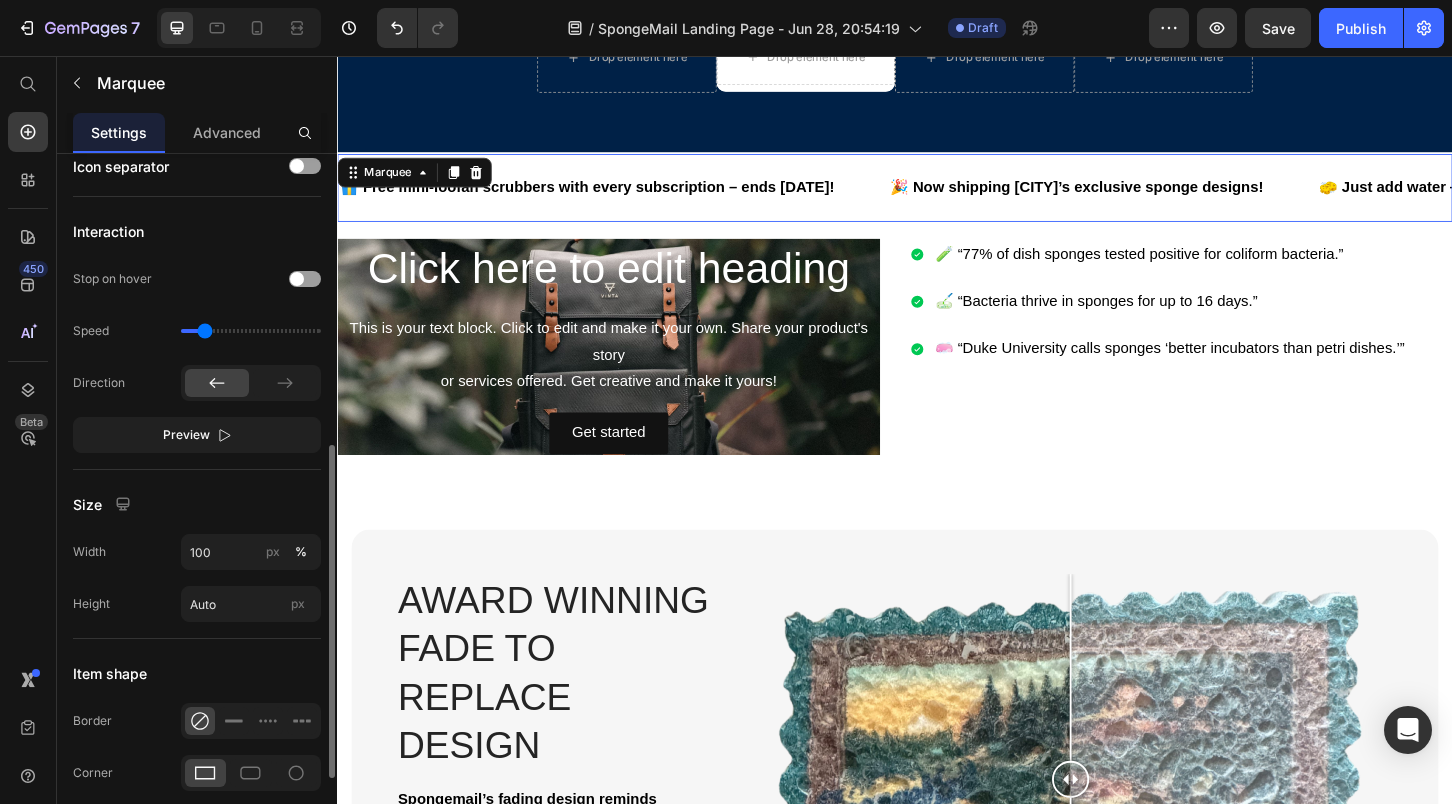 scroll, scrollTop: 531, scrollLeft: 0, axis: vertical 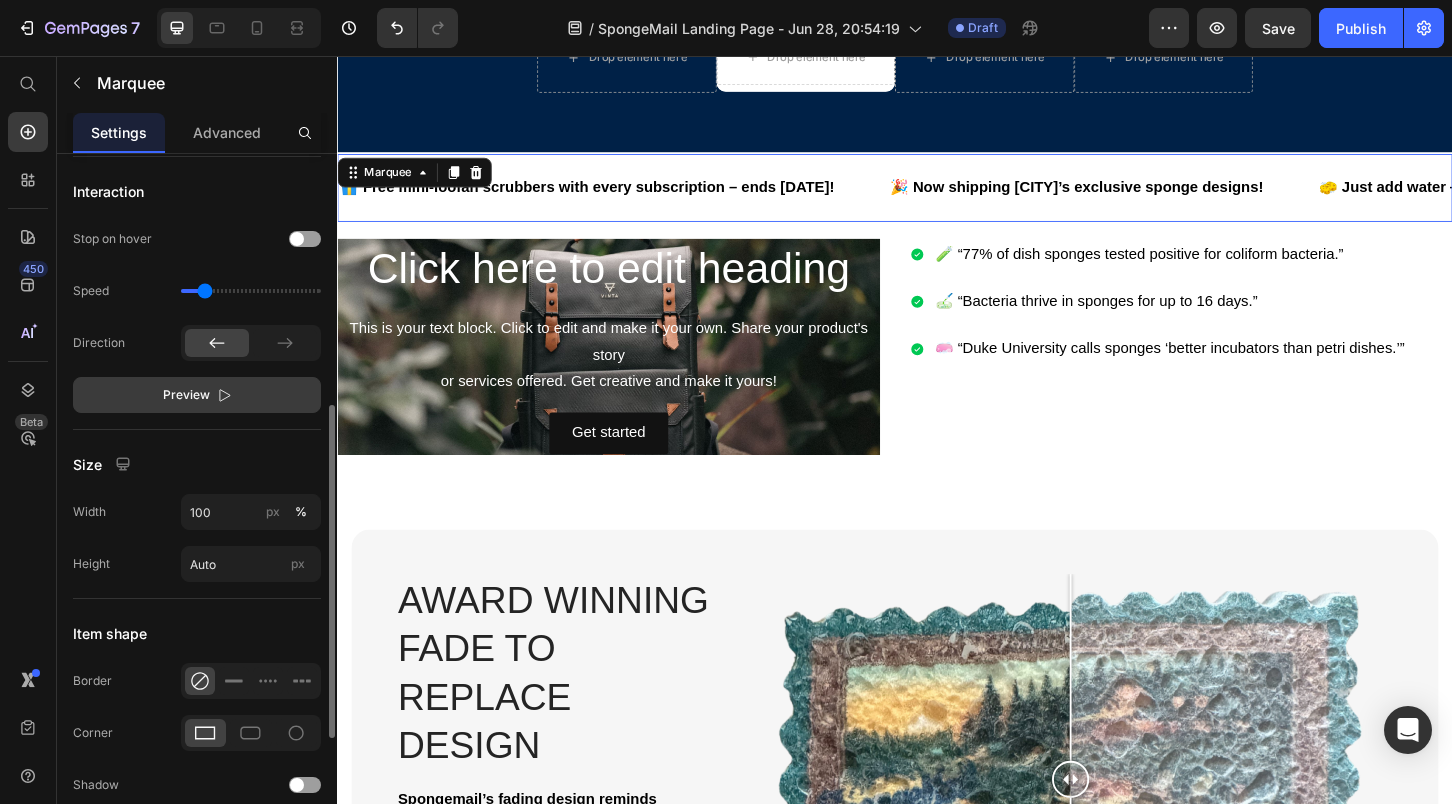 click on "Preview" 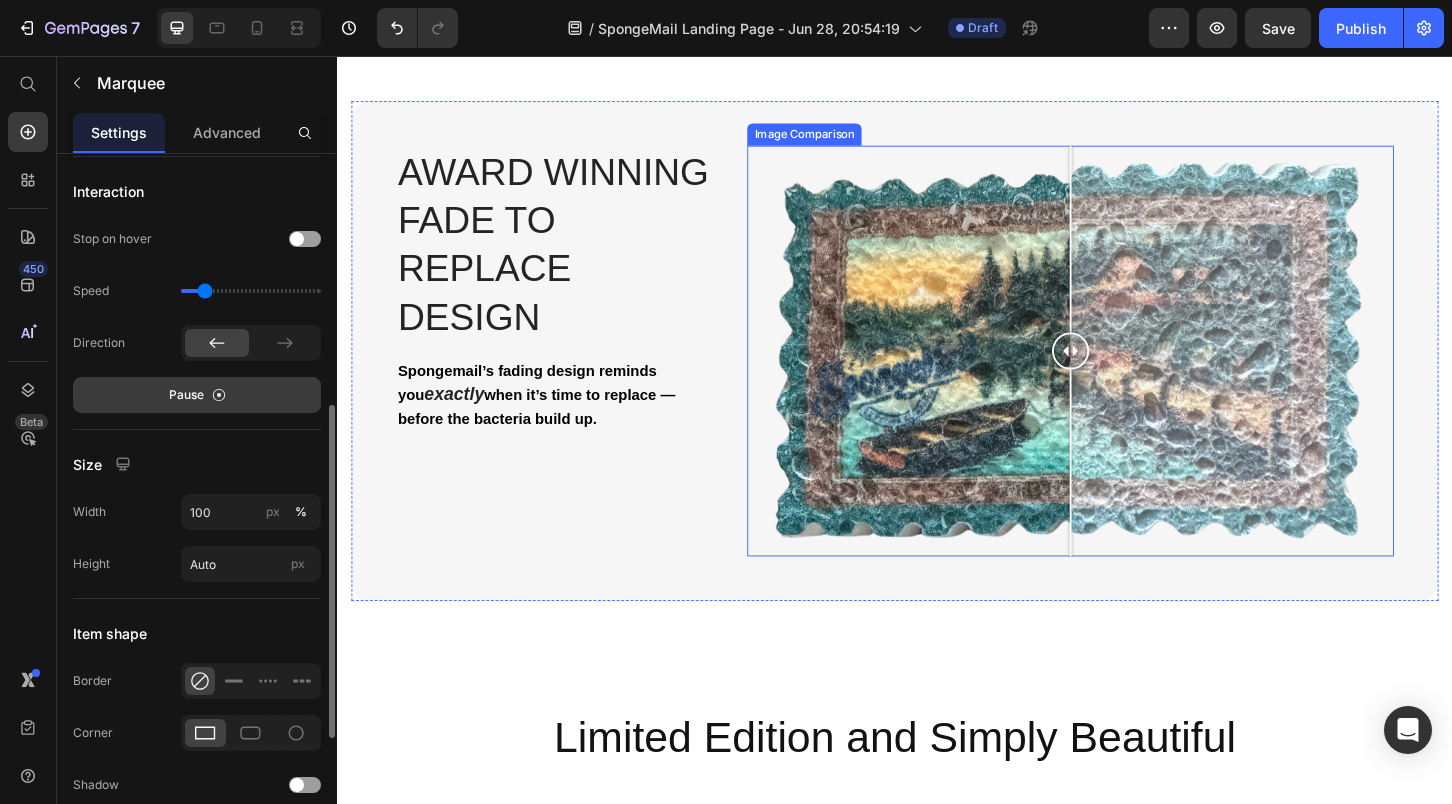 scroll, scrollTop: 6801, scrollLeft: 0, axis: vertical 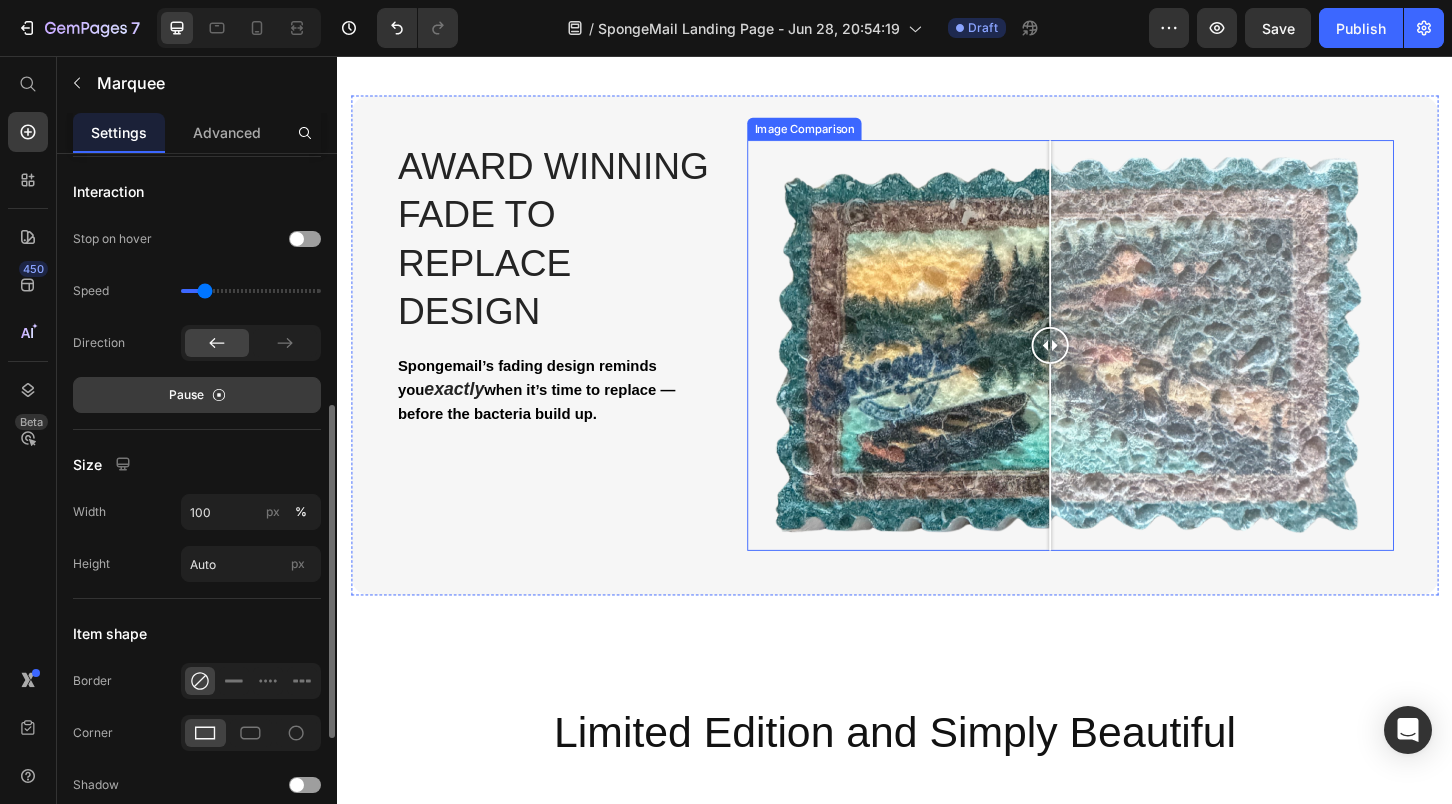 drag, startPoint x: 1125, startPoint y: 358, endPoint x: 1104, endPoint y: 455, distance: 99.24717 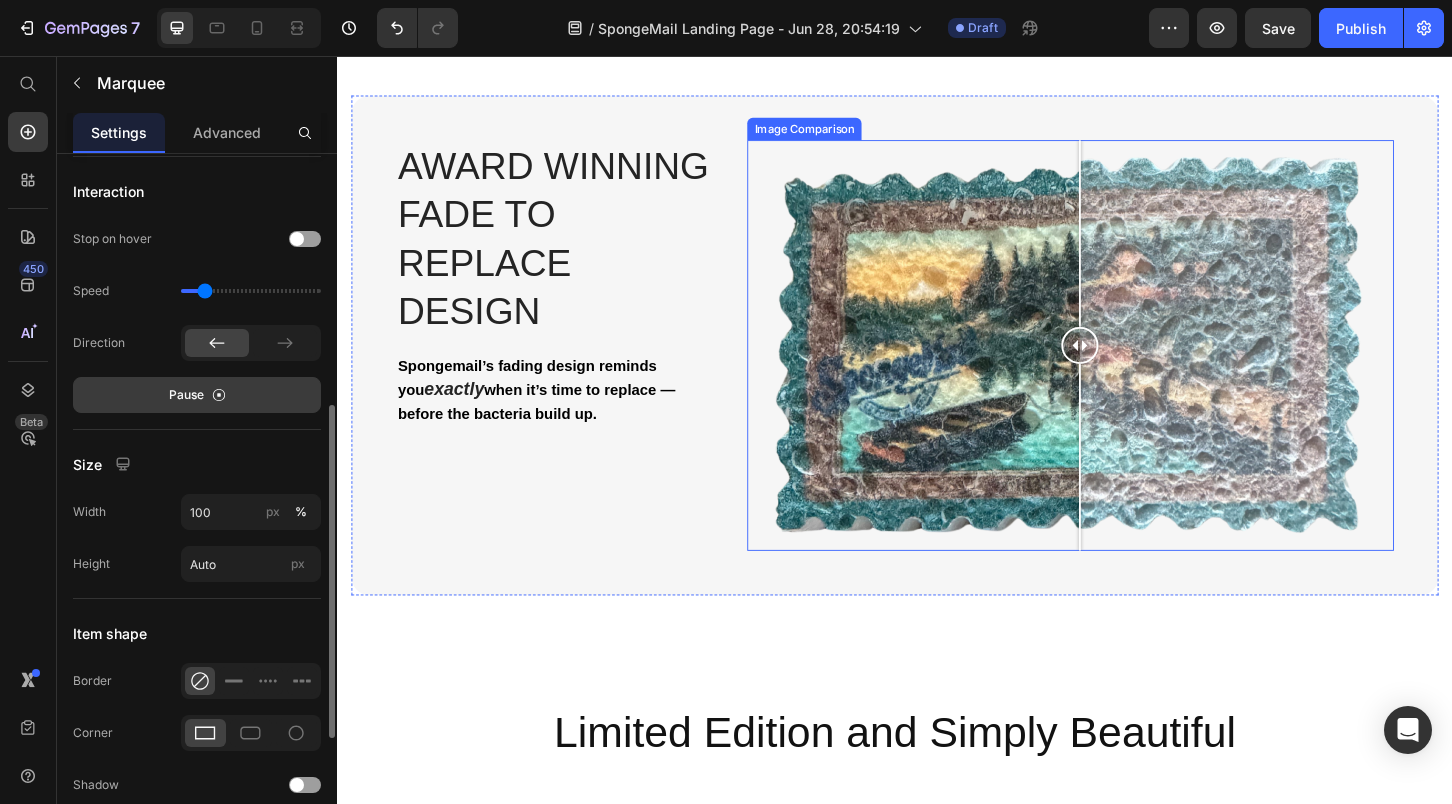 drag, startPoint x: 1110, startPoint y: 365, endPoint x: 1134, endPoint y: 460, distance: 97.984695 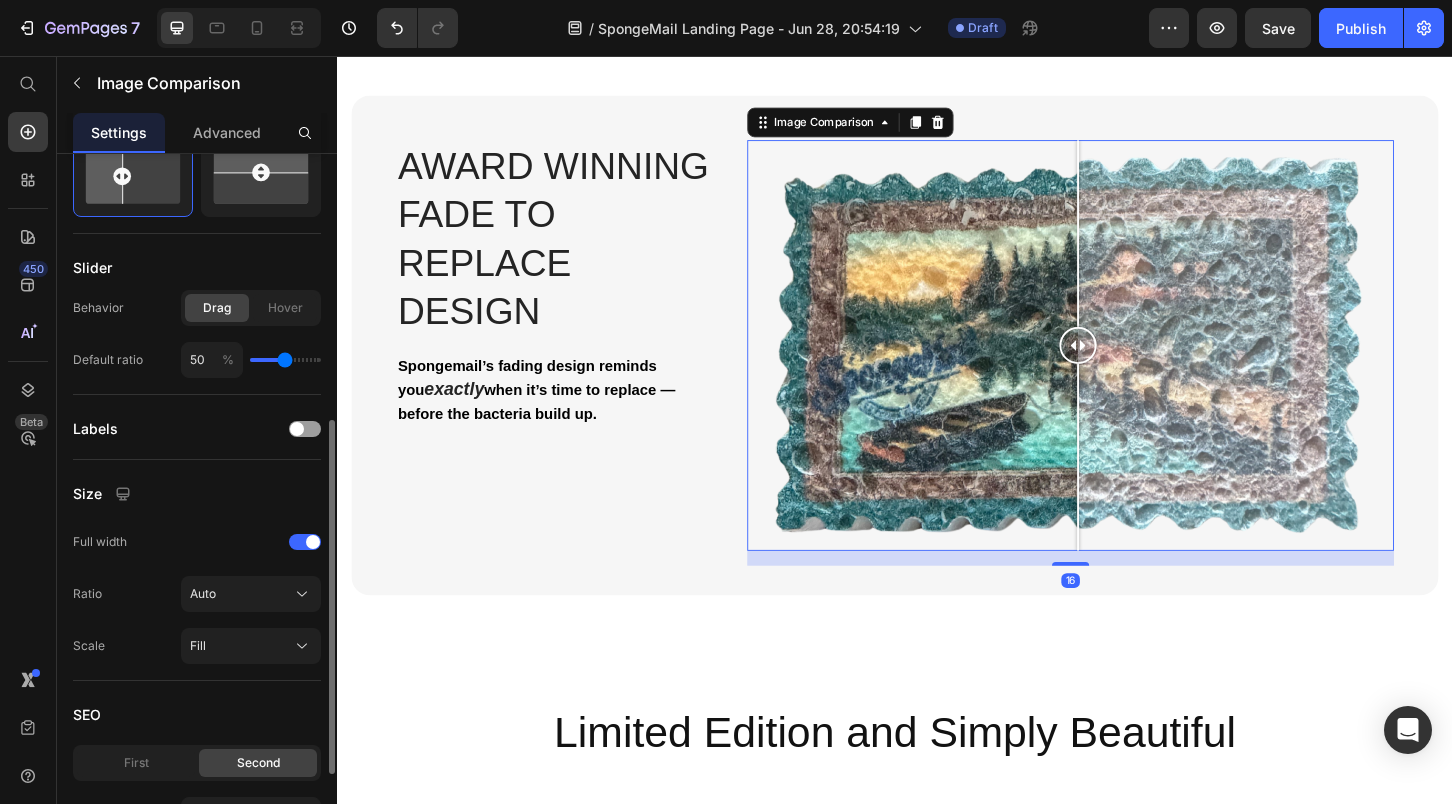 scroll, scrollTop: 0, scrollLeft: 0, axis: both 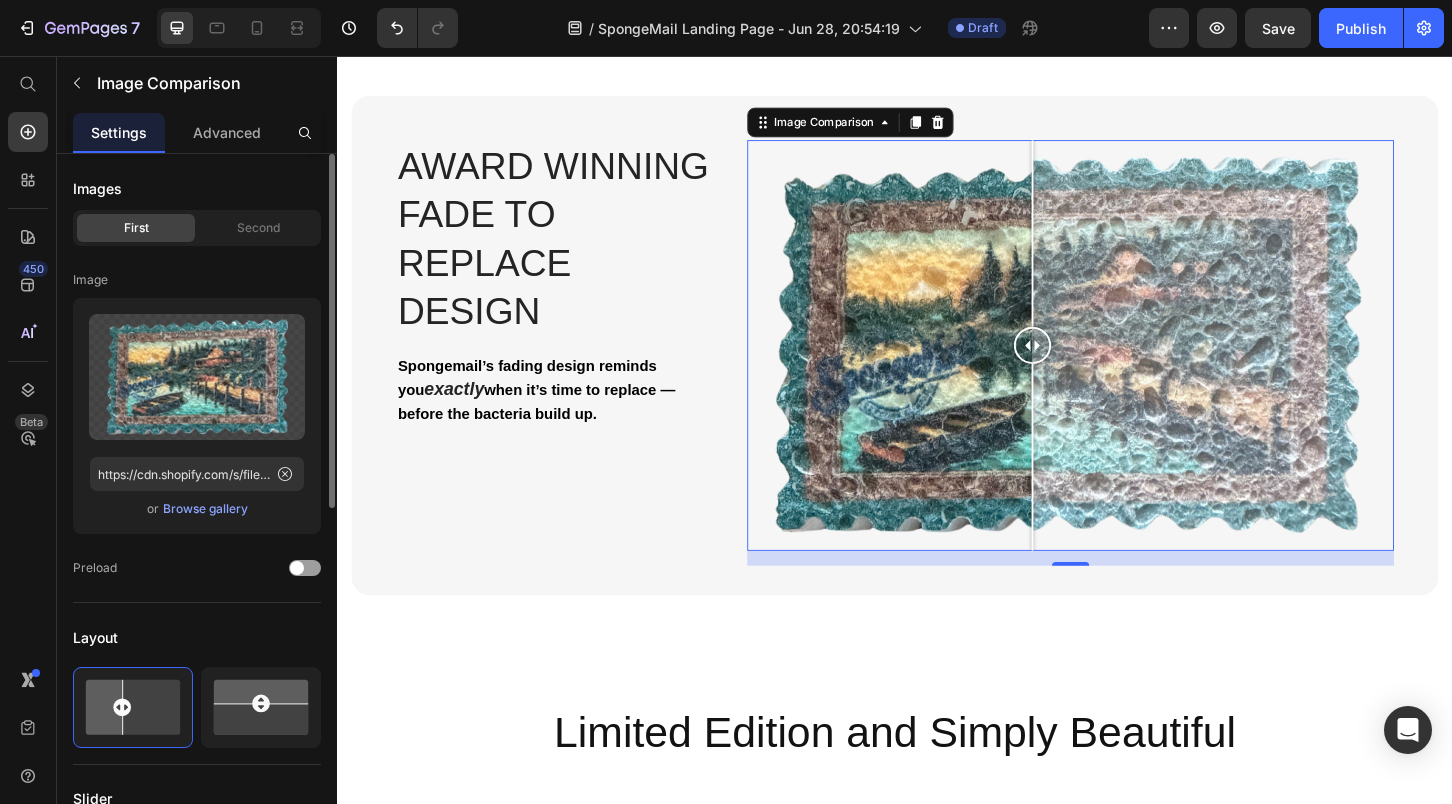 drag, startPoint x: 1131, startPoint y: 367, endPoint x: 1085, endPoint y: 358, distance: 46.872166 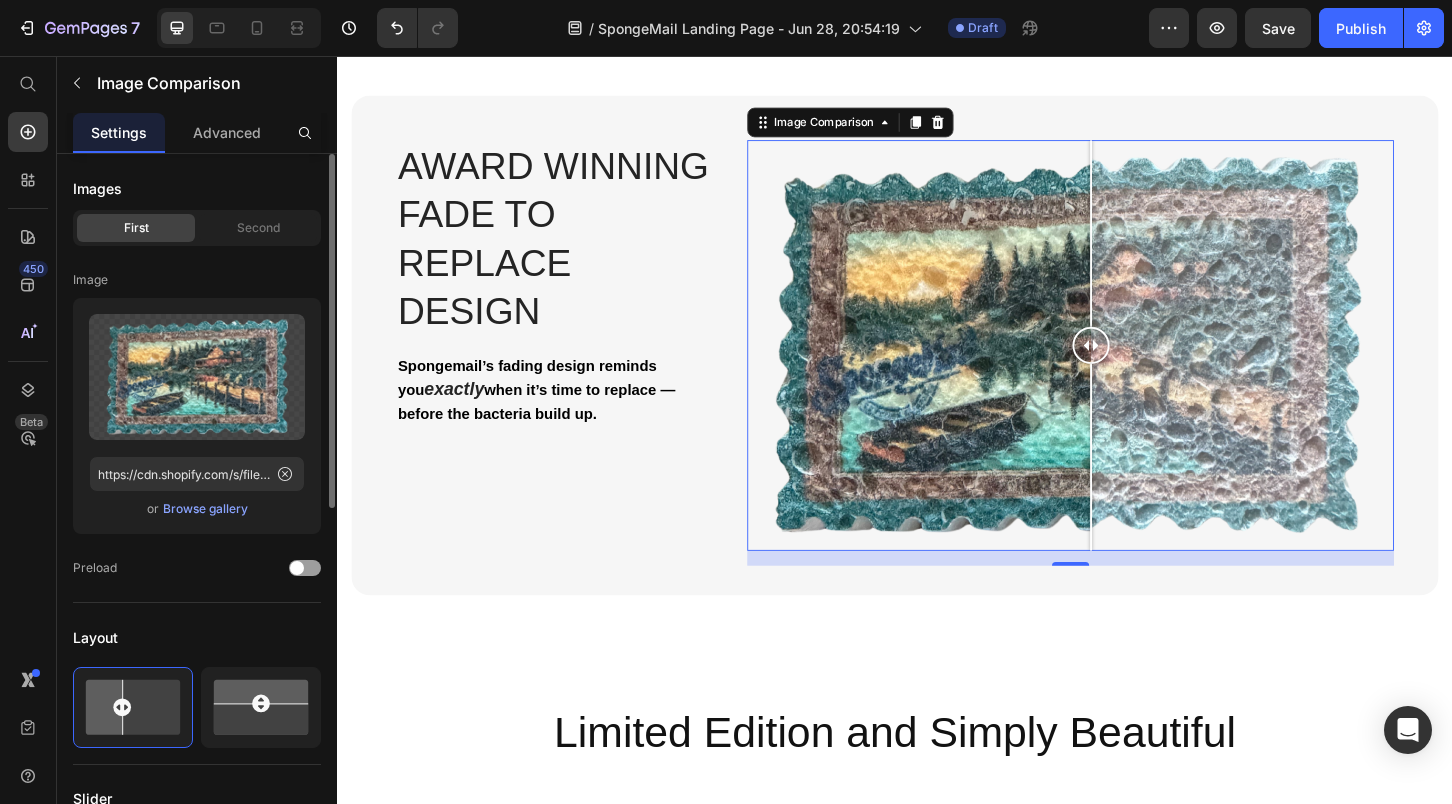 drag, startPoint x: 1090, startPoint y: 363, endPoint x: 1130, endPoint y: 375, distance: 41.761227 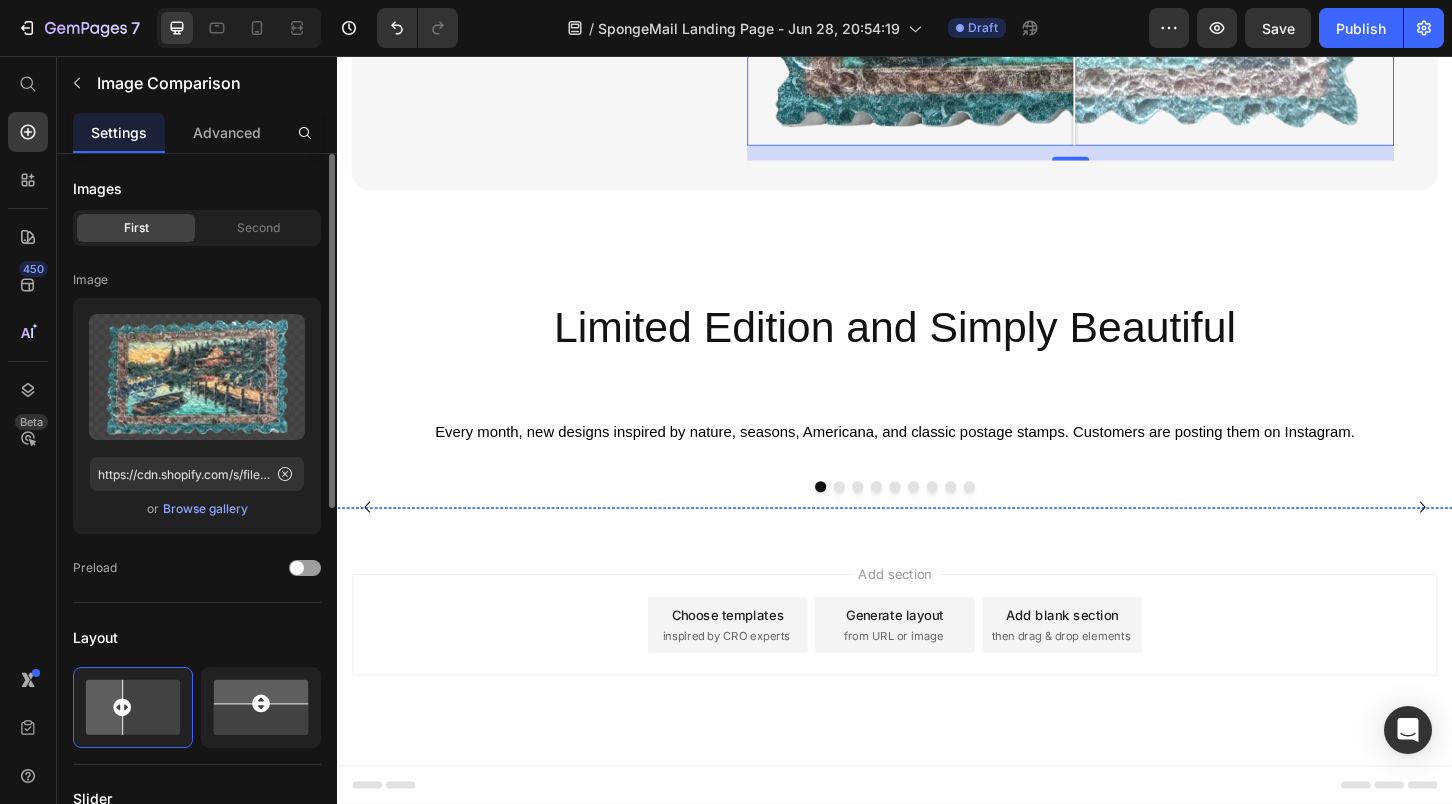 scroll, scrollTop: 7525, scrollLeft: 0, axis: vertical 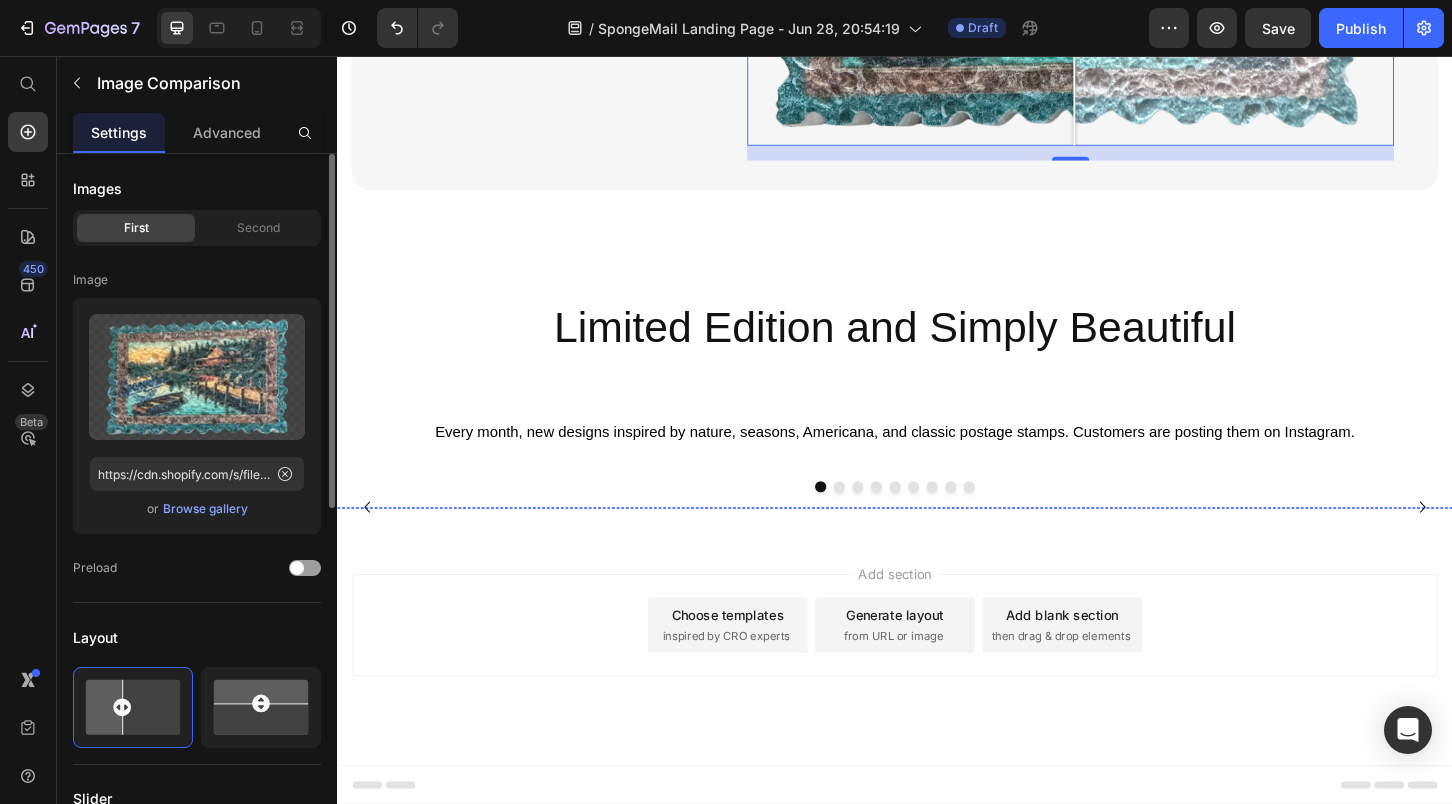 click at bounding box center (937, 541) 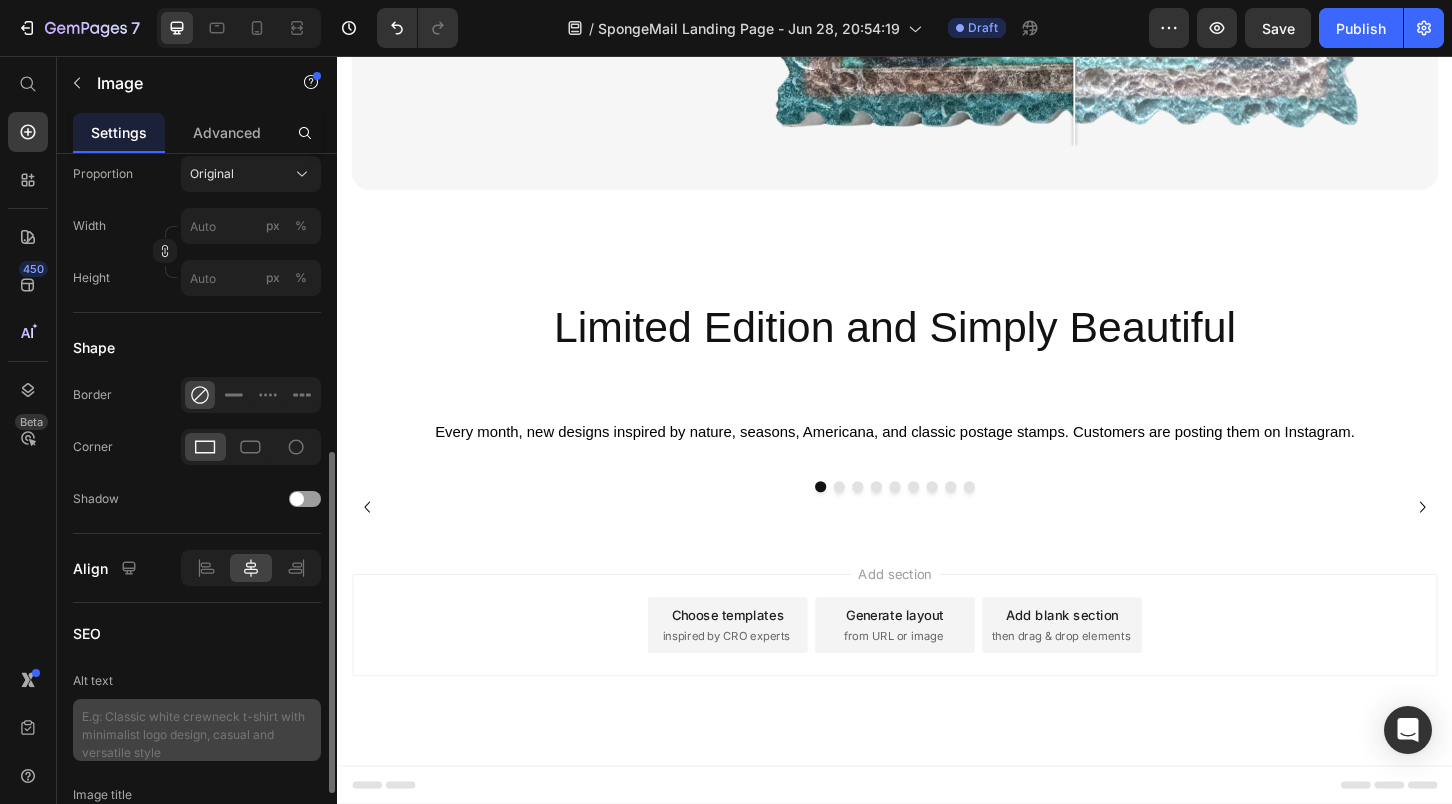 scroll, scrollTop: 585, scrollLeft: 0, axis: vertical 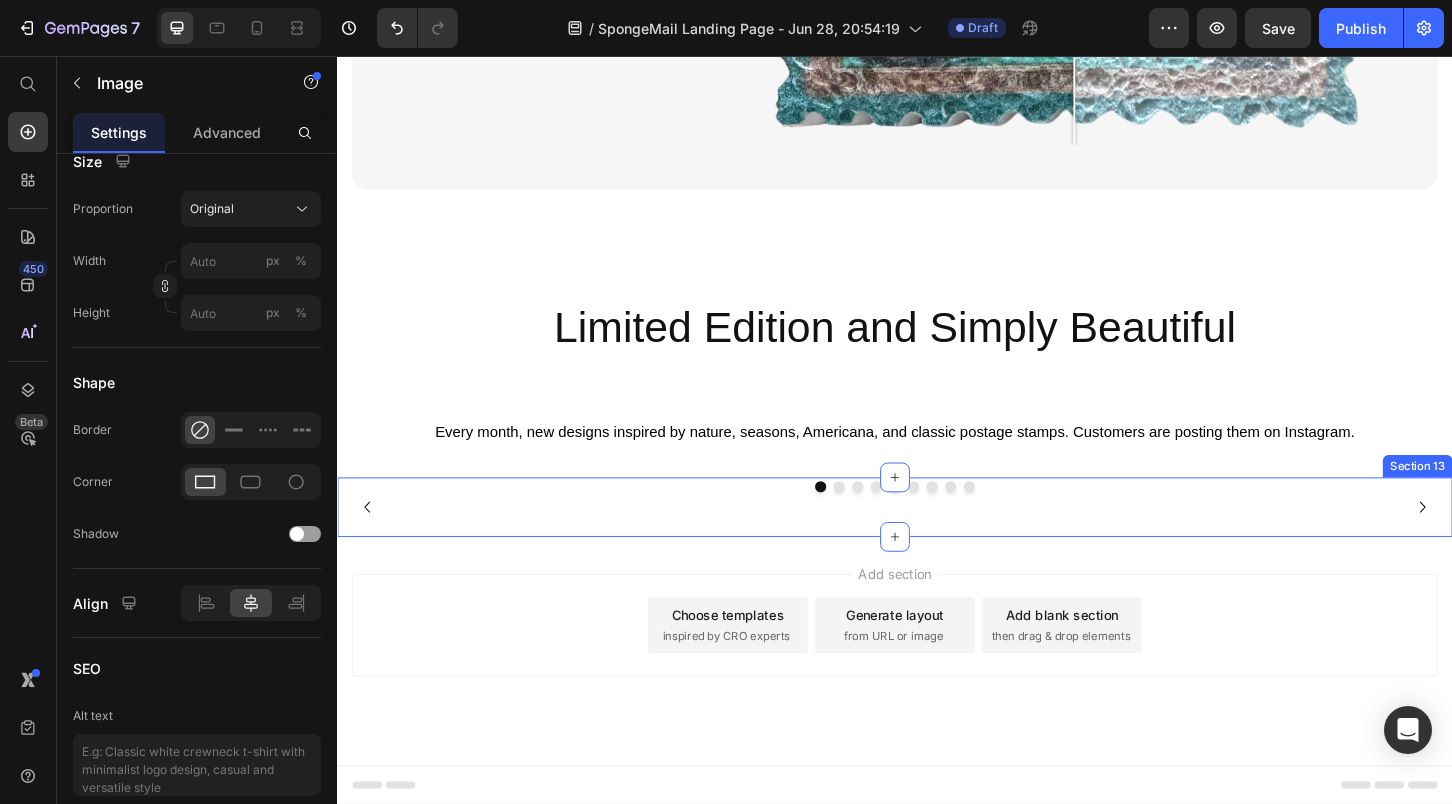 click on "Image Image   0 Image Image Image Image Image Image Image
Carousel Section 13" at bounding box center (937, 541) 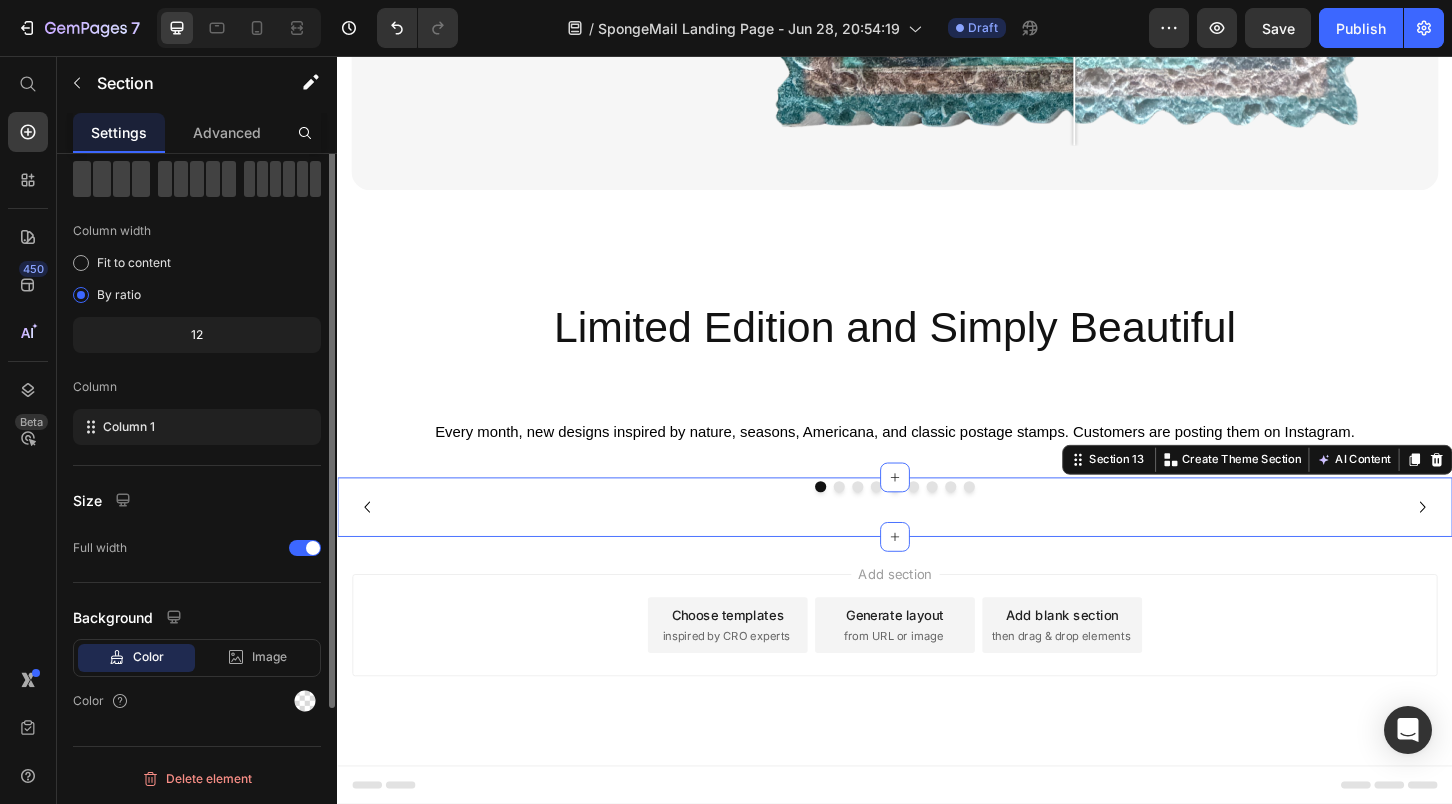 scroll, scrollTop: 0, scrollLeft: 0, axis: both 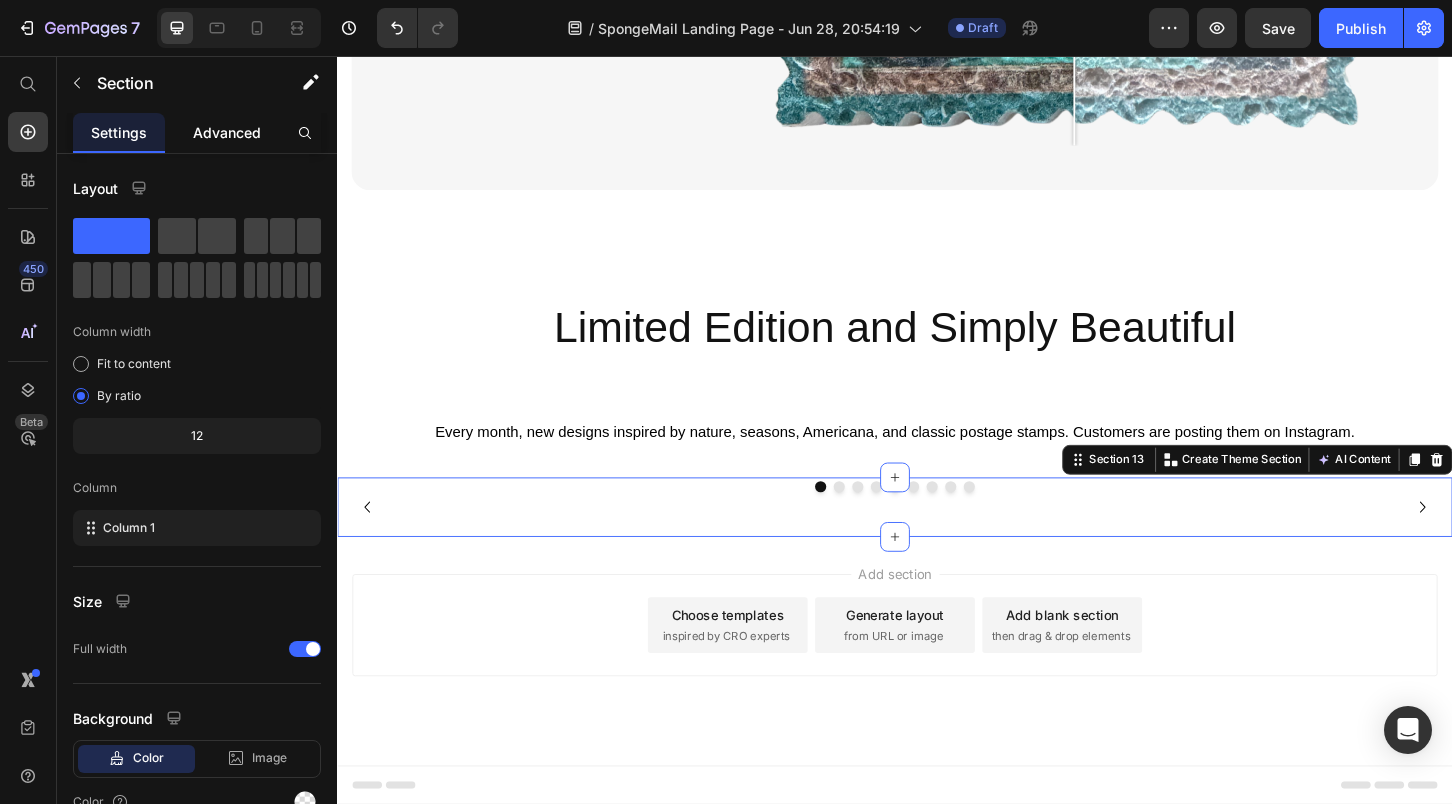 click on "Advanced" at bounding box center (227, 132) 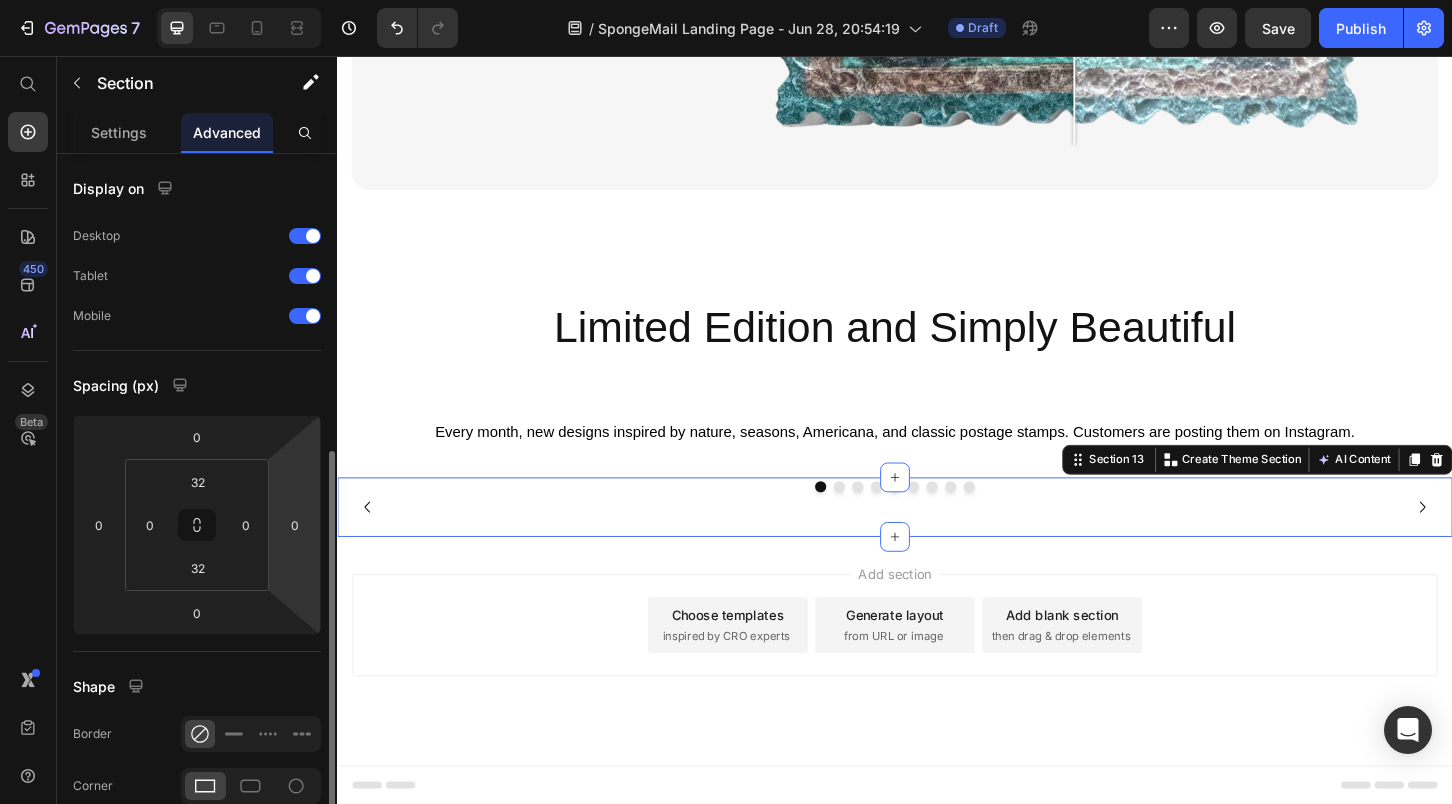 scroll, scrollTop: 562, scrollLeft: 0, axis: vertical 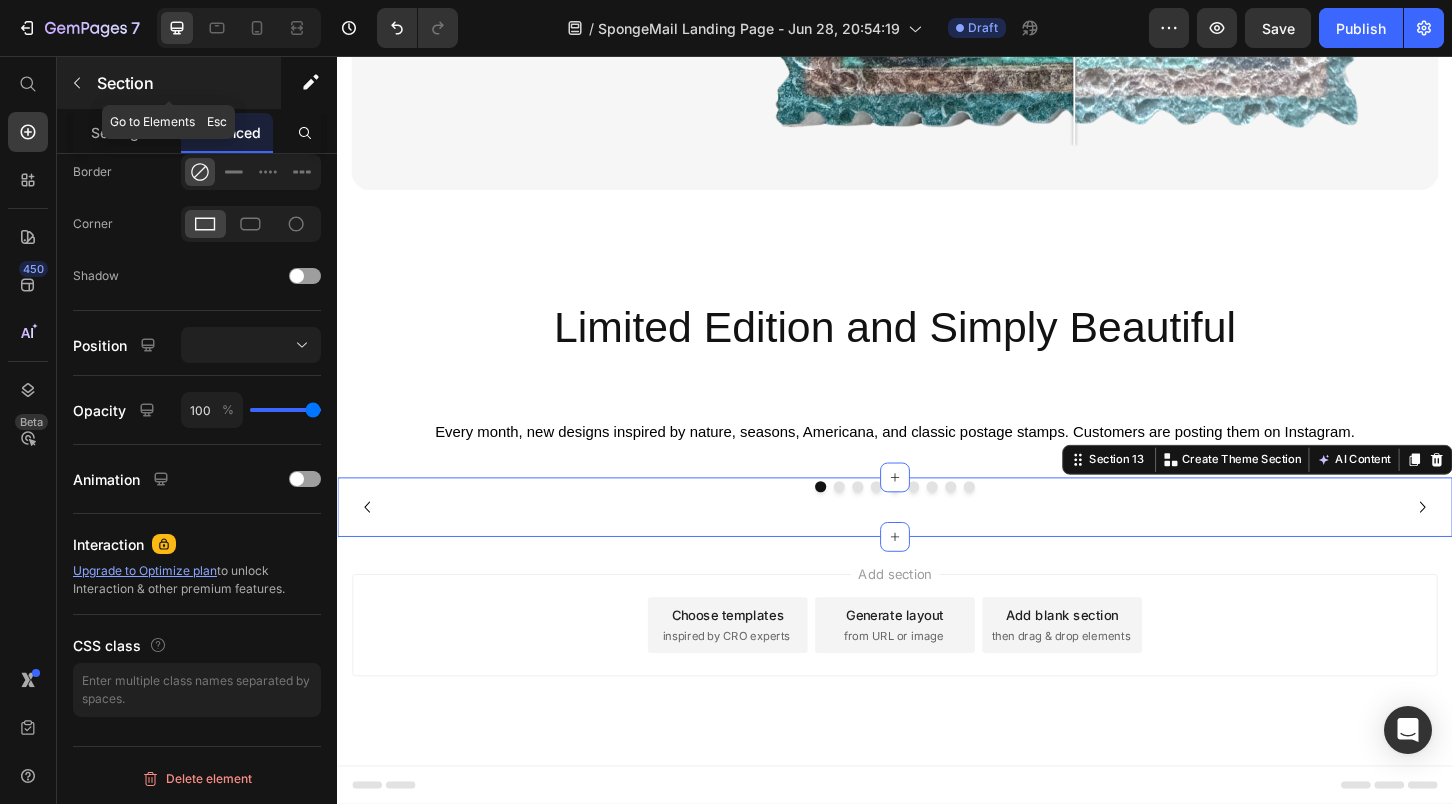 click 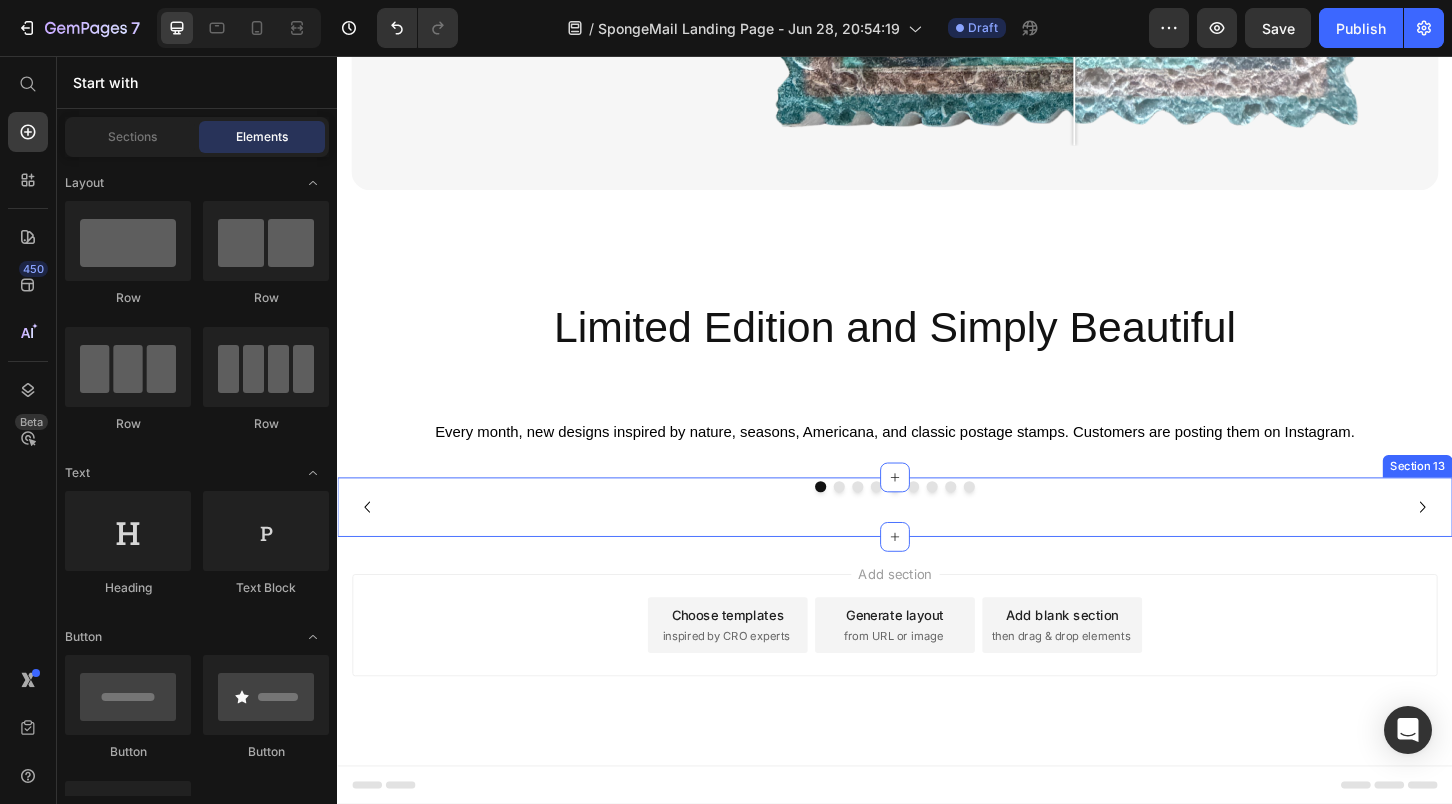 click on "Image Image Image Image Image Image Image Image Image
Carousel Section 13" at bounding box center (937, 541) 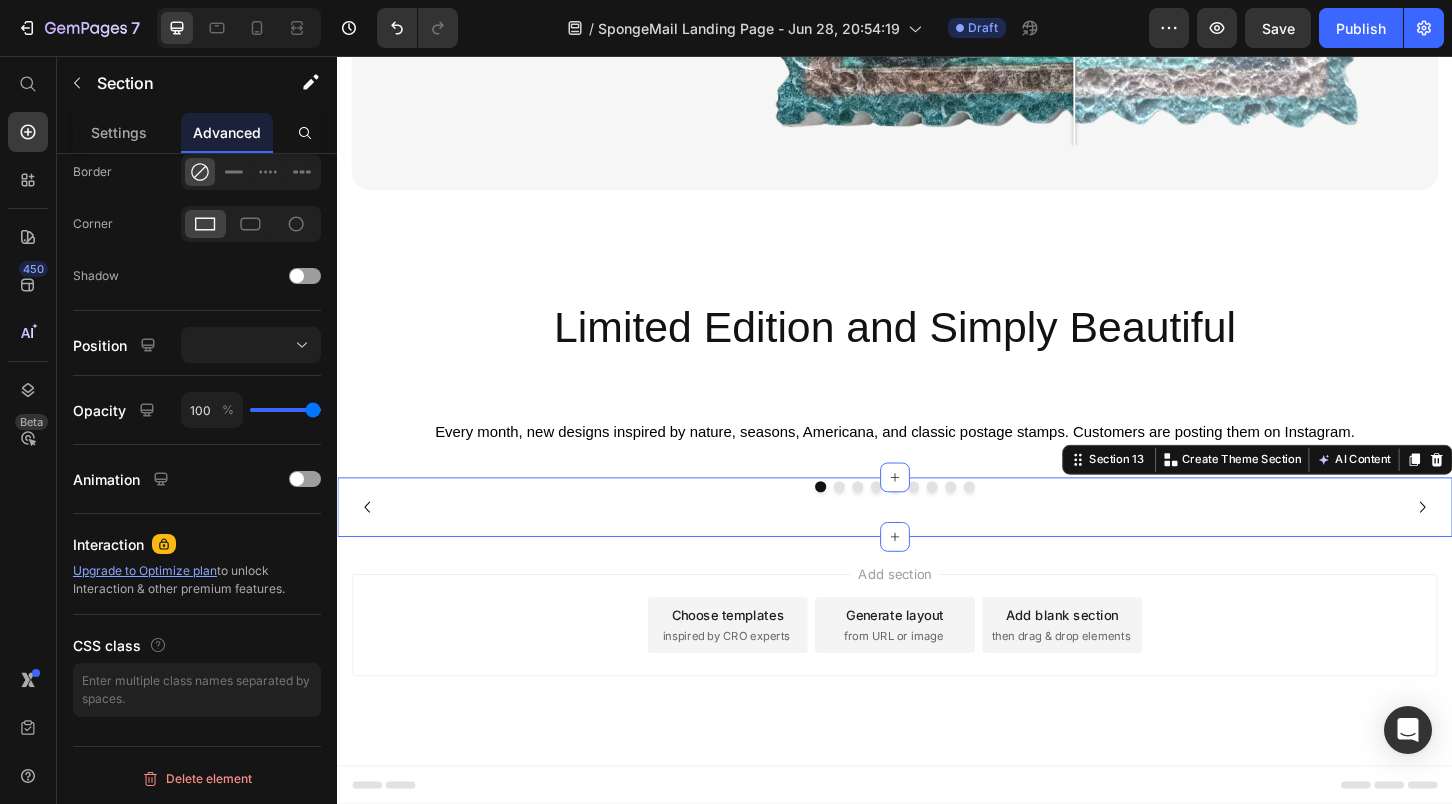 click on "Image Image Image Image Image Image Image Image Image
Carousel Section 13   You can create reusable sections Create Theme Section AI Content Write with GemAI What would you like to describe here? Tone and Voice Persuasive Product Show more Generate" at bounding box center (937, 541) 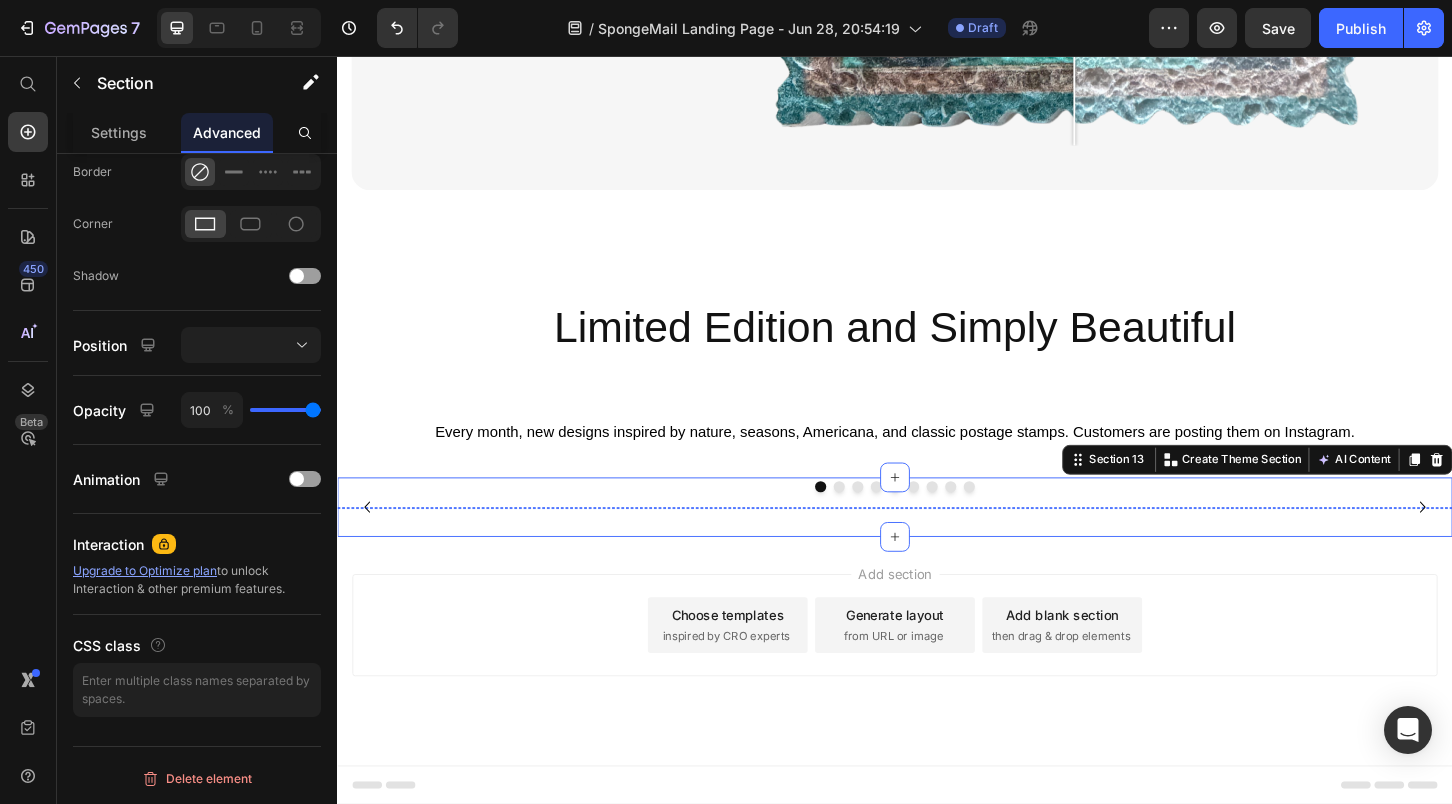 click on "Image" at bounding box center [633, 541] 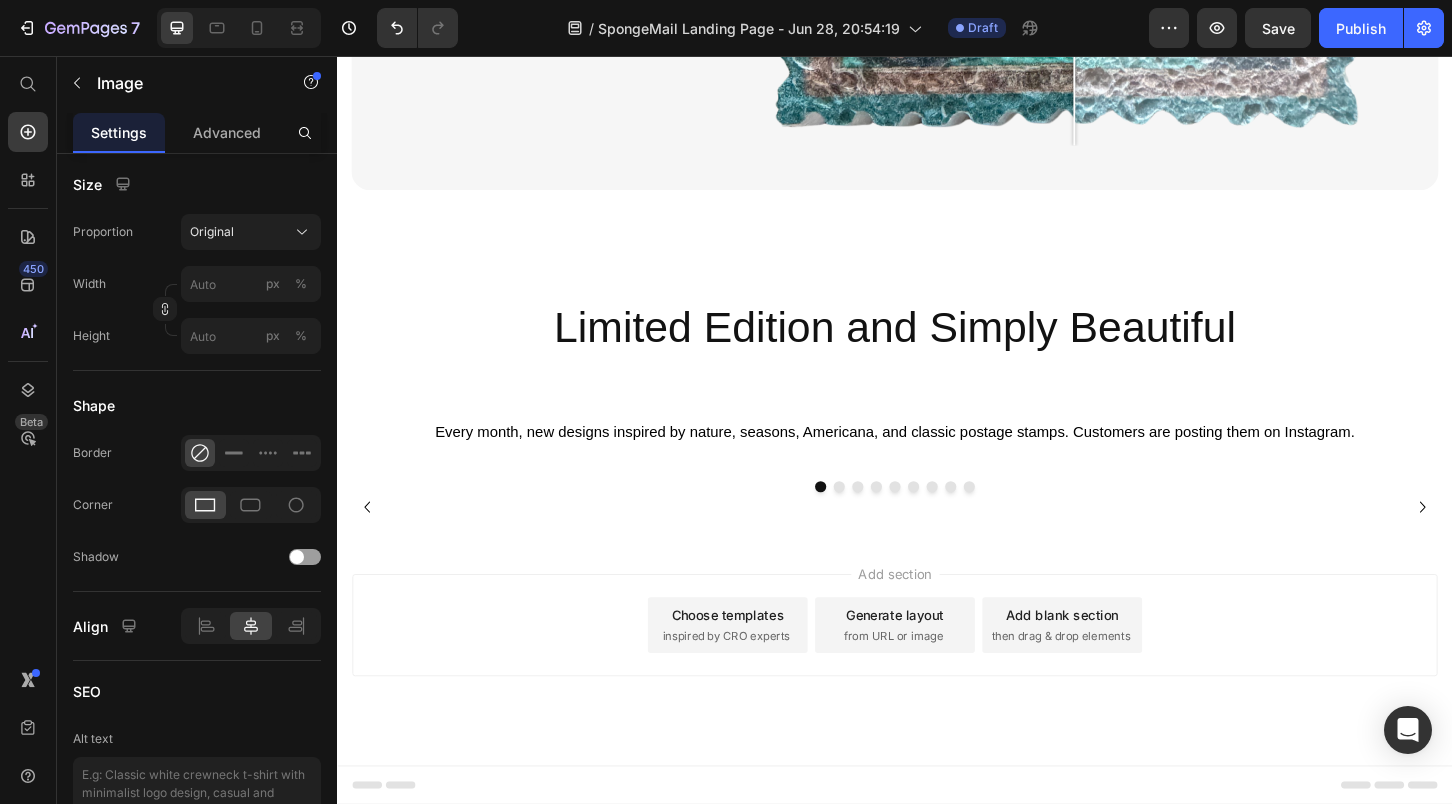 scroll, scrollTop: 0, scrollLeft: 0, axis: both 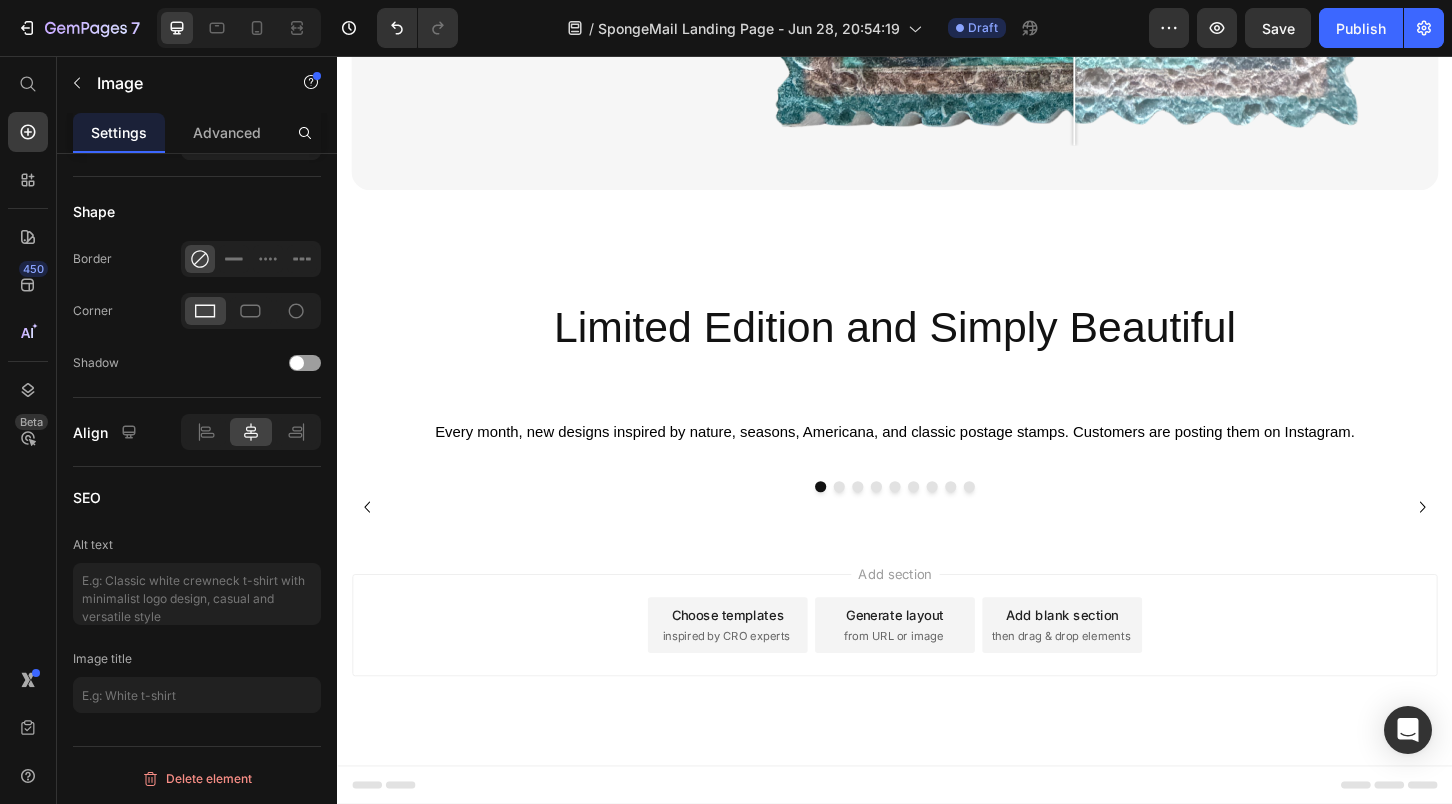 click on "Add section Choose templates inspired by CRO experts Generate layout from URL or image Add blank section then drag & drop elements" at bounding box center (937, 696) 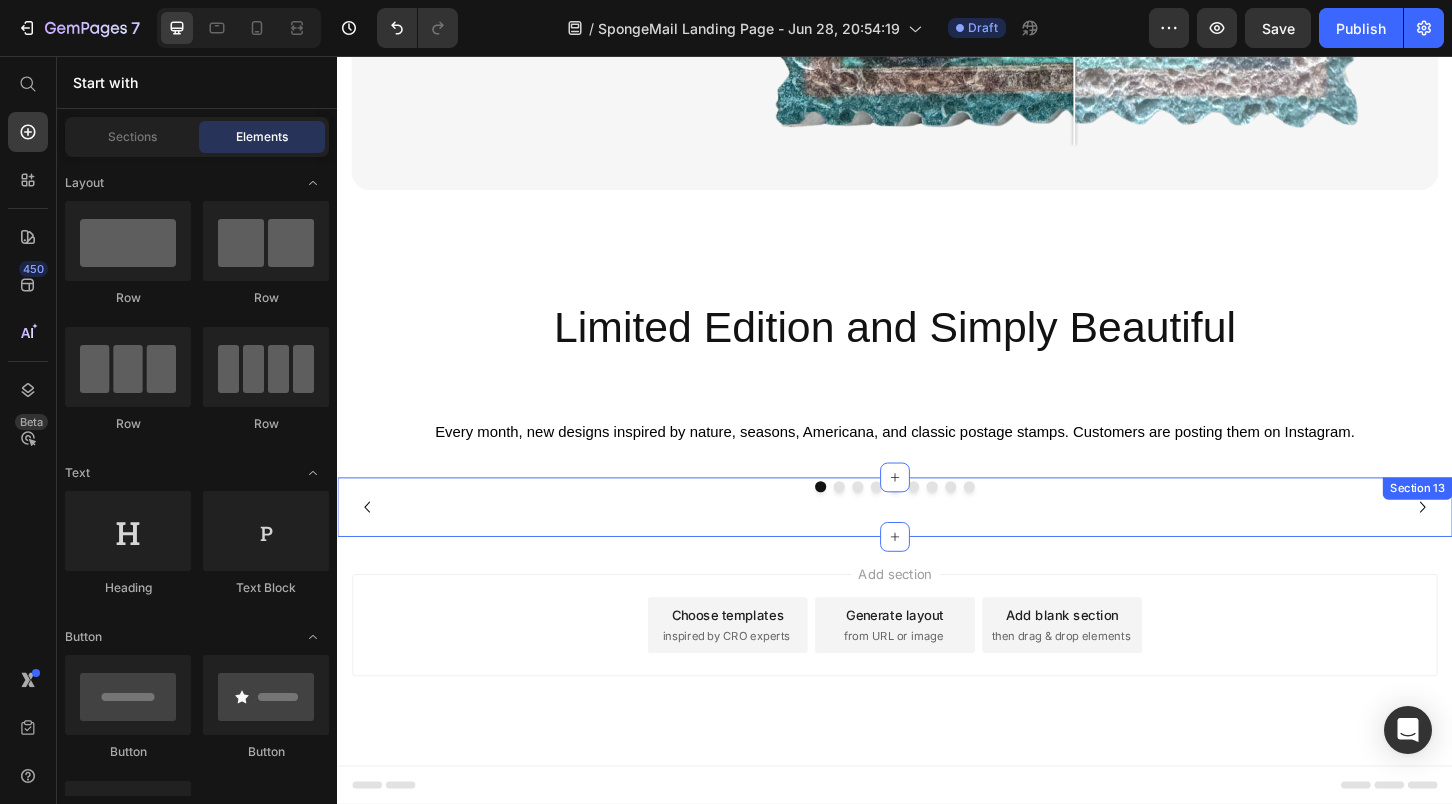 click at bounding box center (937, 541) 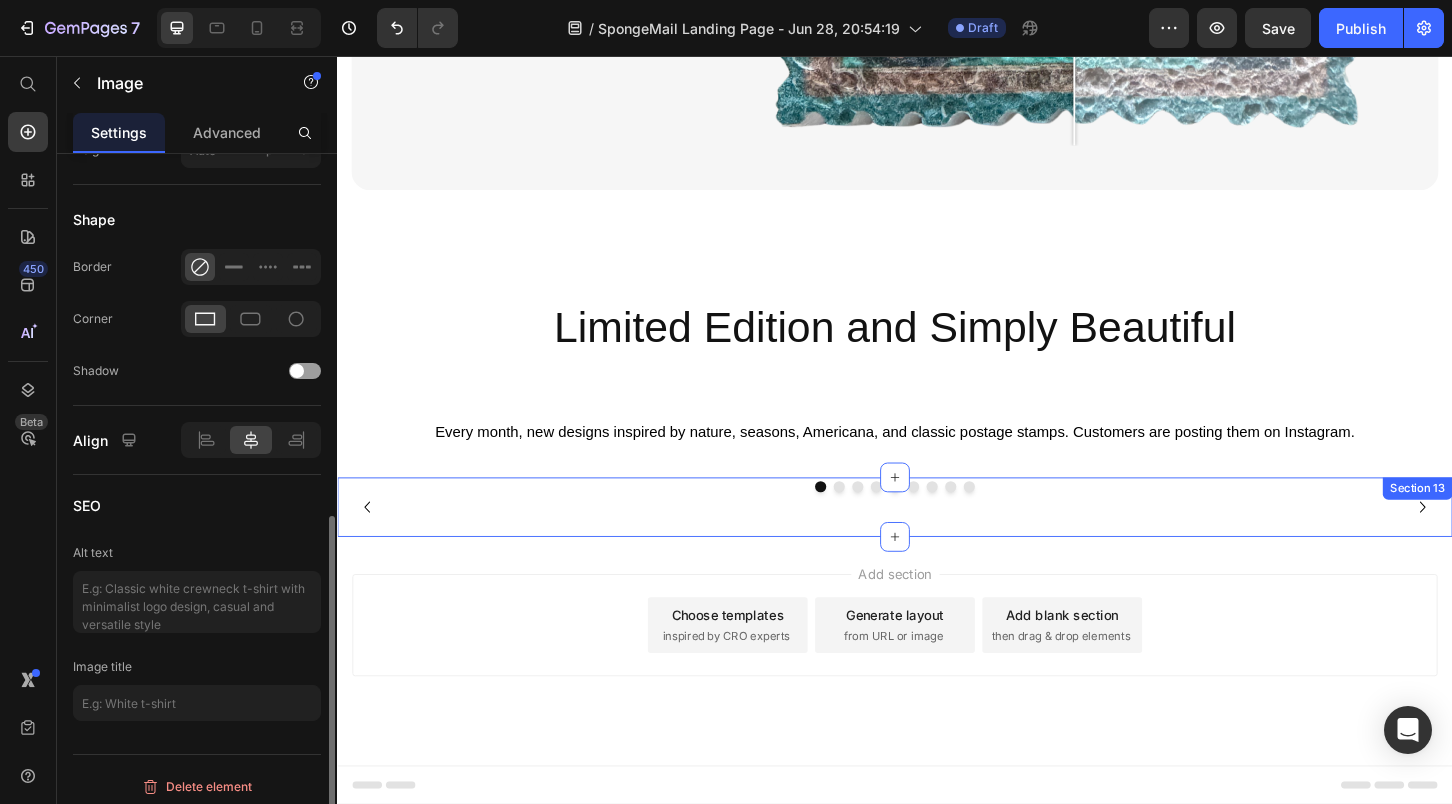 click on "Image Image   0 Image Image Image Image Image Image Image
Carousel Section 13" at bounding box center (937, 541) 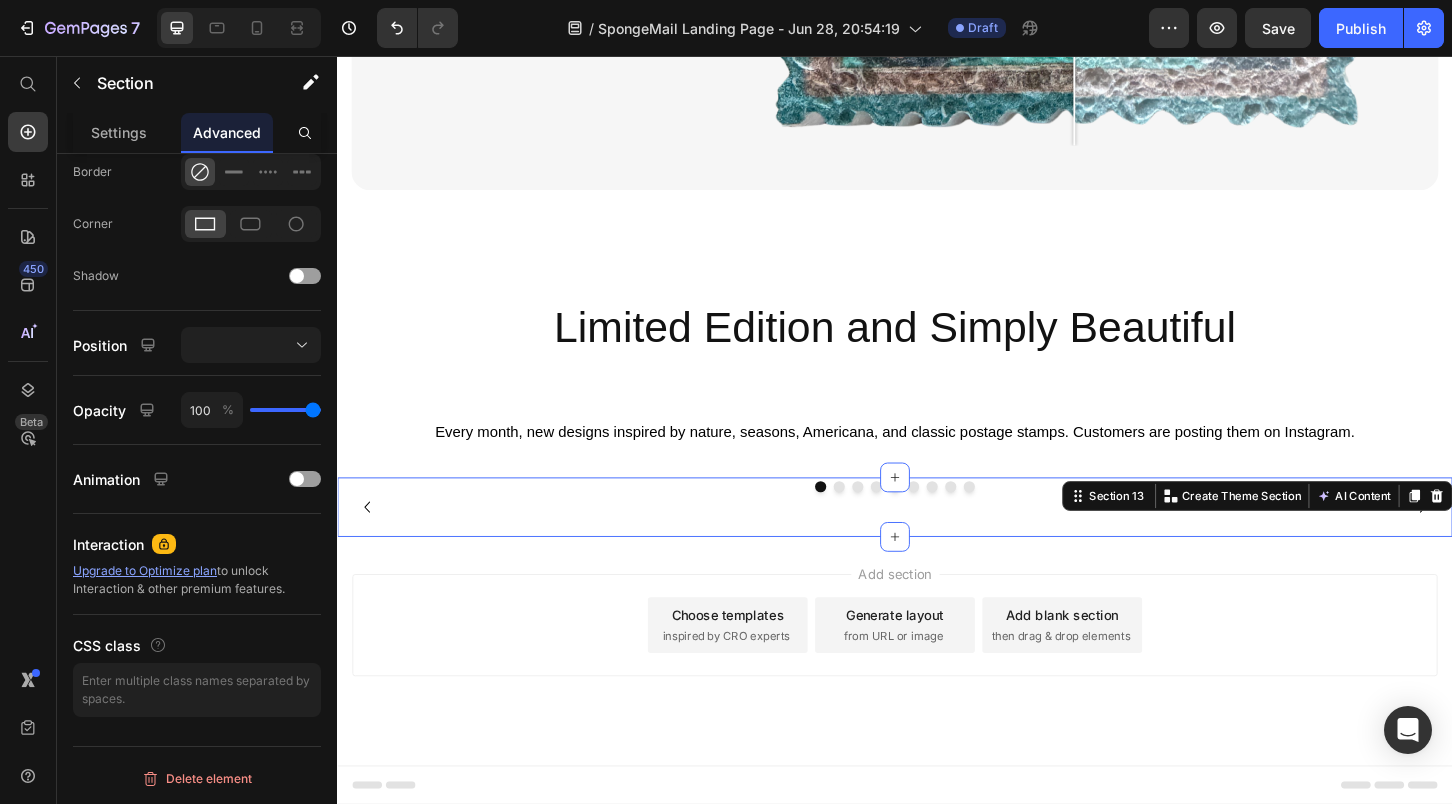 scroll, scrollTop: 0, scrollLeft: 0, axis: both 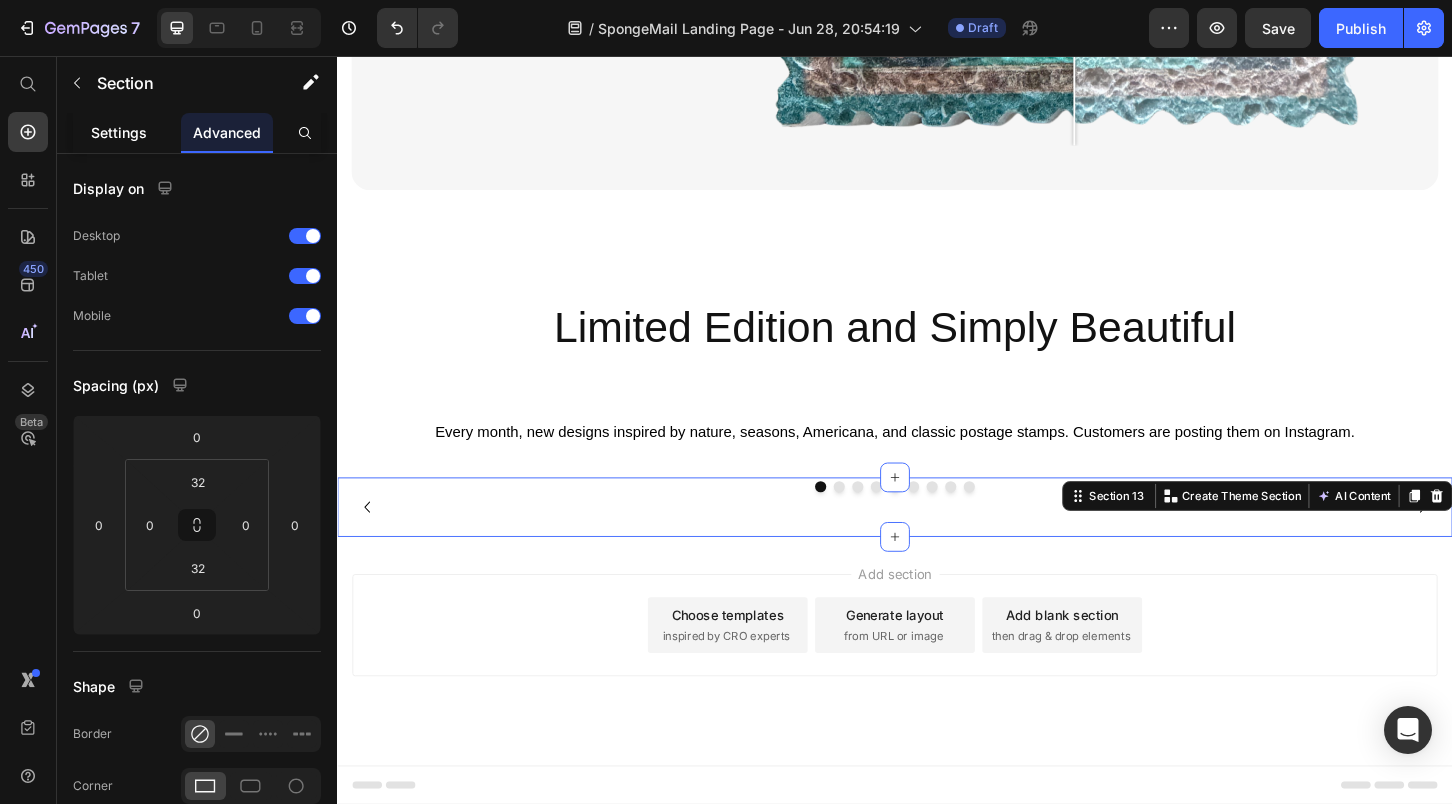 click on "Settings" at bounding box center (119, 132) 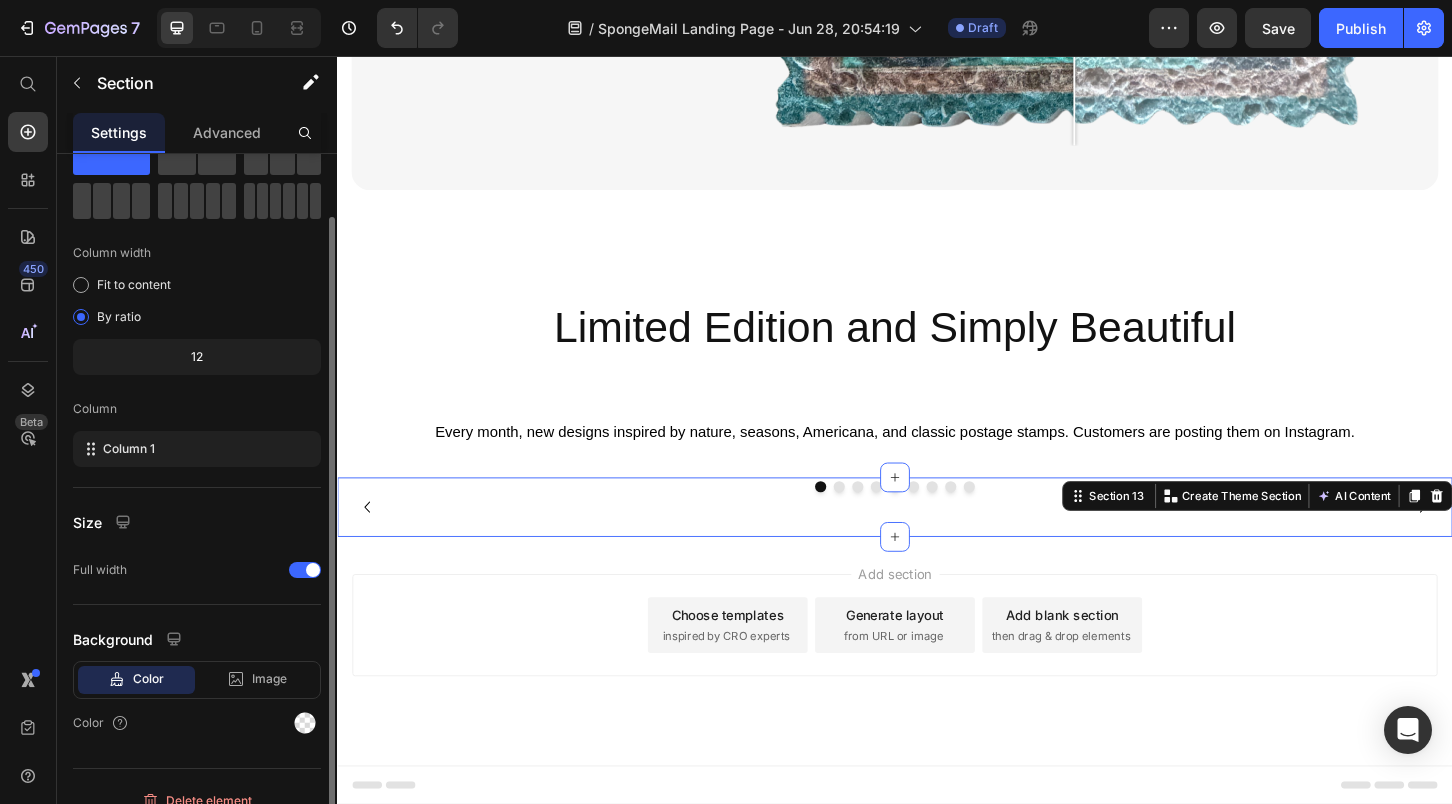 scroll, scrollTop: 0, scrollLeft: 0, axis: both 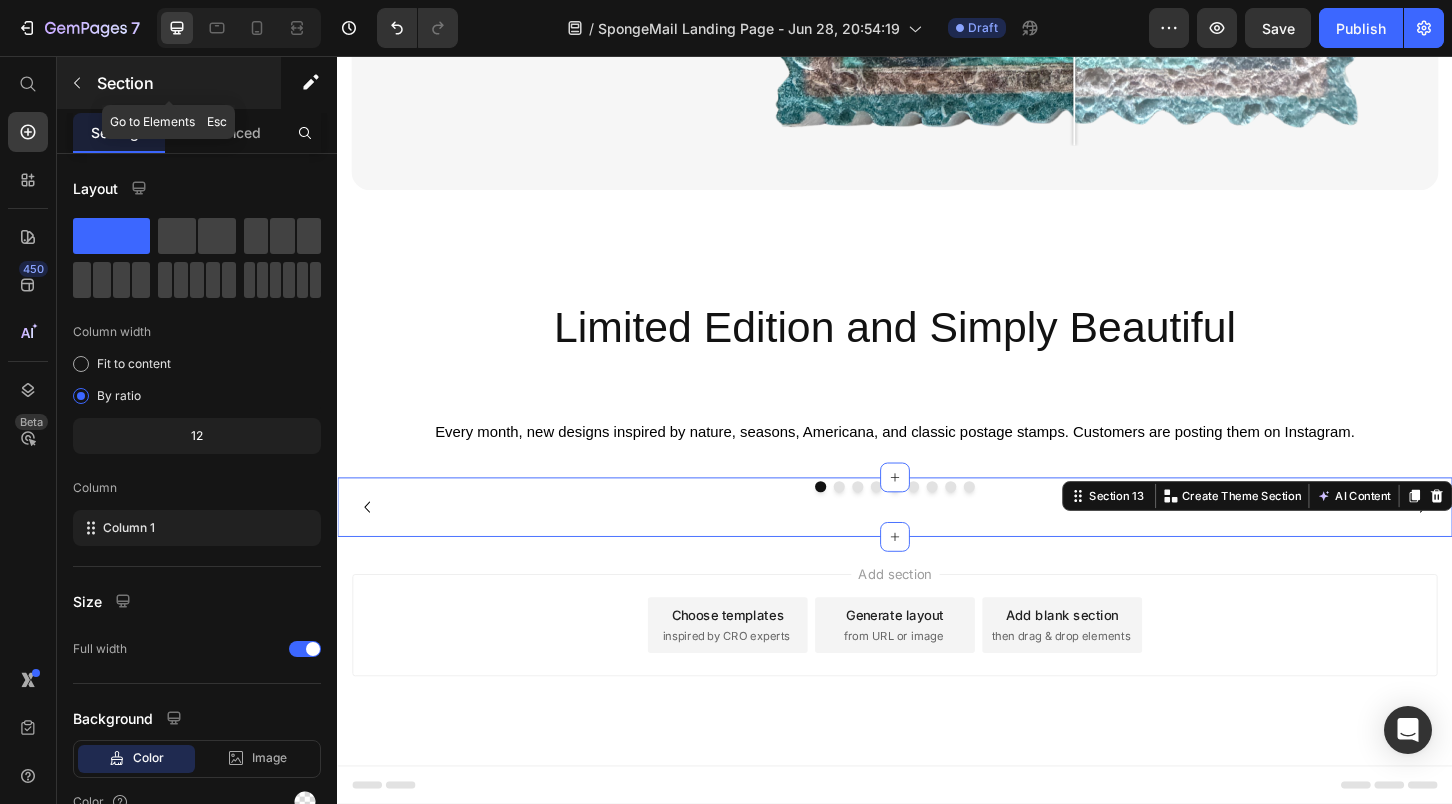 click at bounding box center [77, 83] 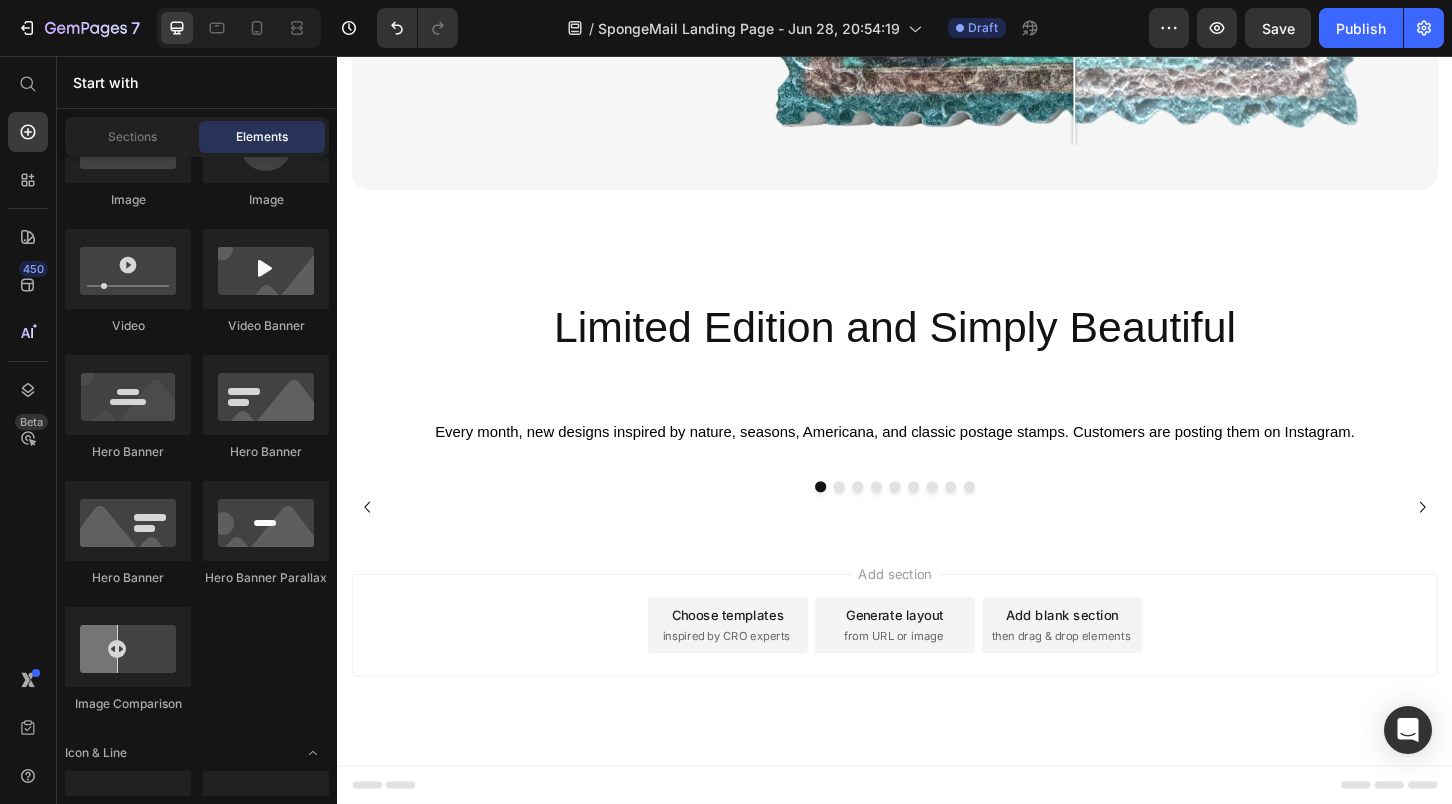 scroll, scrollTop: 1166, scrollLeft: 0, axis: vertical 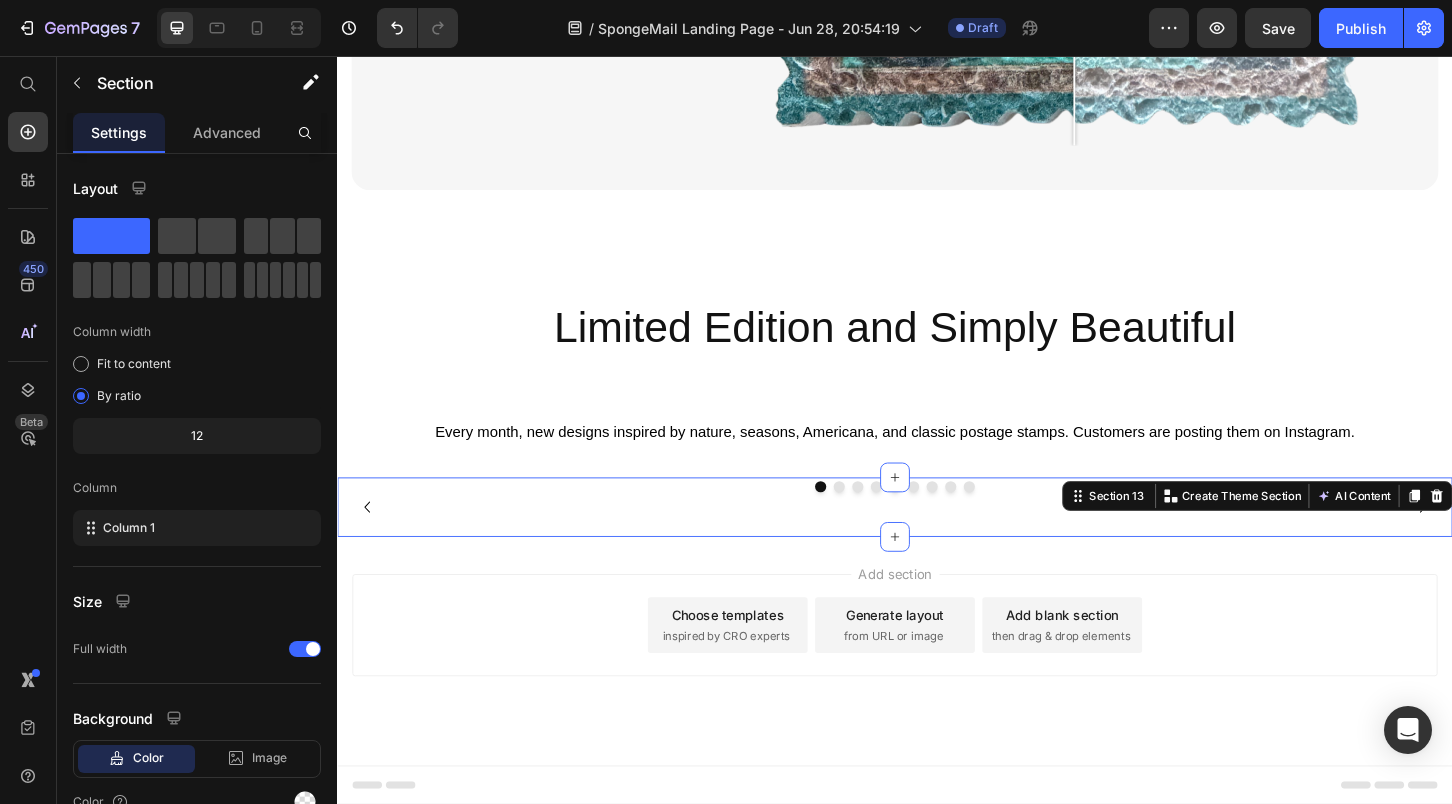 click on "Image Image Image Image Image Image Image Image Image
Carousel Section 13   You can create reusable sections Create Theme Section AI Content Write with GemAI What would you like to describe here? Tone and Voice Persuasive Product Show more Generate" at bounding box center (937, 541) 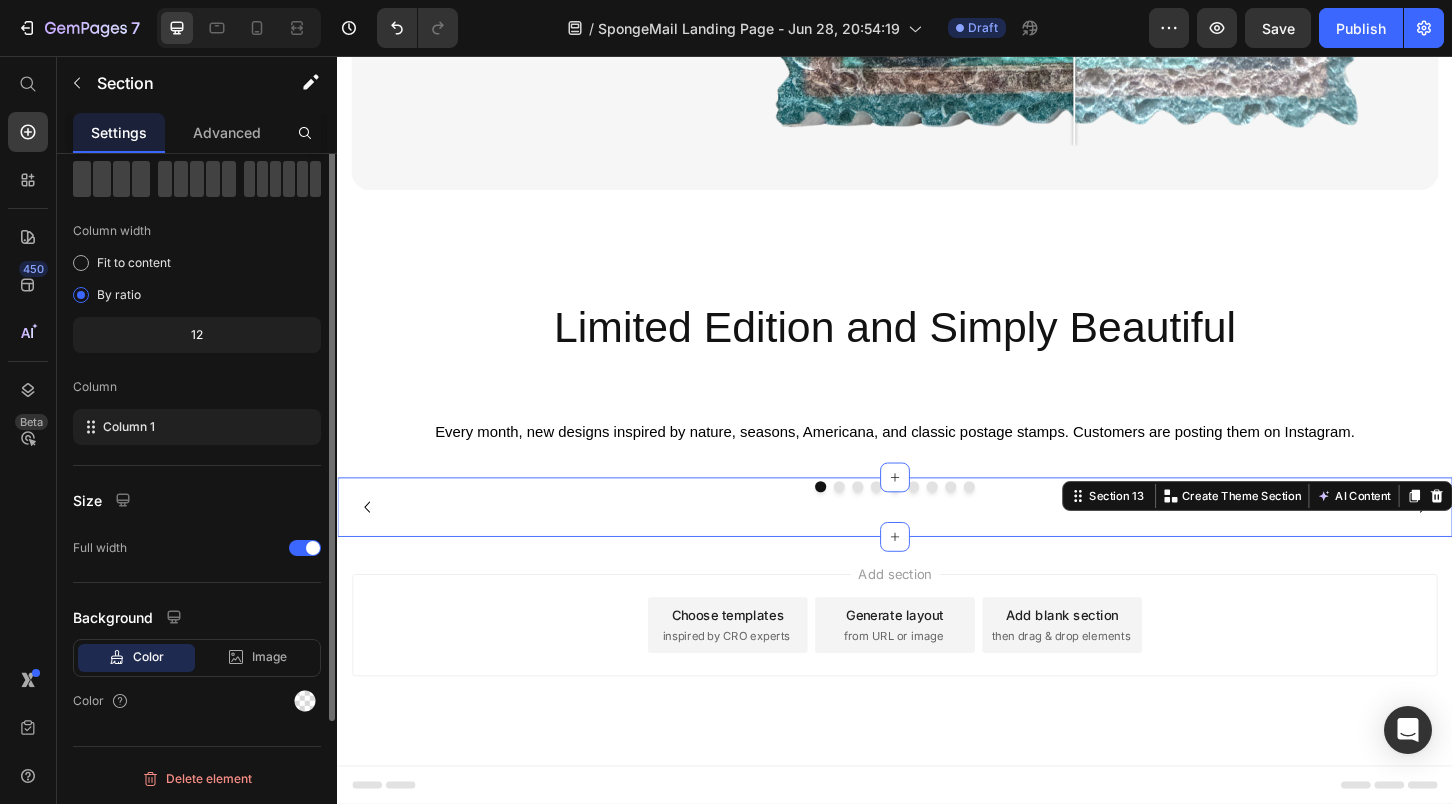 scroll, scrollTop: 0, scrollLeft: 0, axis: both 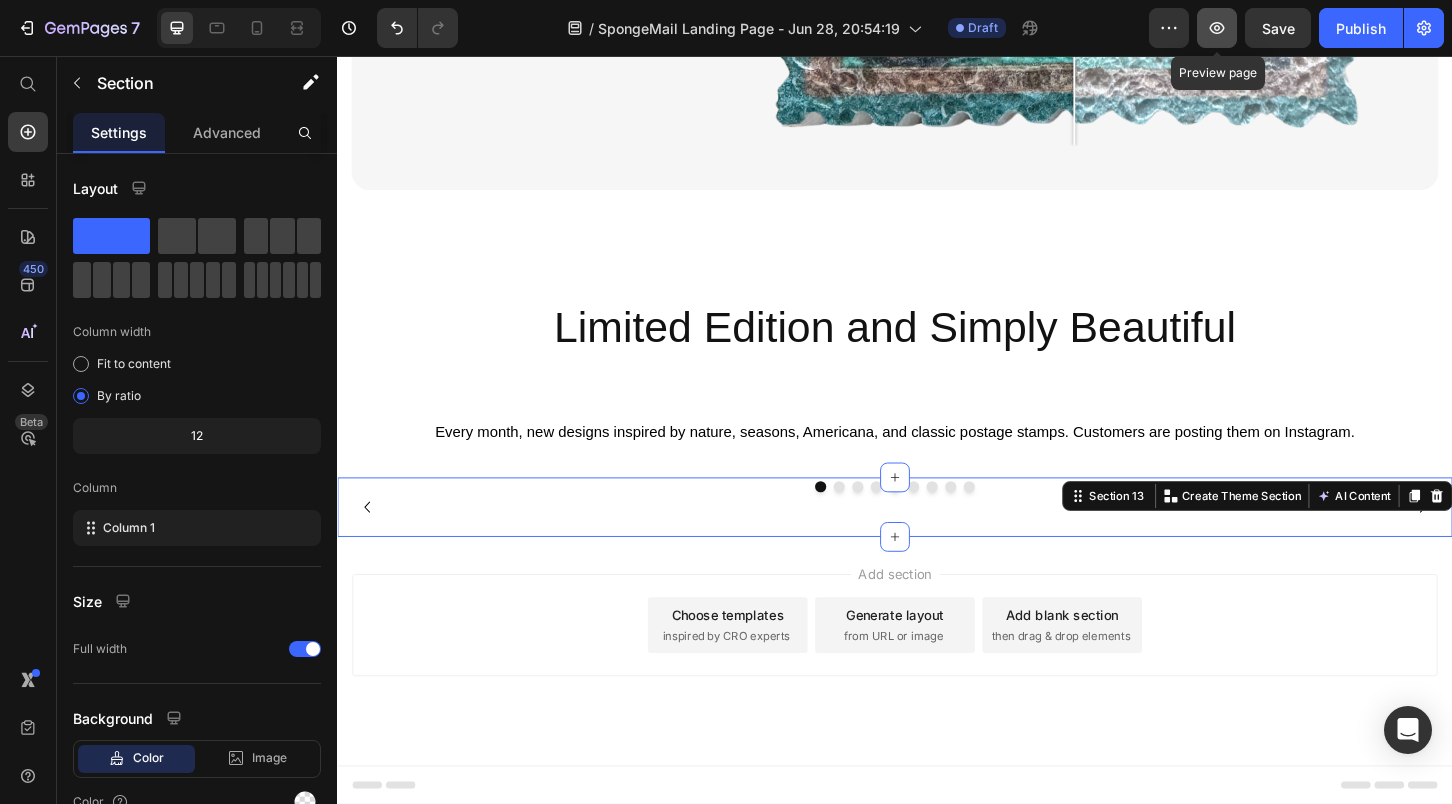 click 